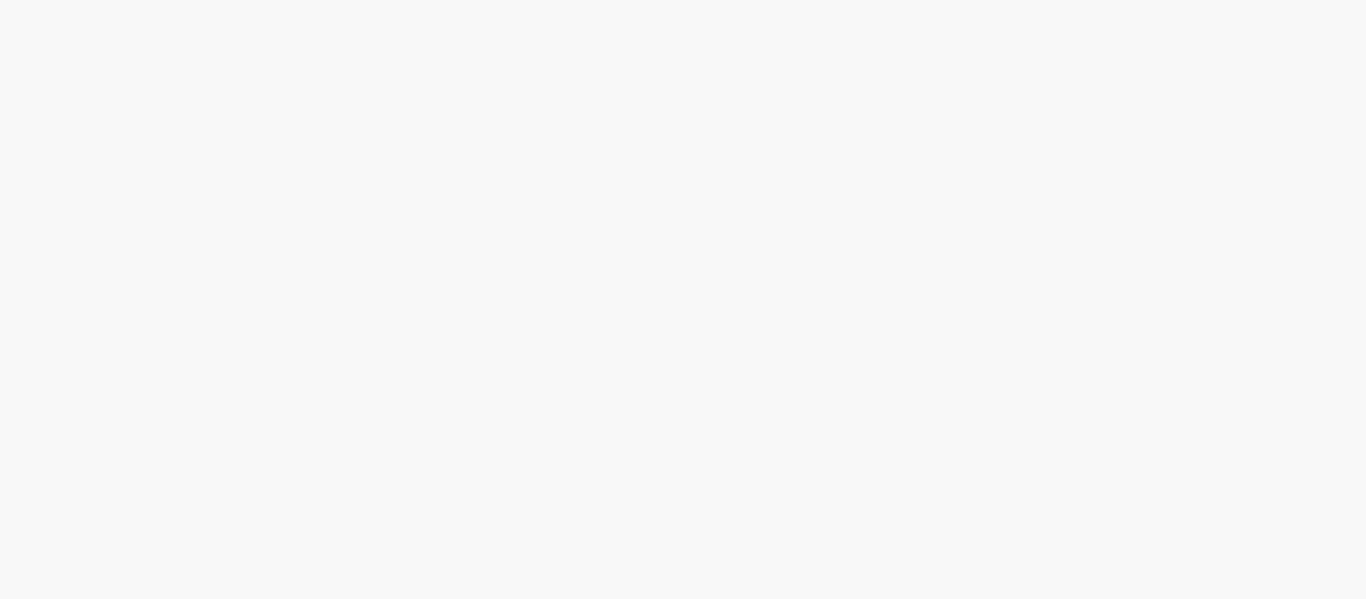 scroll, scrollTop: 0, scrollLeft: 0, axis: both 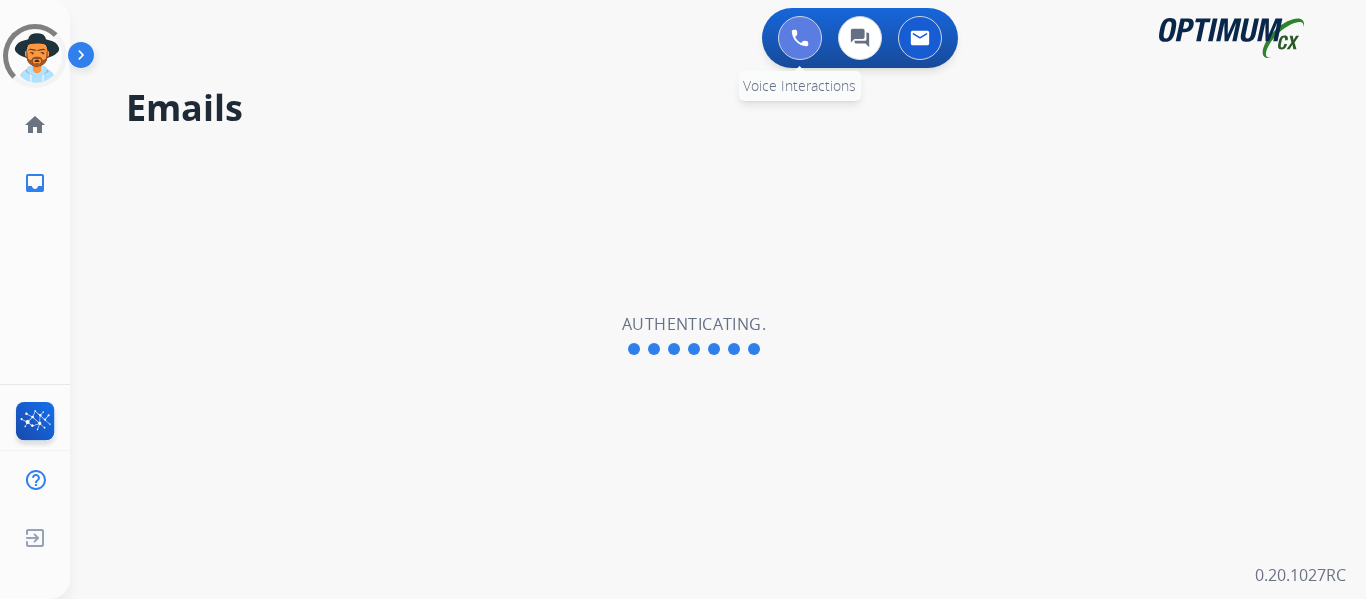 click at bounding box center [800, 38] 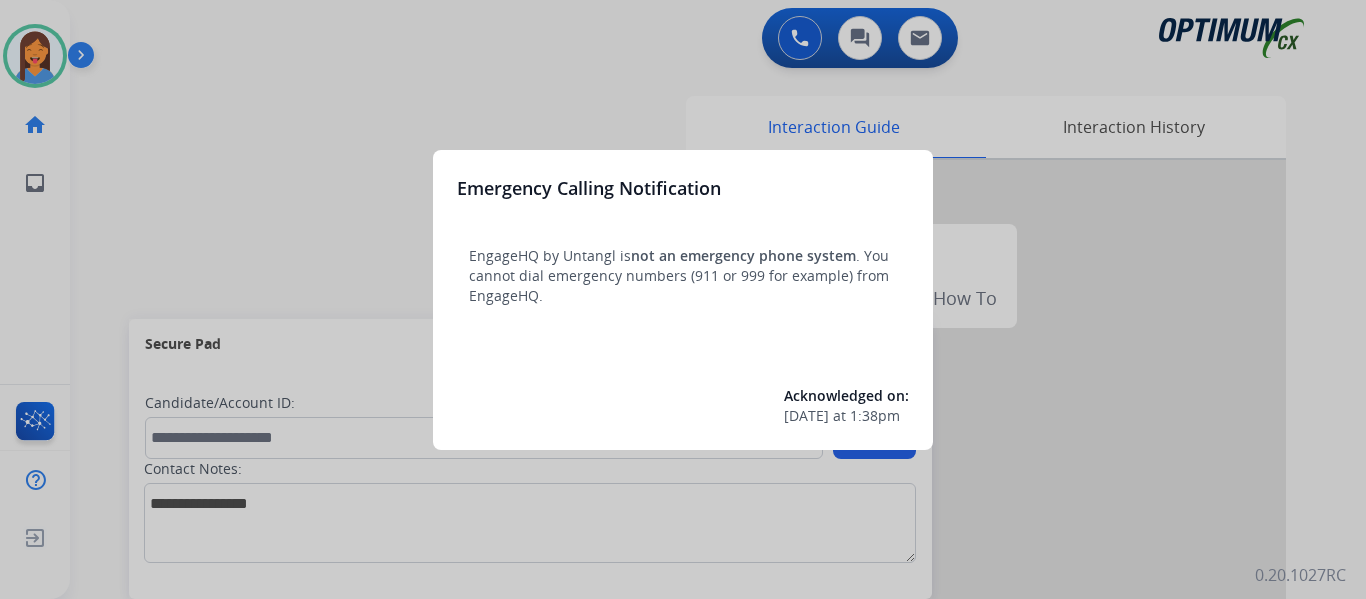 click at bounding box center (683, 299) 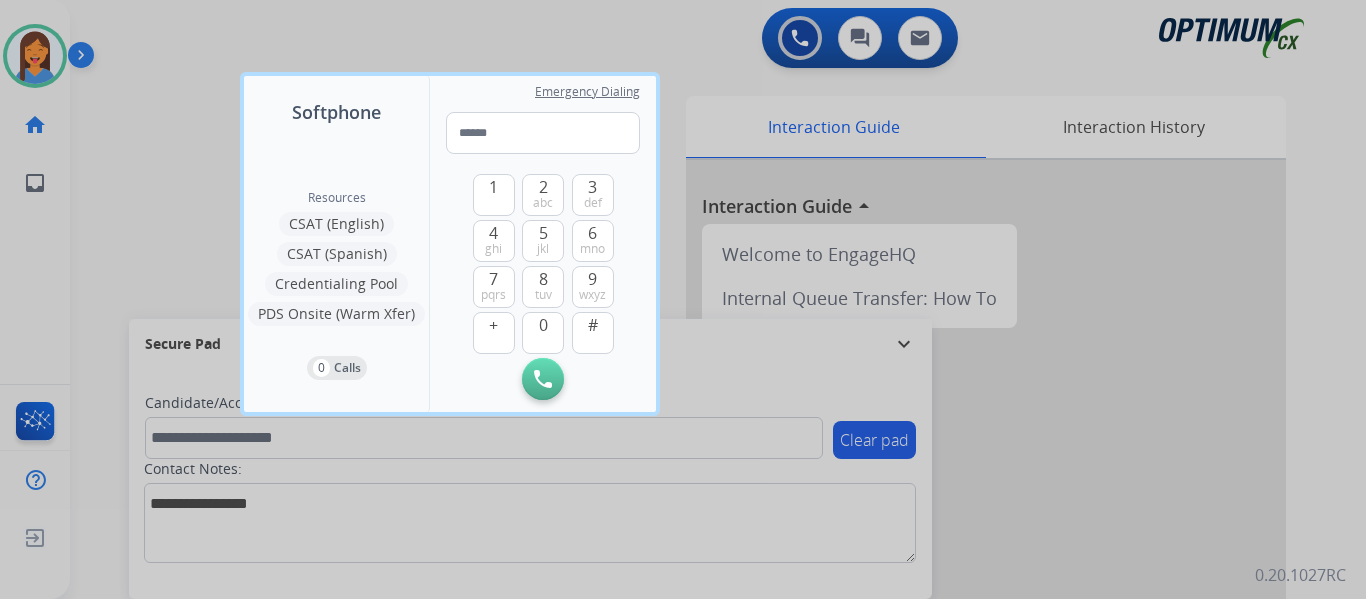 click at bounding box center (683, 299) 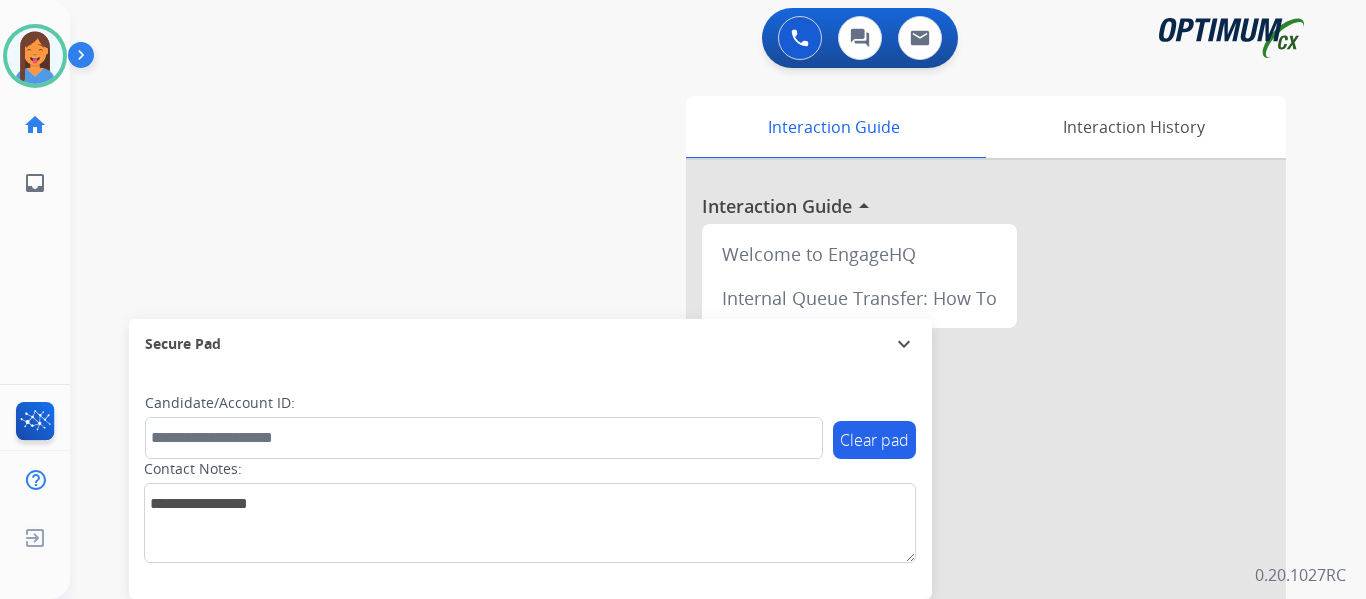 drag, startPoint x: 120, startPoint y: 185, endPoint x: 95, endPoint y: 241, distance: 61.326992 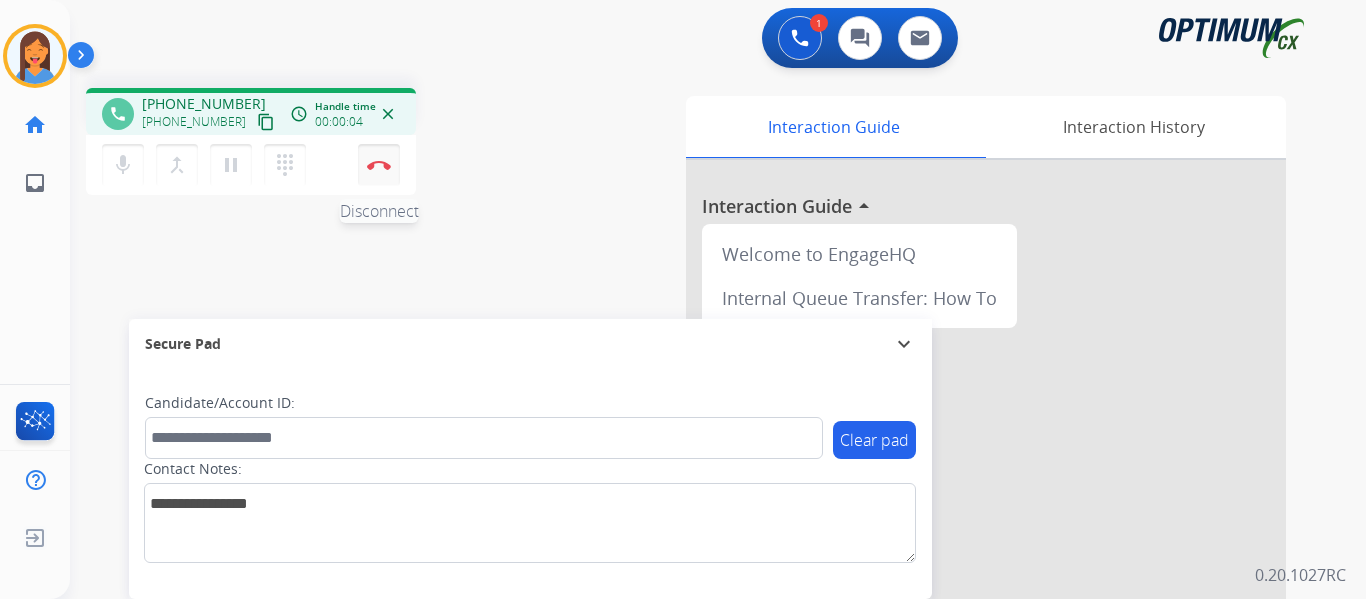 drag, startPoint x: 245, startPoint y: 122, endPoint x: 386, endPoint y: 151, distance: 143.95139 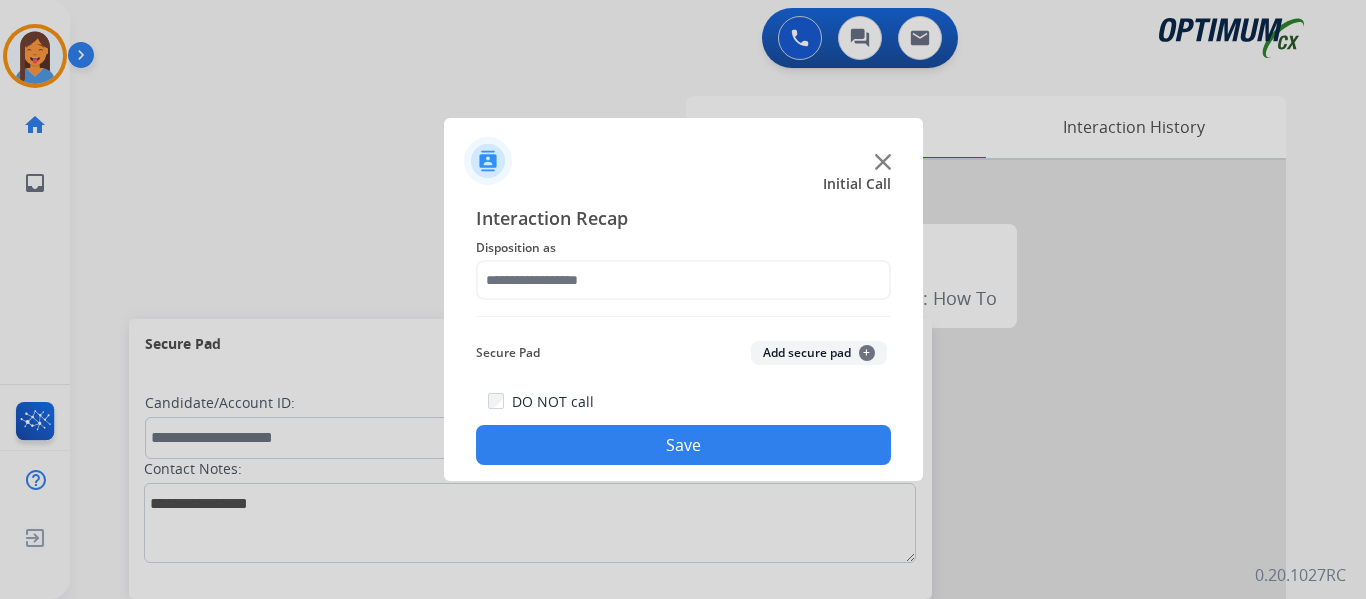 drag, startPoint x: 617, startPoint y: 309, endPoint x: 618, endPoint y: 292, distance: 17.029387 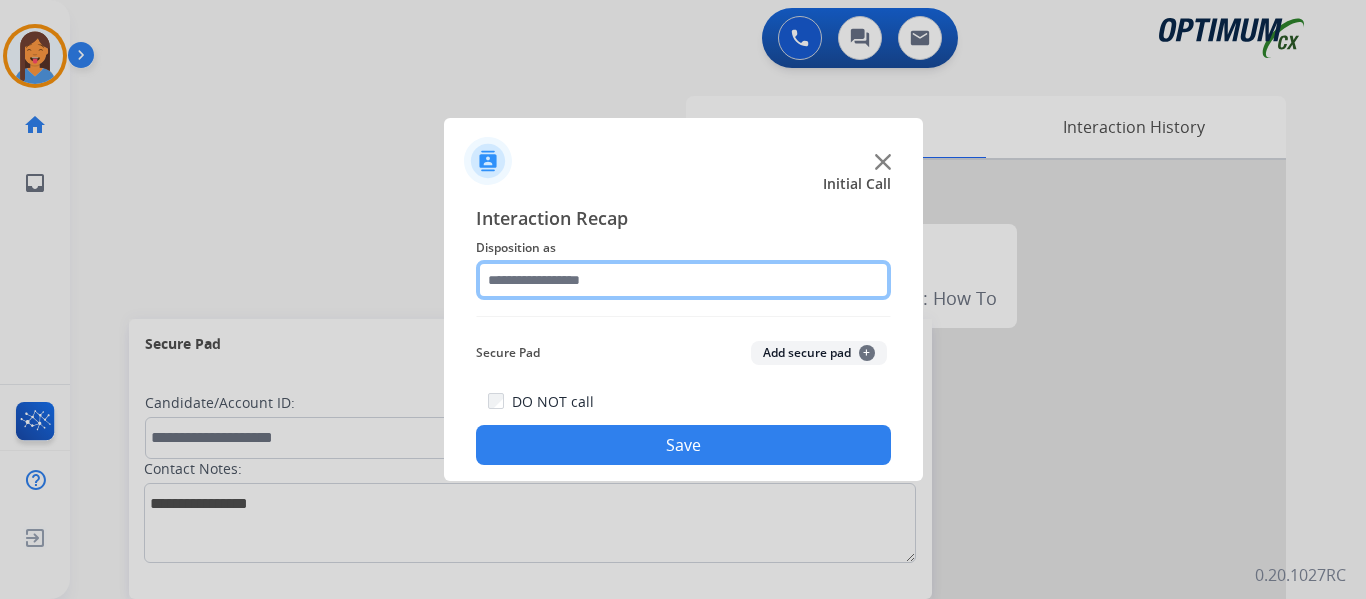 click 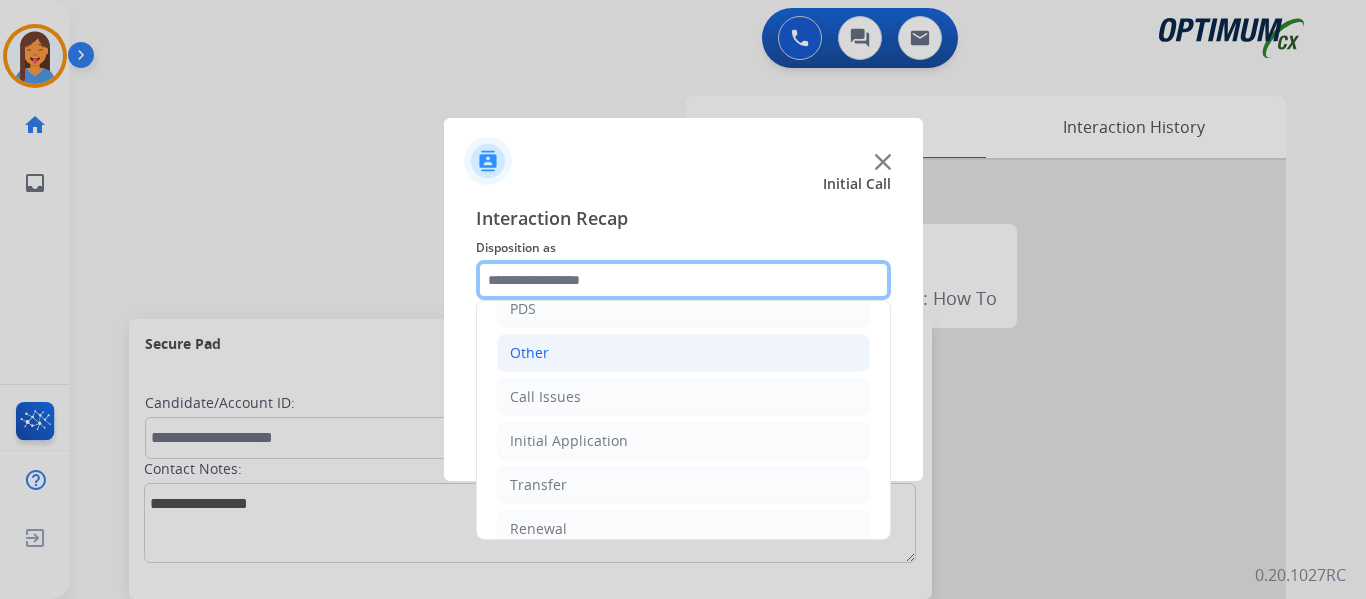 scroll, scrollTop: 136, scrollLeft: 0, axis: vertical 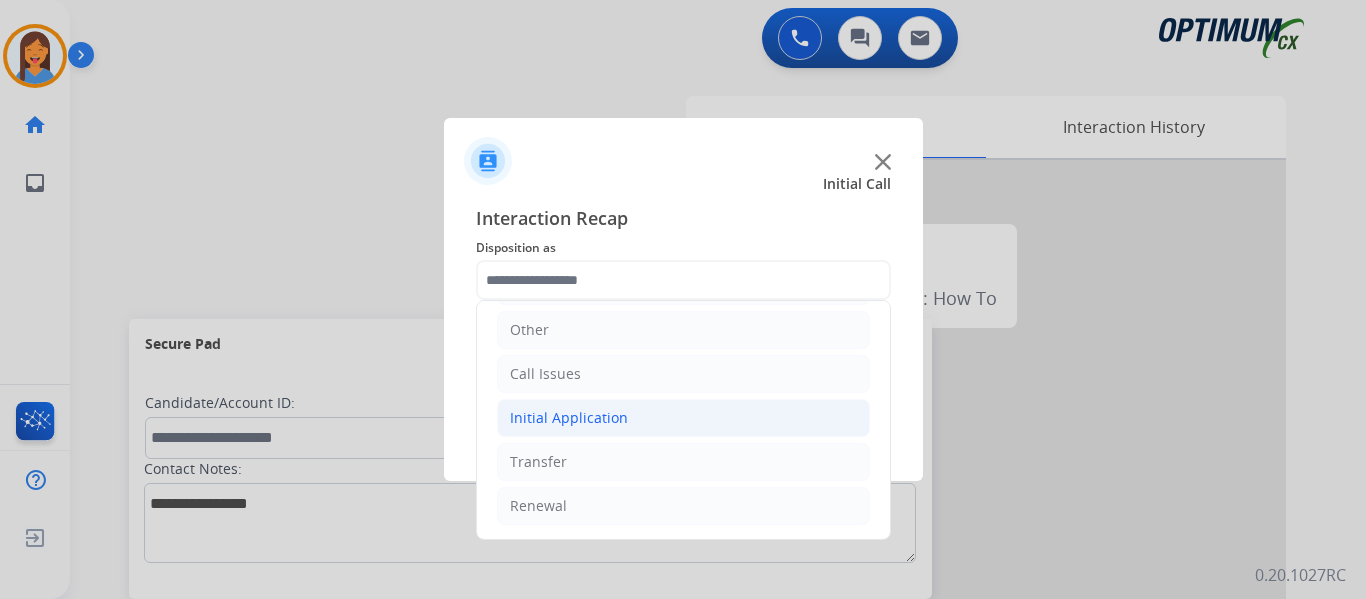 click on "Initial Application" 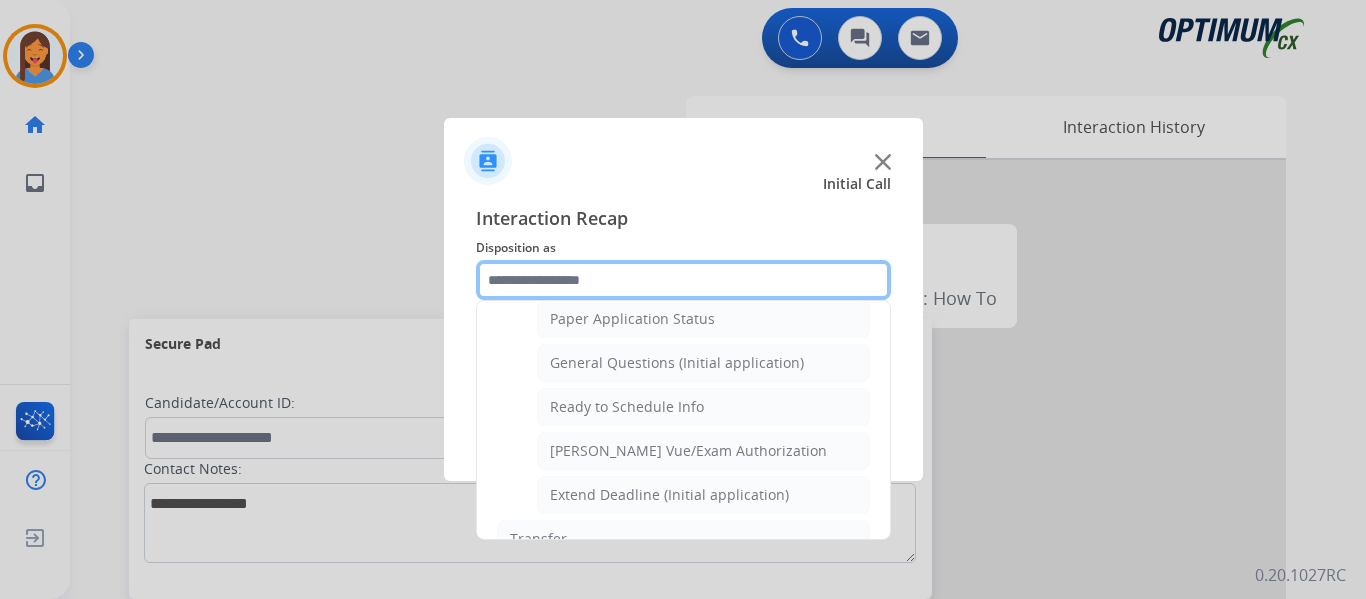 scroll, scrollTop: 1136, scrollLeft: 0, axis: vertical 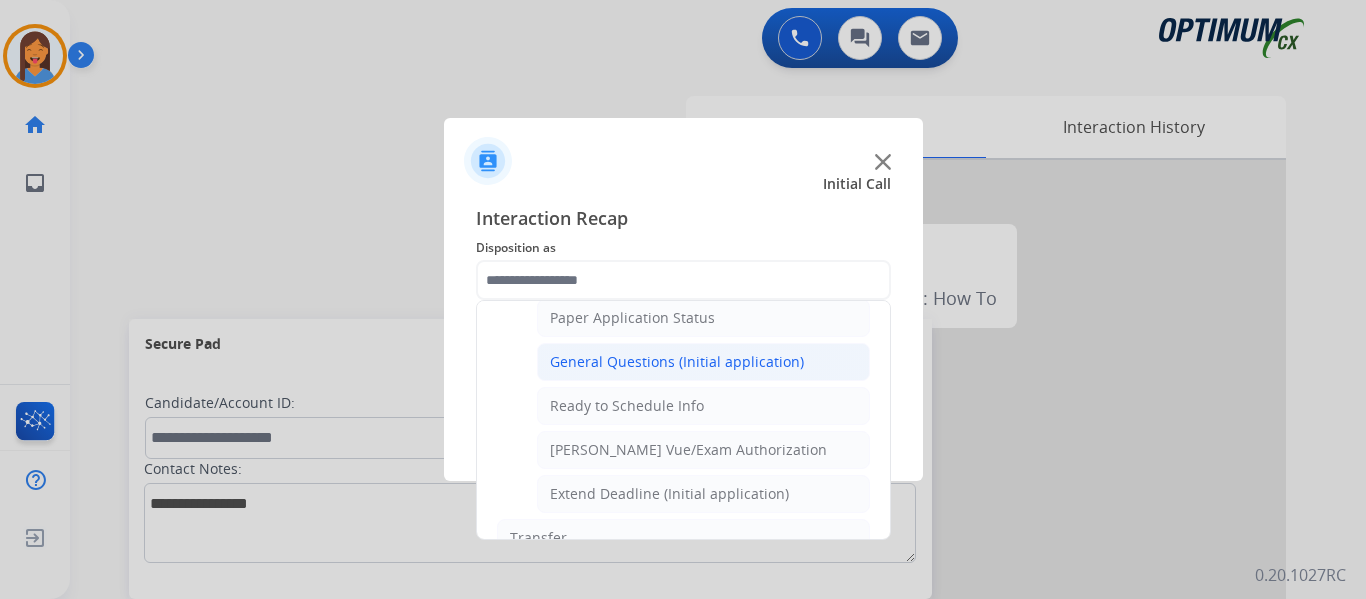 click on "General Questions (Initial application)" 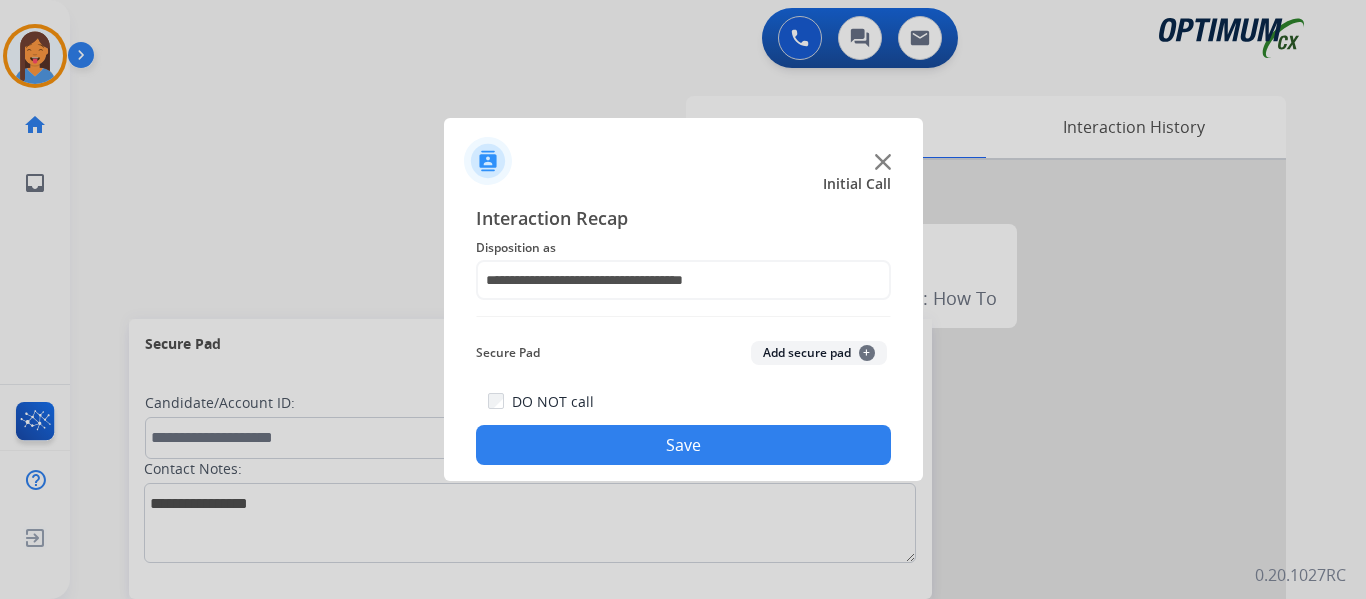 click on "Save" 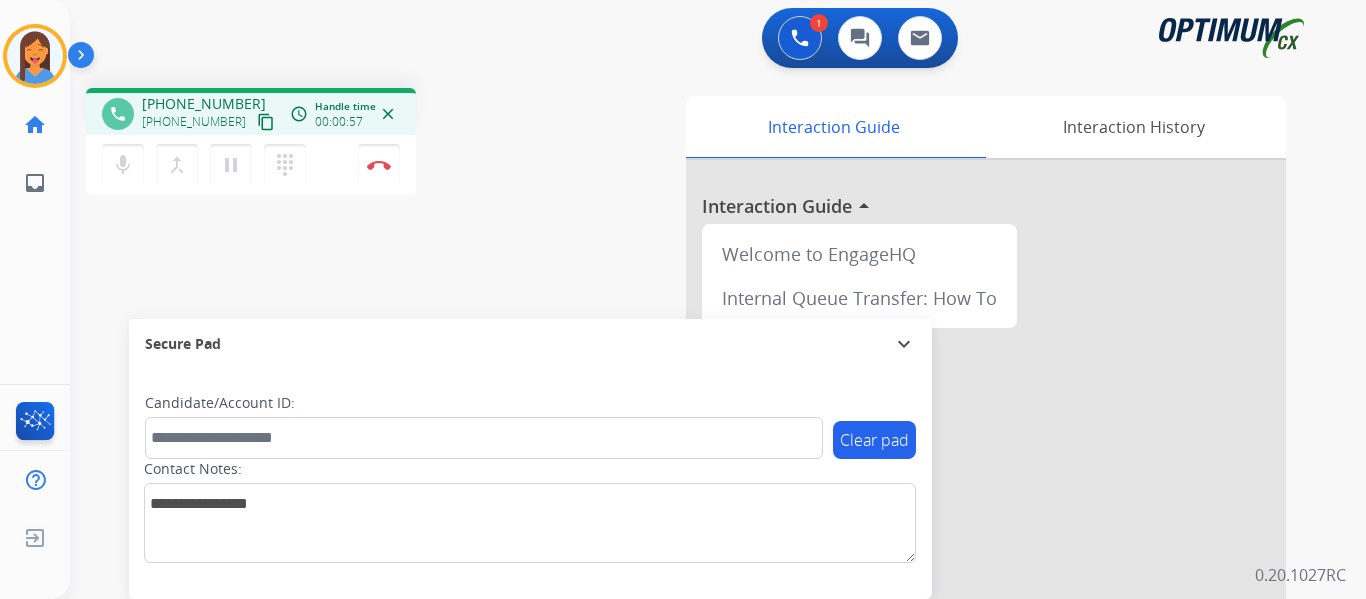 click on "content_copy" at bounding box center (266, 122) 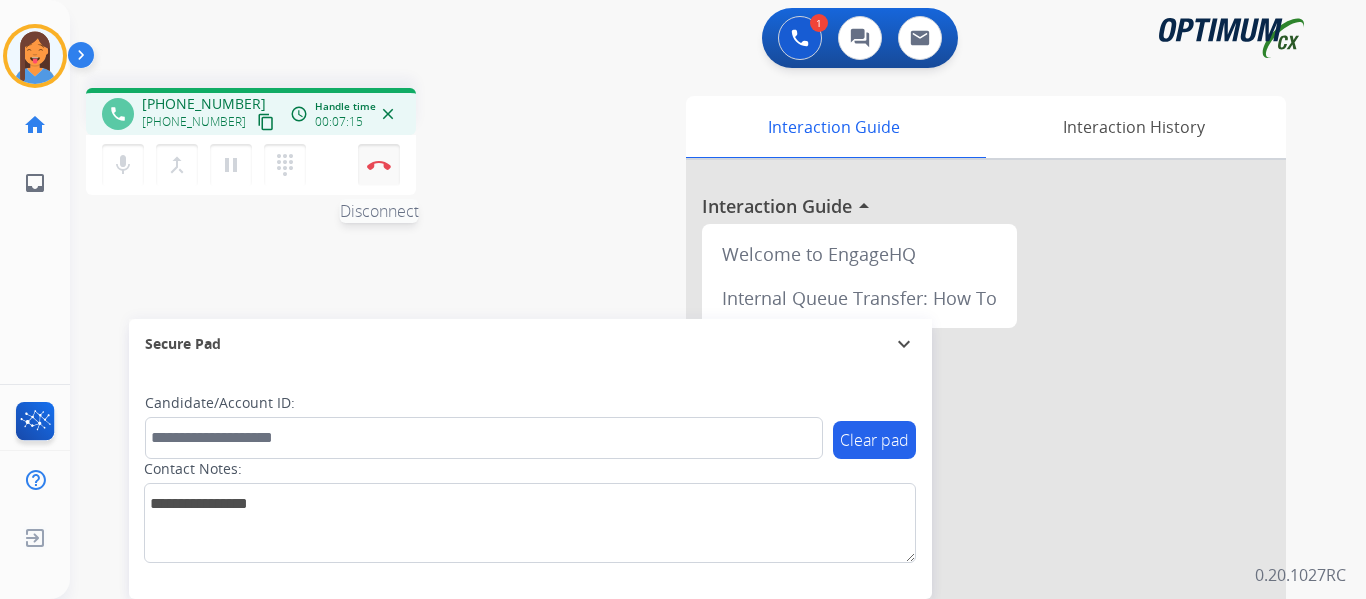 click at bounding box center (379, 165) 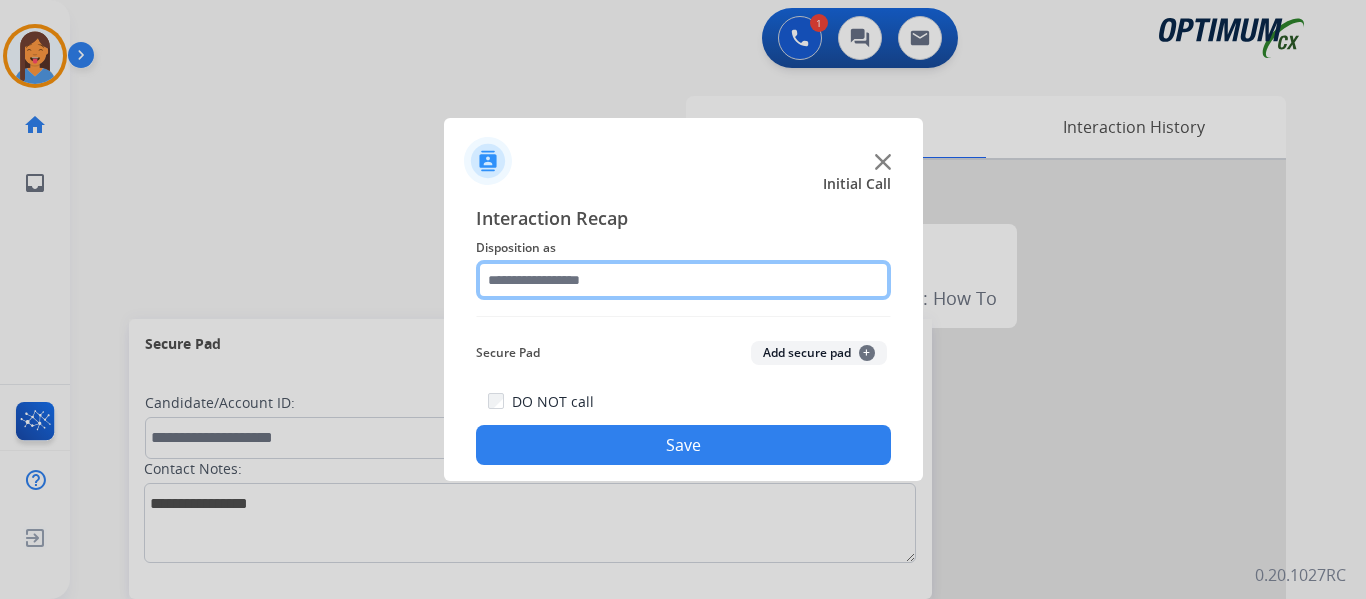click 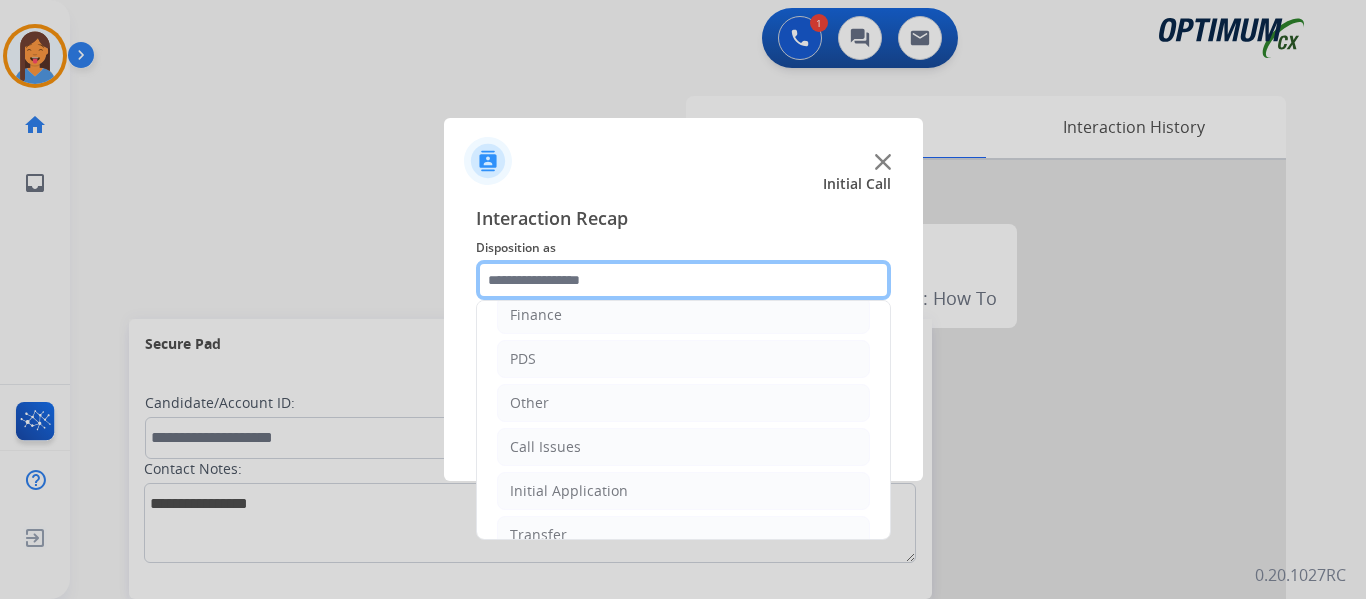 scroll, scrollTop: 136, scrollLeft: 0, axis: vertical 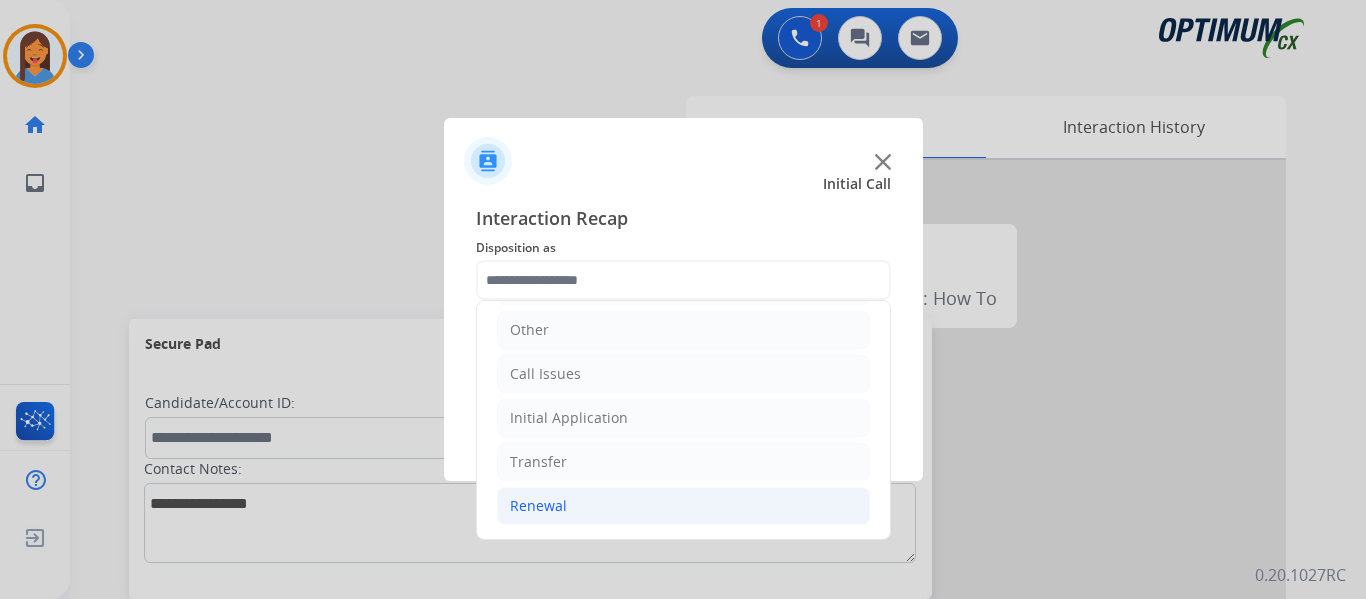 click on "Renewal" 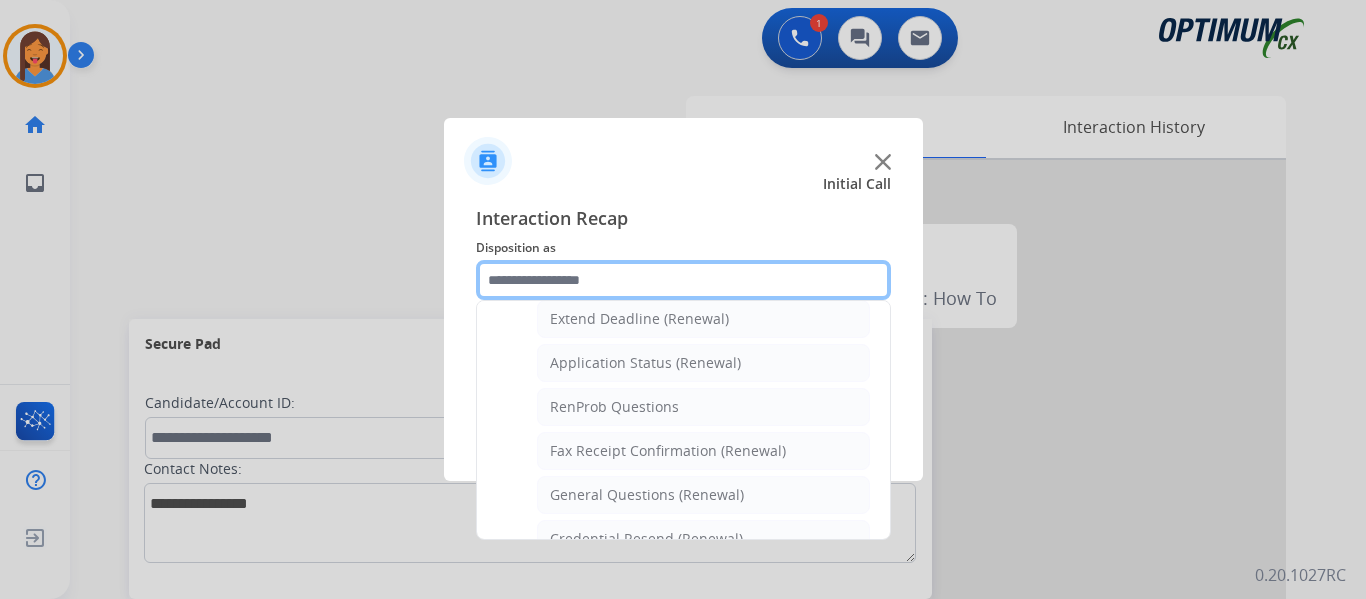 scroll, scrollTop: 436, scrollLeft: 0, axis: vertical 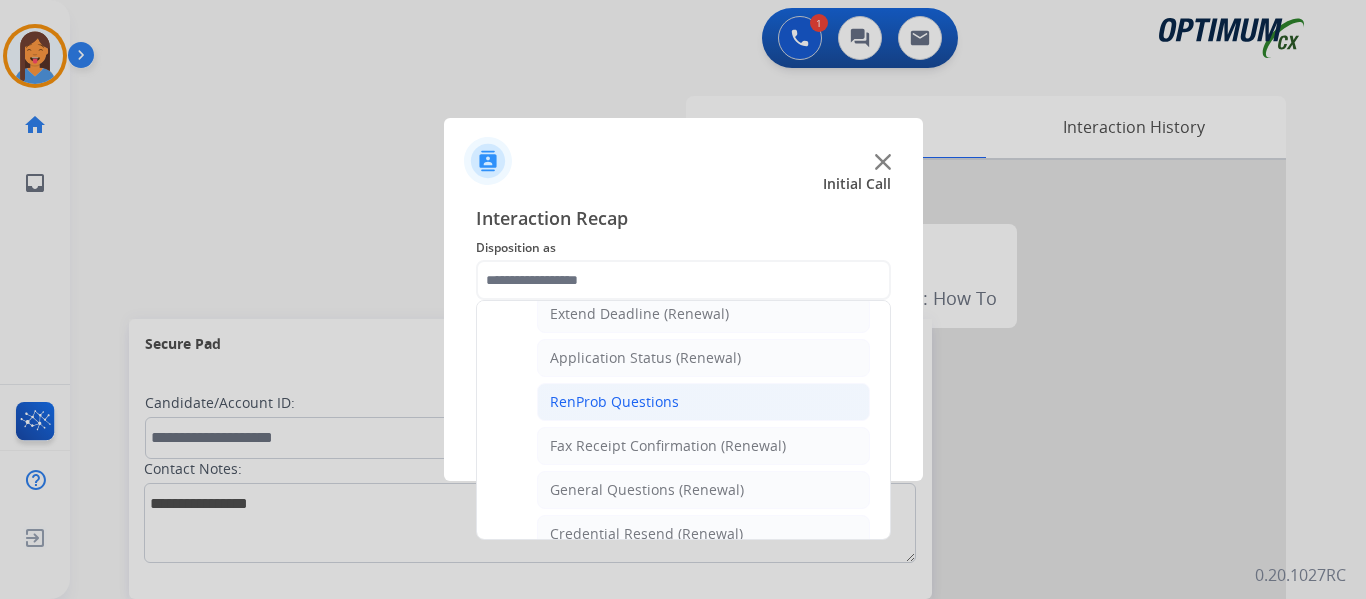 click on "RenProb Questions" 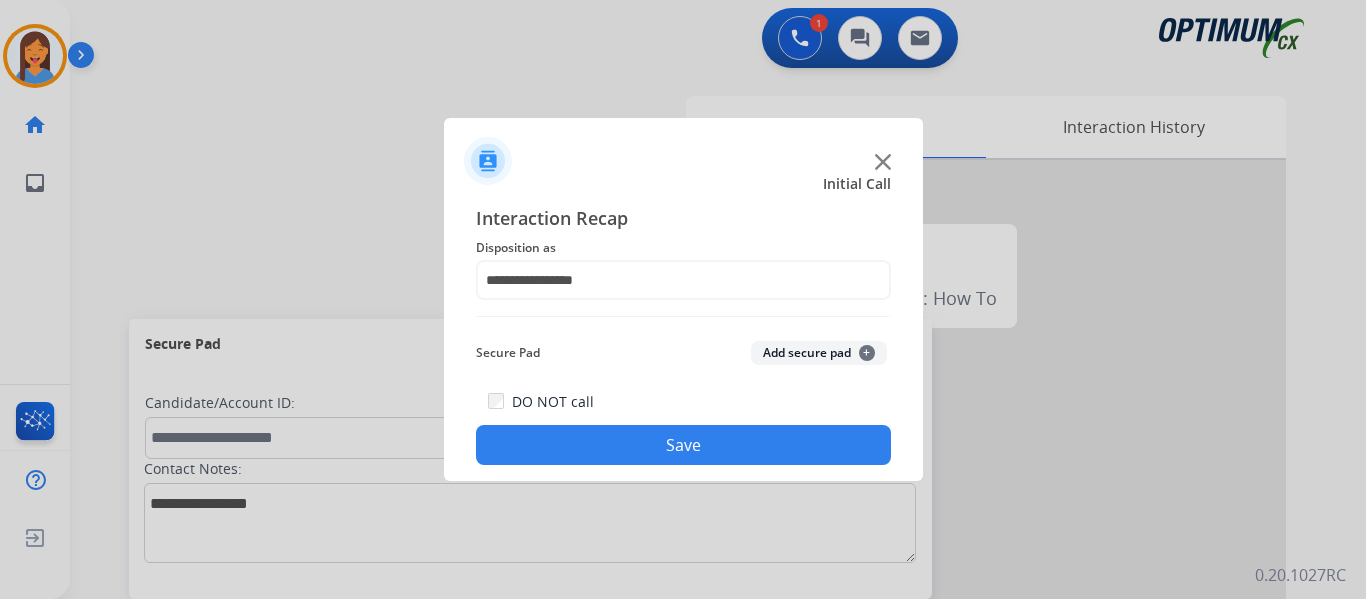 click on "Save" 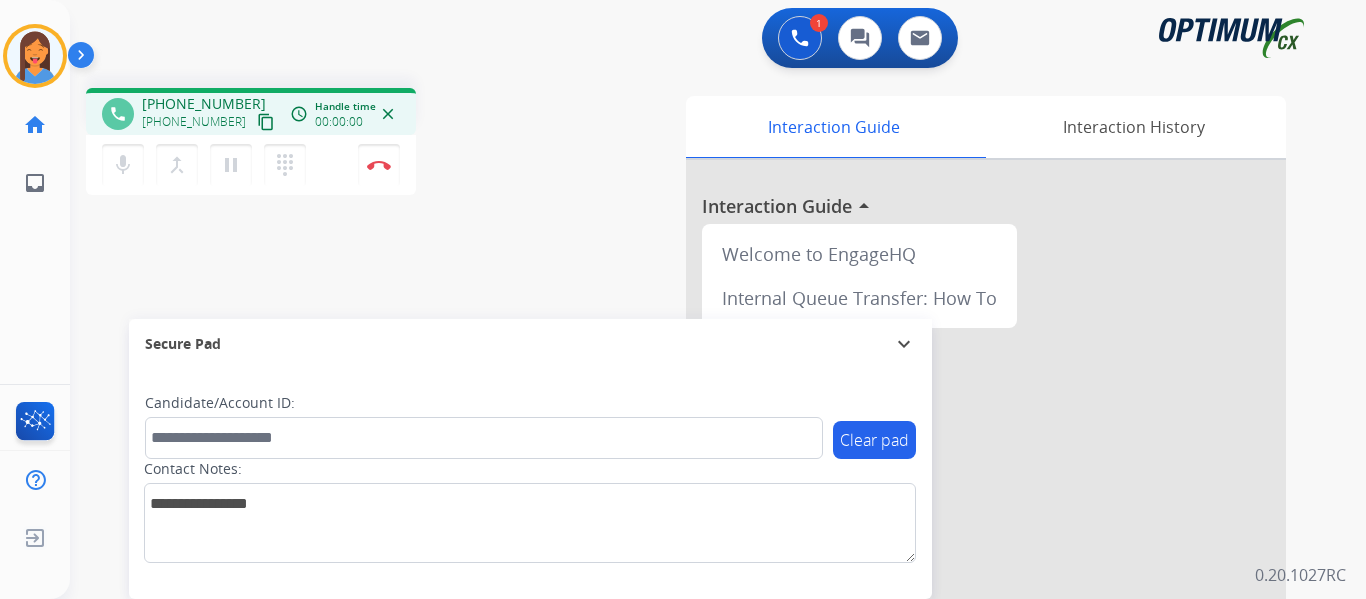 drag, startPoint x: 247, startPoint y: 118, endPoint x: 295, endPoint y: 135, distance: 50.92151 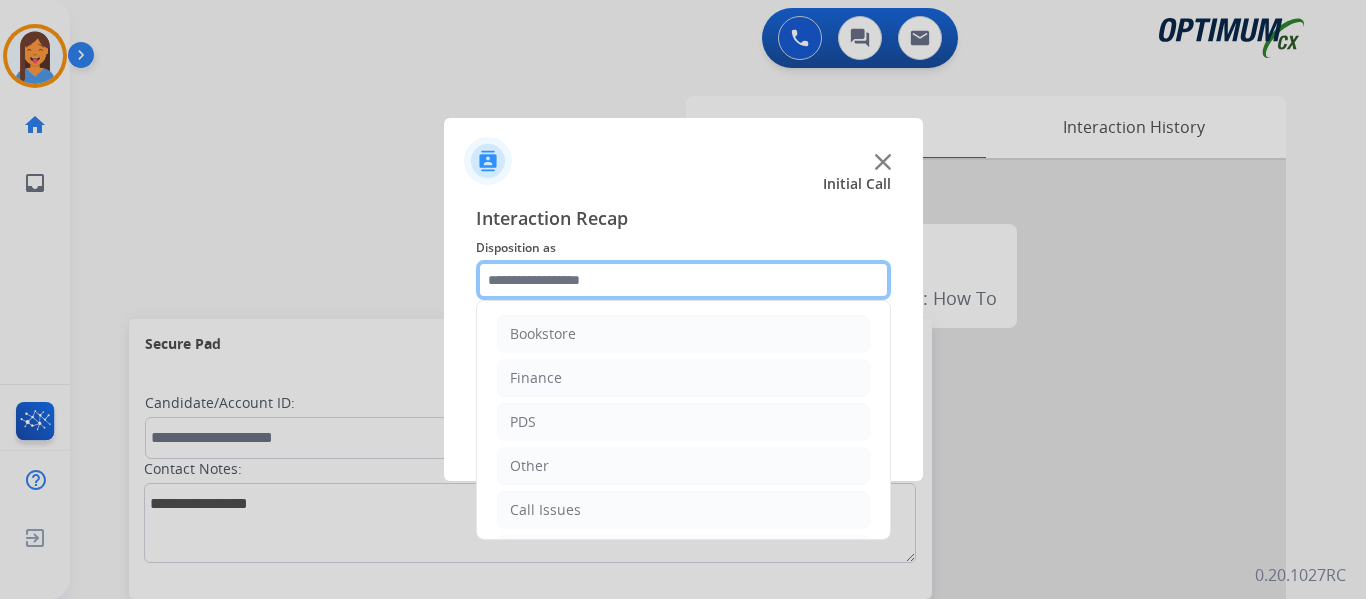 click 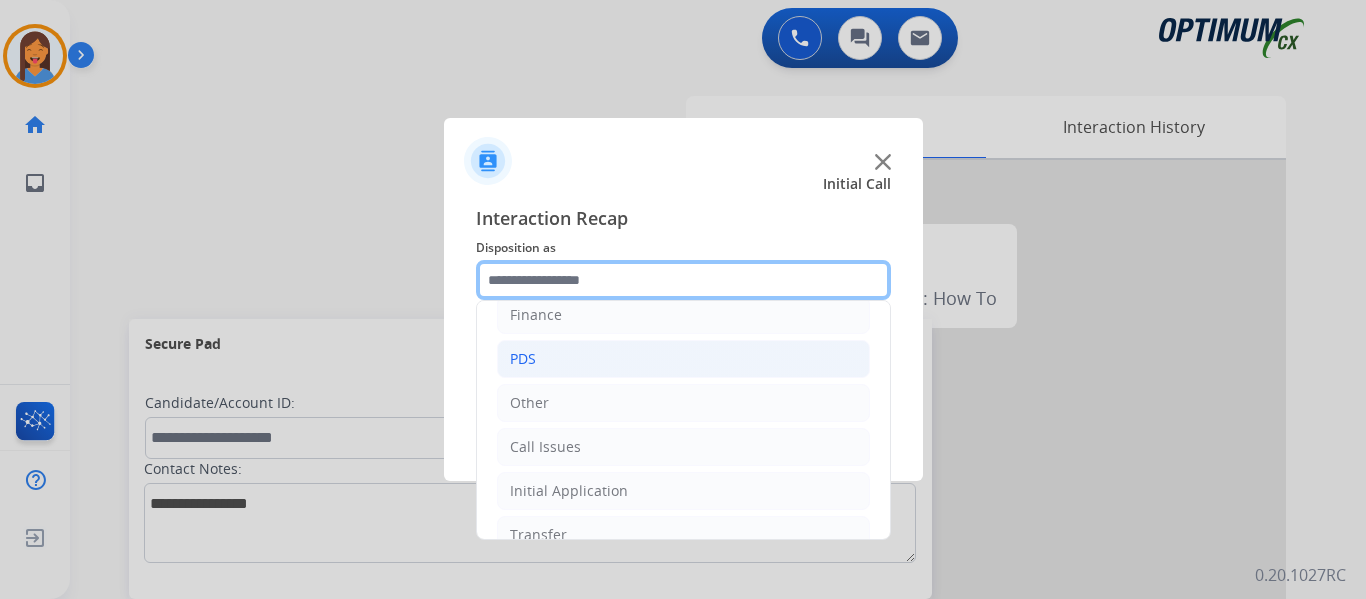 scroll, scrollTop: 136, scrollLeft: 0, axis: vertical 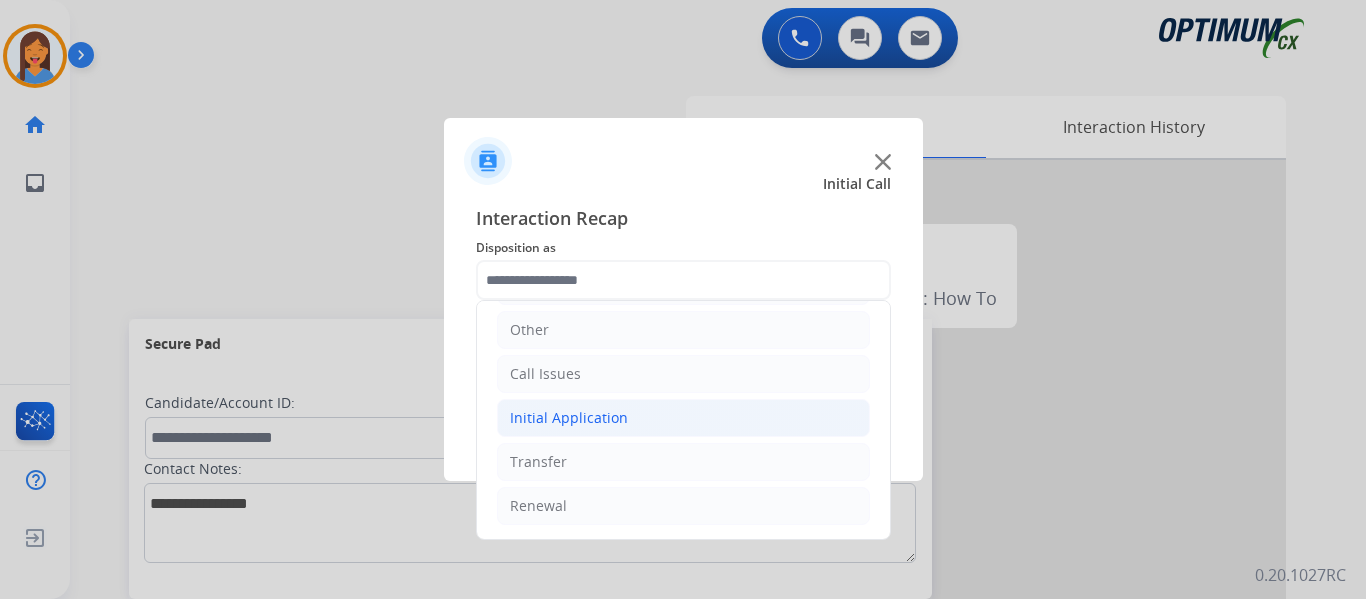 click on "Initial Application" 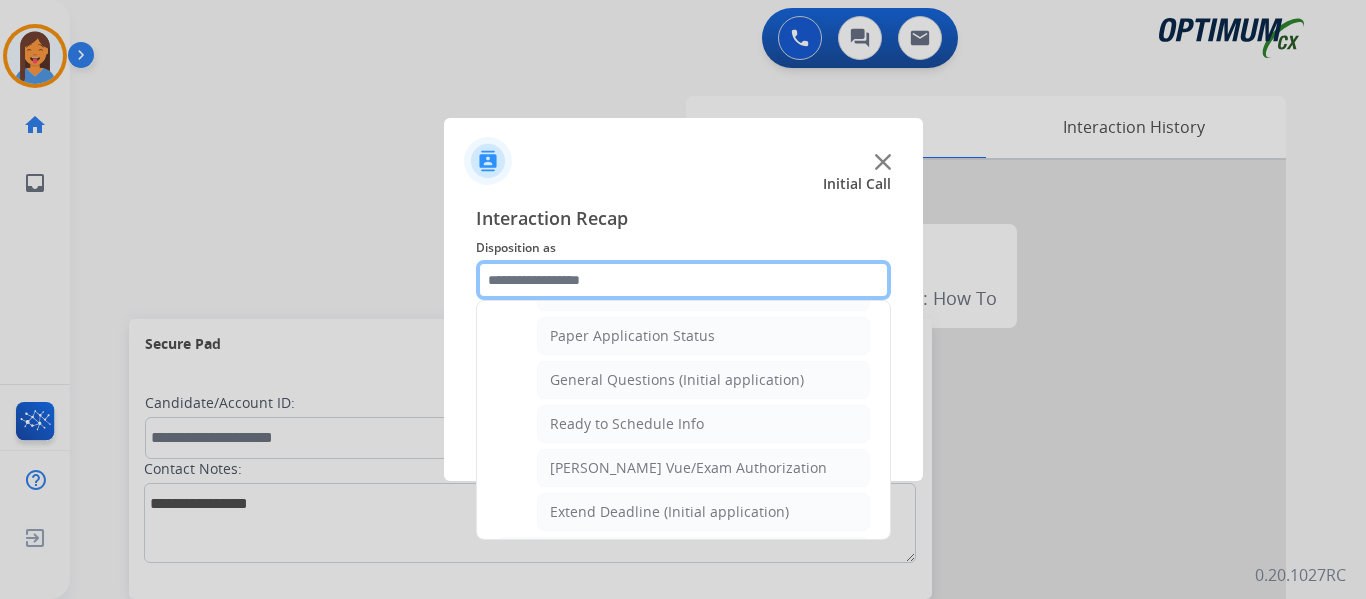 scroll, scrollTop: 1136, scrollLeft: 0, axis: vertical 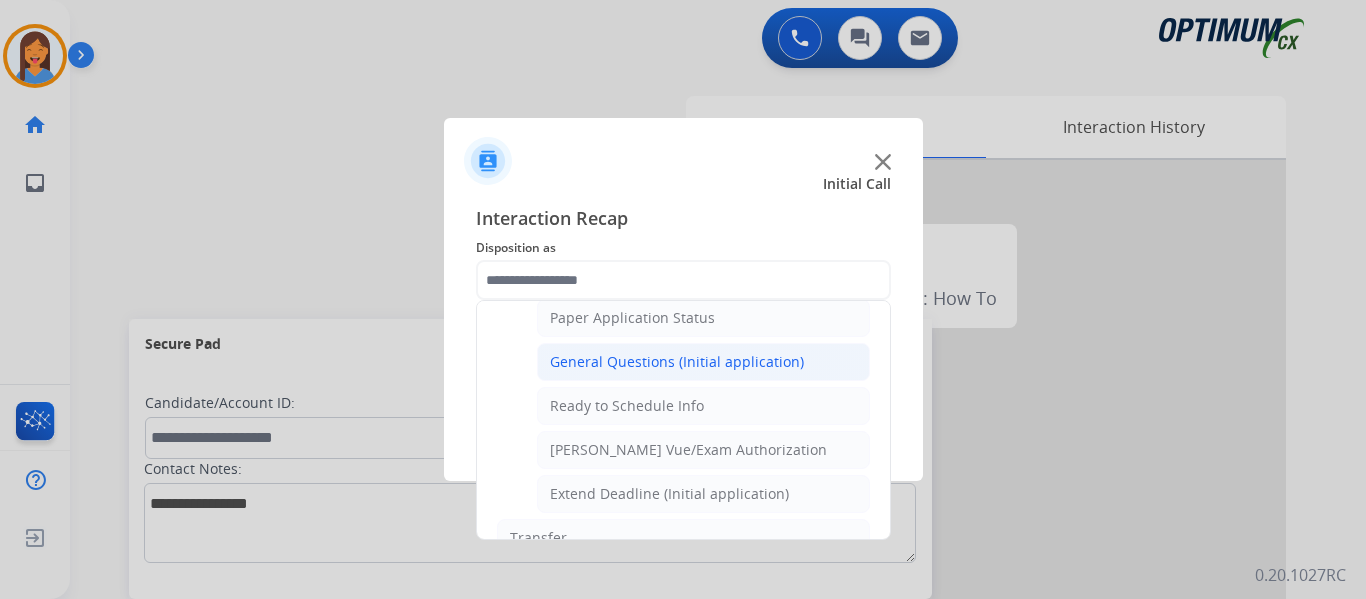 click on "General Questions (Initial application)" 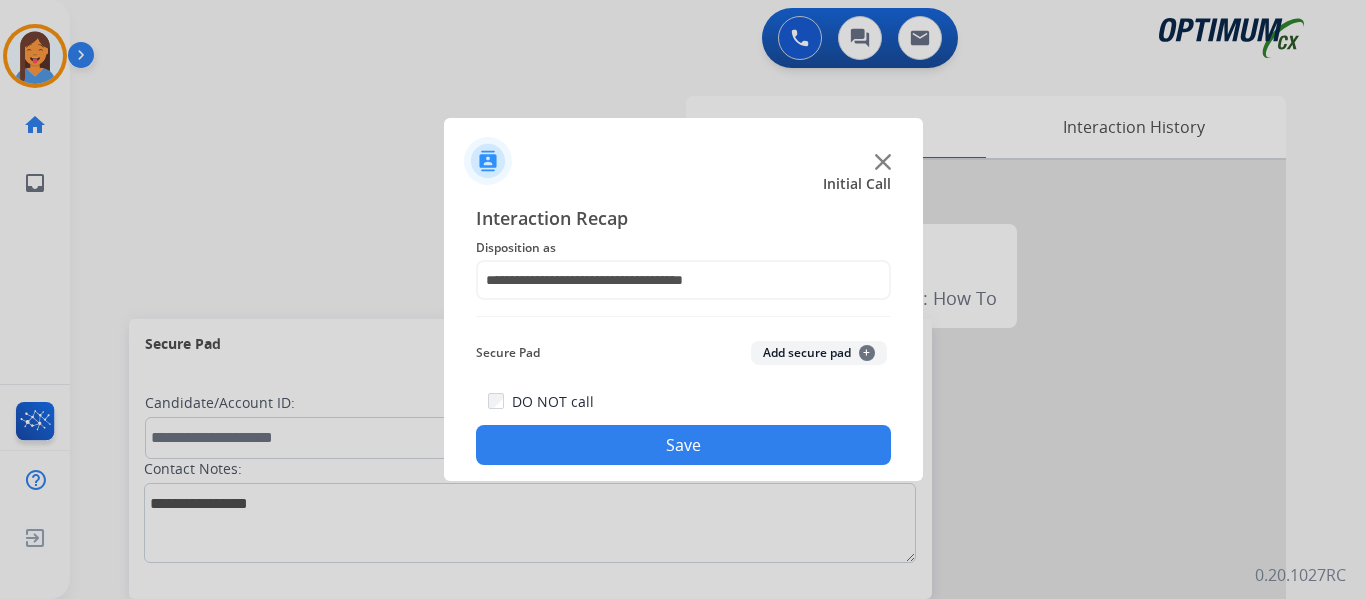 click on "Save" 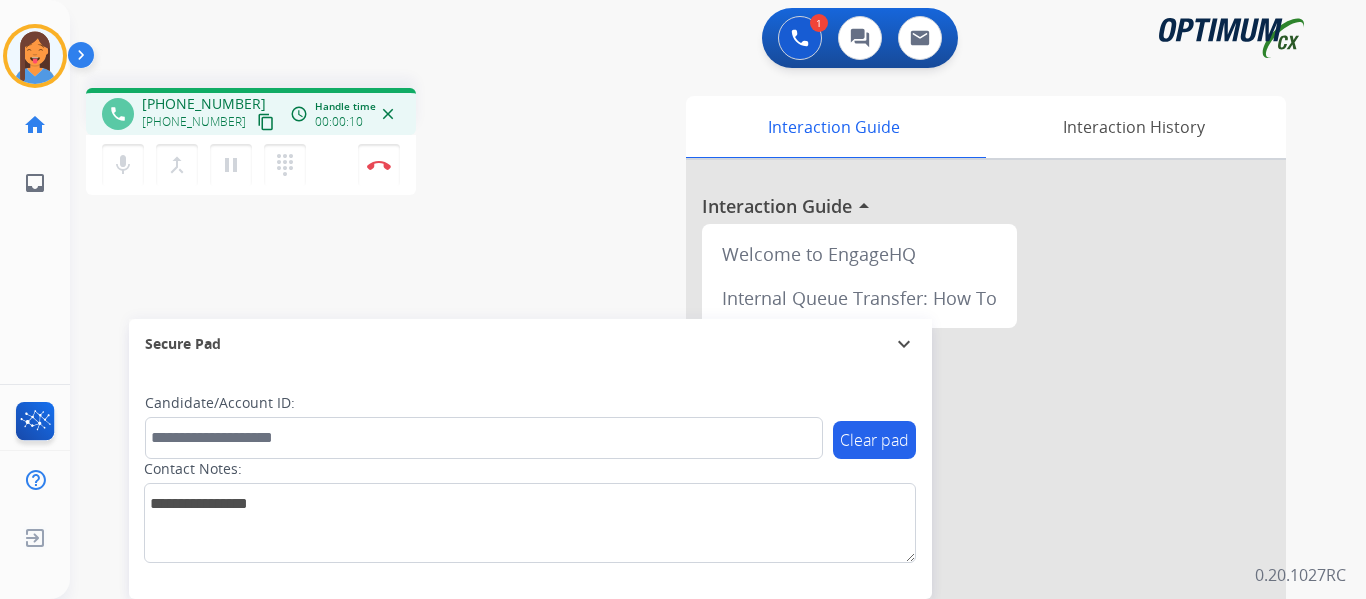 click on "content_copy" at bounding box center (266, 122) 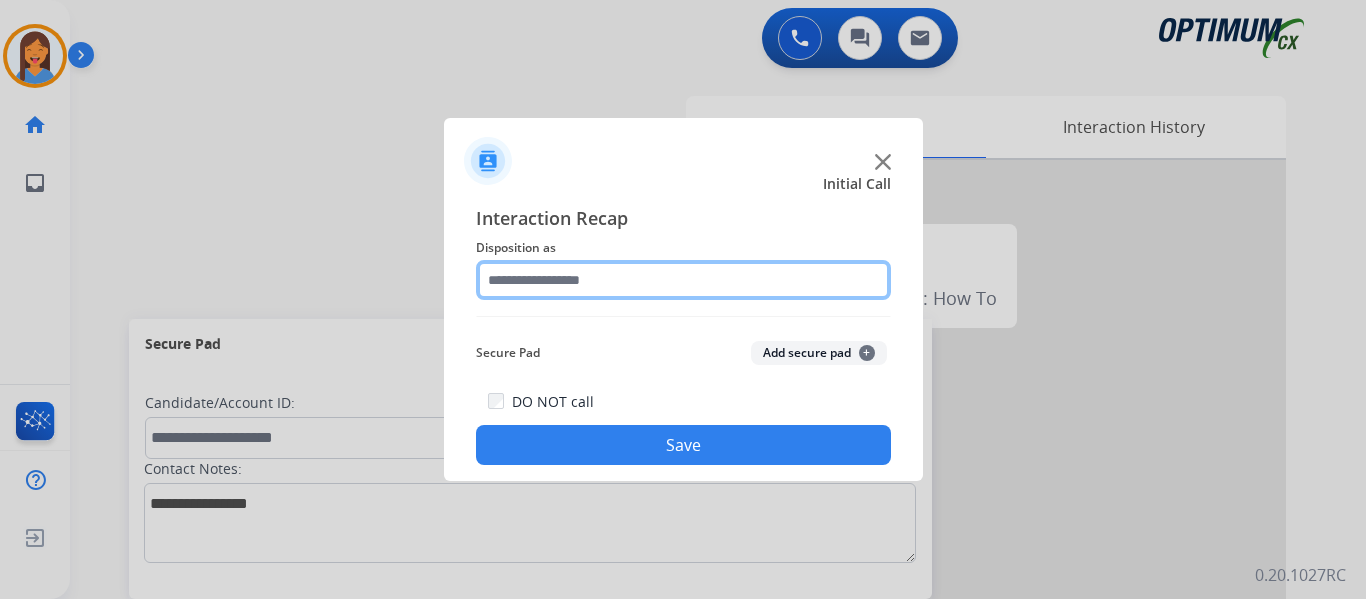click 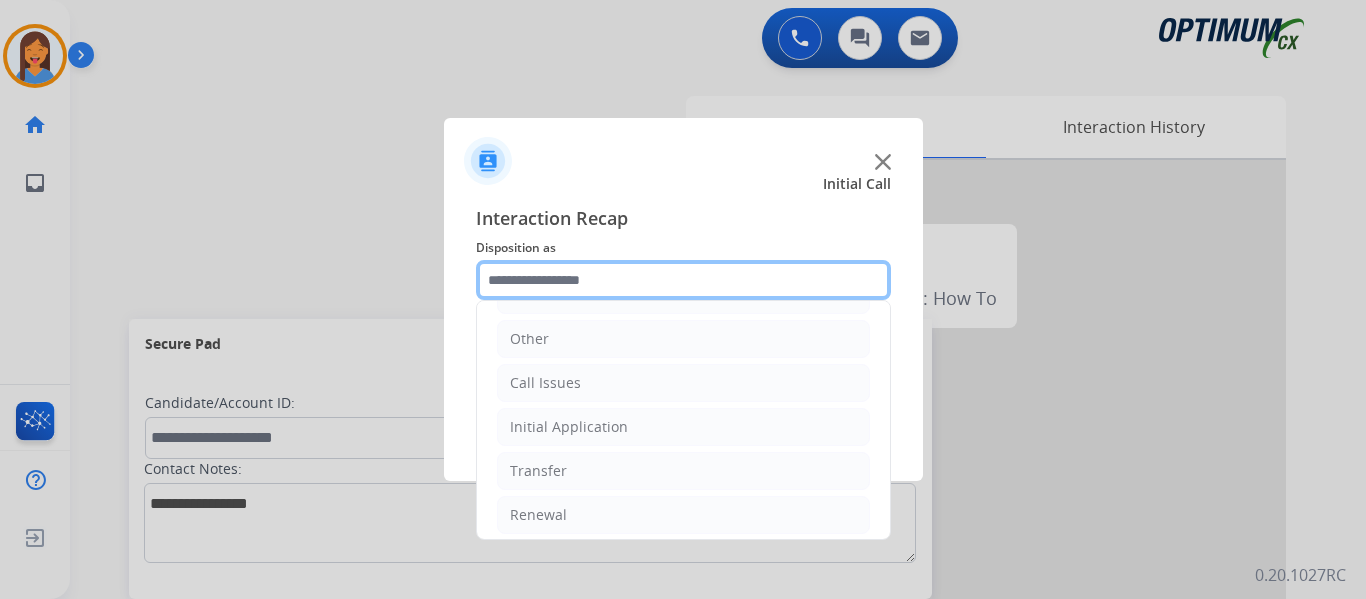 scroll, scrollTop: 136, scrollLeft: 0, axis: vertical 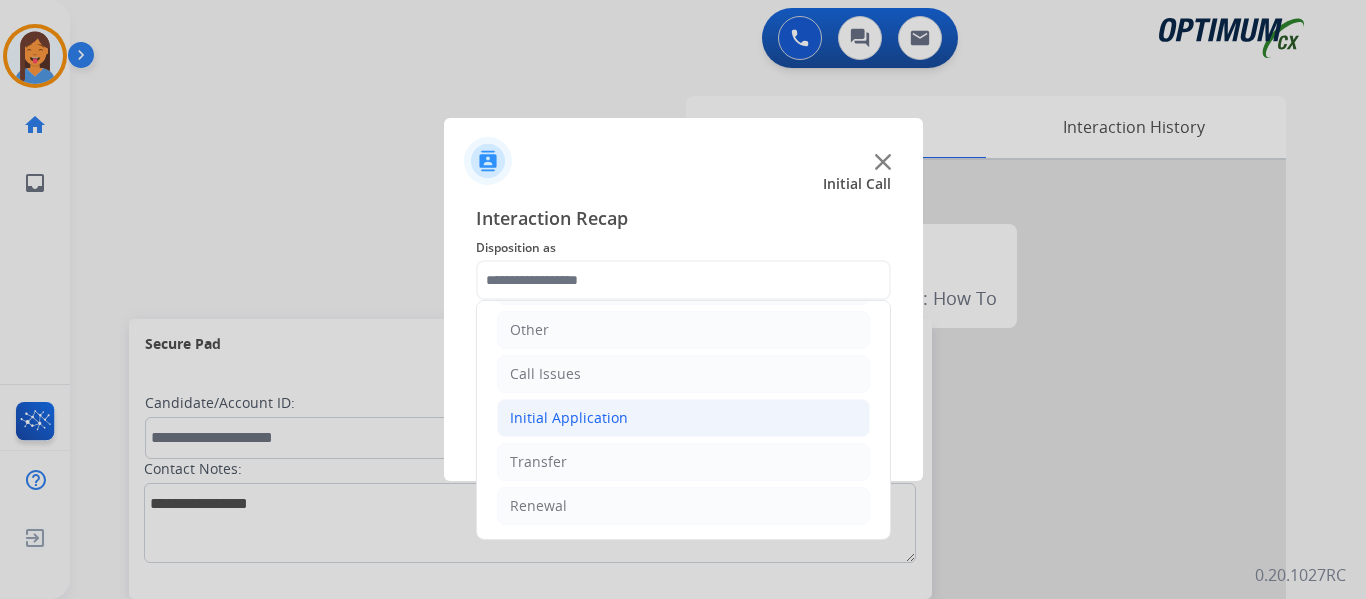 click on "Initial Application" 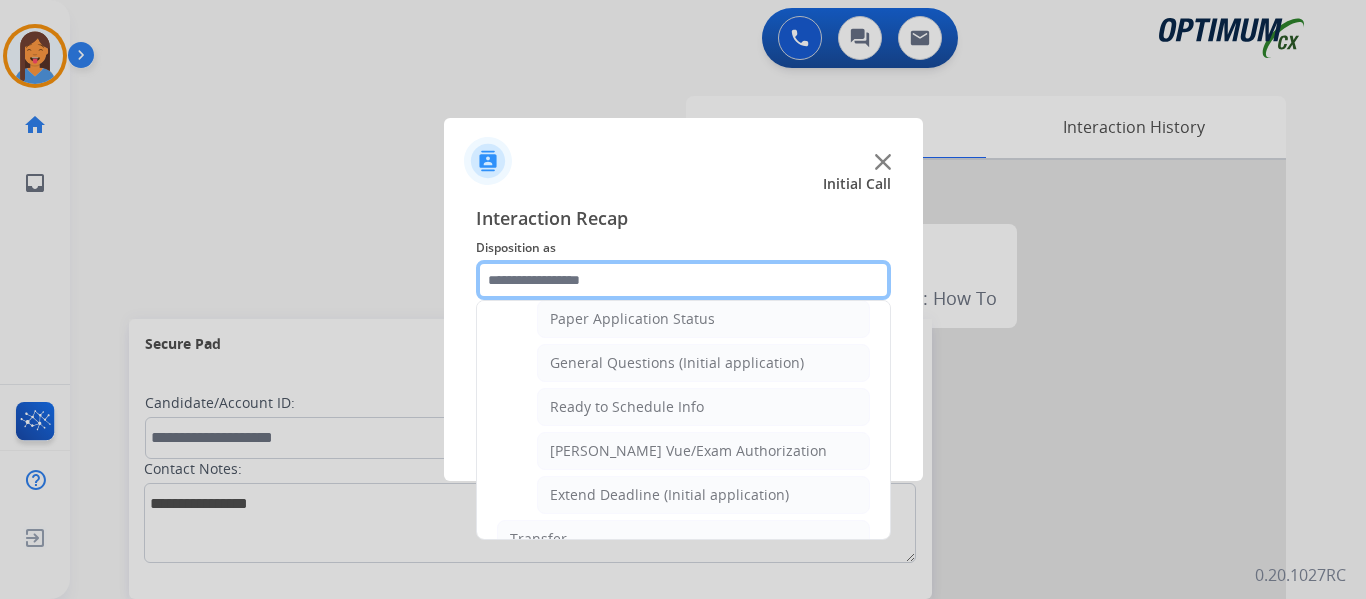 scroll, scrollTop: 1112, scrollLeft: 0, axis: vertical 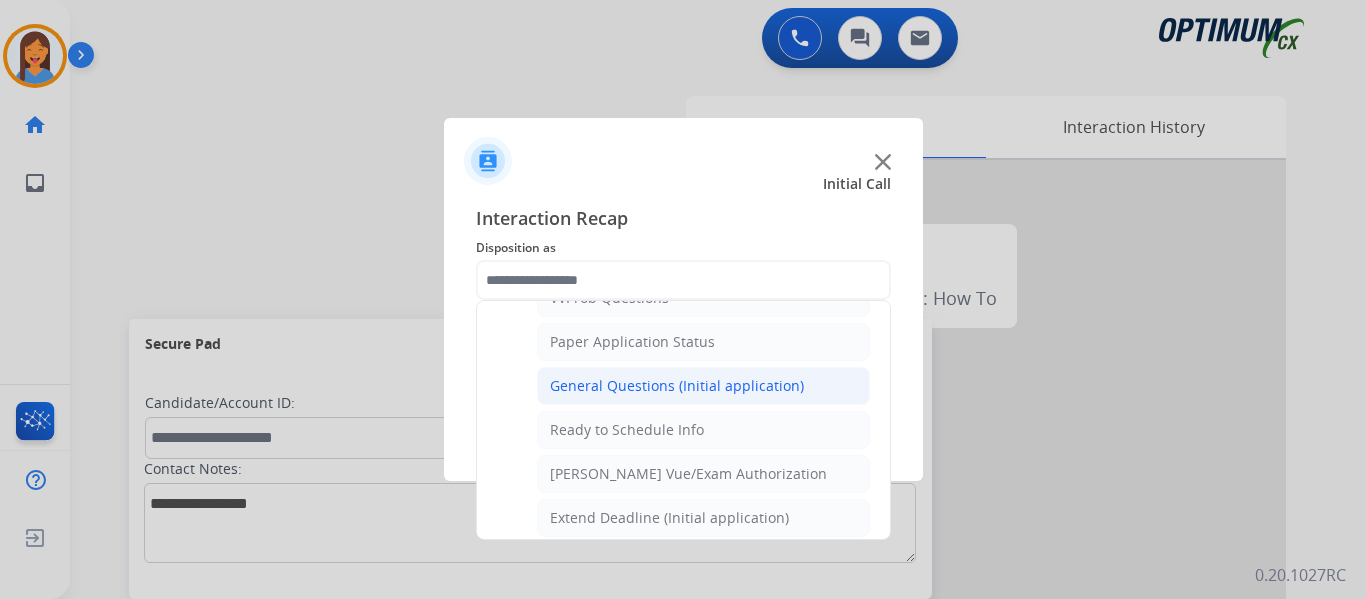click on "General Questions (Initial application)" 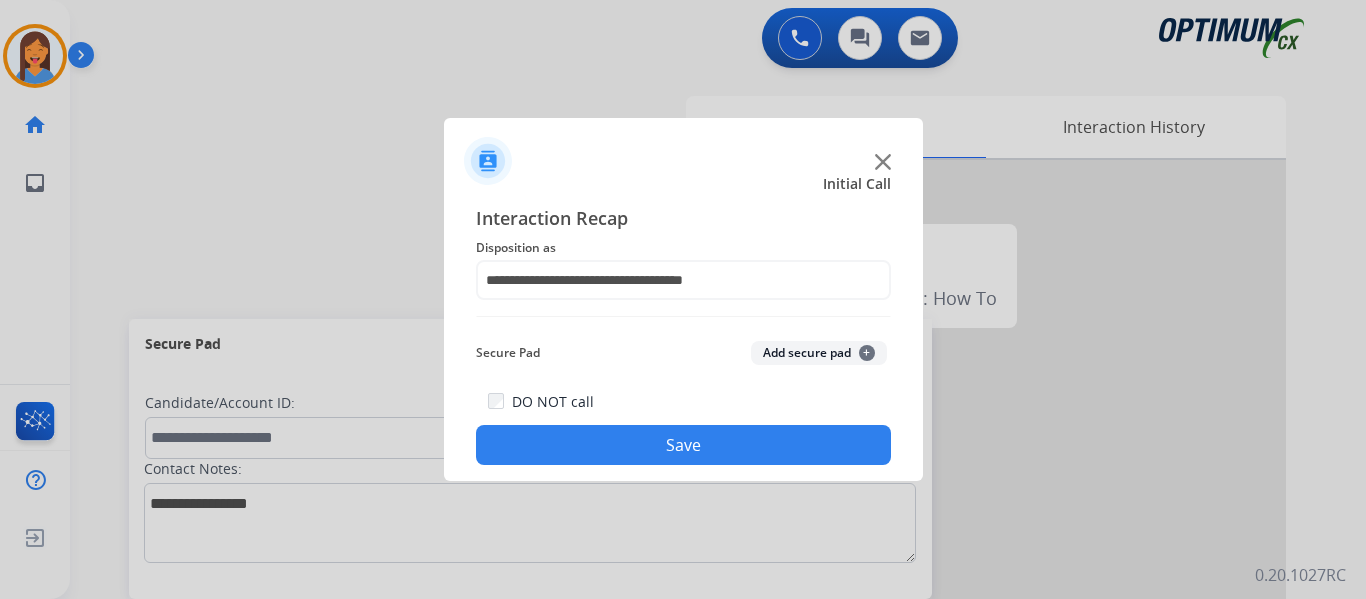 click on "Save" 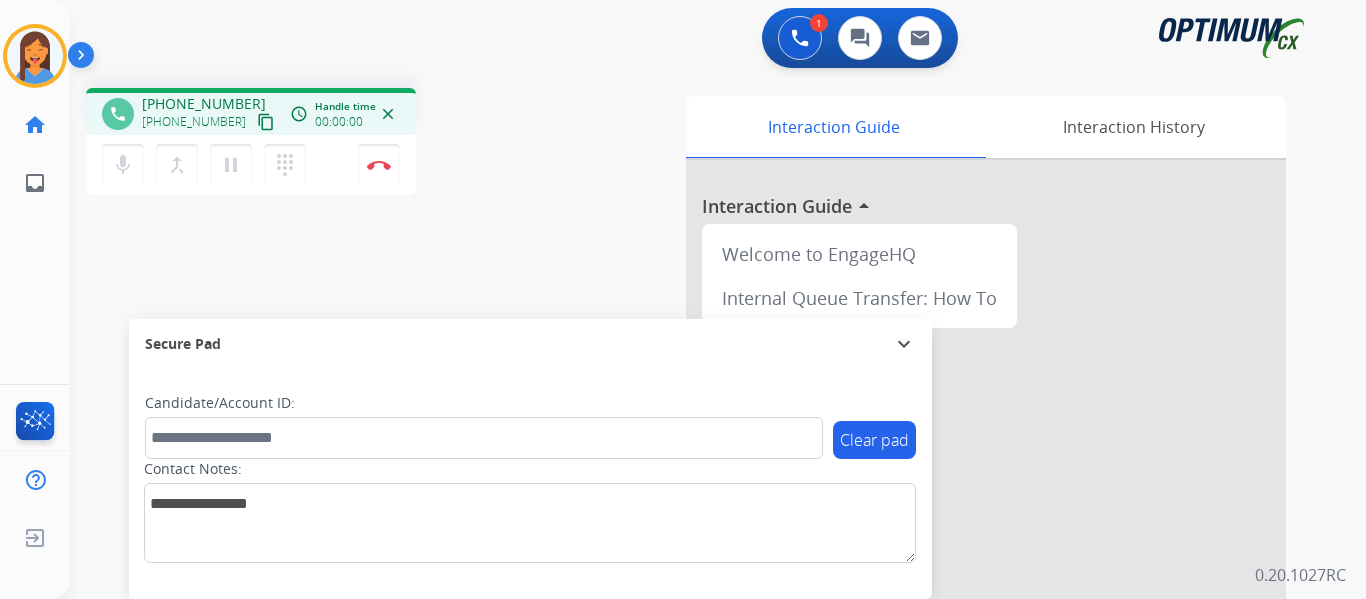 click on "content_copy" at bounding box center [266, 122] 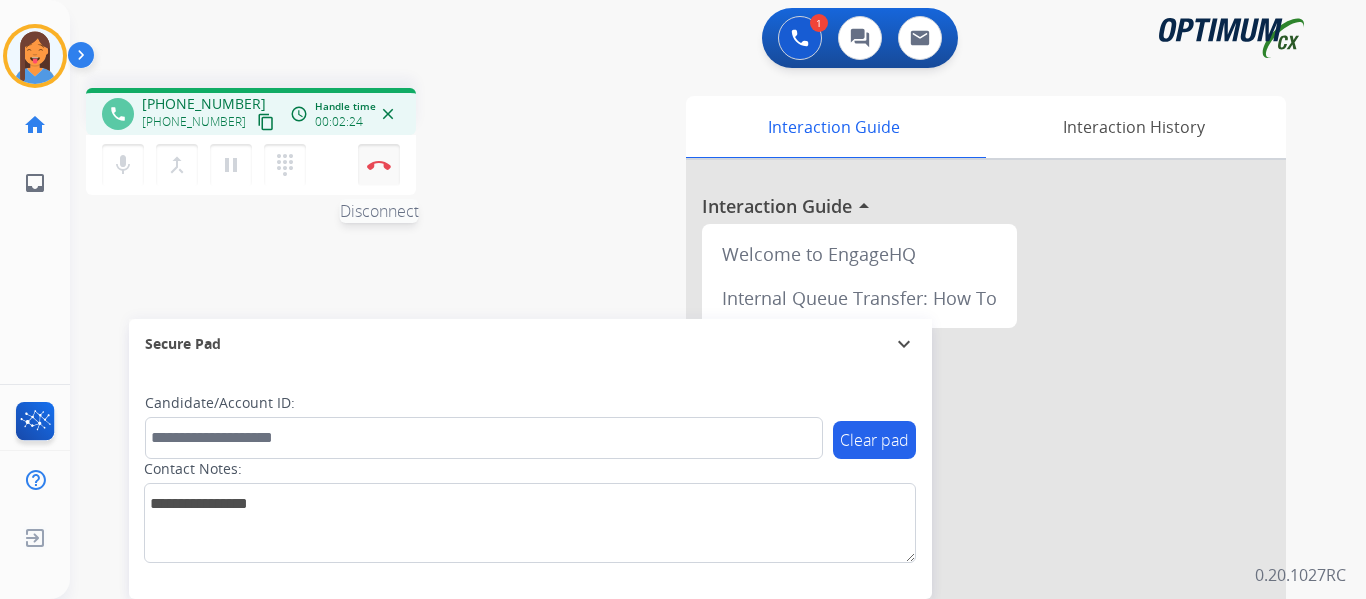 click at bounding box center (379, 165) 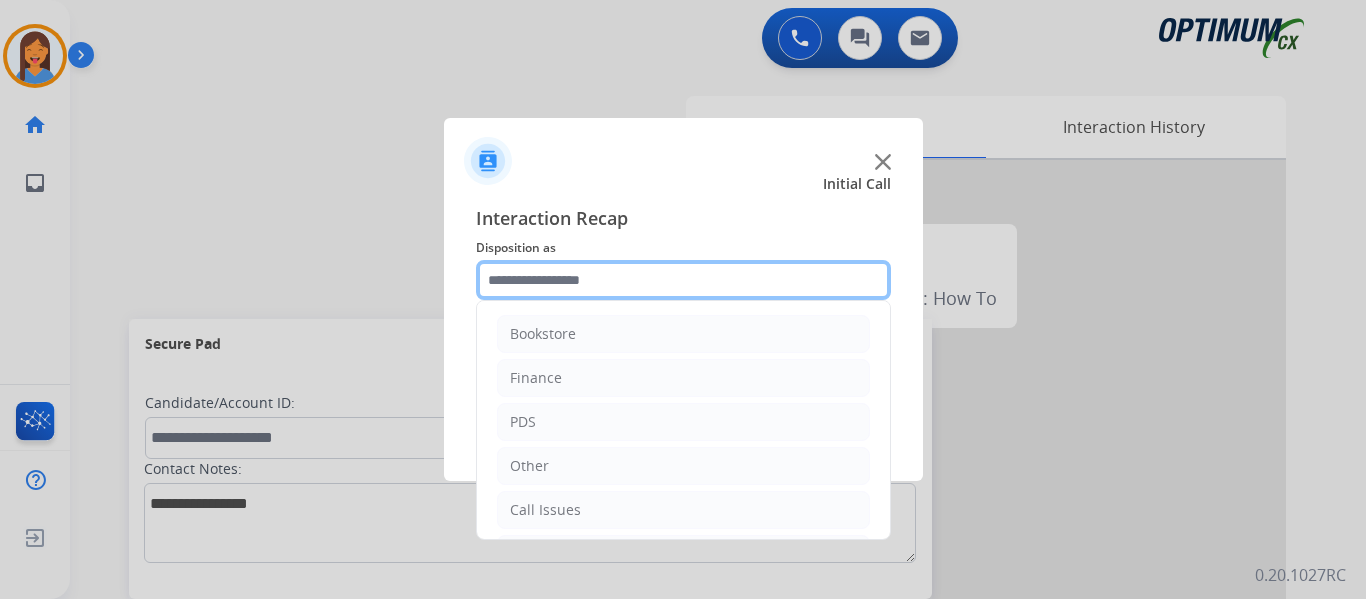 click 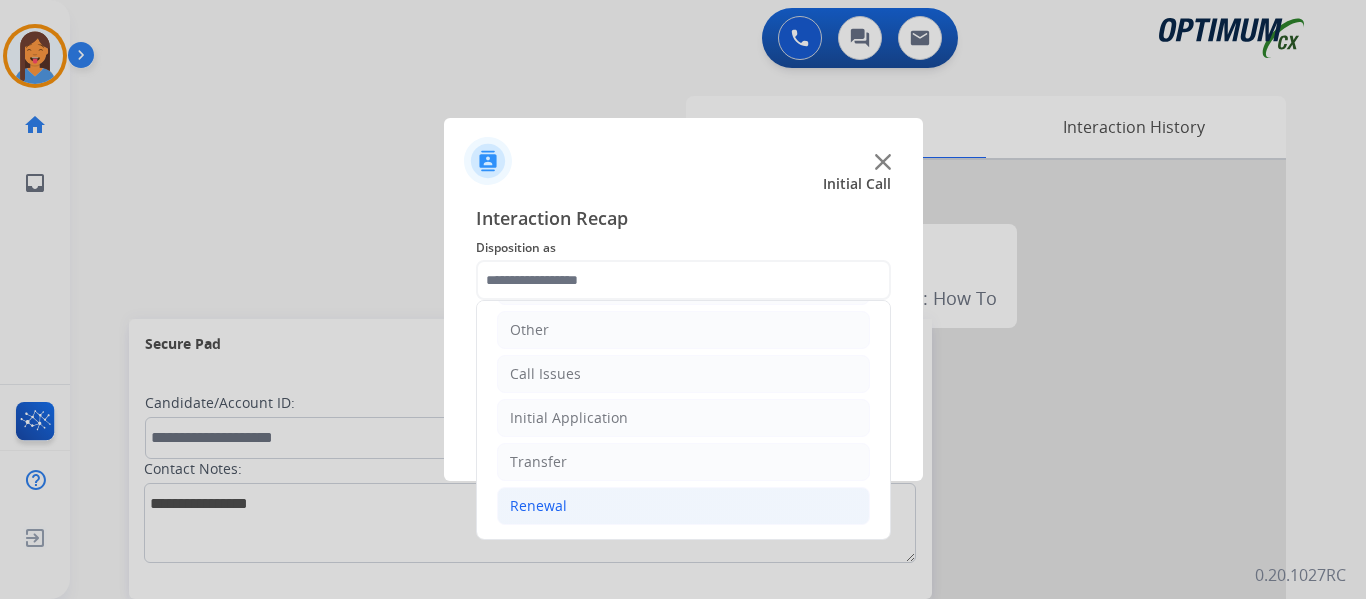 click on "Renewal" 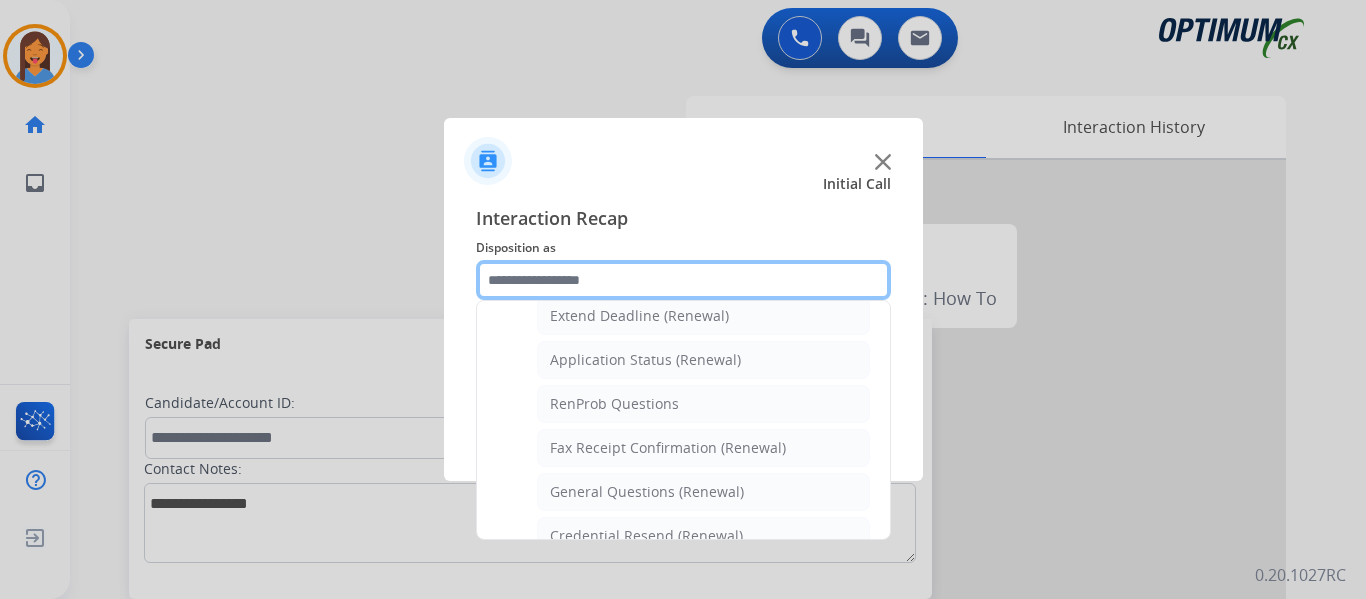scroll, scrollTop: 436, scrollLeft: 0, axis: vertical 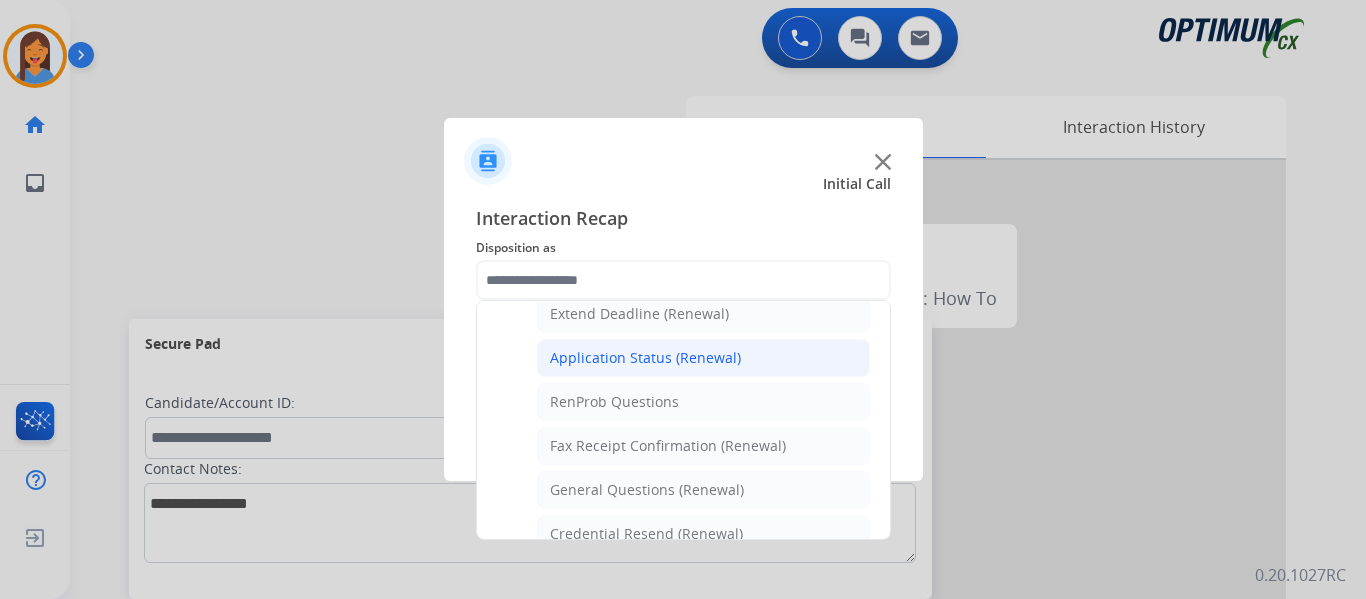 click on "Application Status (Renewal)" 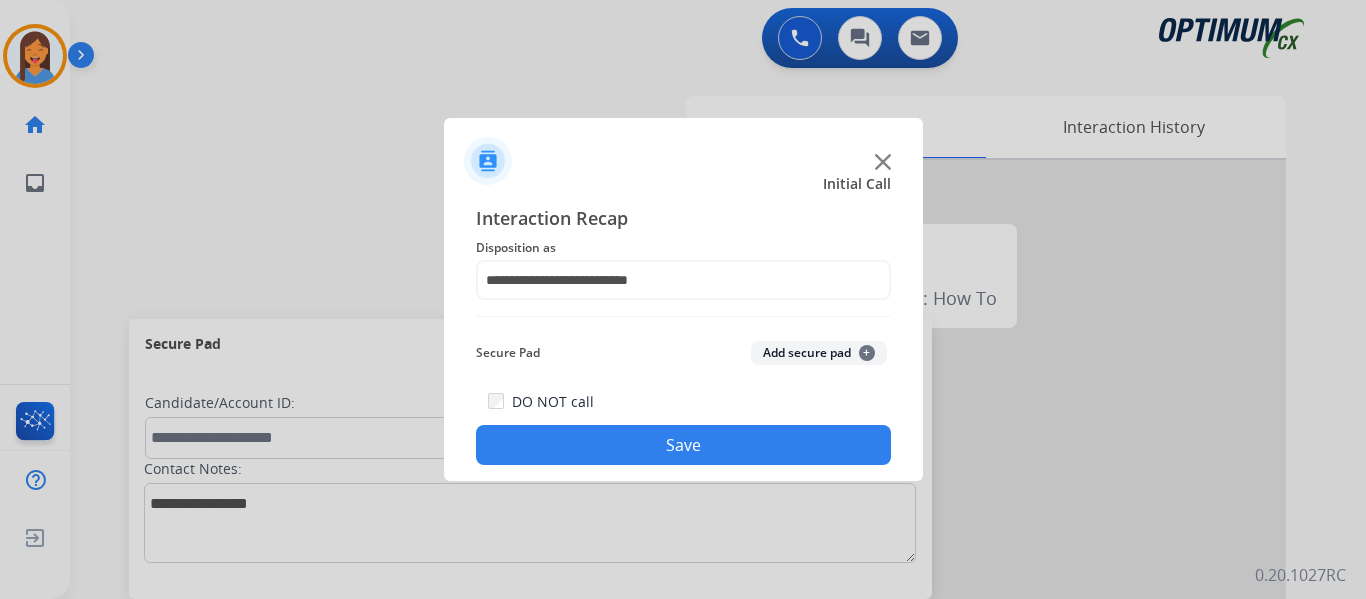 click on "Save" 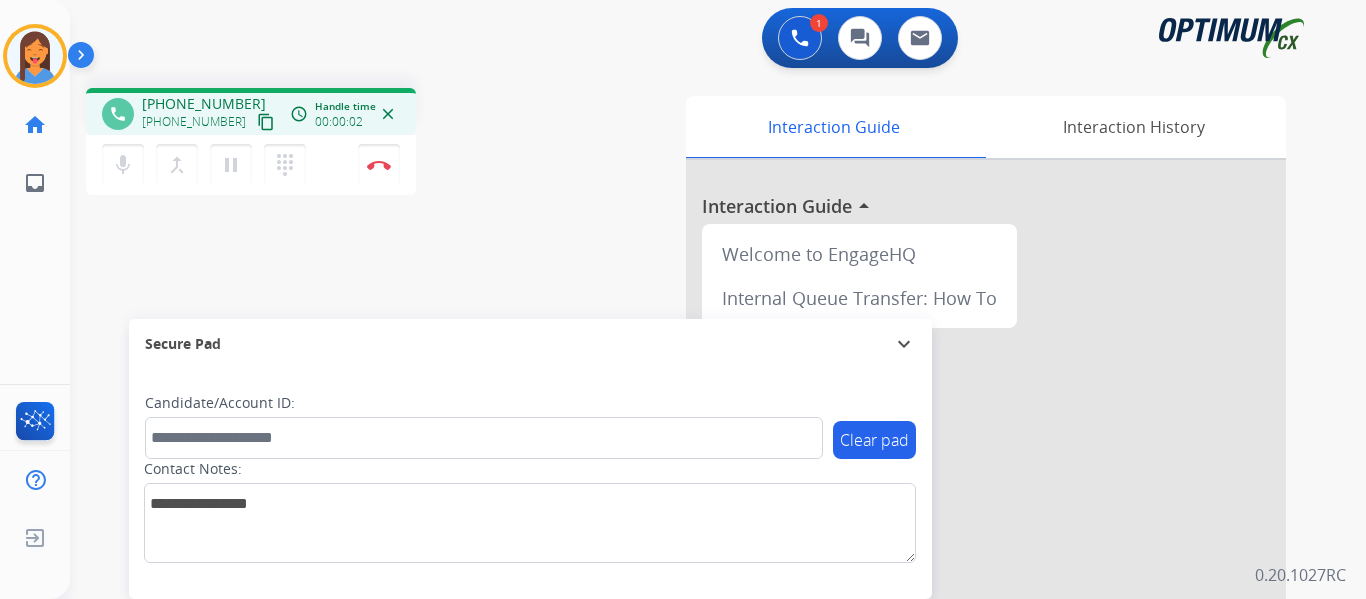 click on "content_copy" at bounding box center [266, 122] 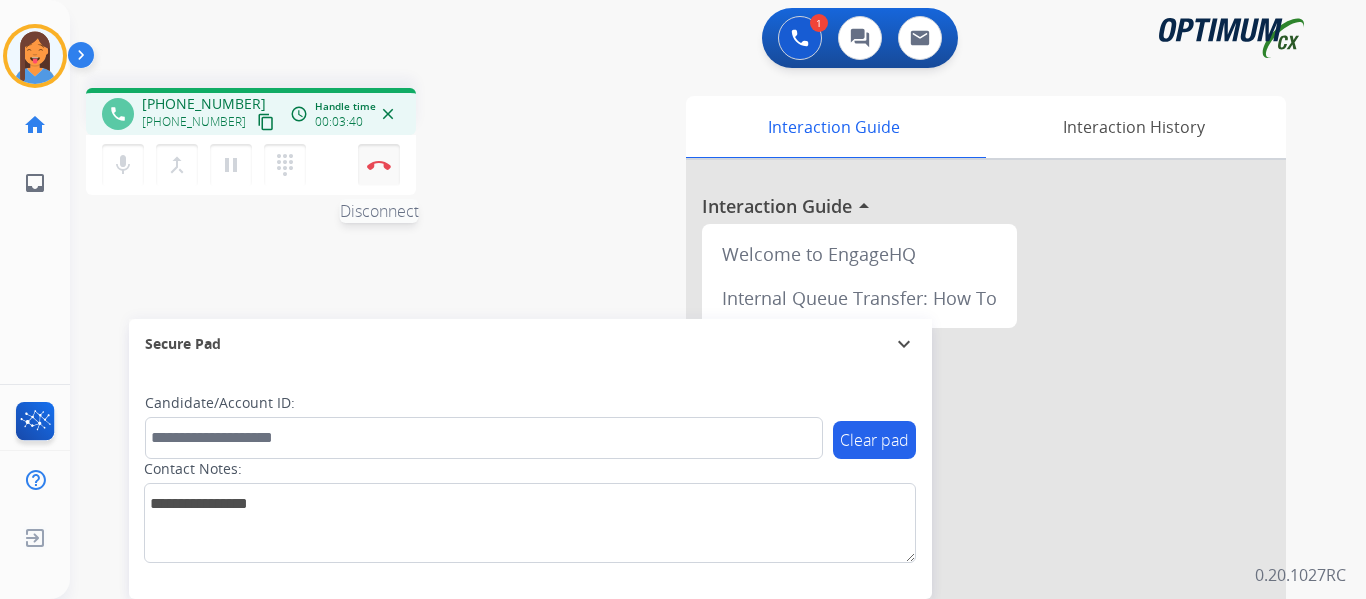 click at bounding box center [379, 165] 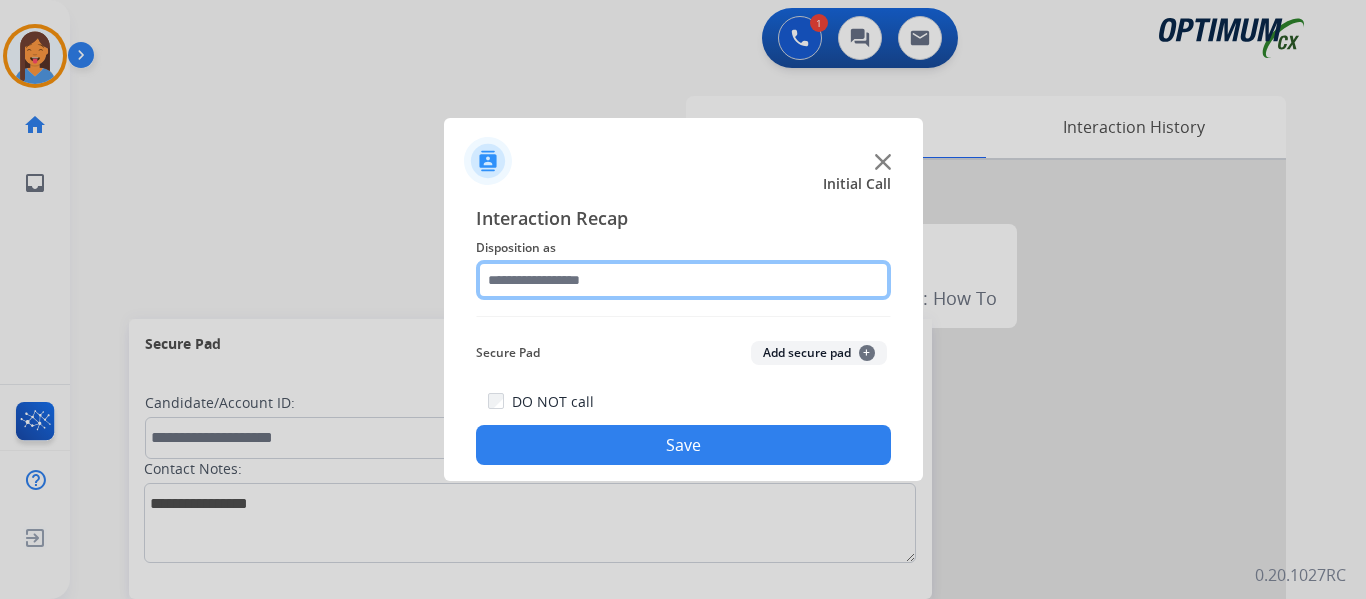 click 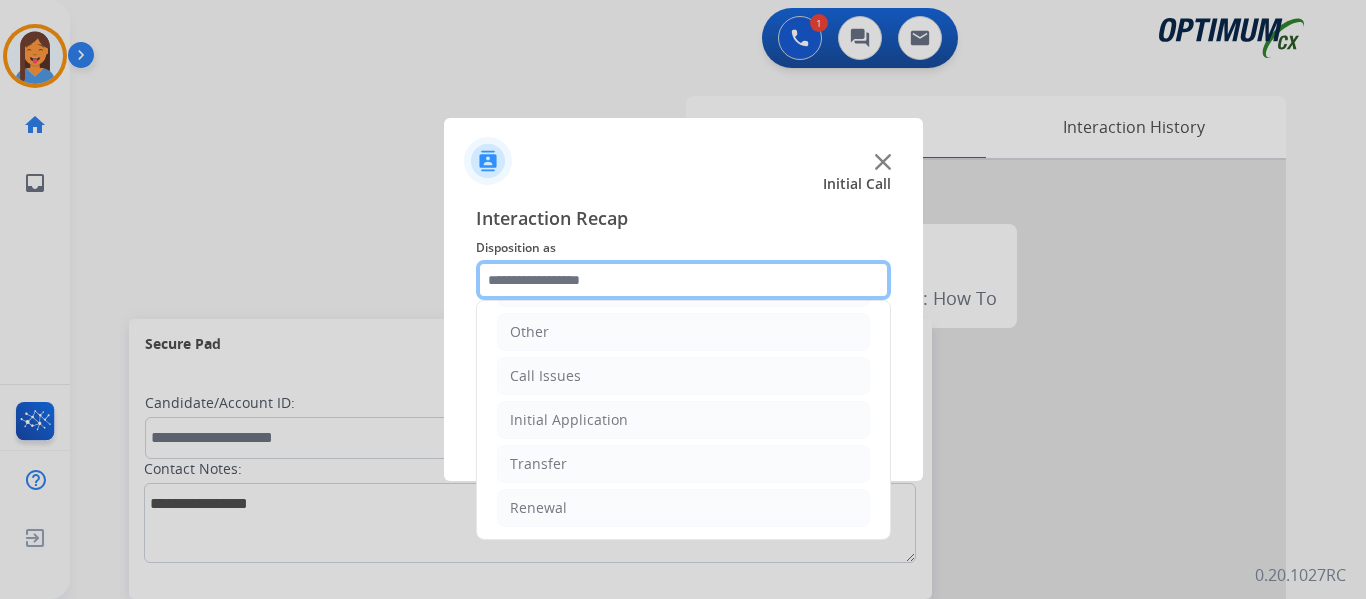 scroll, scrollTop: 136, scrollLeft: 0, axis: vertical 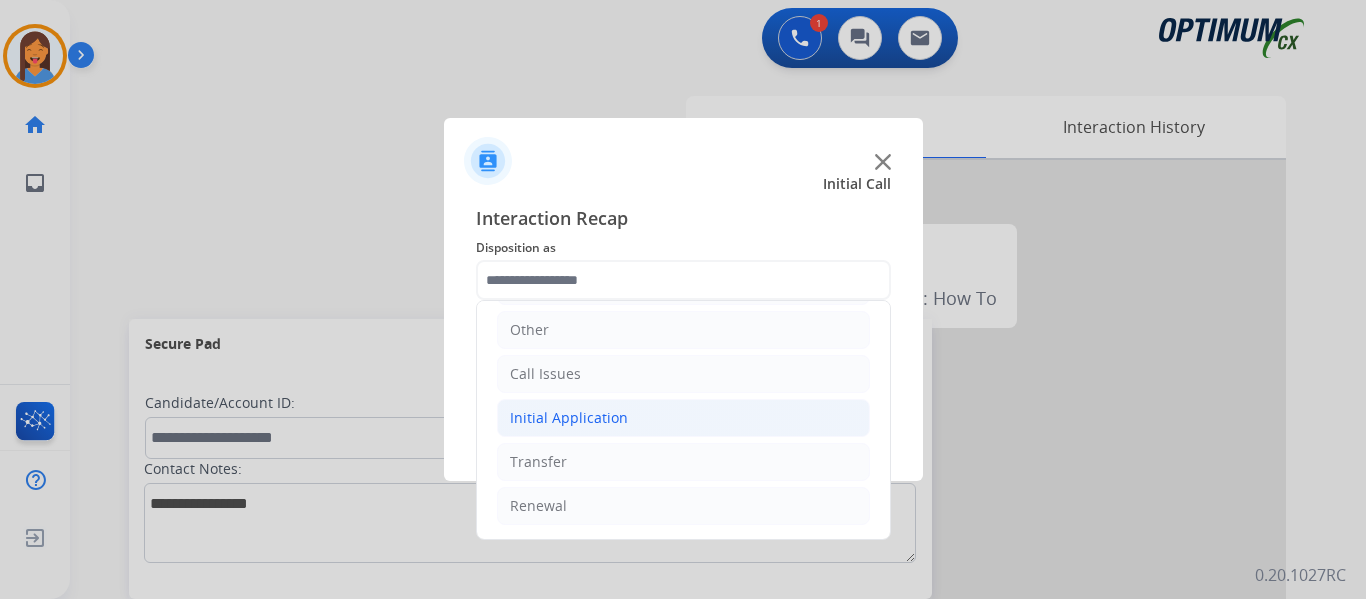 click on "Initial Application" 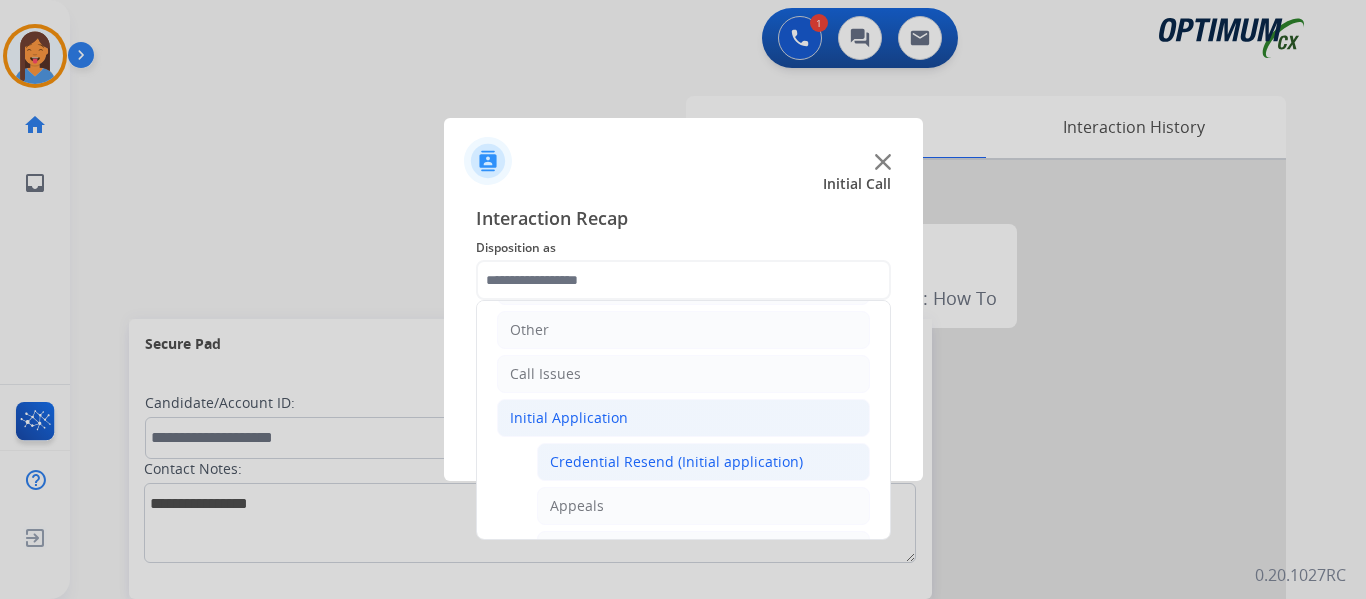 click on "Credential Resend (Initial application)" 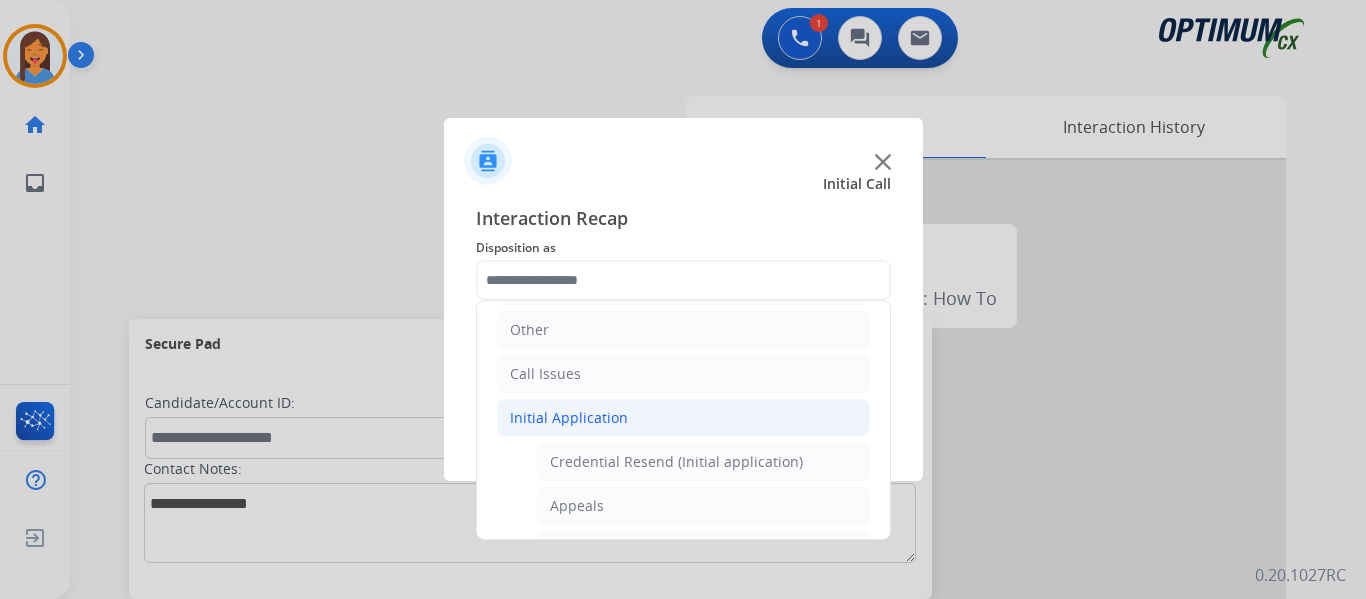 type on "**********" 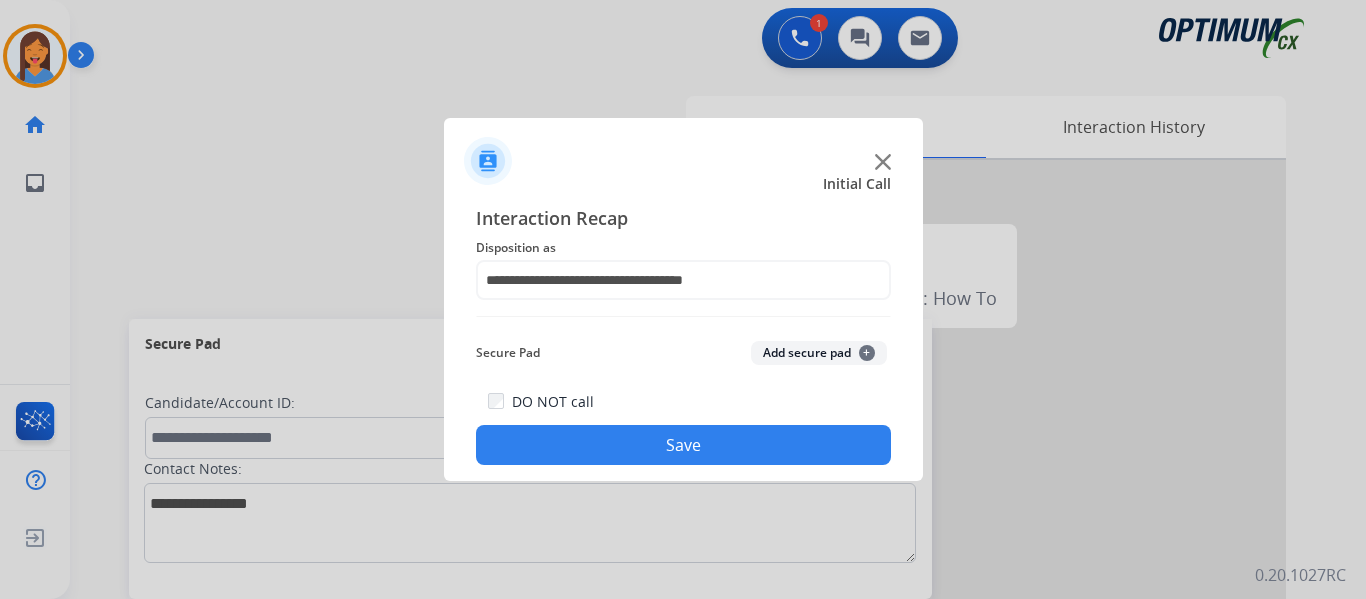 click on "Save" 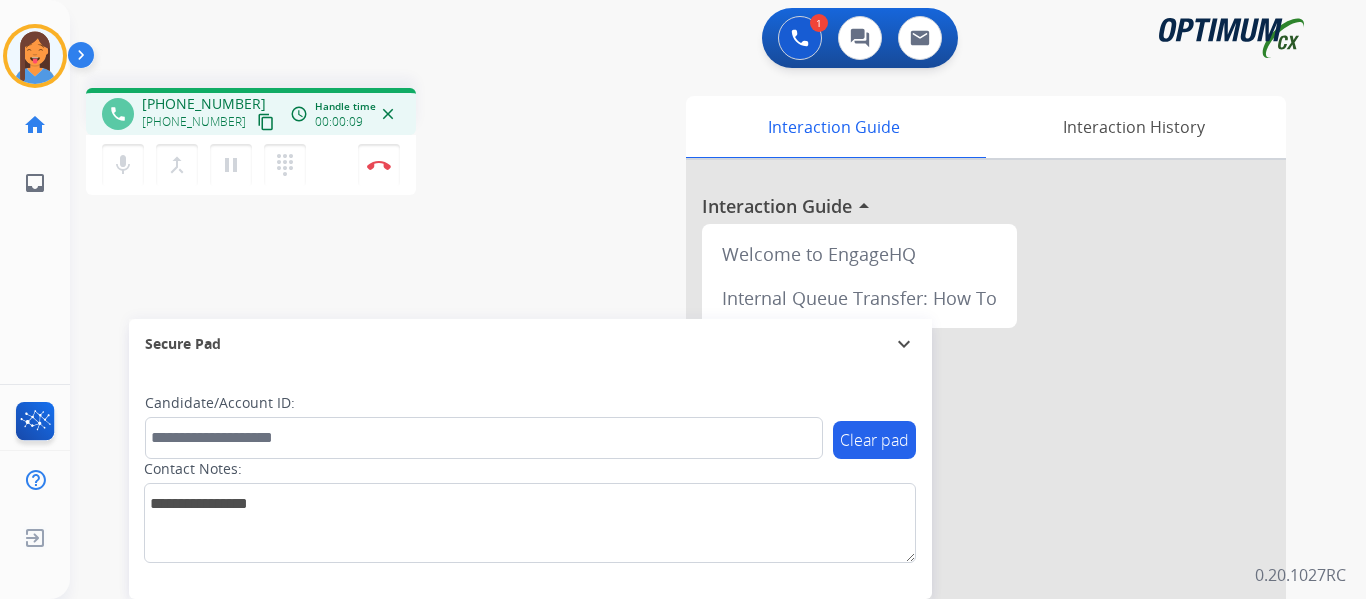 click on "content_copy" at bounding box center [266, 122] 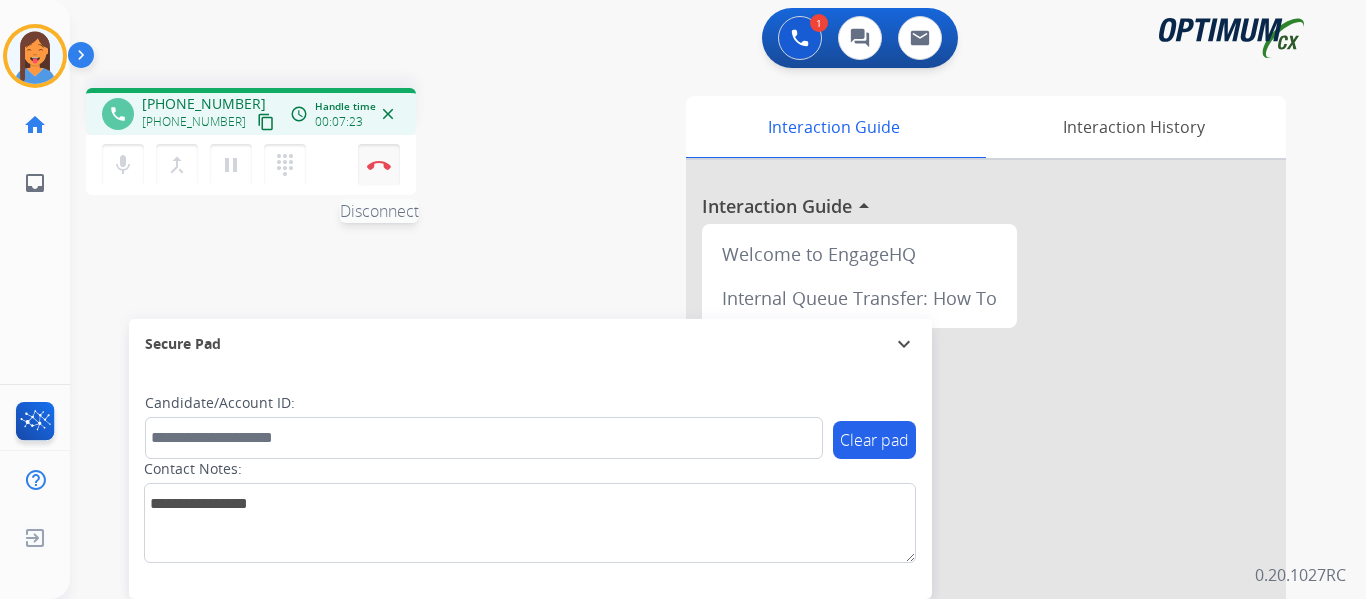 click at bounding box center [379, 165] 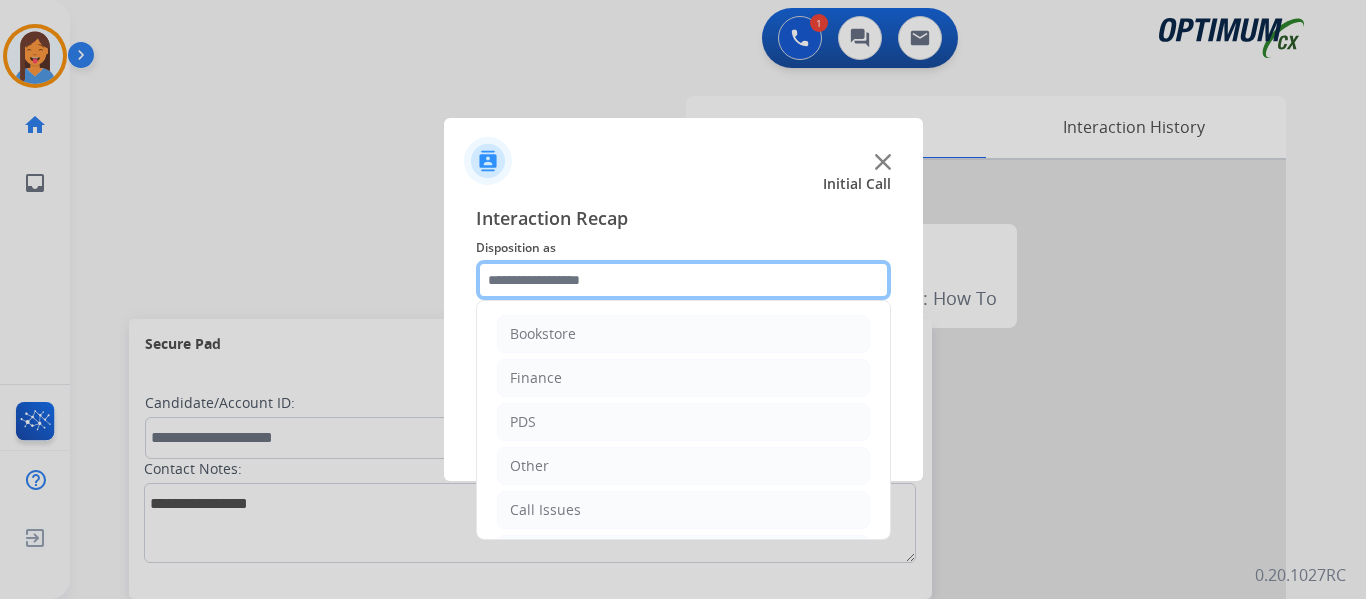 click 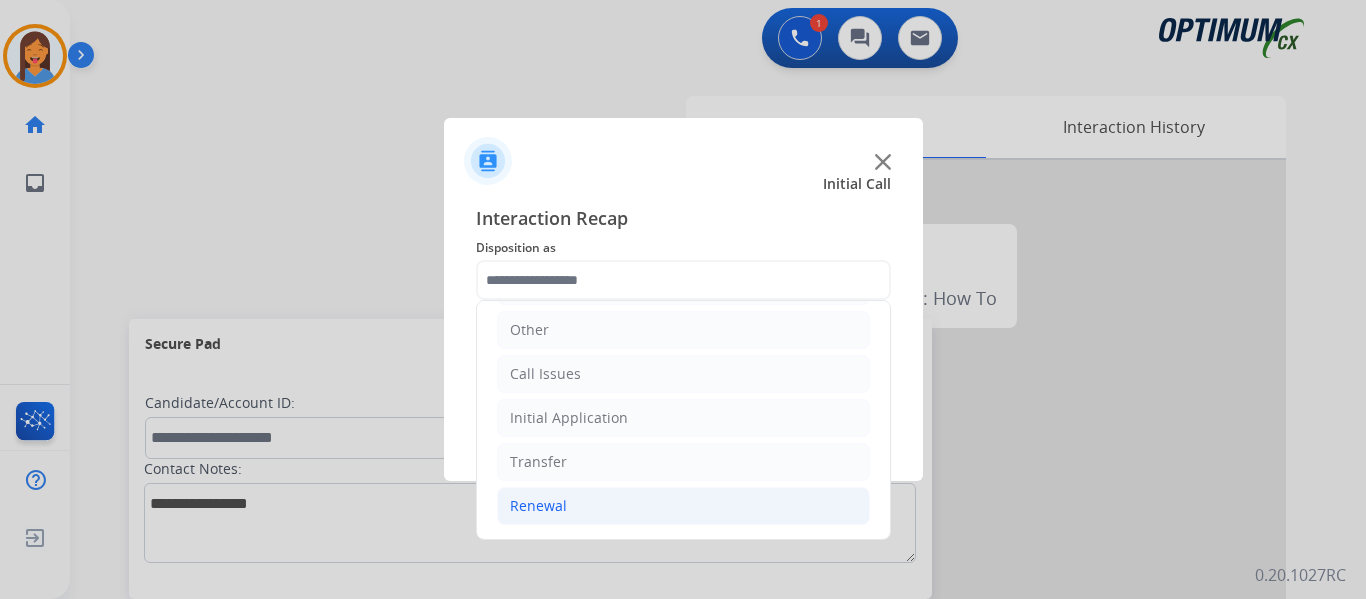 click on "Renewal" 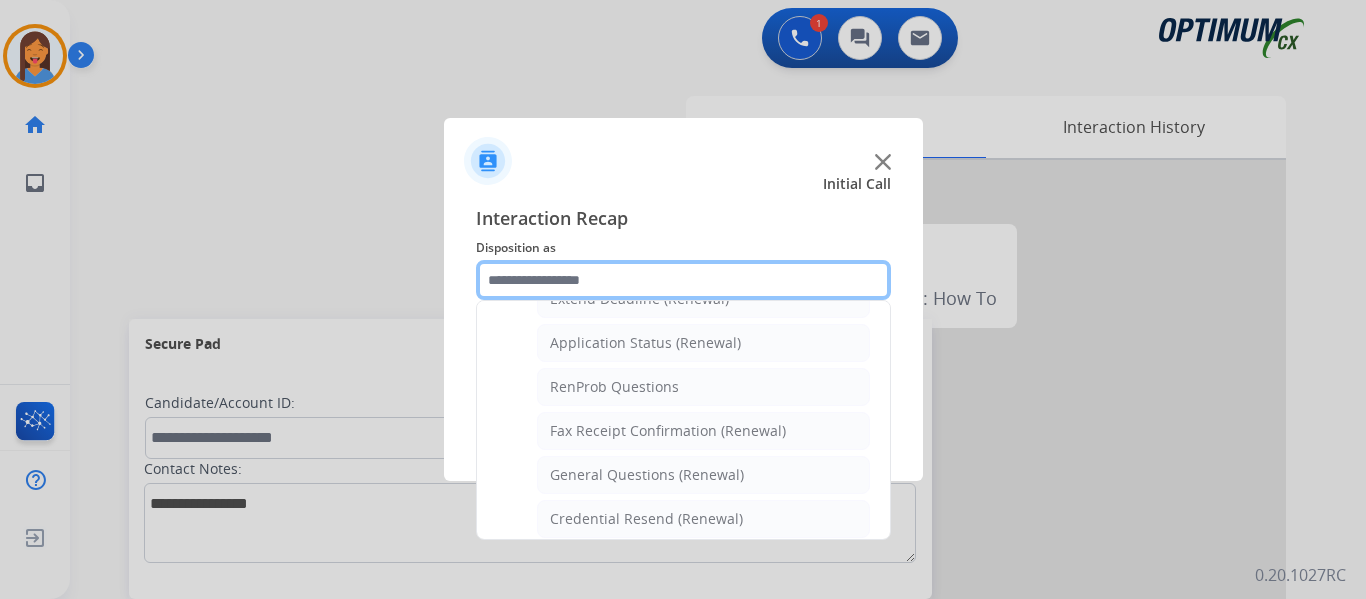 scroll, scrollTop: 536, scrollLeft: 0, axis: vertical 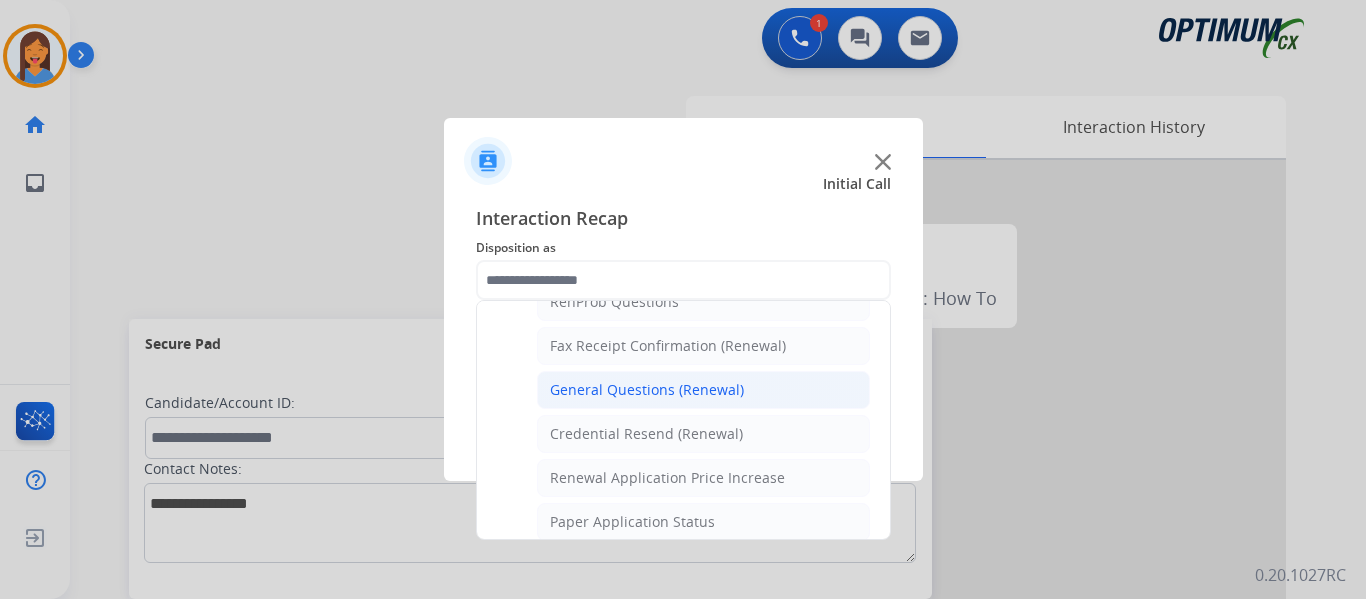 click on "General Questions (Renewal)" 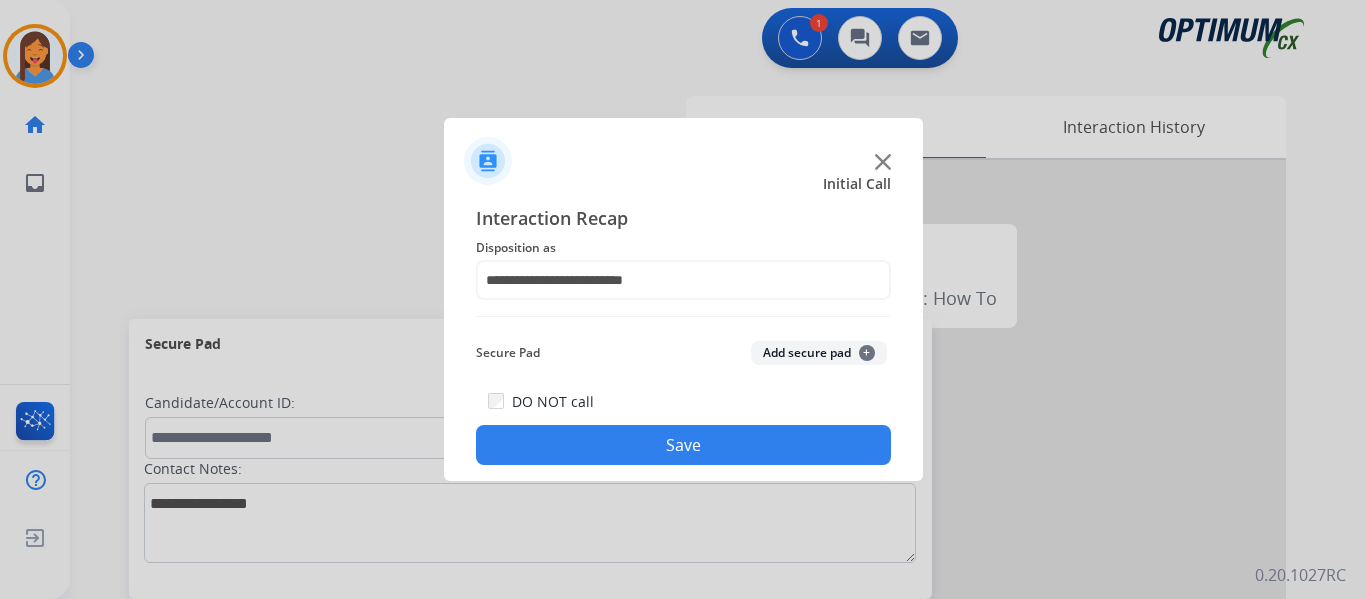 click on "Save" 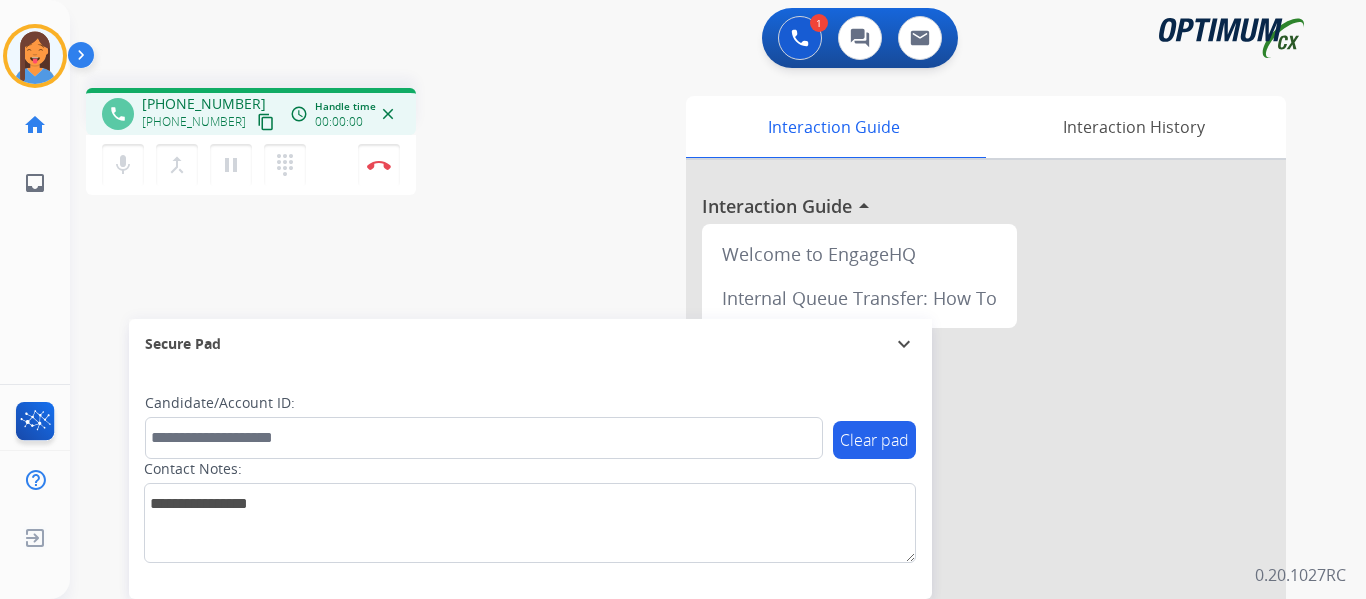 click on "content_copy" at bounding box center (266, 122) 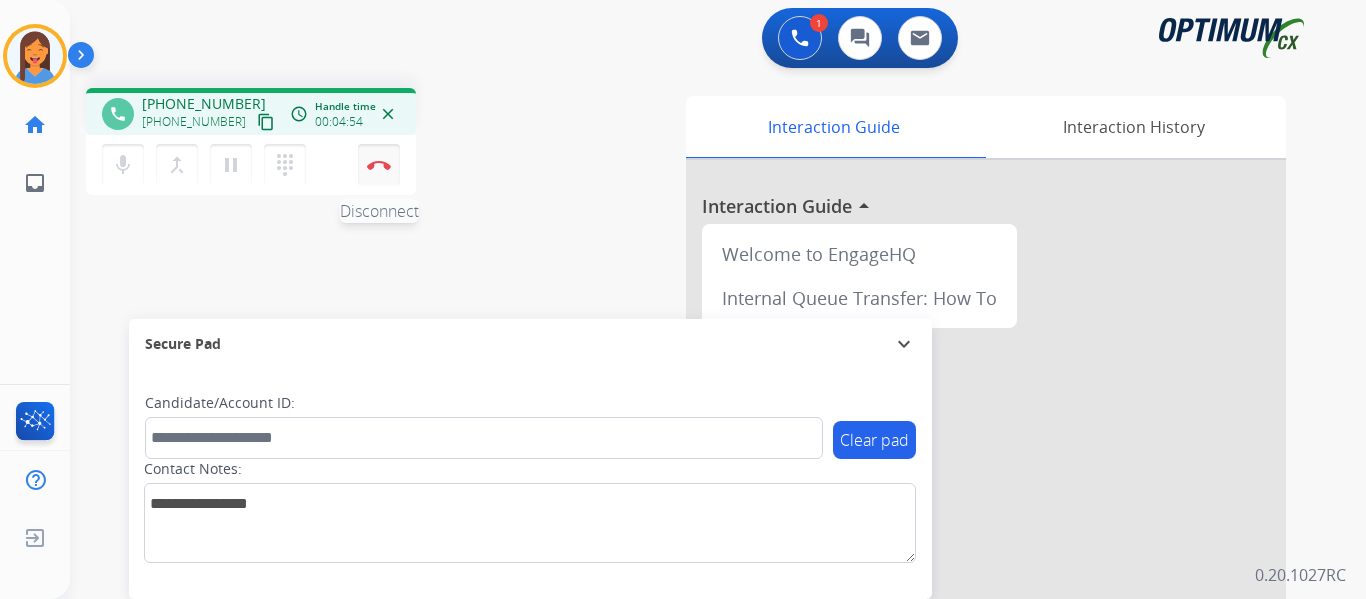 click at bounding box center (379, 165) 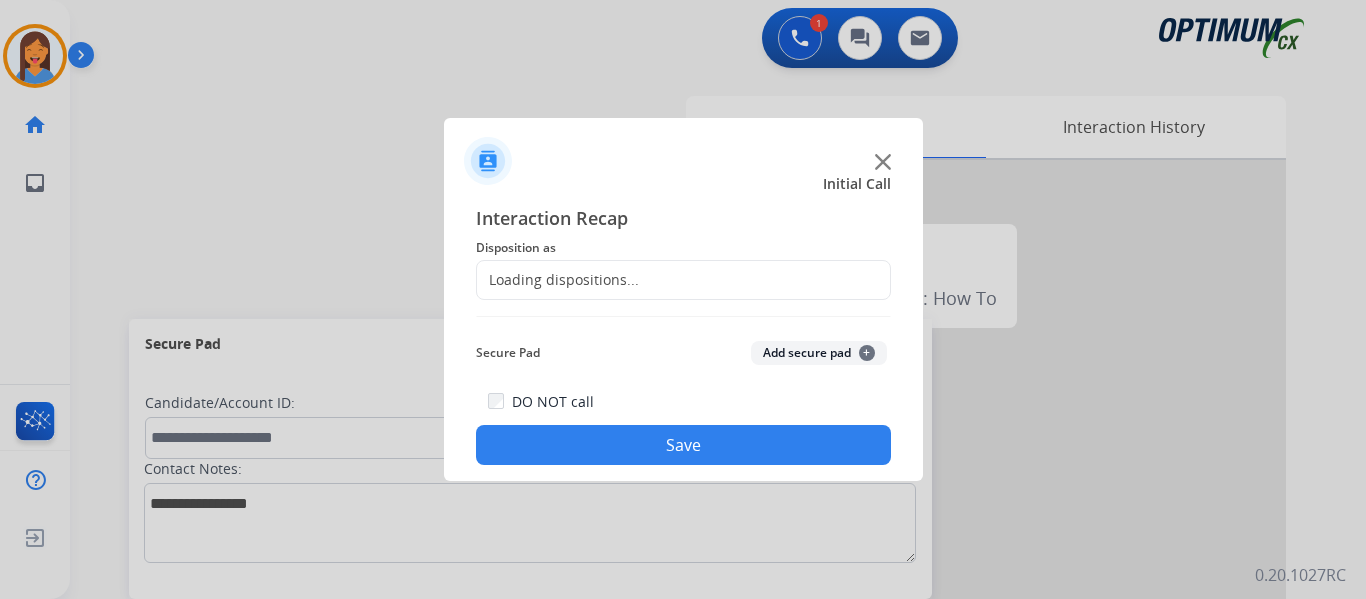 click on "Loading dispositions..." 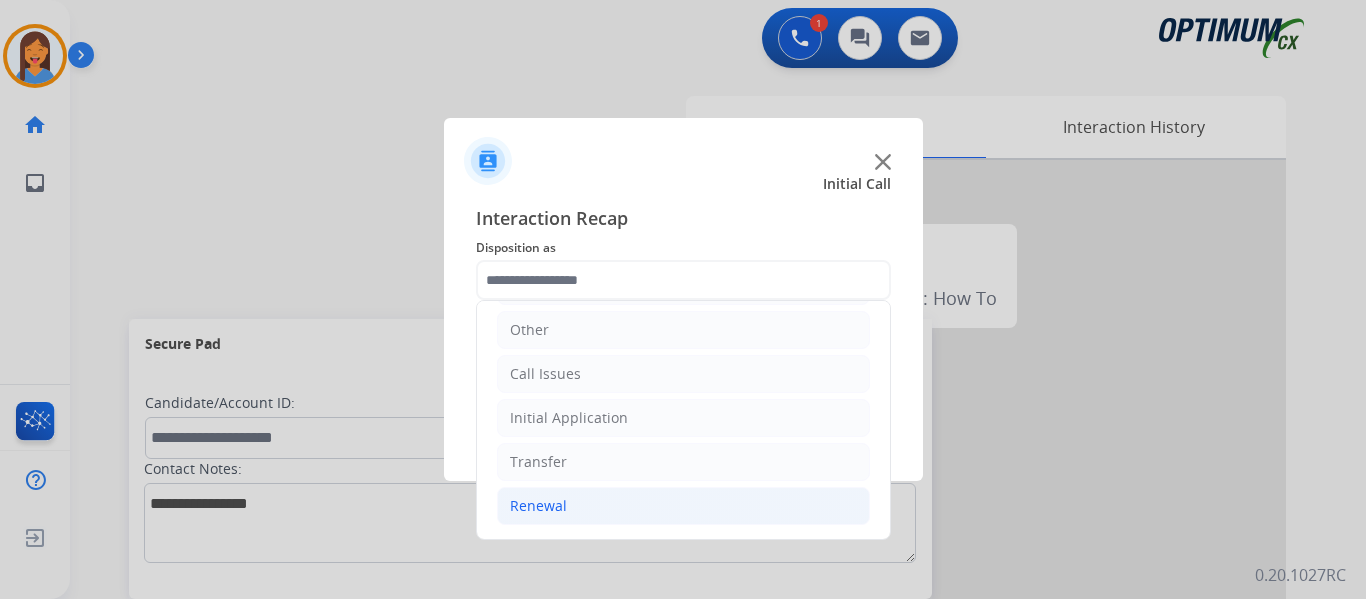 click on "Renewal" 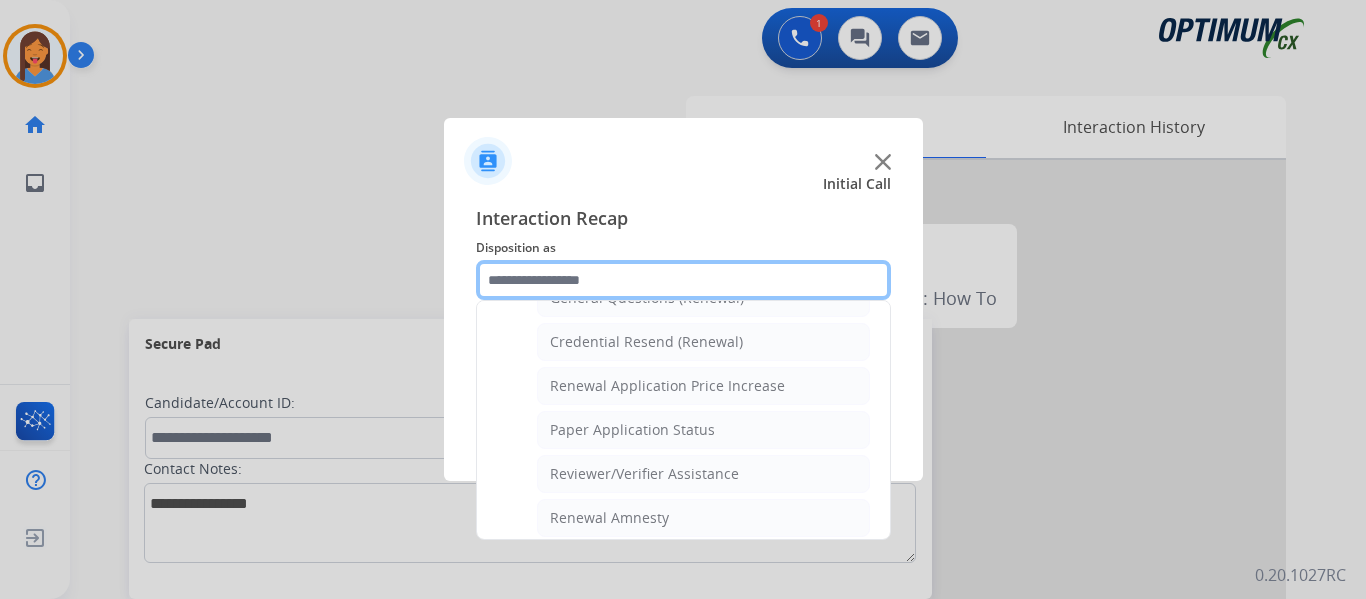 scroll, scrollTop: 636, scrollLeft: 0, axis: vertical 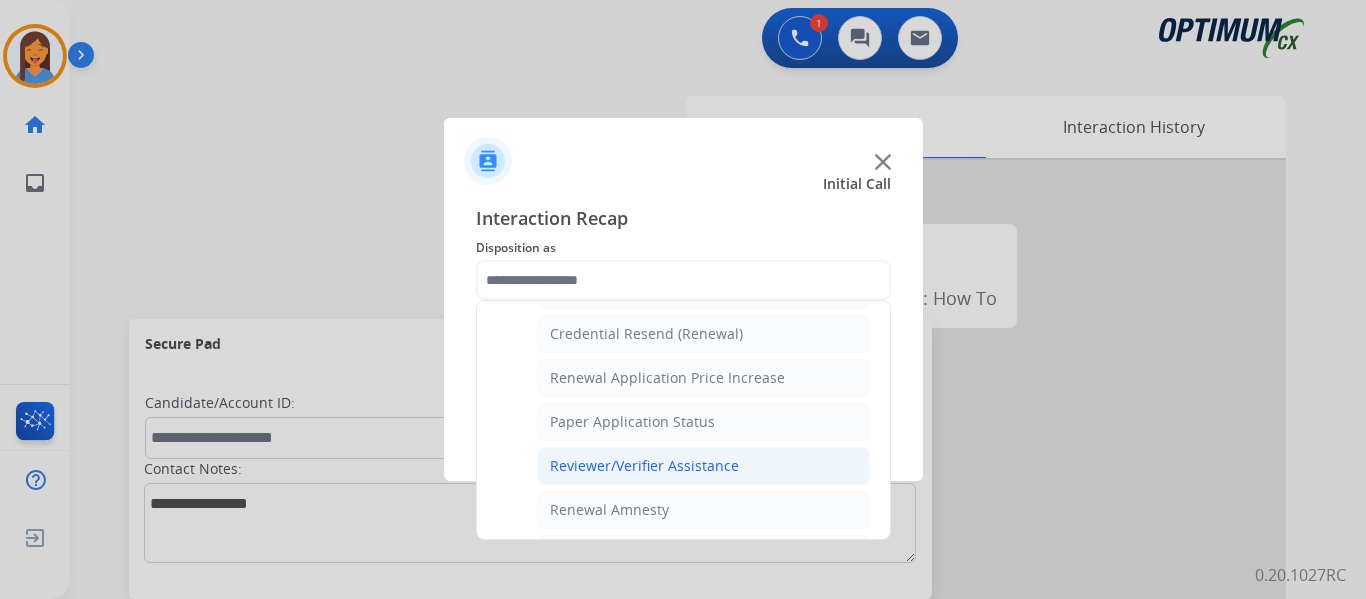 click on "Reviewer/Verifier Assistance" 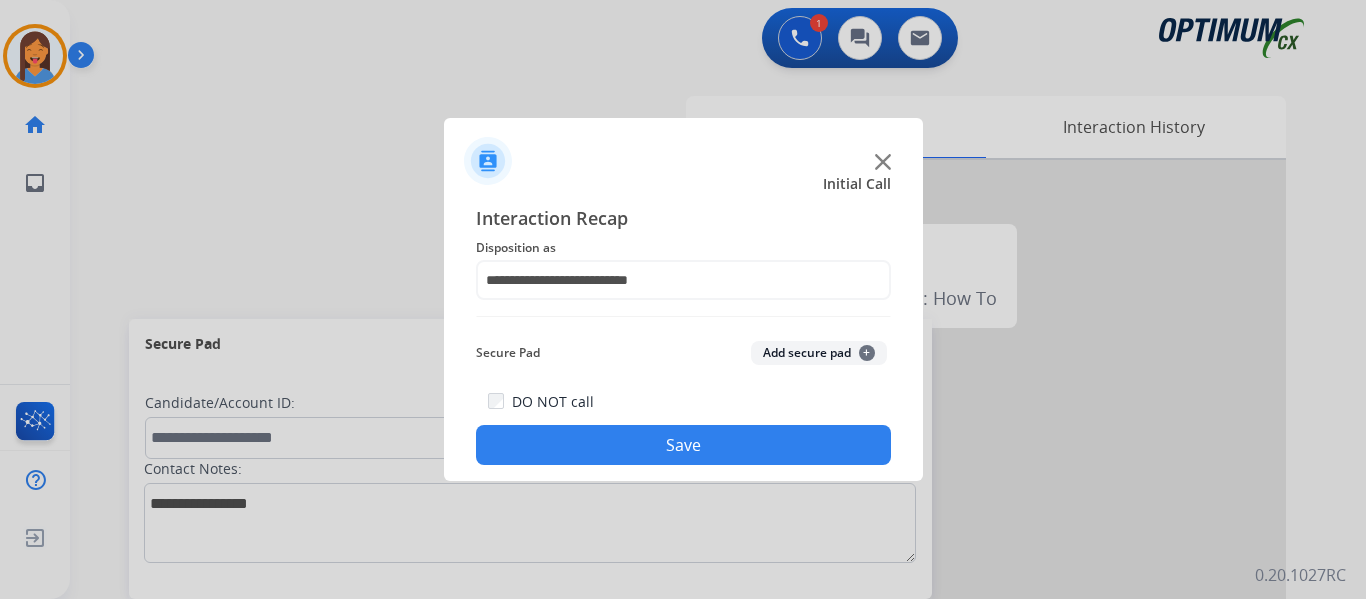 click on "Save" 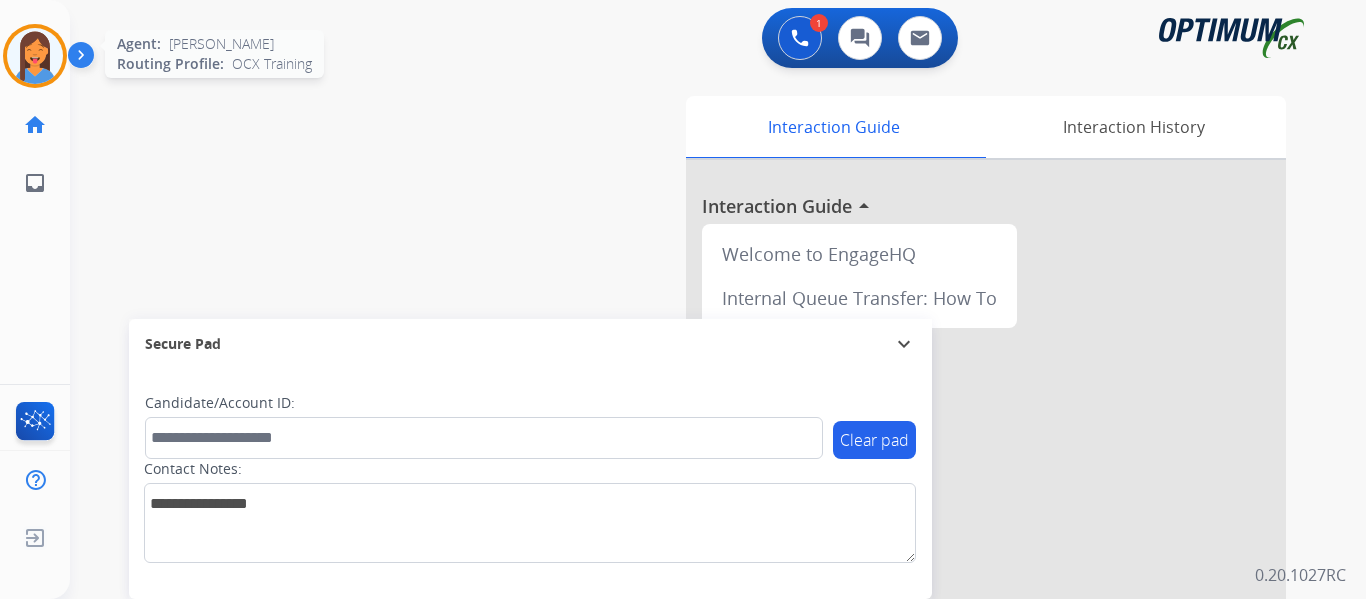 click at bounding box center (35, 56) 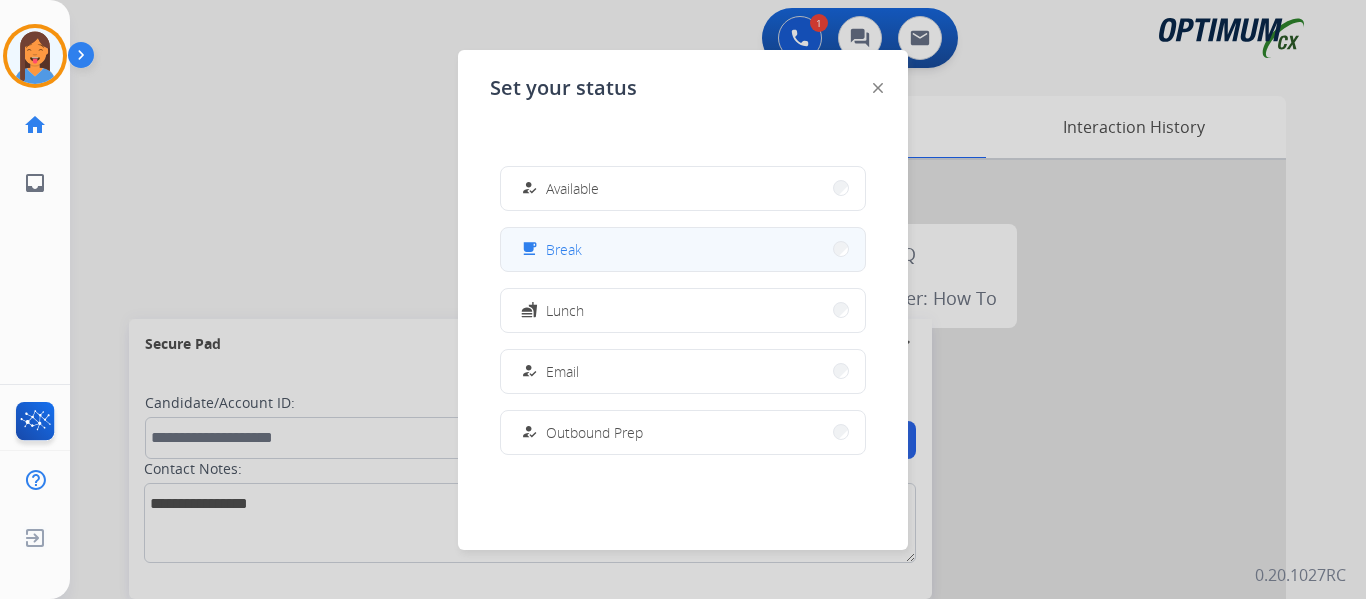click on "free_breakfast Break" at bounding box center [683, 249] 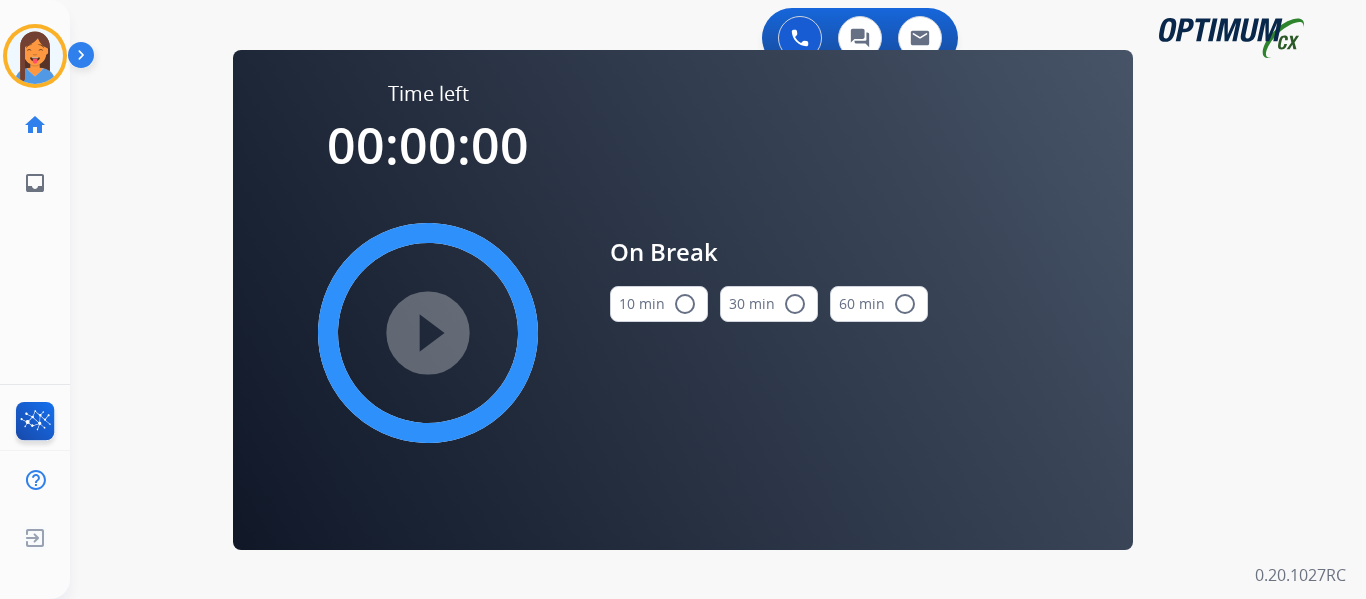 click on "radio_button_unchecked" at bounding box center (685, 304) 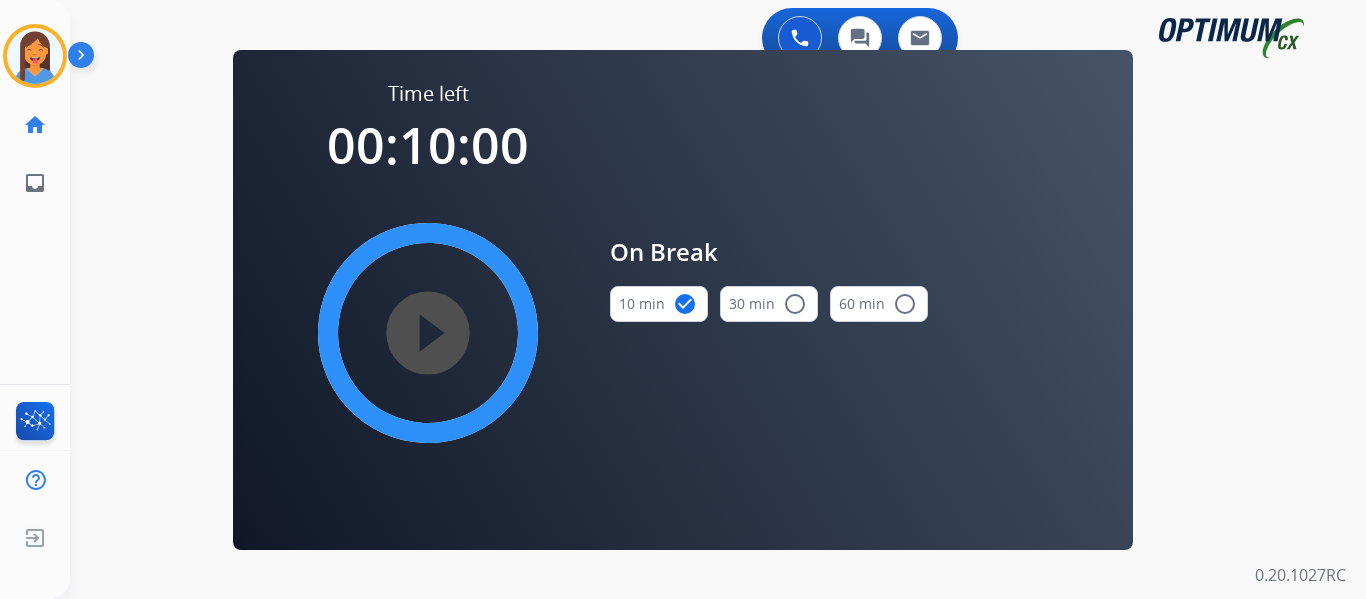 click on "play_circle_filled" at bounding box center [428, 333] 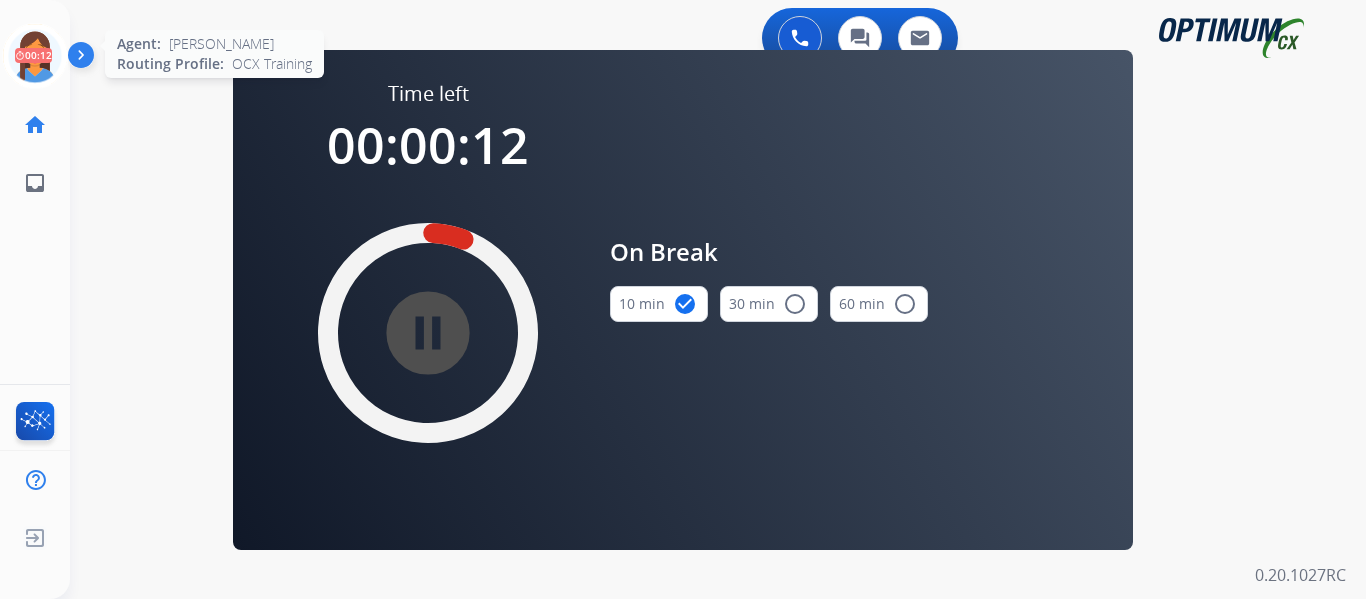 click 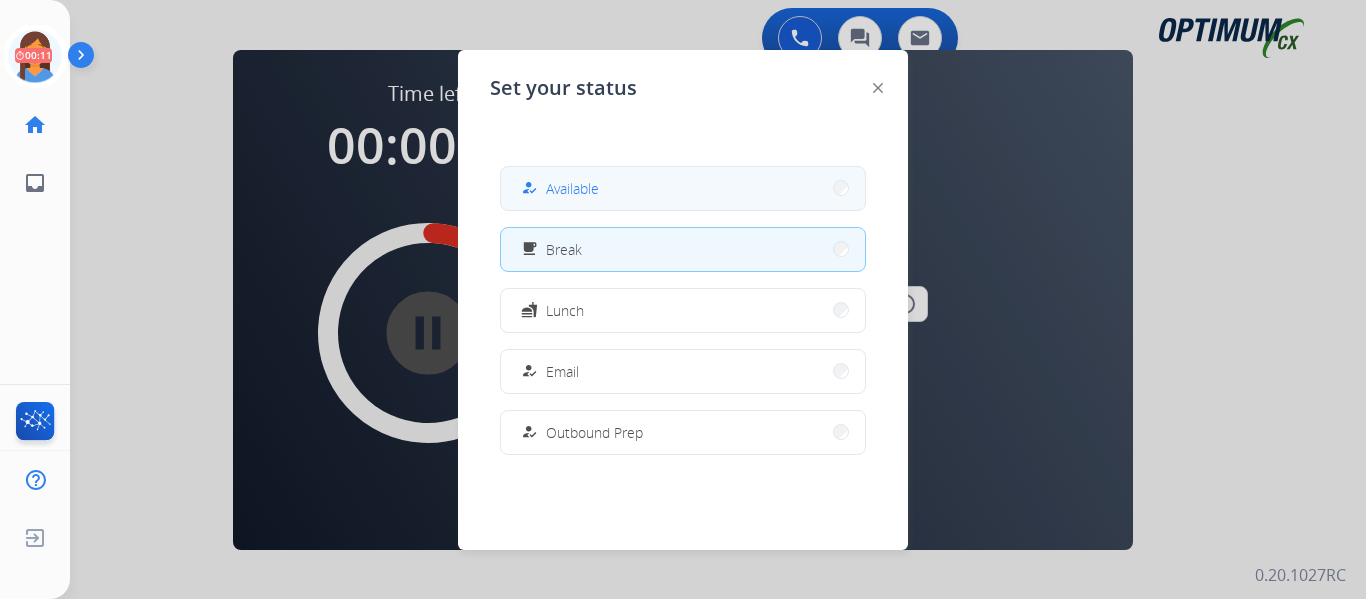click on "how_to_reg Available" at bounding box center [683, 188] 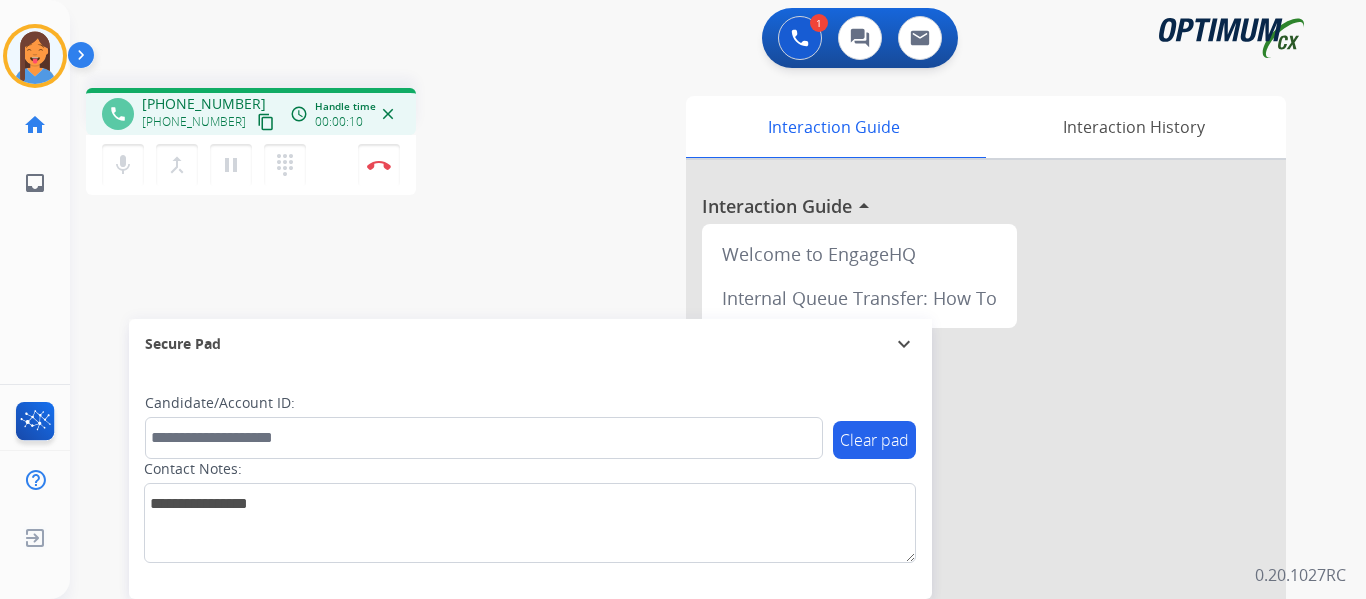 click on "content_copy" at bounding box center (266, 122) 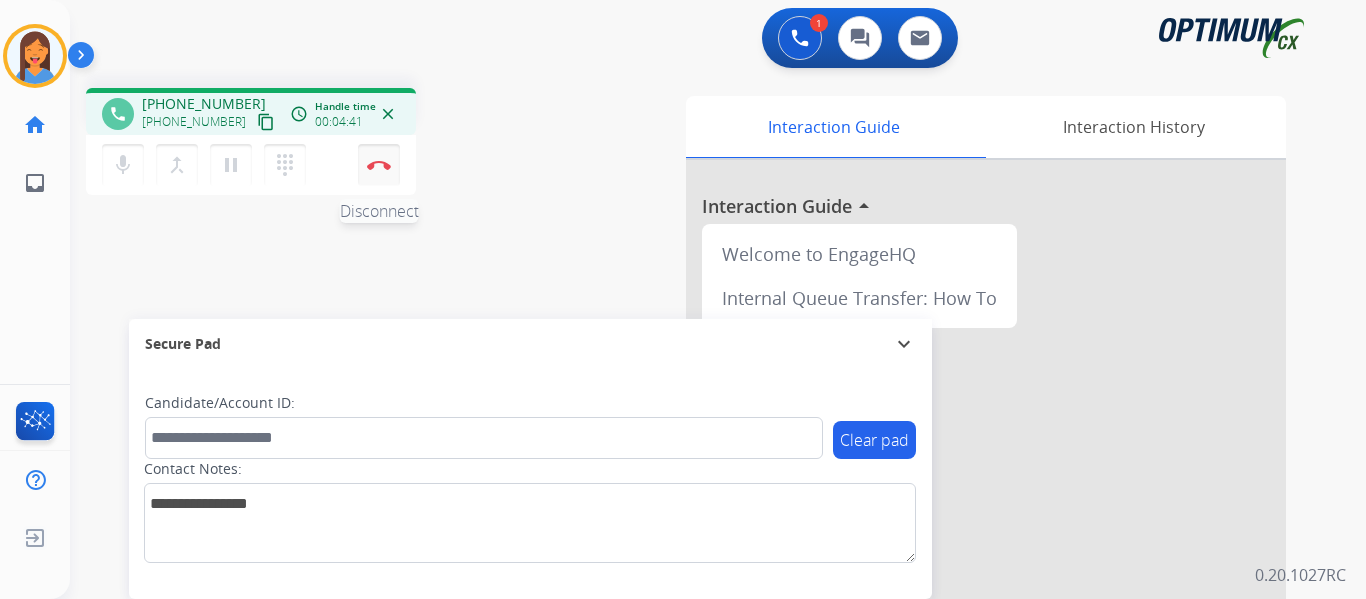 click at bounding box center [379, 165] 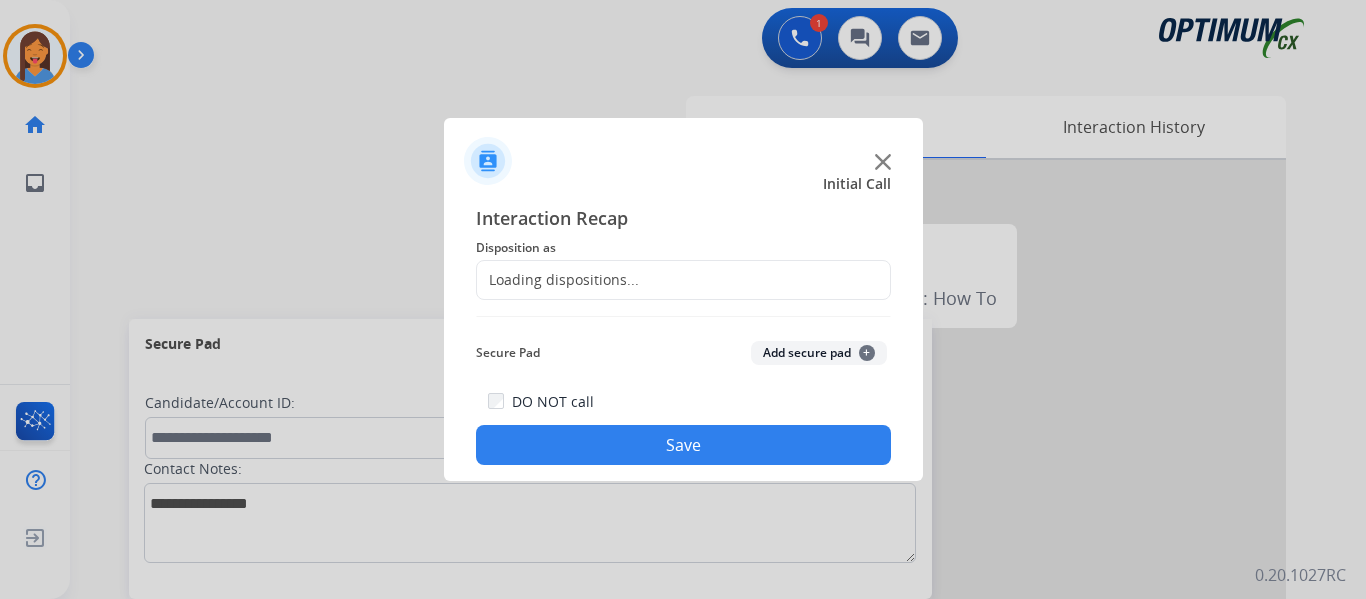 click on "Loading dispositions..." 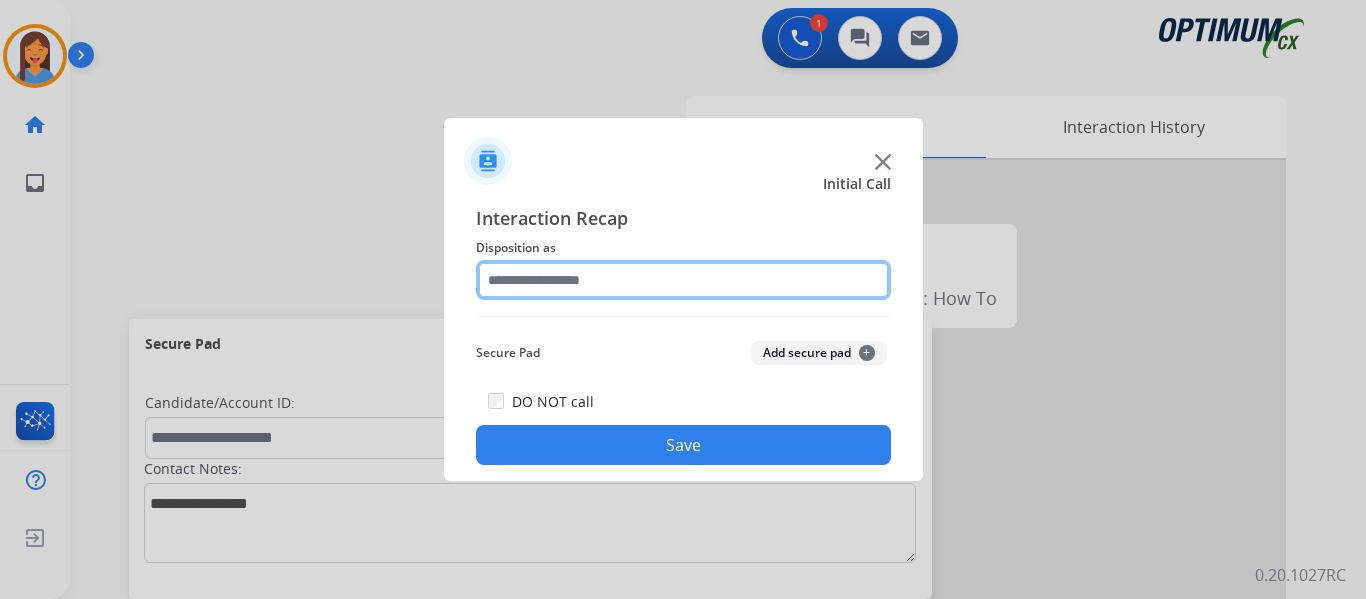 click 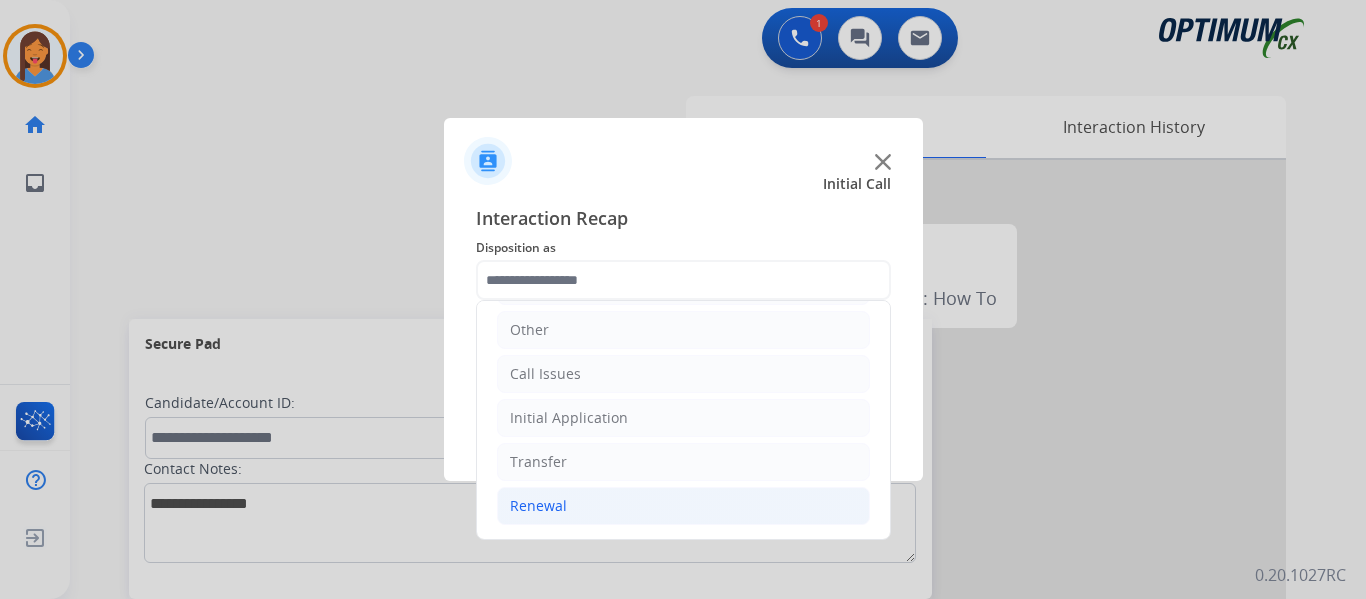 click on "Renewal" 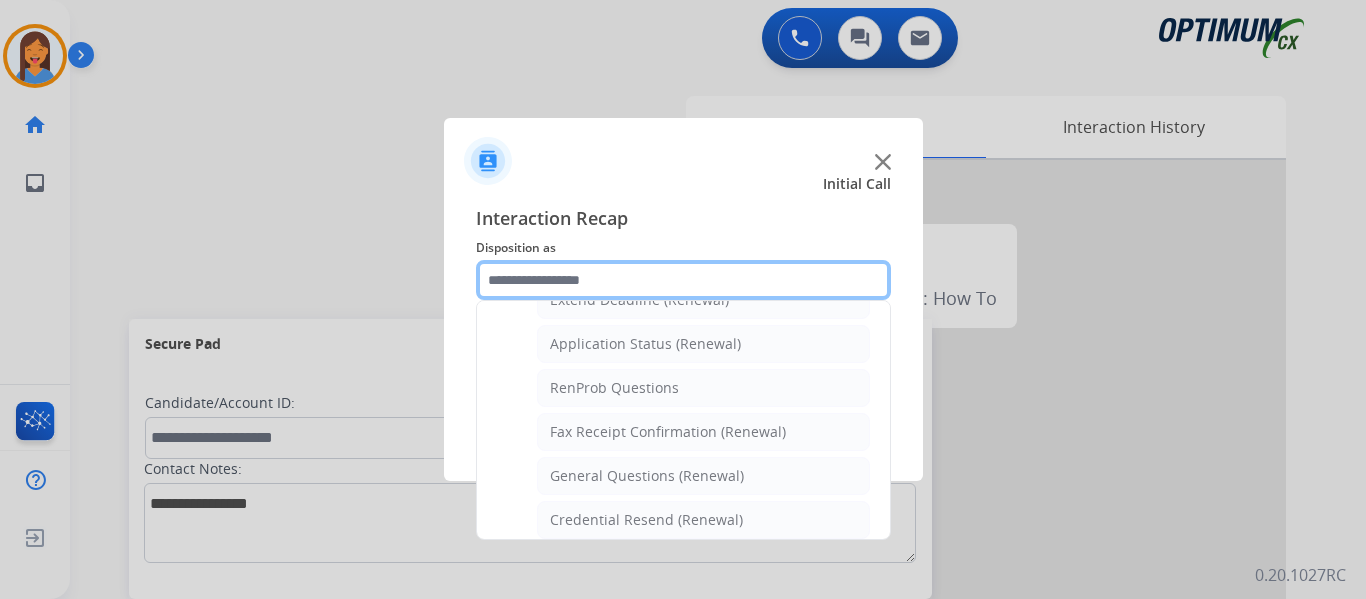 scroll, scrollTop: 436, scrollLeft: 0, axis: vertical 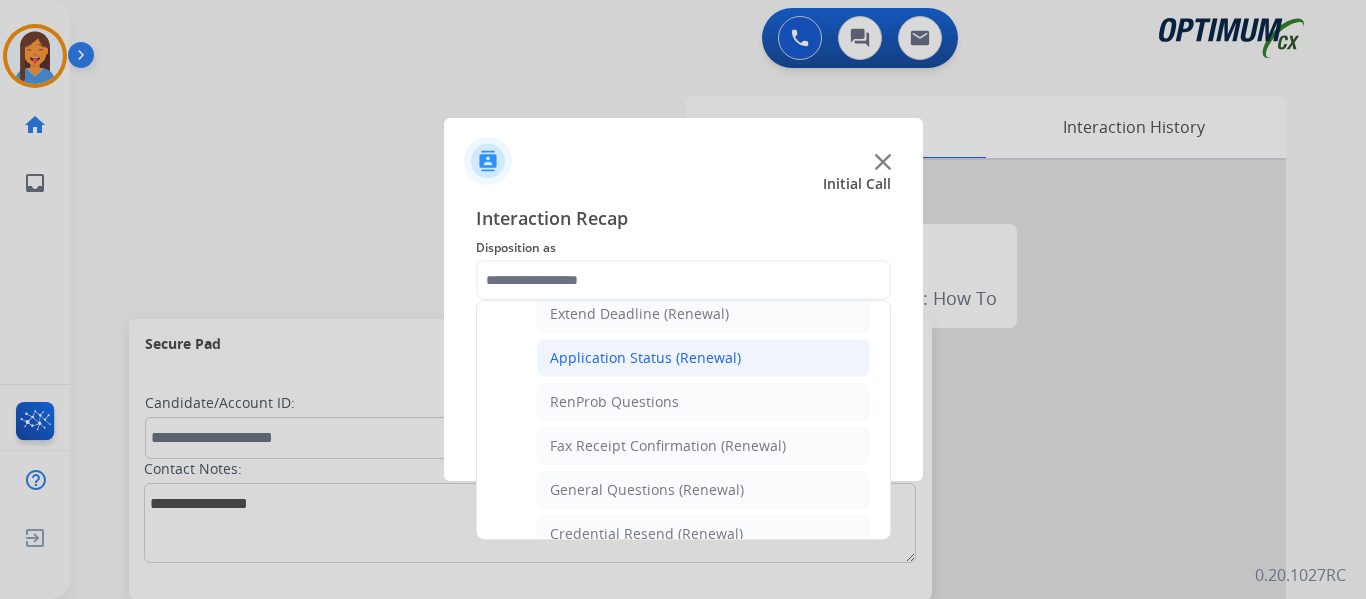 click on "Application Status (Renewal)" 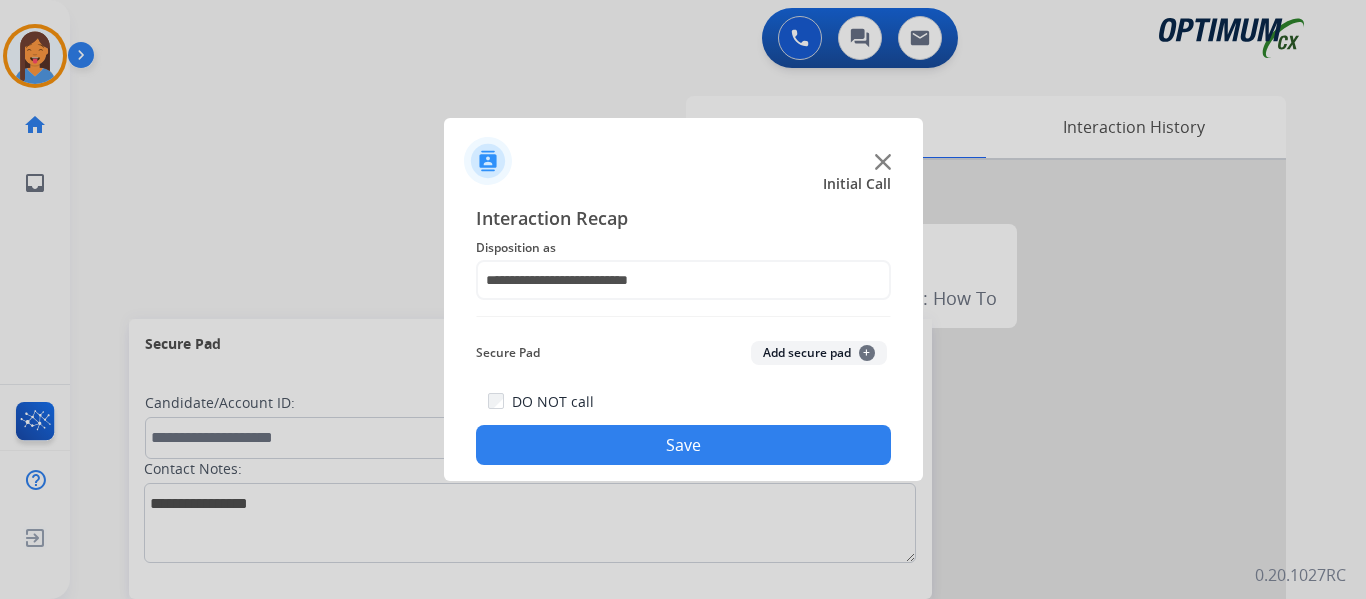 click on "Save" 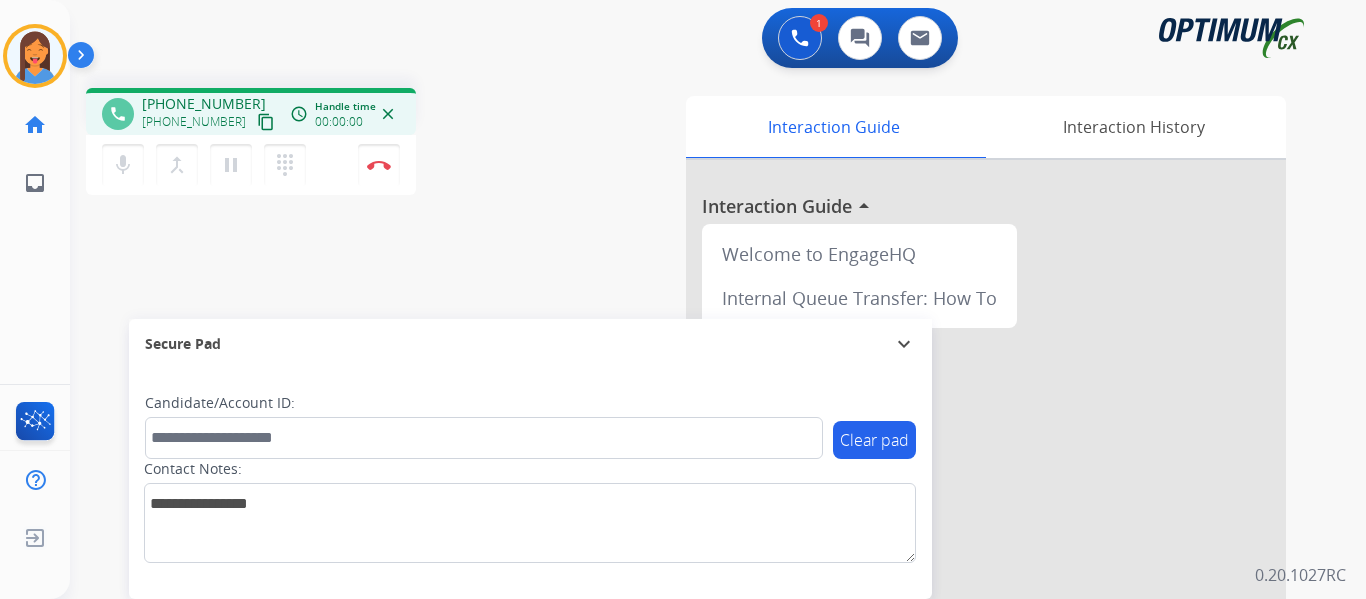 click on "content_copy" at bounding box center (266, 122) 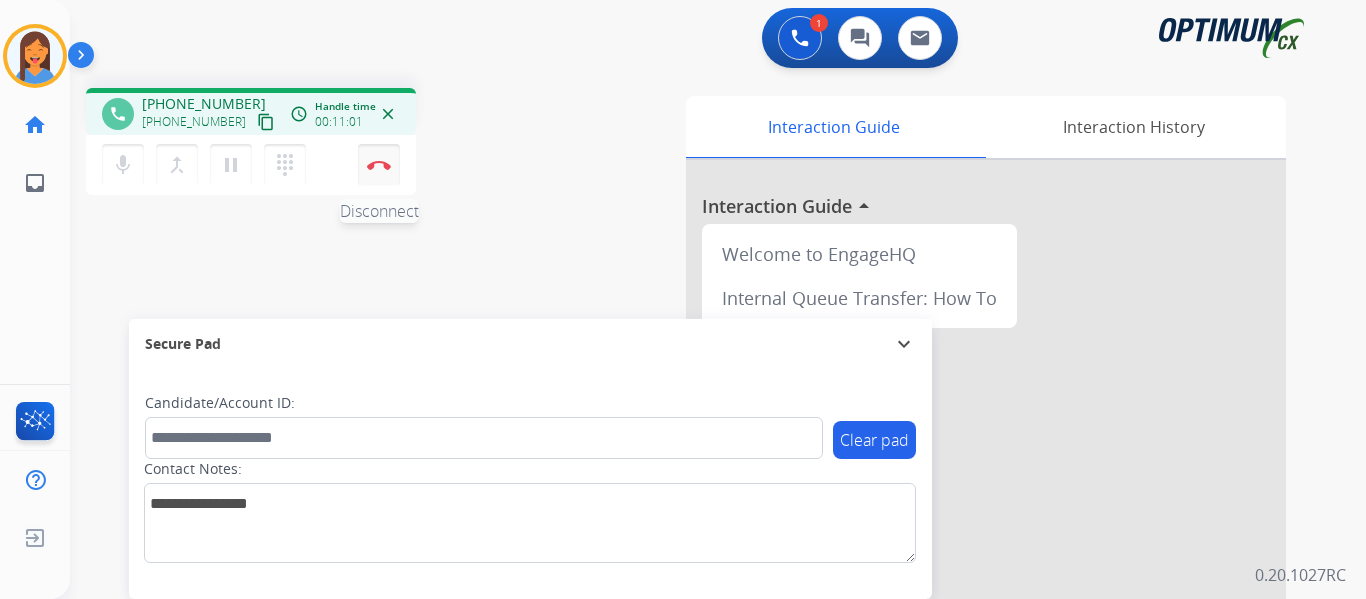 click at bounding box center (379, 165) 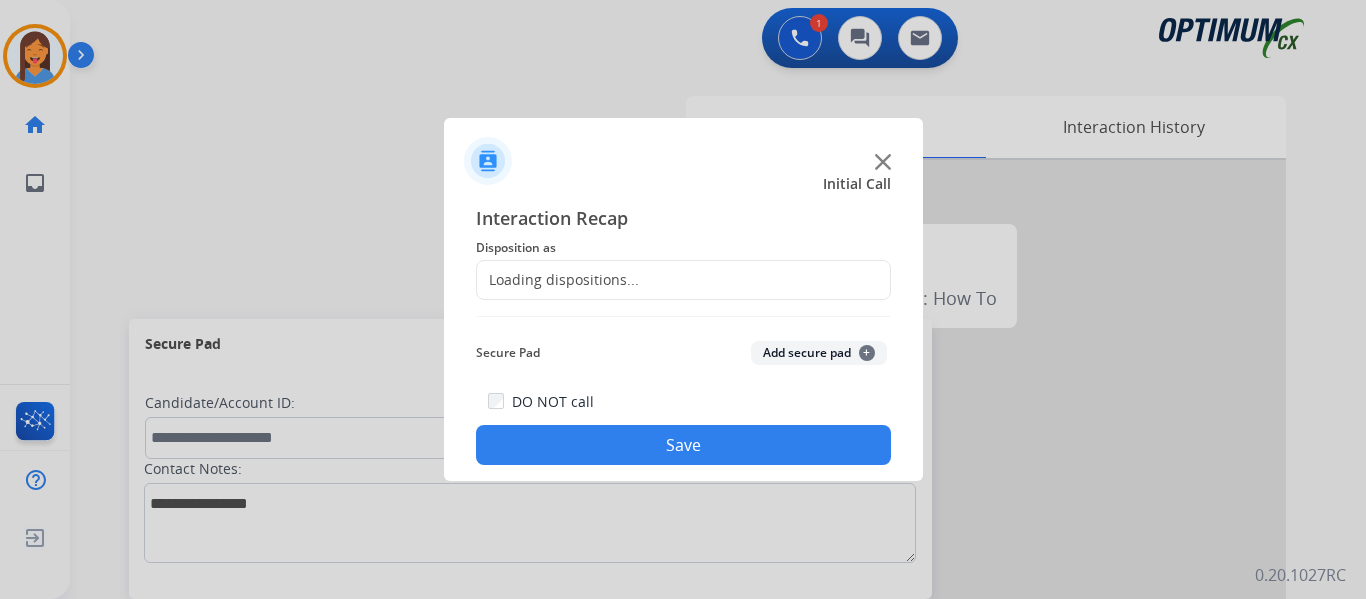 click on "Loading dispositions..." 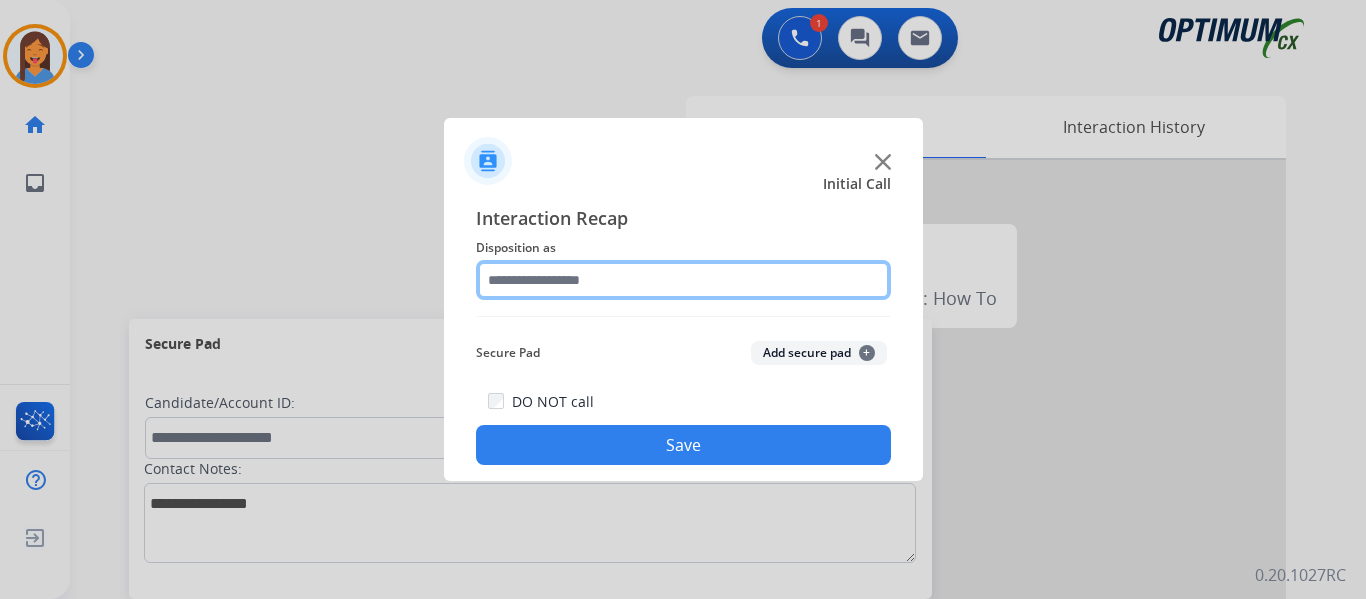 click 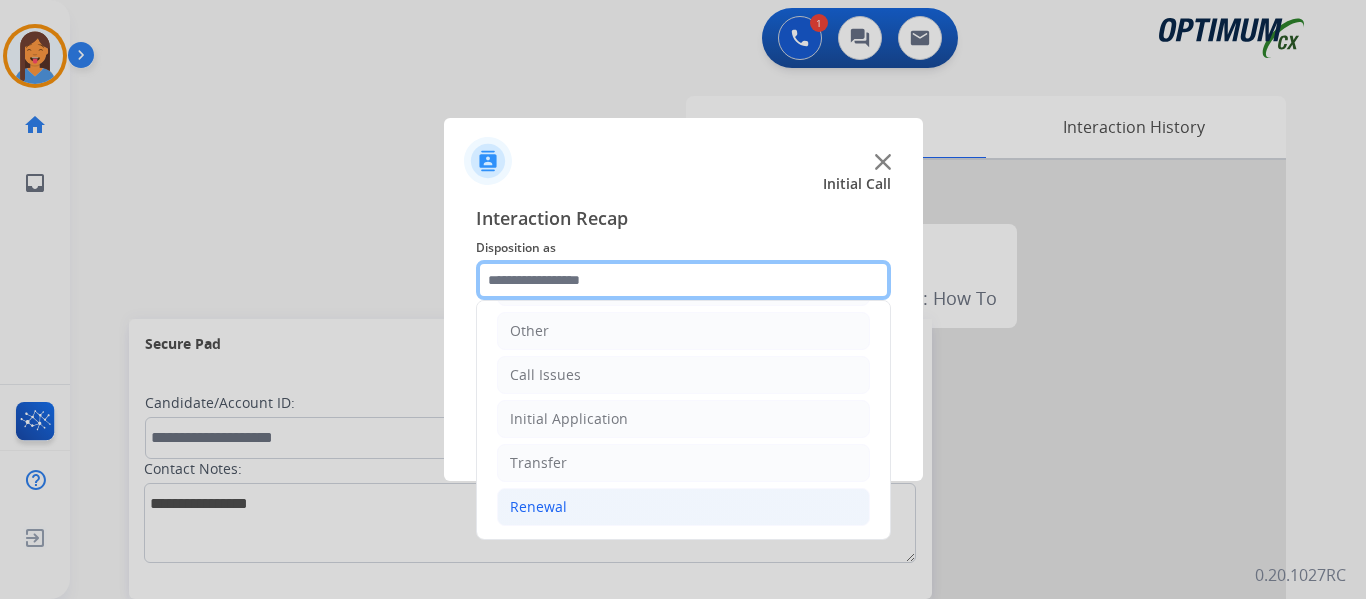 scroll, scrollTop: 136, scrollLeft: 0, axis: vertical 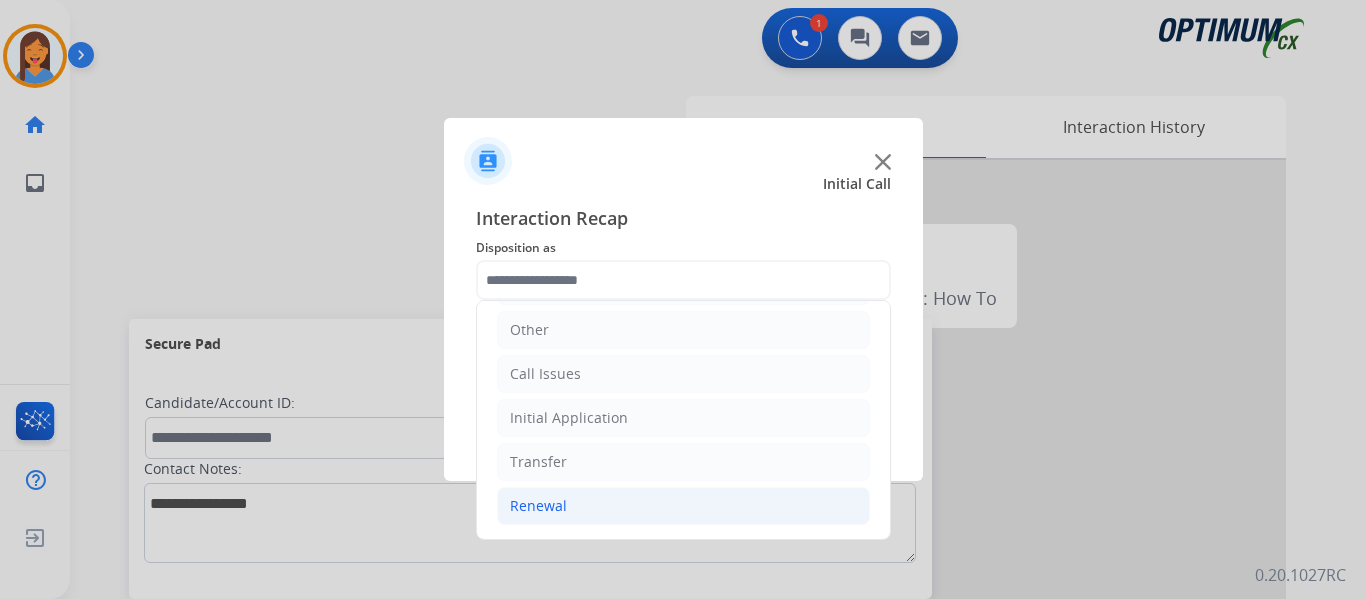 click on "Renewal" 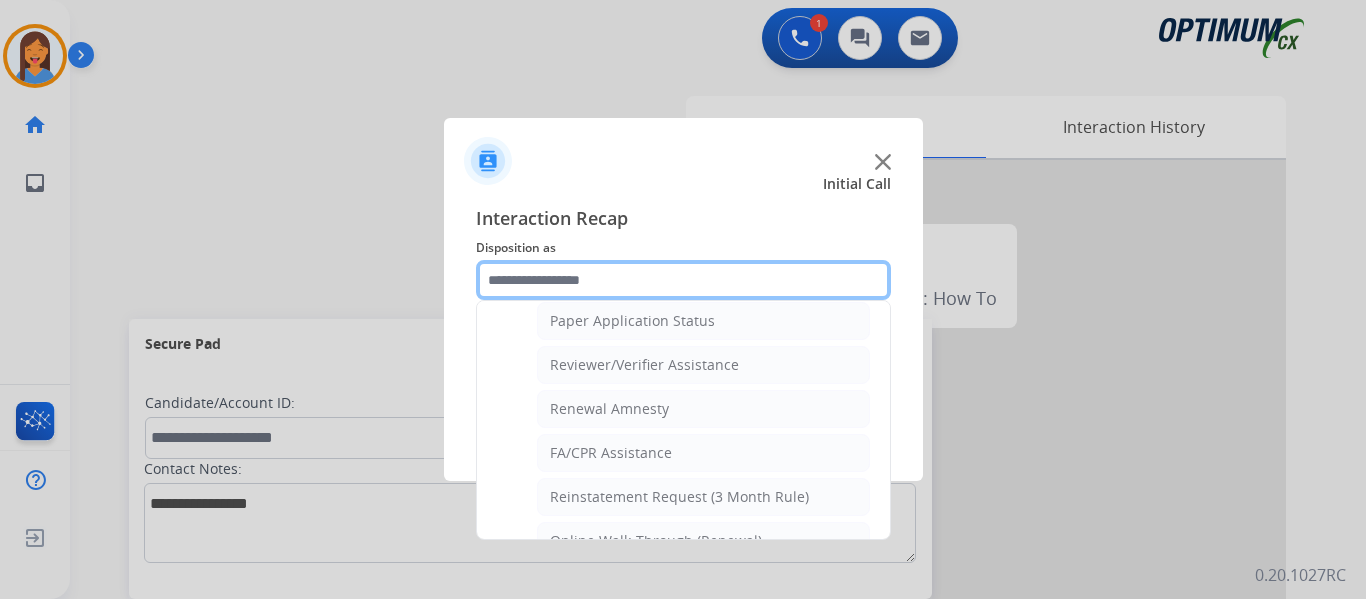 scroll, scrollTop: 772, scrollLeft: 0, axis: vertical 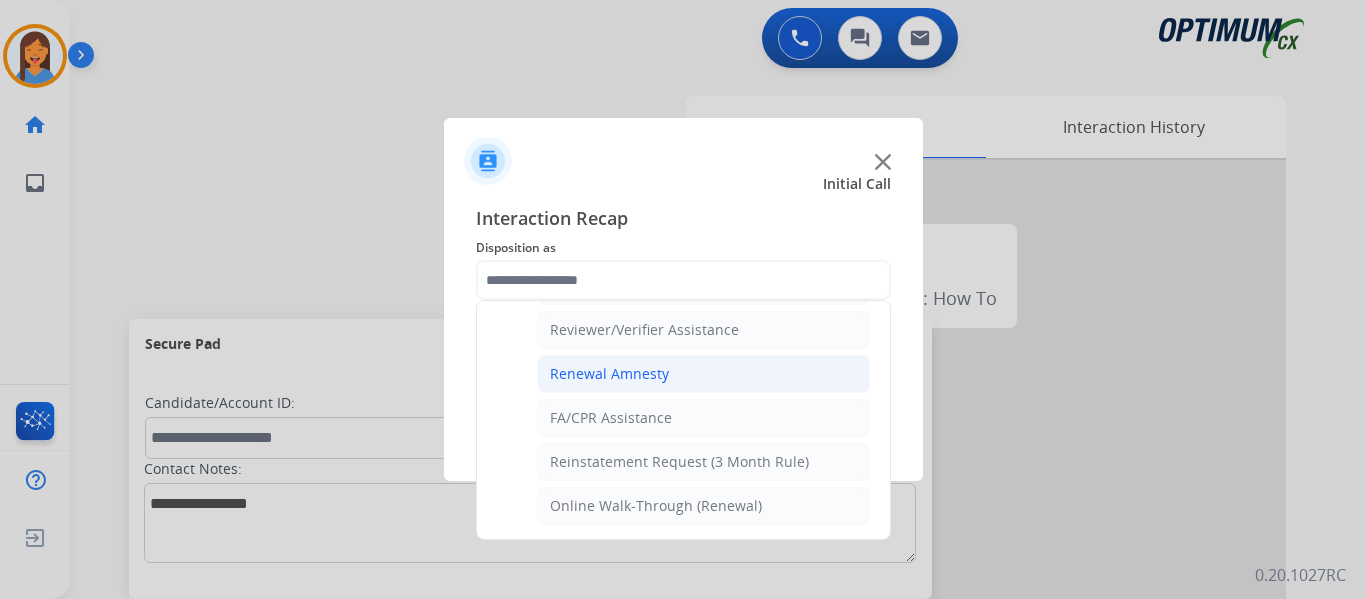 click on "Renewal Amnesty" 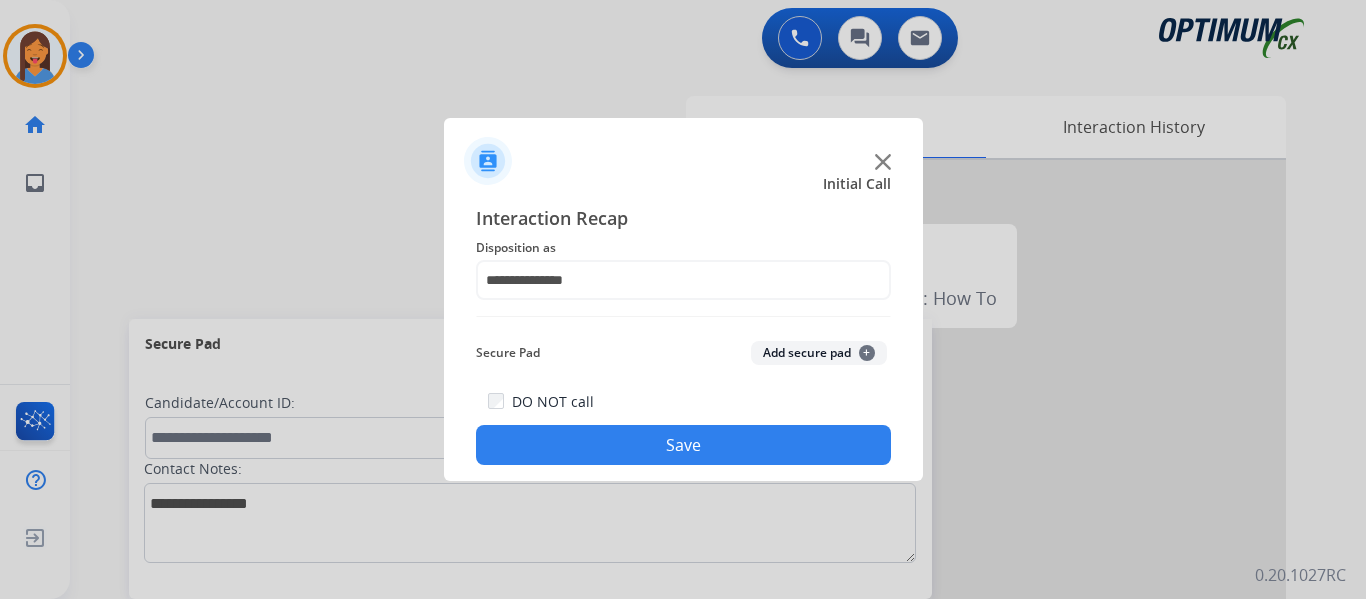 click on "Save" 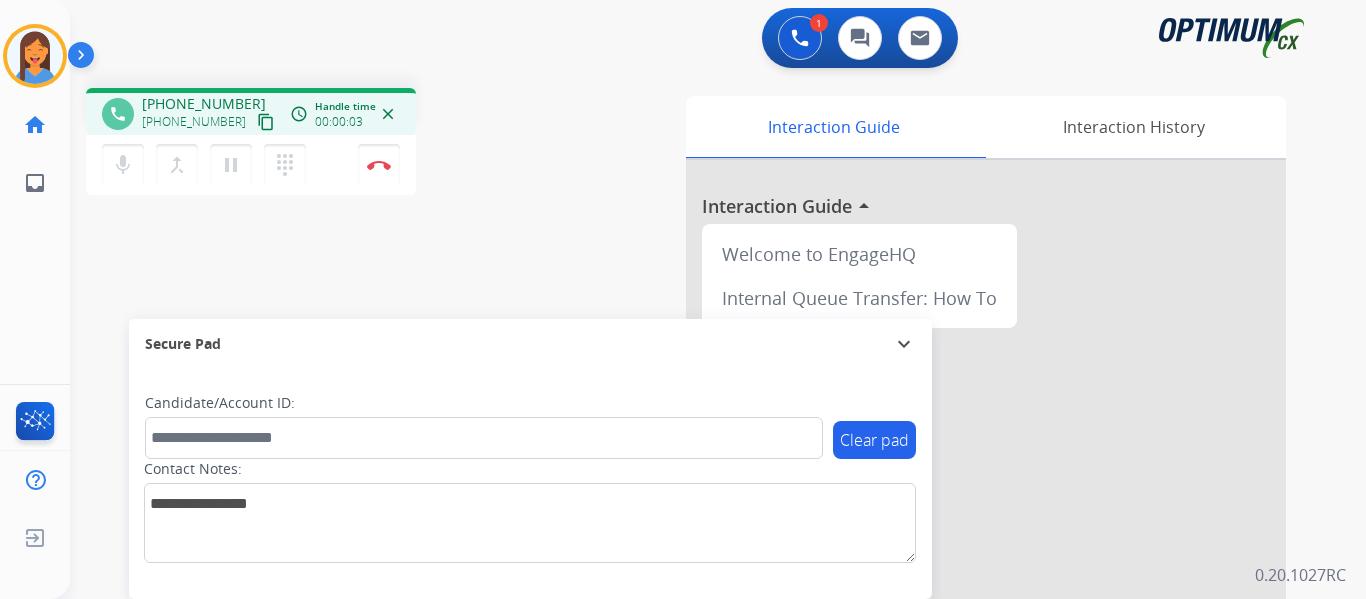click on "content_copy" at bounding box center (266, 122) 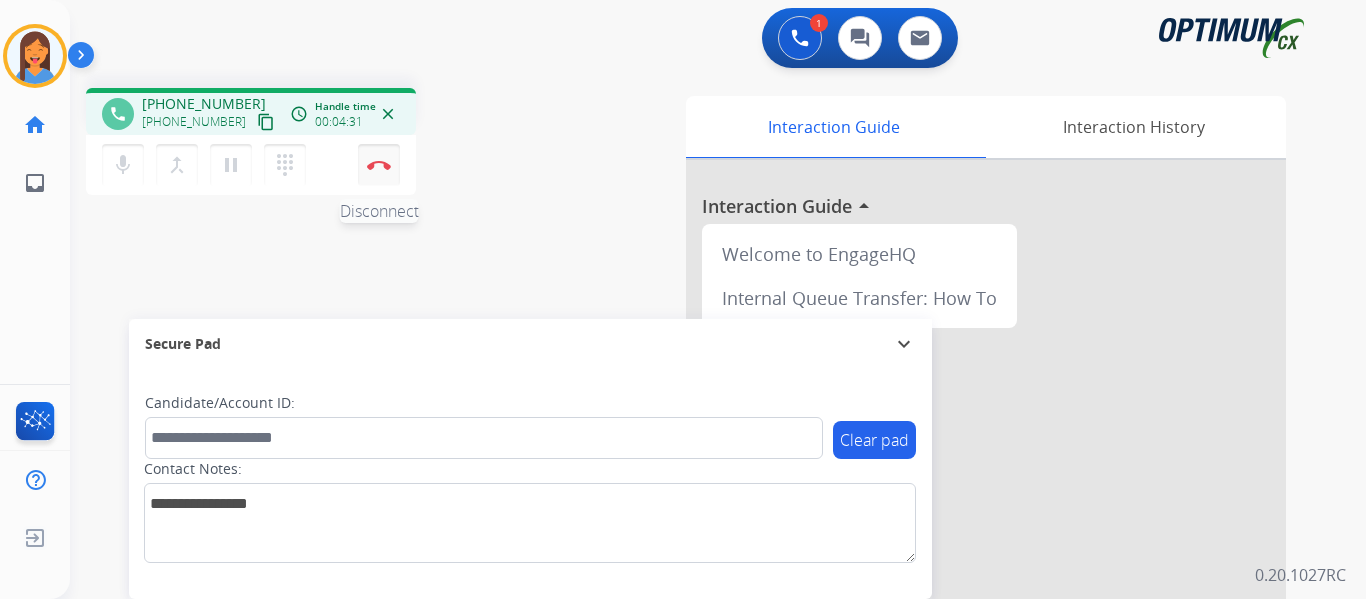 click at bounding box center [379, 165] 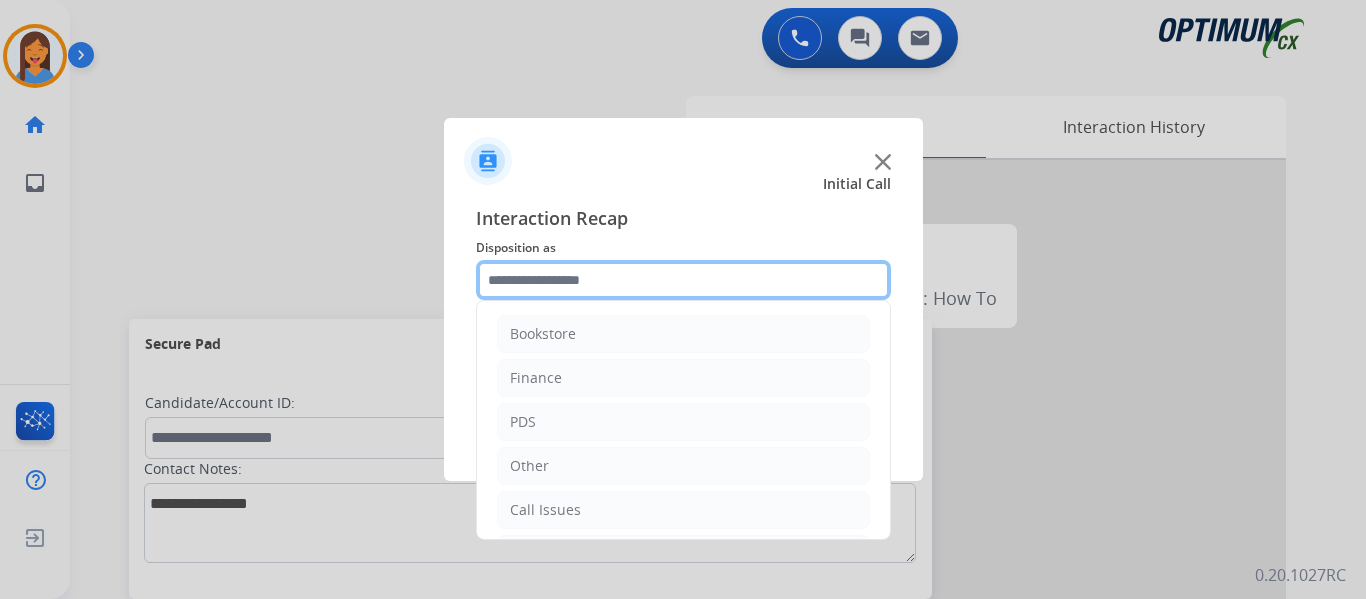 click 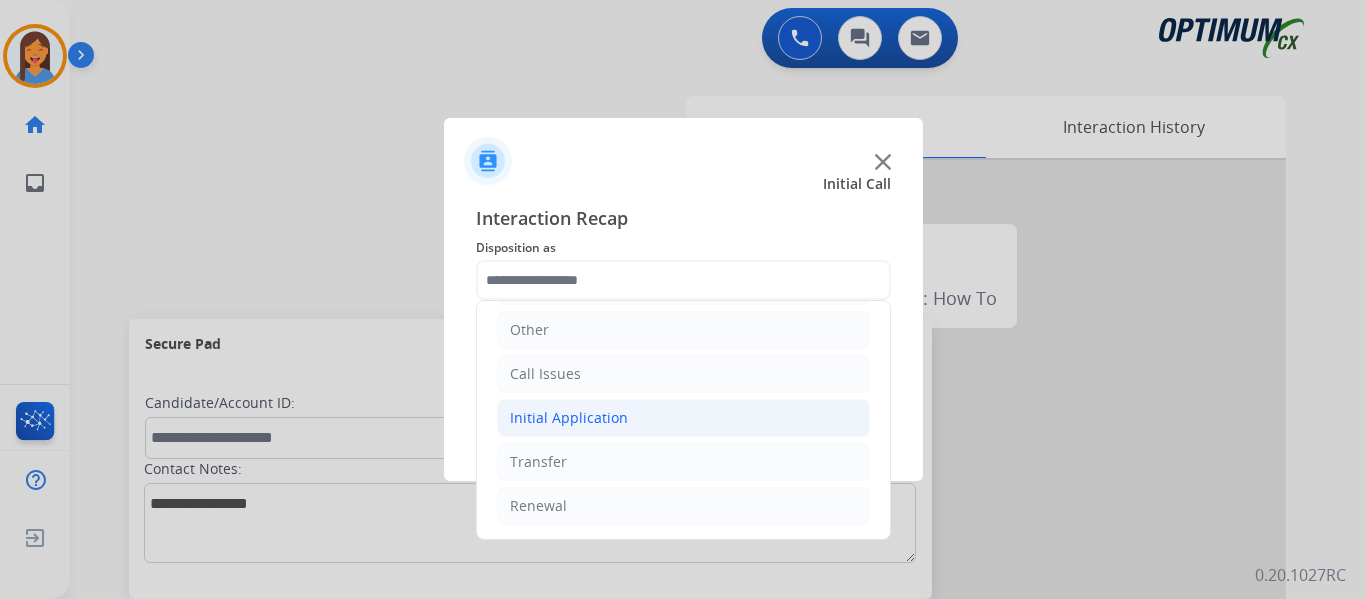 click on "Initial Application" 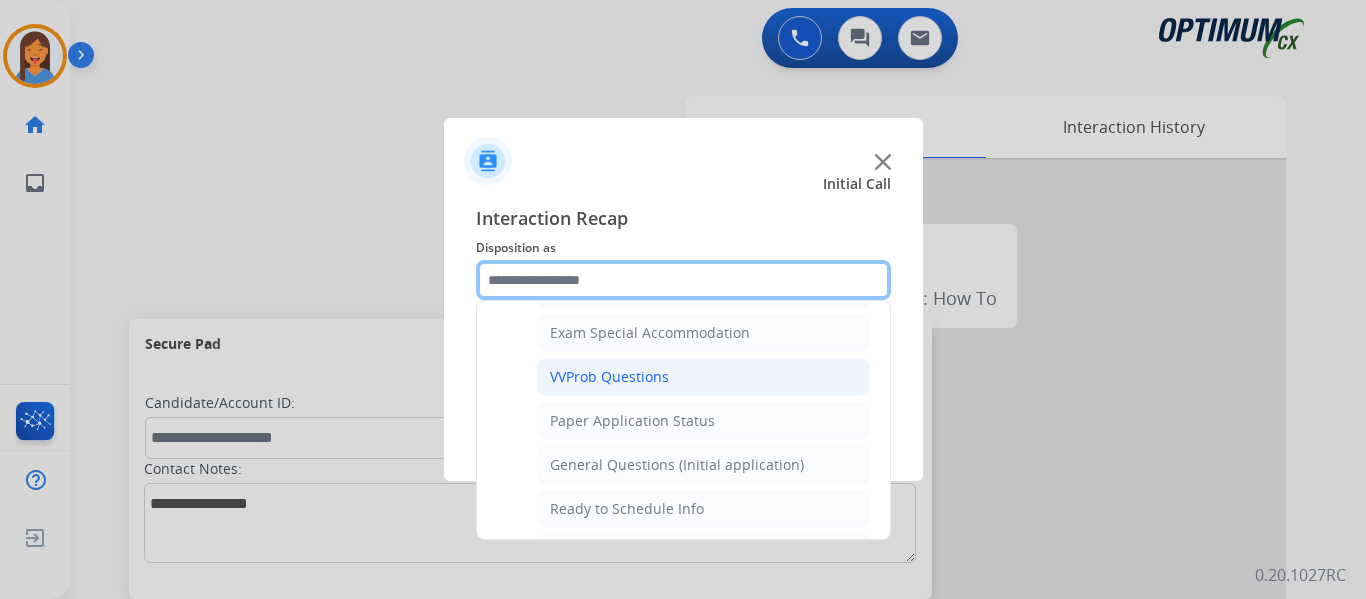 scroll, scrollTop: 1136, scrollLeft: 0, axis: vertical 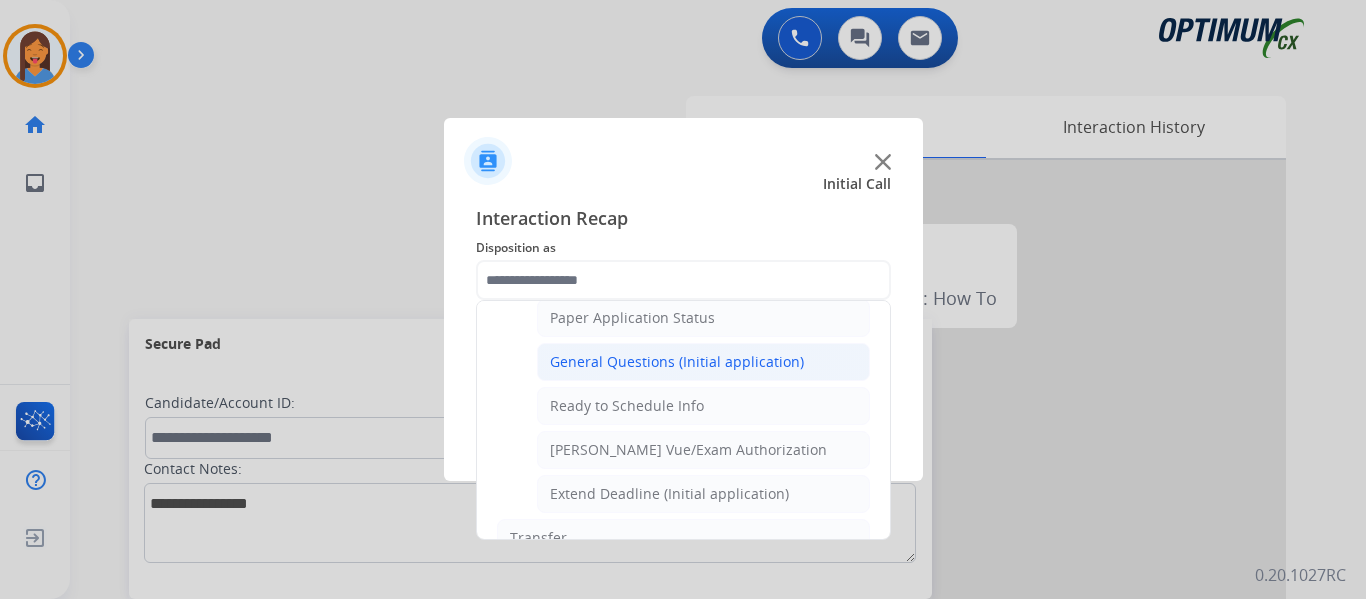 click on "General Questions (Initial application)" 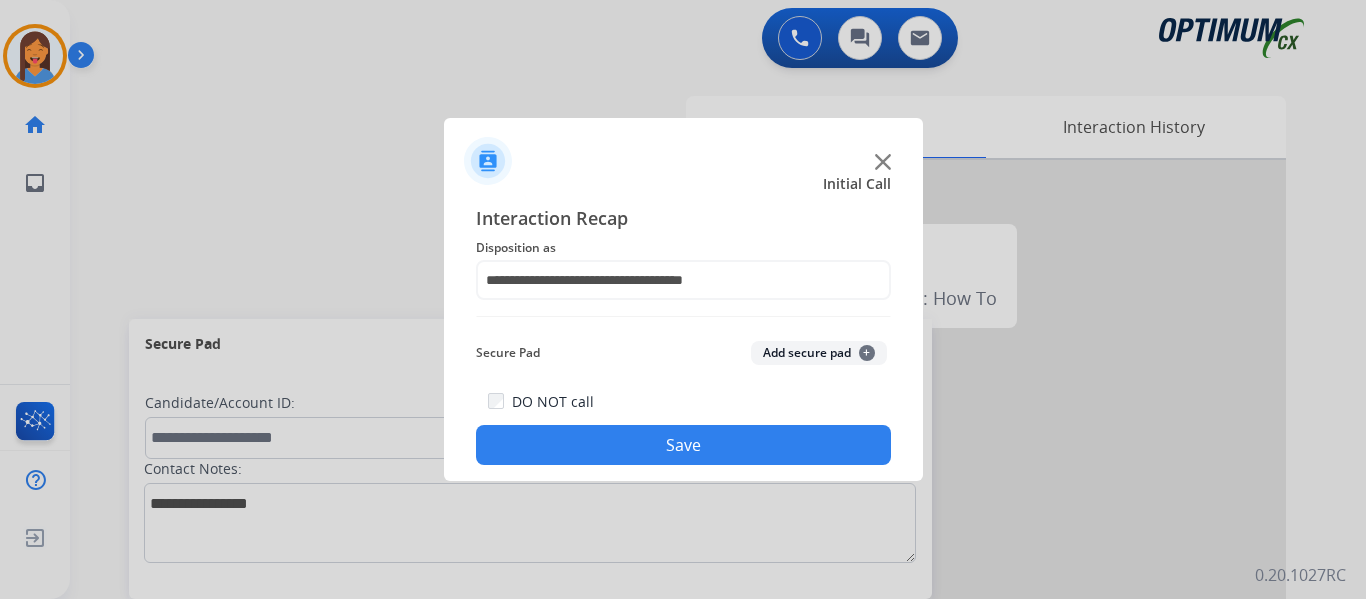 click on "Save" 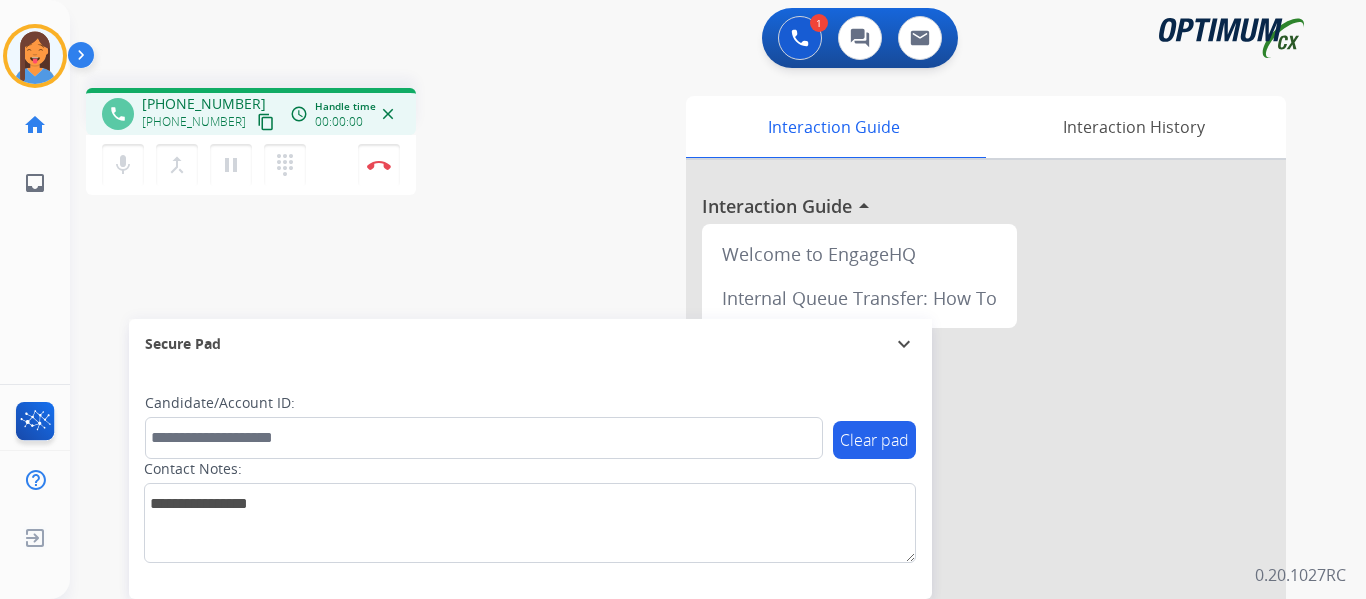 drag, startPoint x: 245, startPoint y: 114, endPoint x: 658, endPoint y: 194, distance: 420.67685 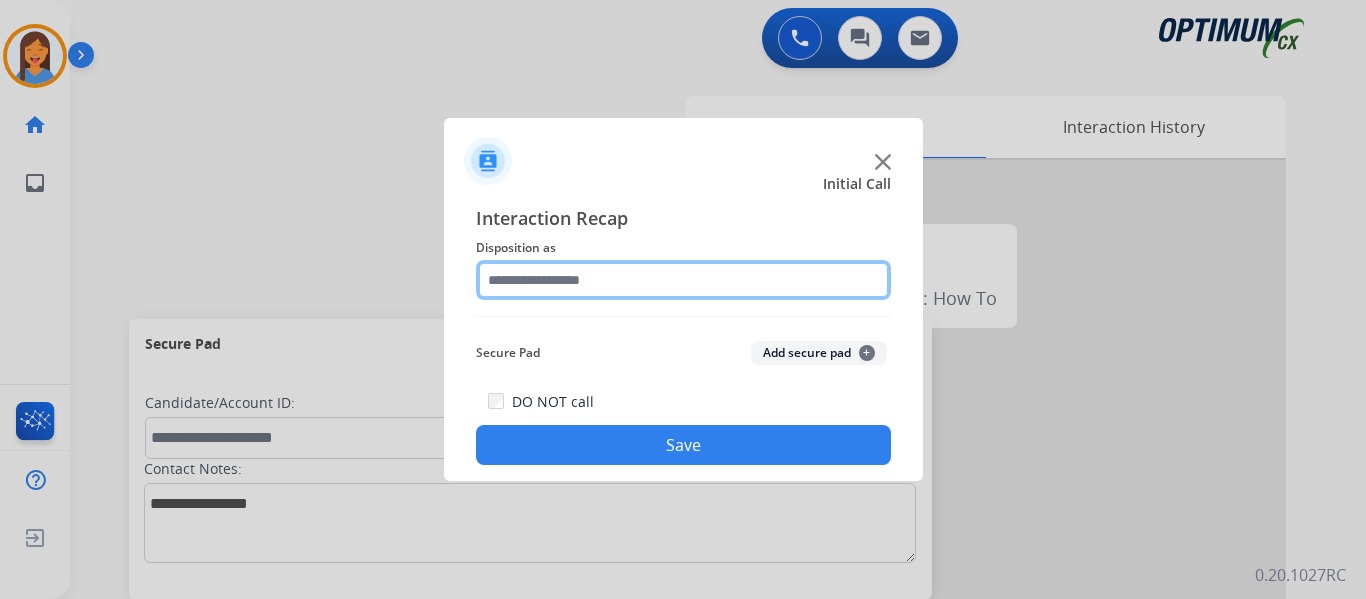 click 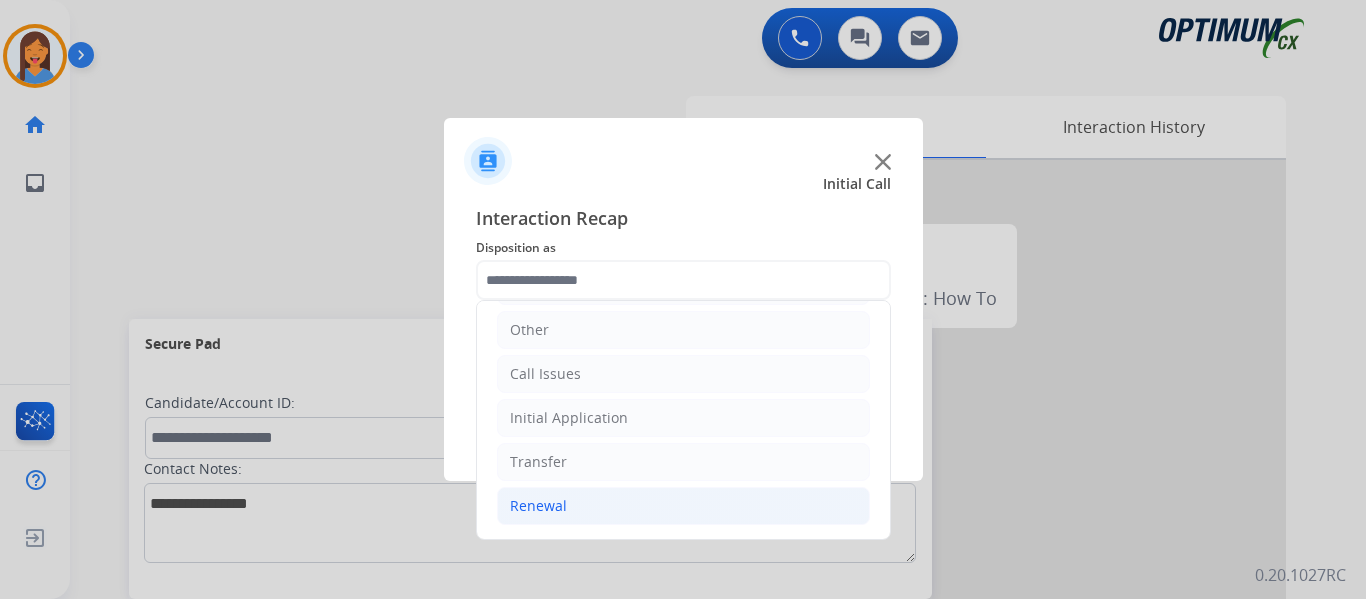 click on "Renewal" 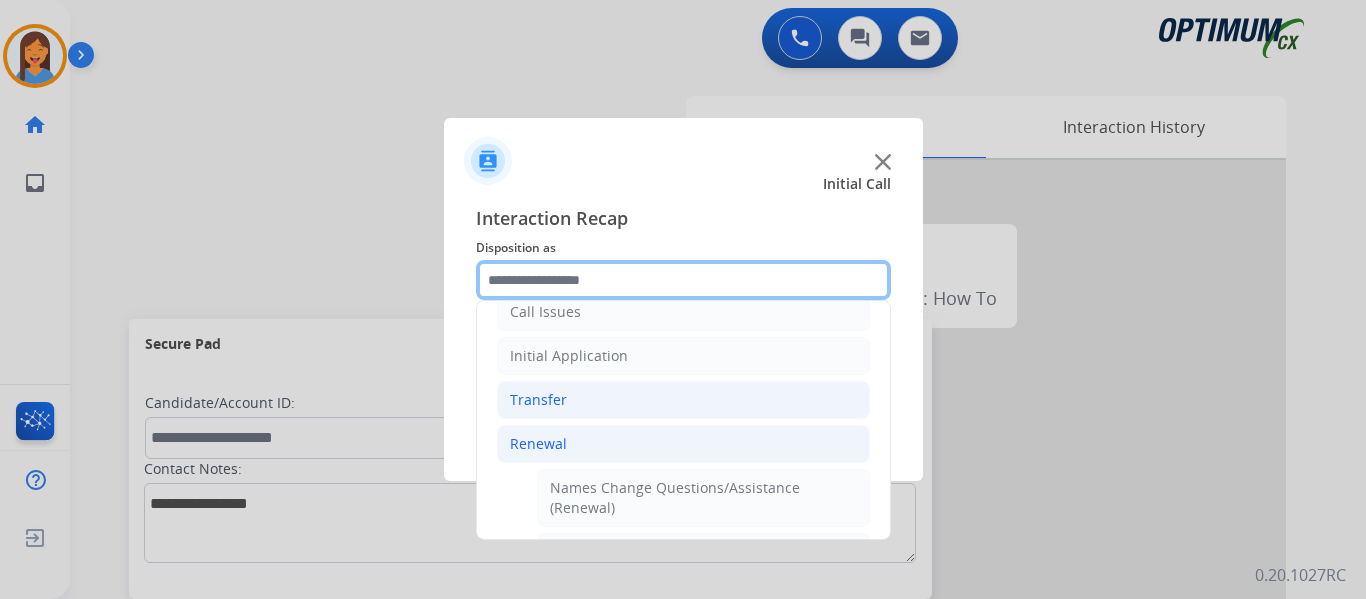 scroll, scrollTop: 200, scrollLeft: 0, axis: vertical 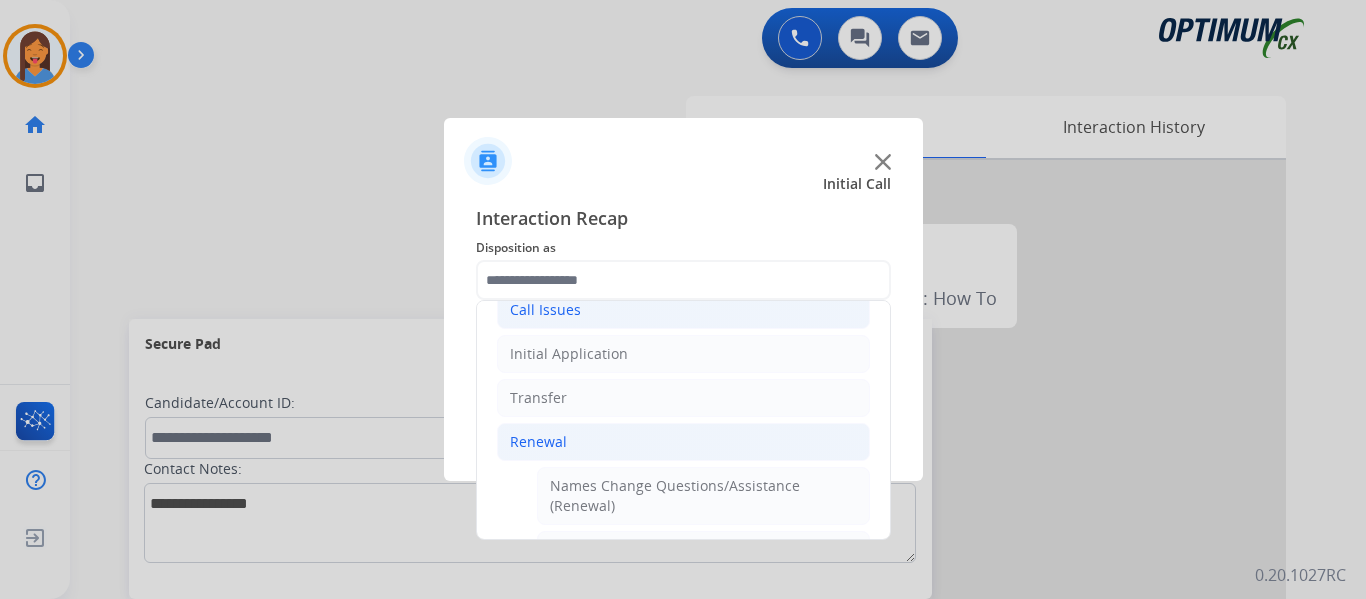 click on "Call Issues" 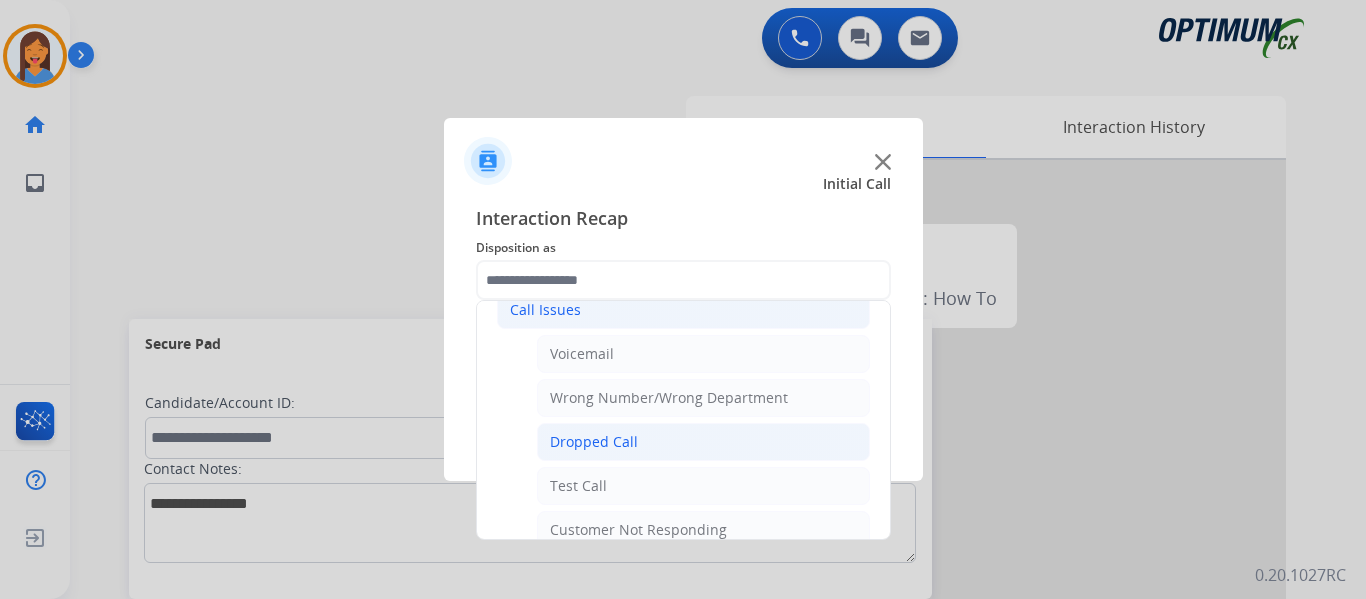 click on "Dropped Call" 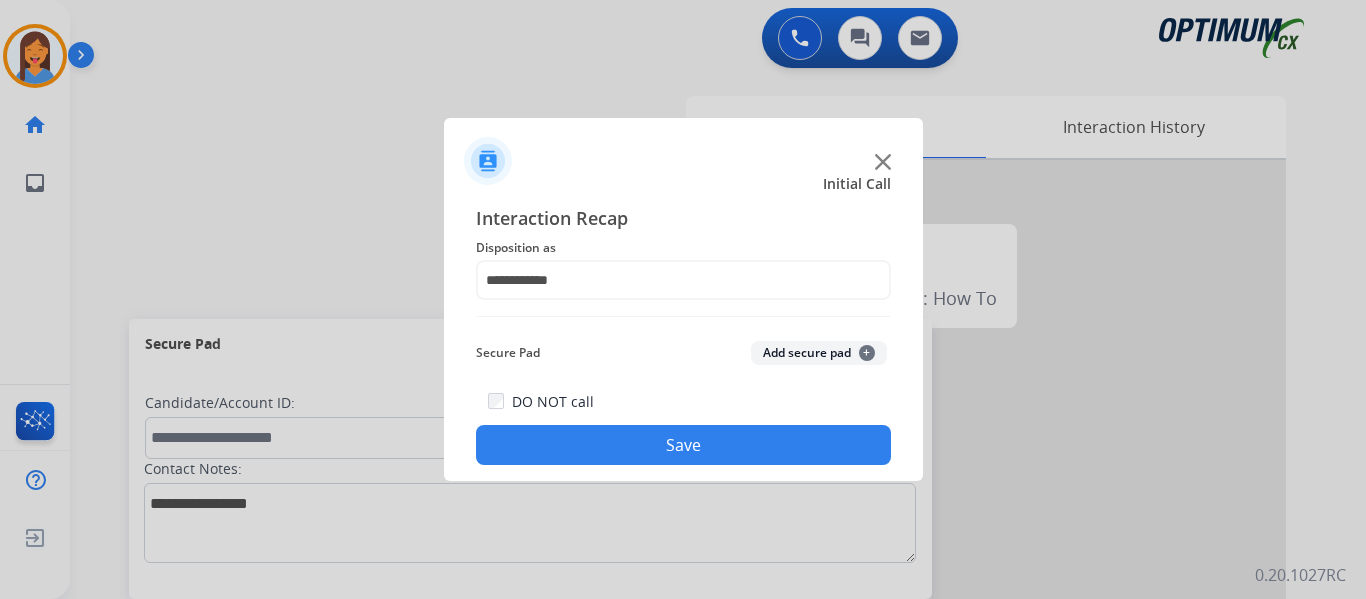 click on "Save" 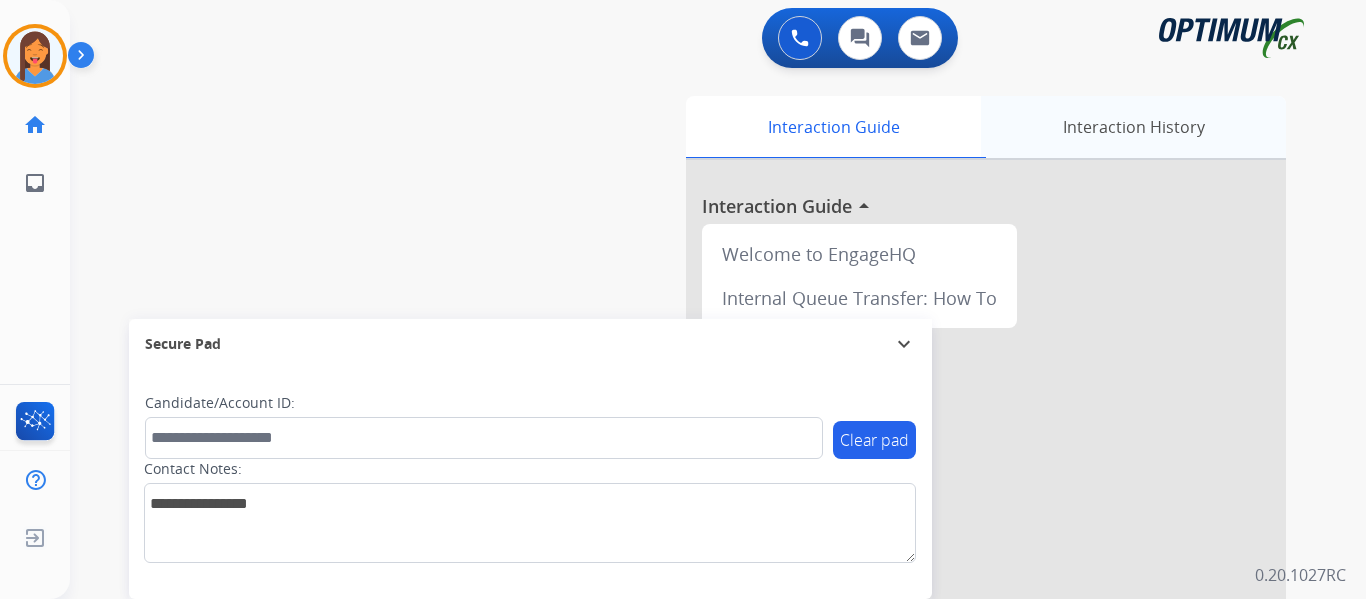click on "Interaction History" at bounding box center [1133, 127] 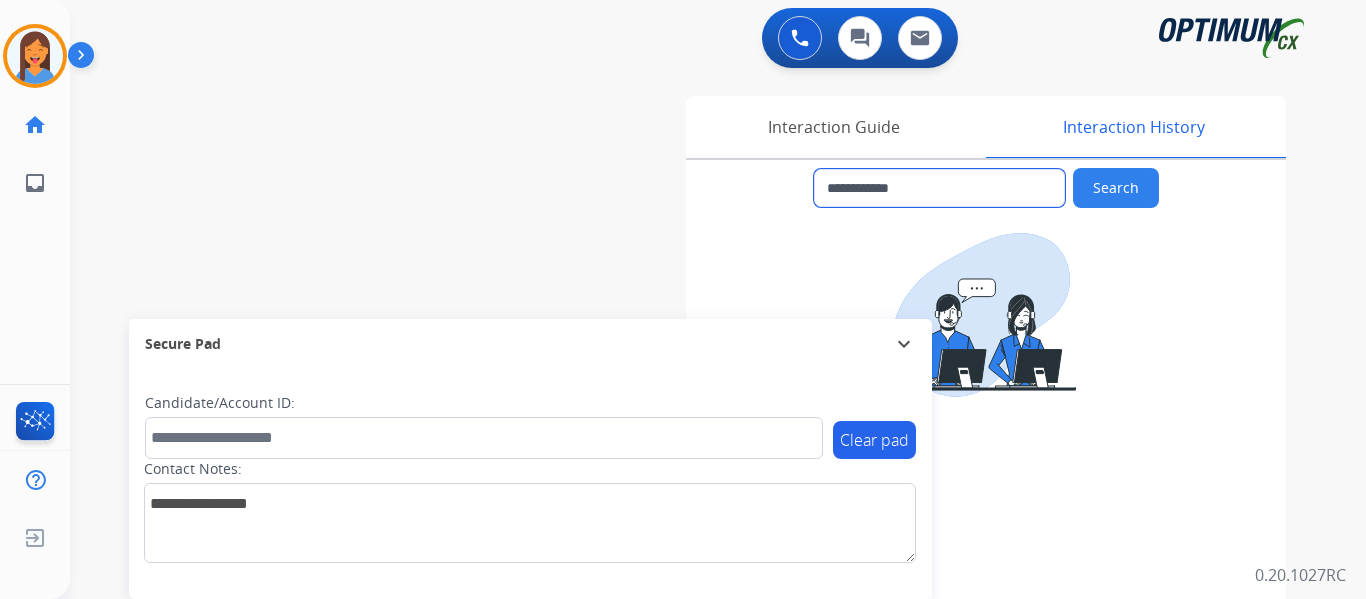 drag, startPoint x: 969, startPoint y: 193, endPoint x: 846, endPoint y: 193, distance: 123 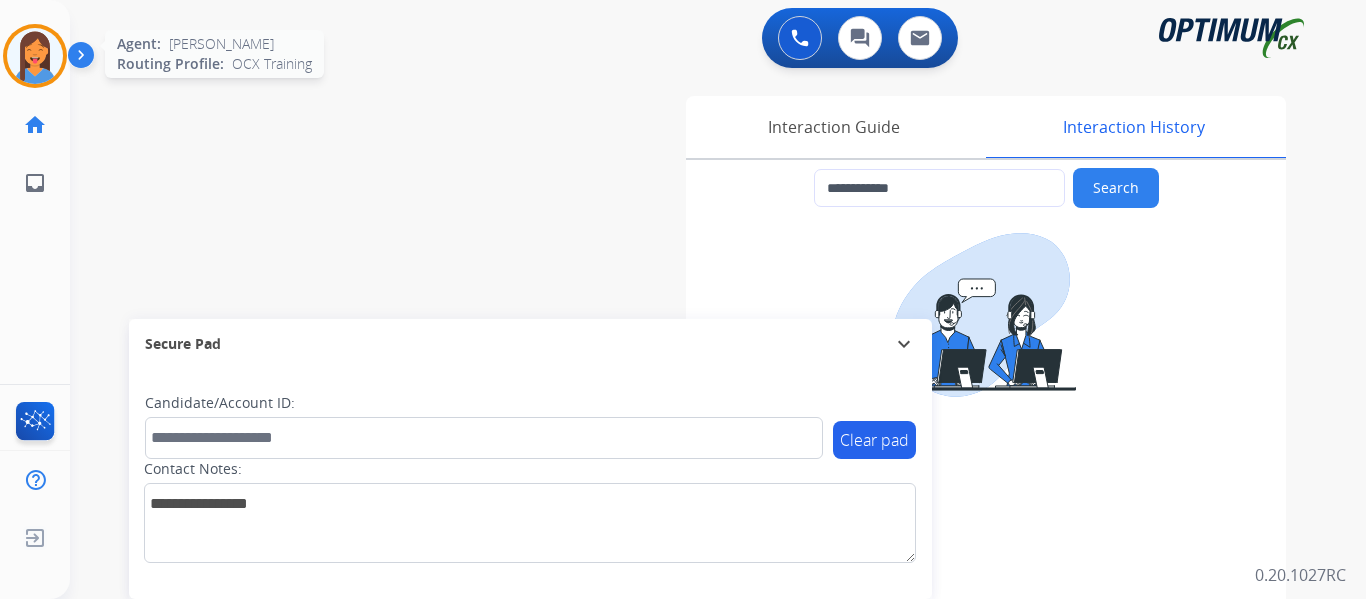 click at bounding box center [35, 56] 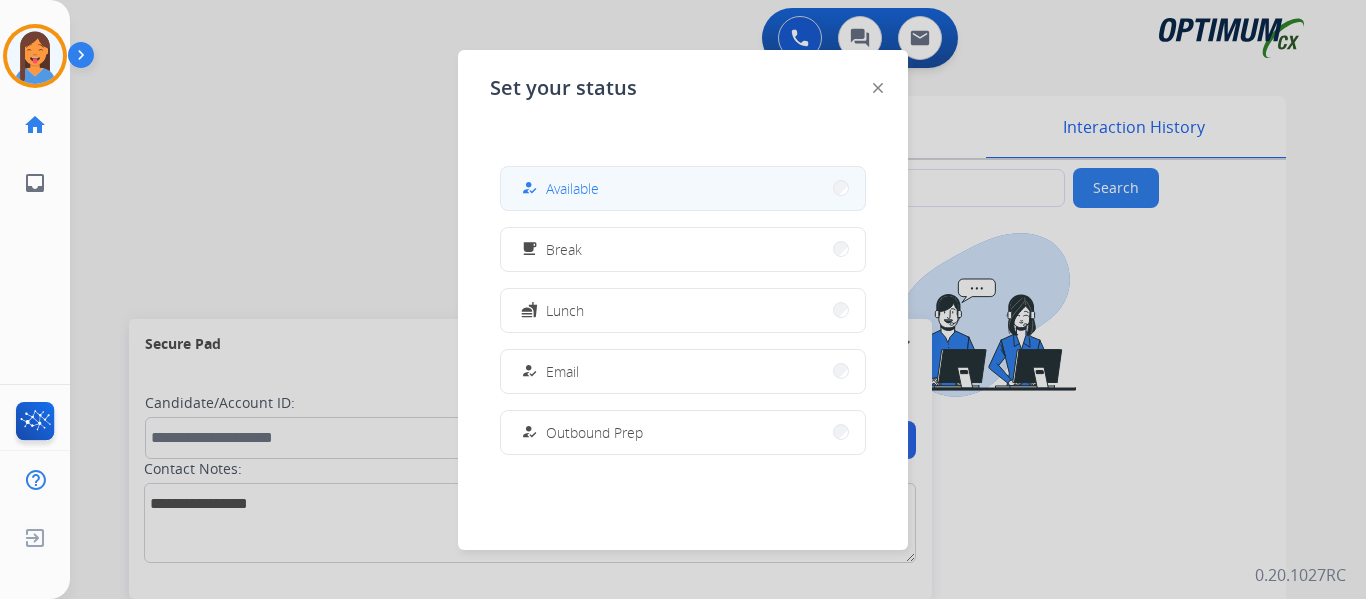 click on "how_to_reg Available" at bounding box center (683, 188) 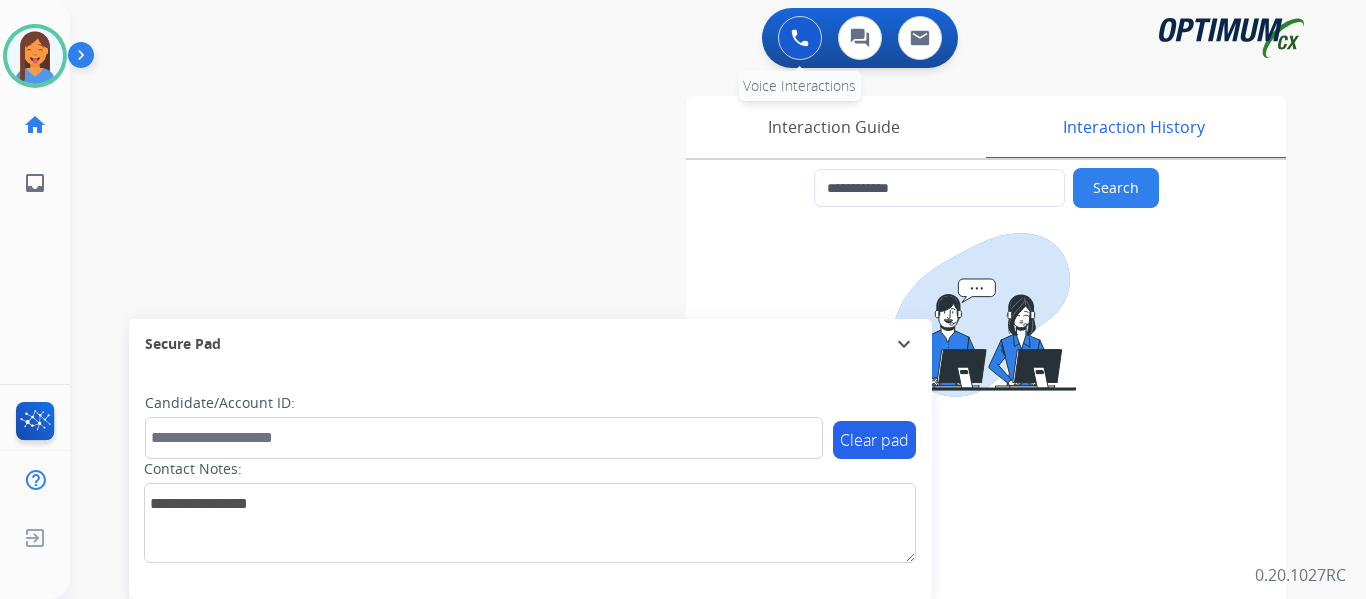 click on "0 Voice Interactions" at bounding box center (800, 38) 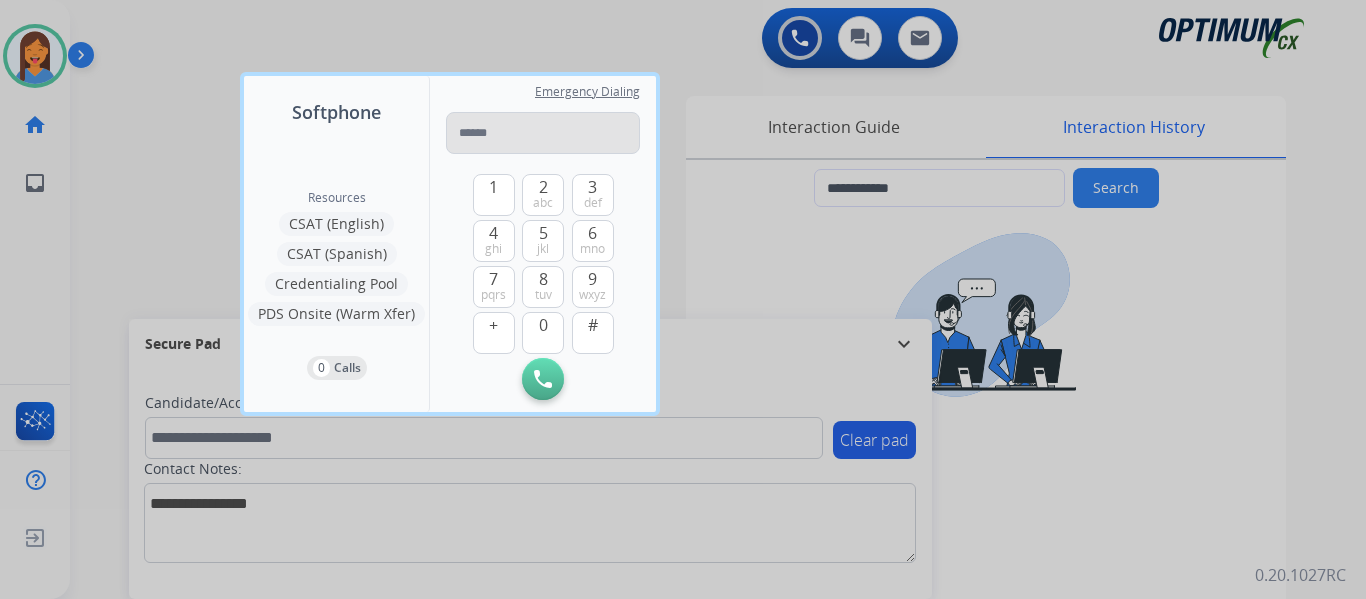 click at bounding box center [543, 133] 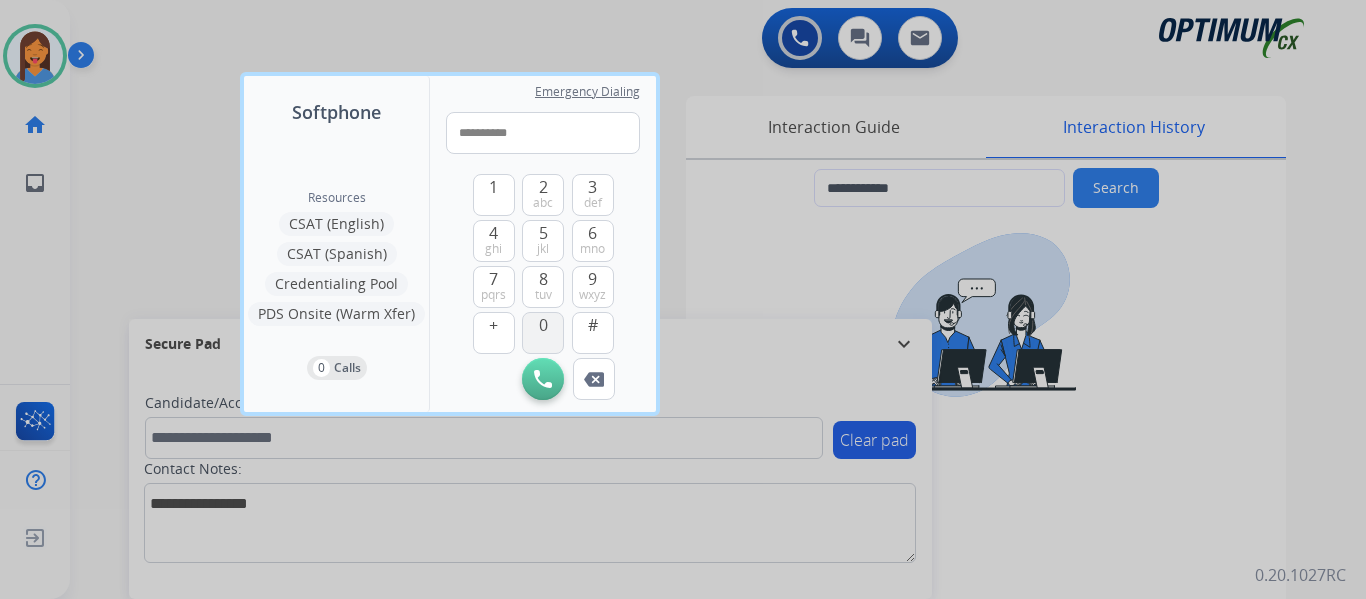 type on "**********" 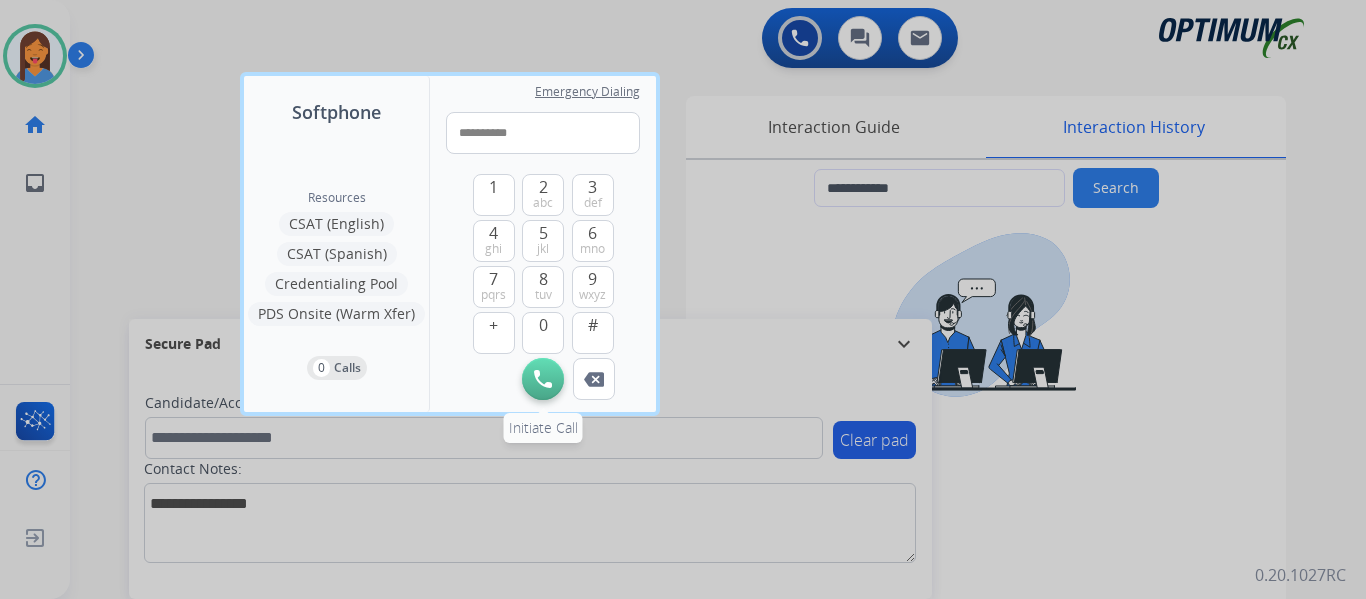 click at bounding box center [543, 379] 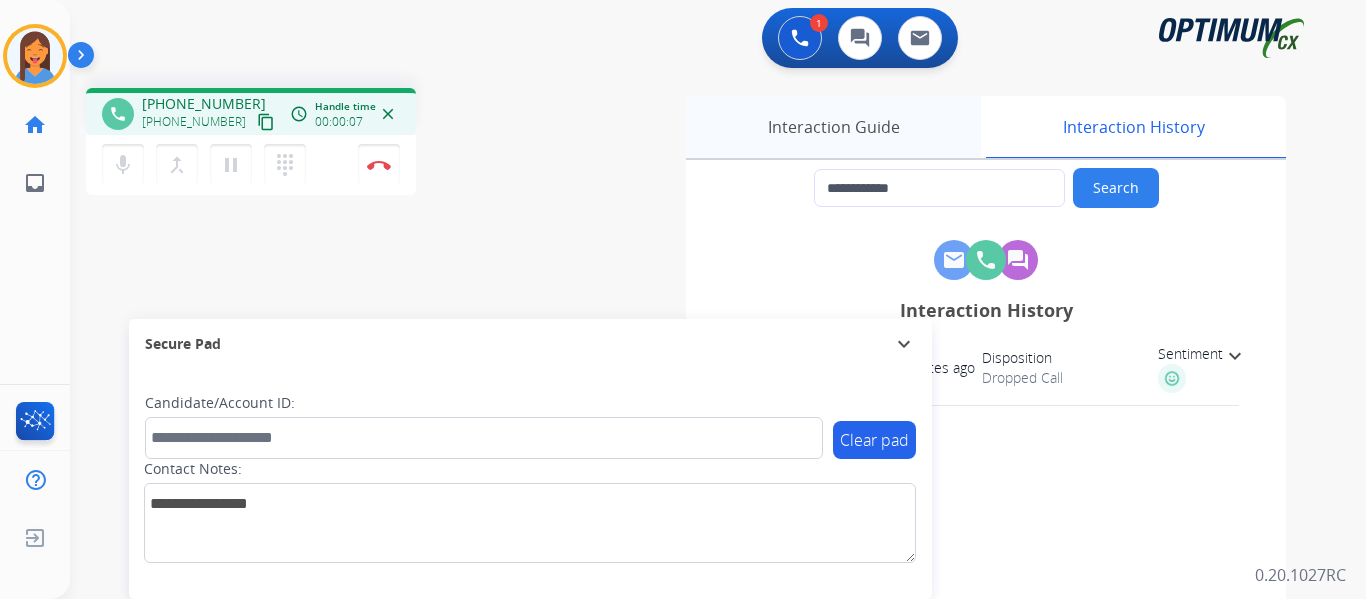 click on "Interaction Guide" at bounding box center [833, 127] 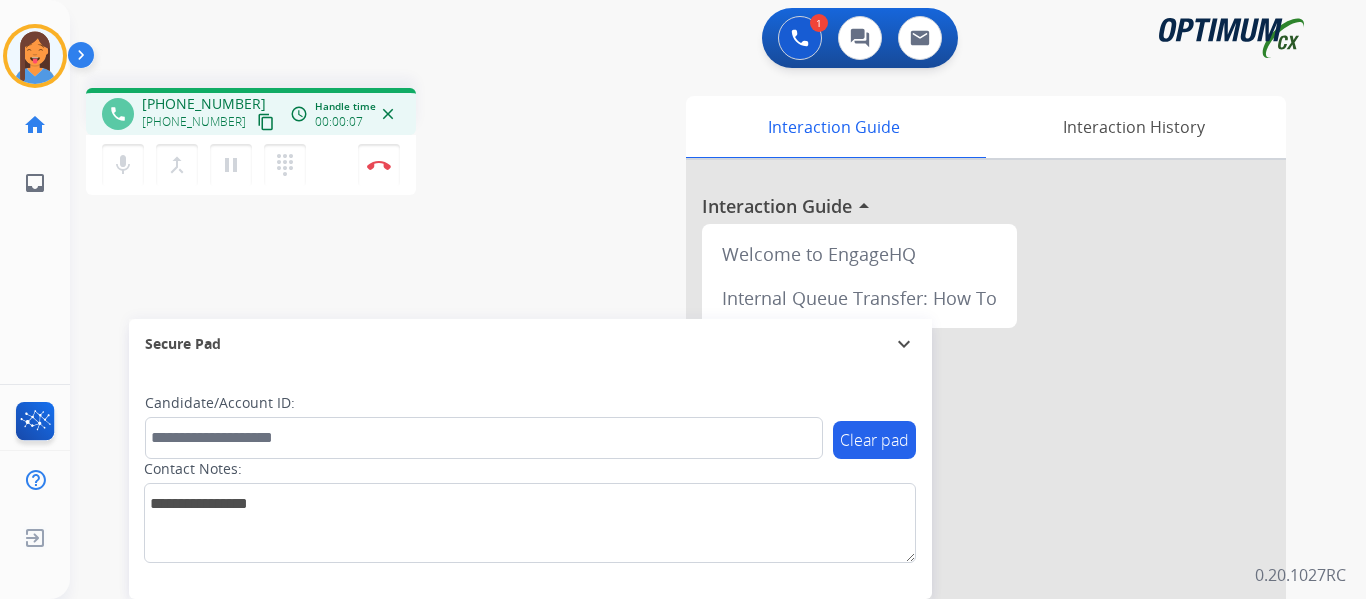 click on "Interaction Guide   Interaction History  Interaction Guide arrow_drop_up  Welcome to EngageHQ   Internal Queue Transfer: How To" at bounding box center (937, 501) 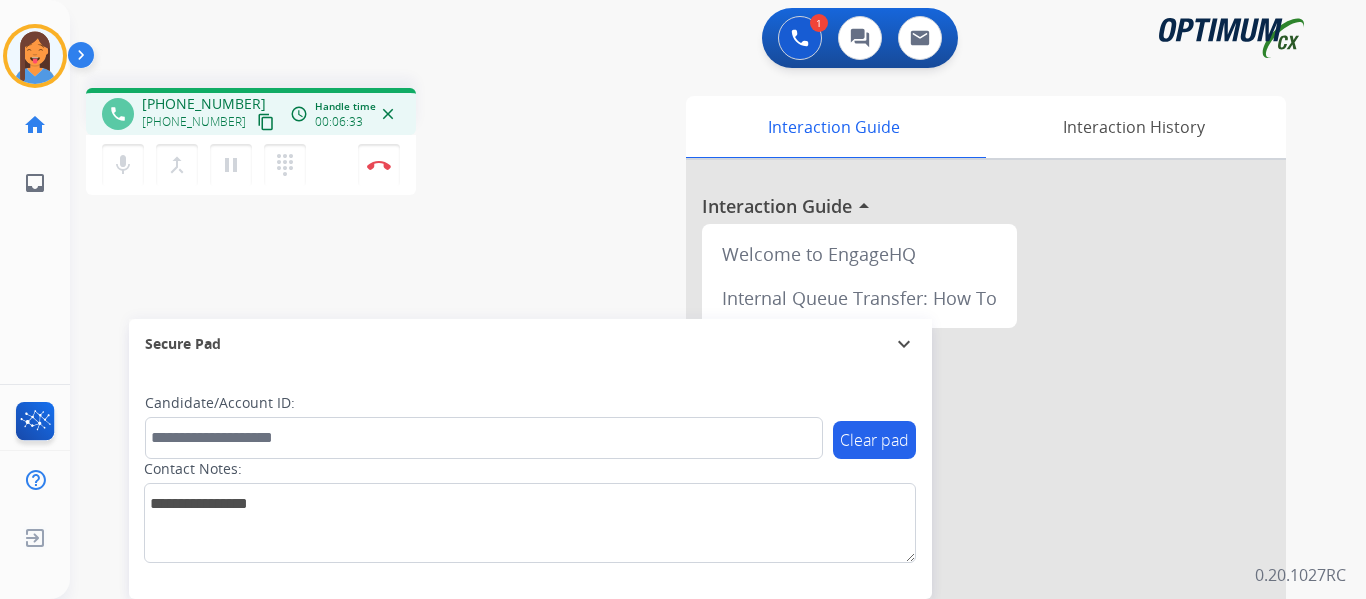 click on "phone [PHONE_NUMBER] [PHONE_NUMBER] content_copy access_time Call metrics Queue   00:15 Hold   00:00 Talk   06:33 Total   06:47 Handle time 00:06:33 close mic Mute merge_type Bridge pause Hold dialpad Dialpad Disconnect swap_horiz Break voice bridge close_fullscreen Connect 3-Way Call merge_type Separate 3-Way Call" at bounding box center (333, 144) 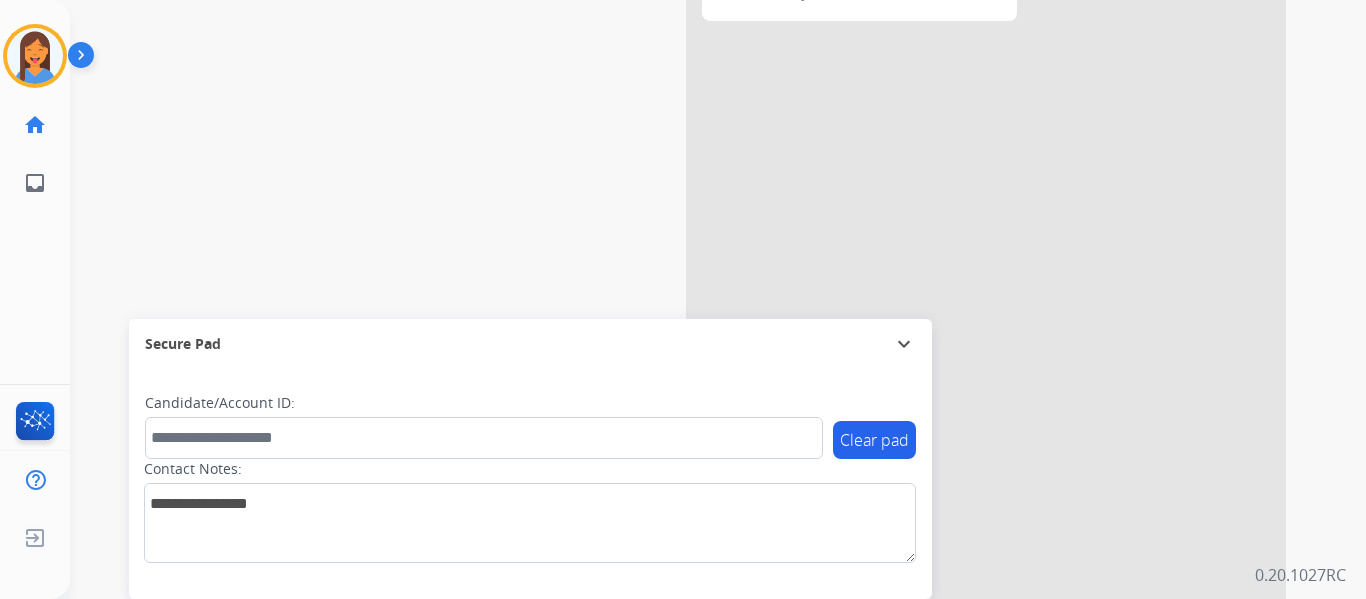 scroll, scrollTop: 0, scrollLeft: 0, axis: both 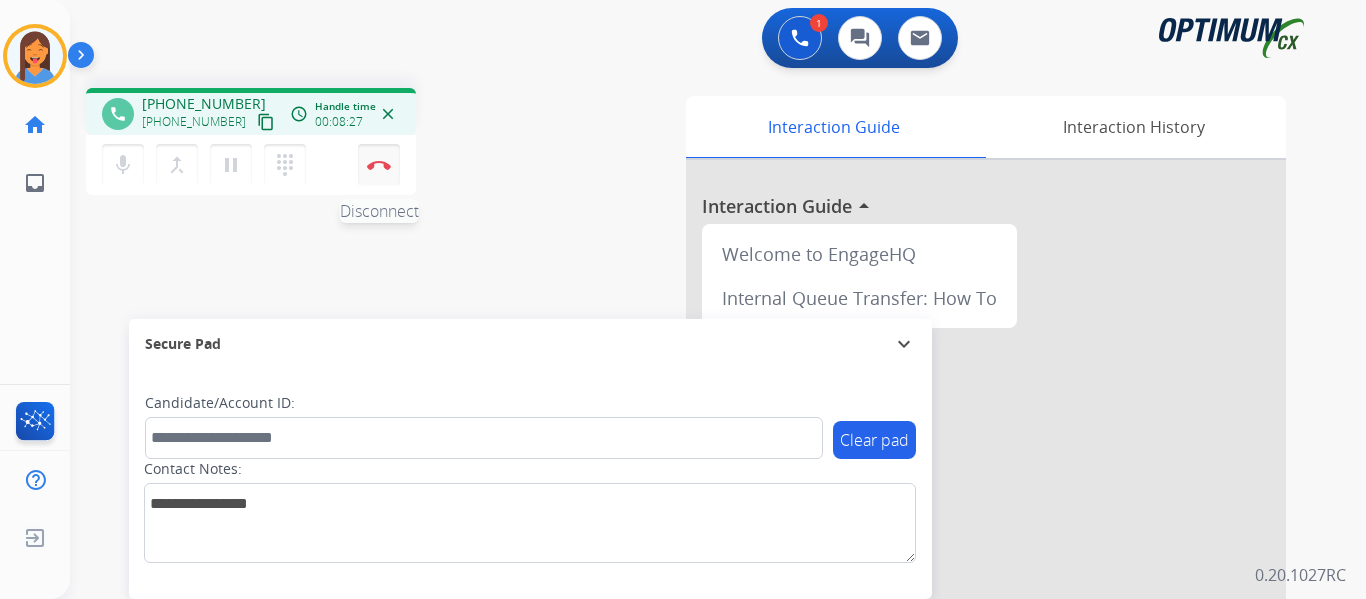 click at bounding box center (379, 165) 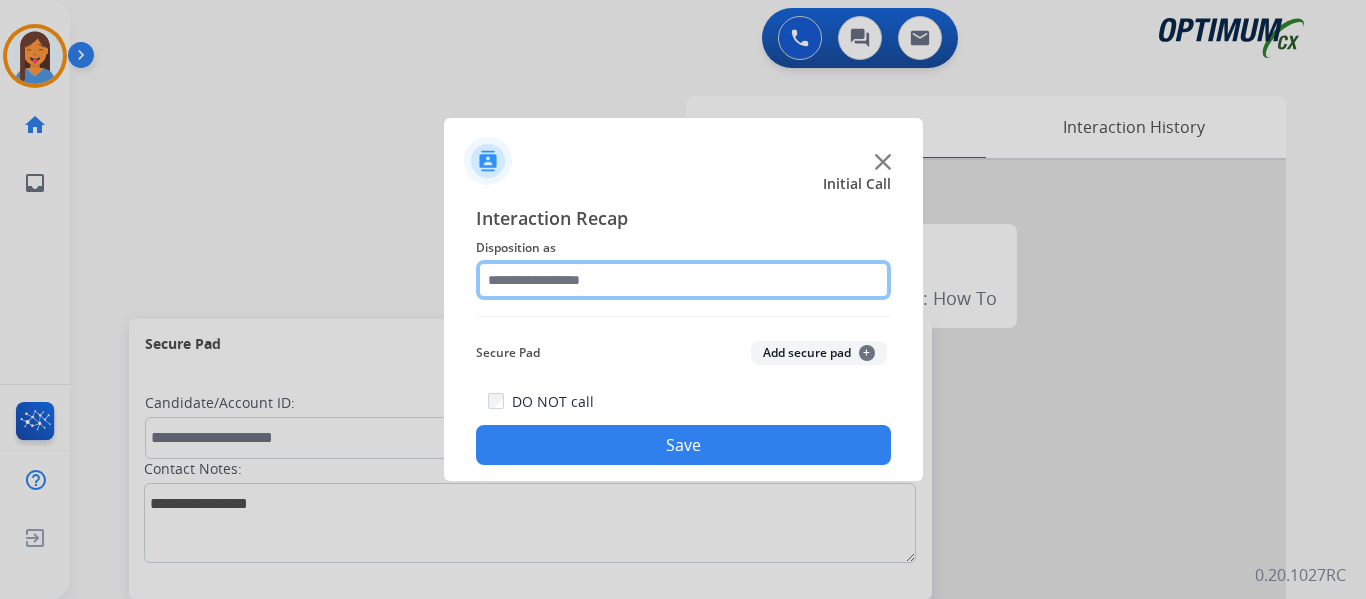 click 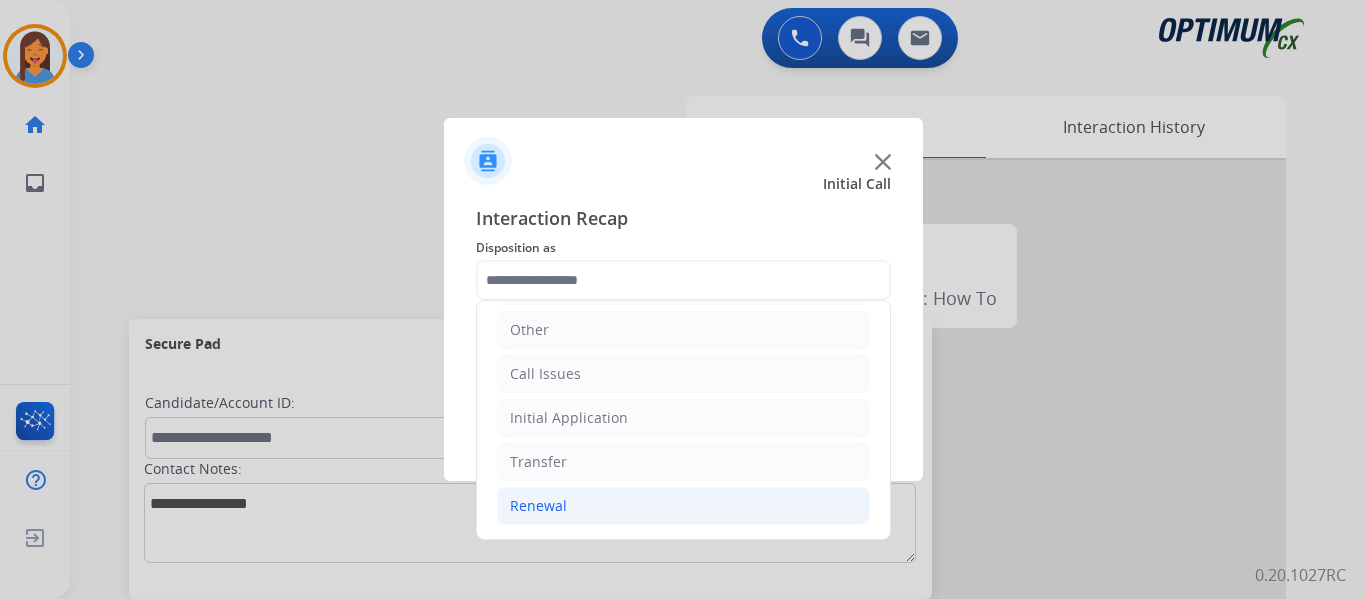click on "Renewal" 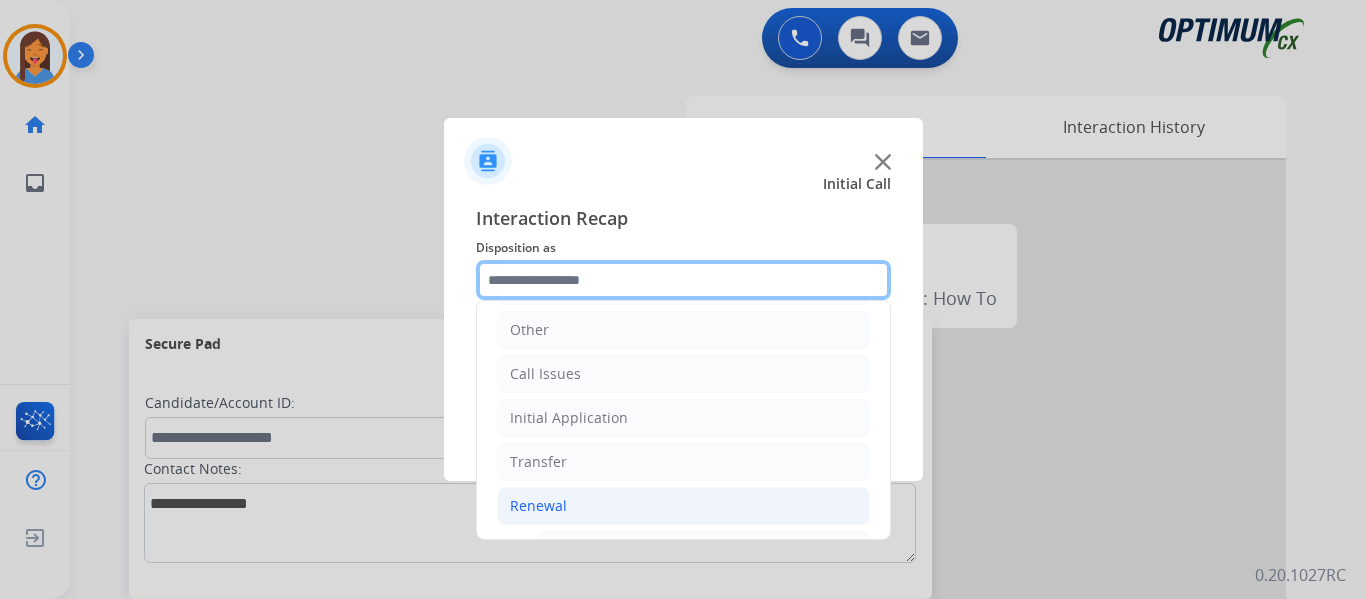 scroll, scrollTop: 436, scrollLeft: 0, axis: vertical 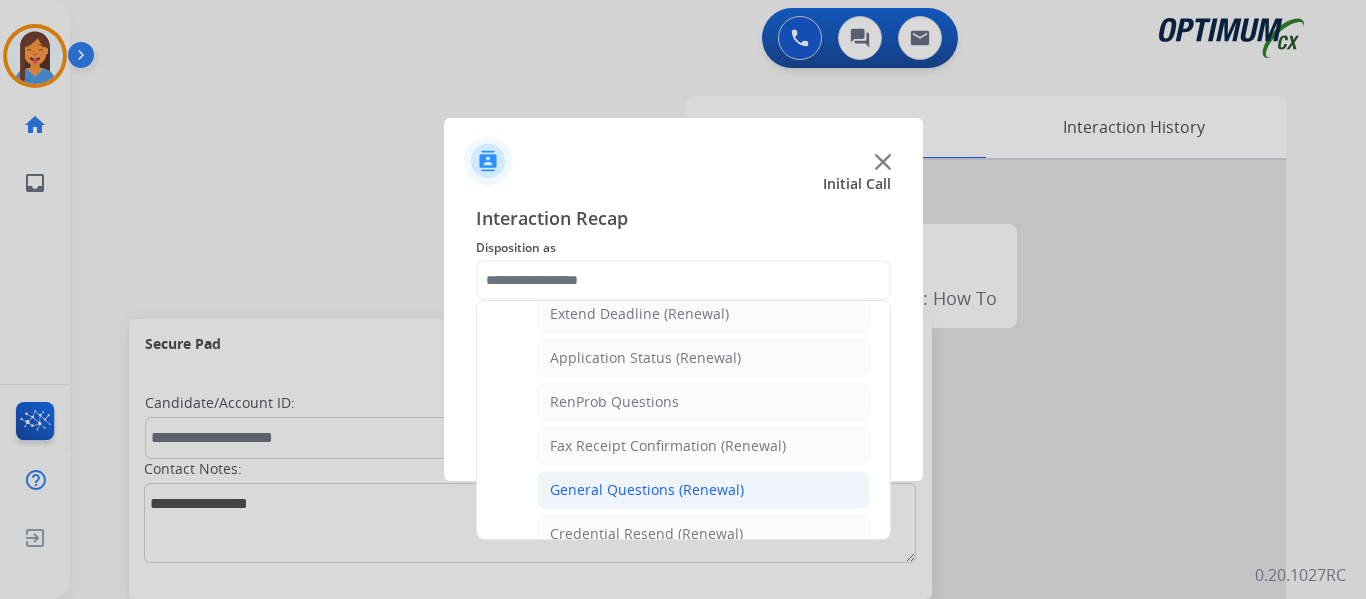 click on "General Questions (Renewal)" 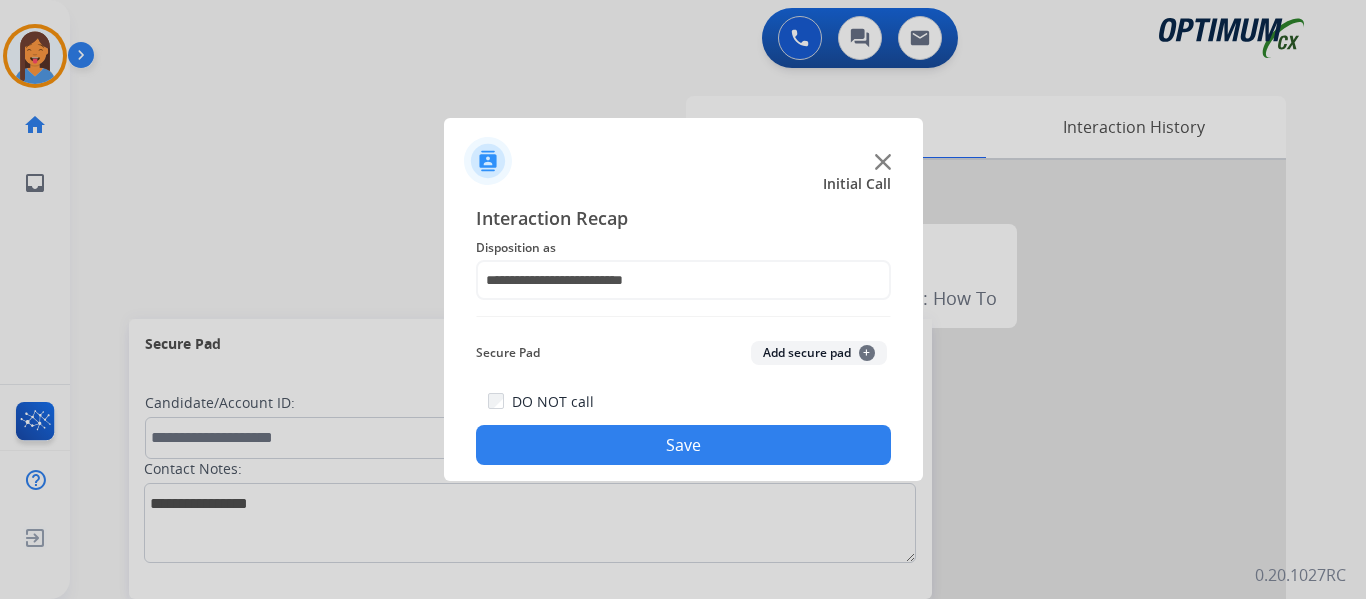 click on "Save" 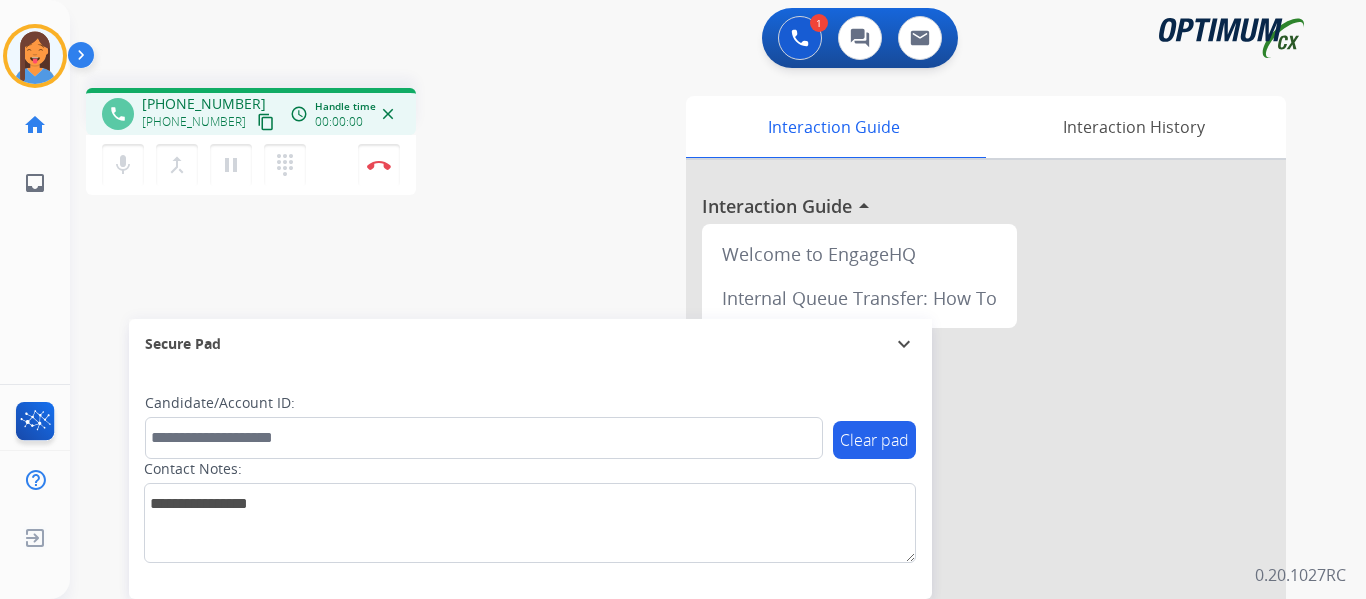 drag, startPoint x: 246, startPoint y: 125, endPoint x: 321, endPoint y: 125, distance: 75 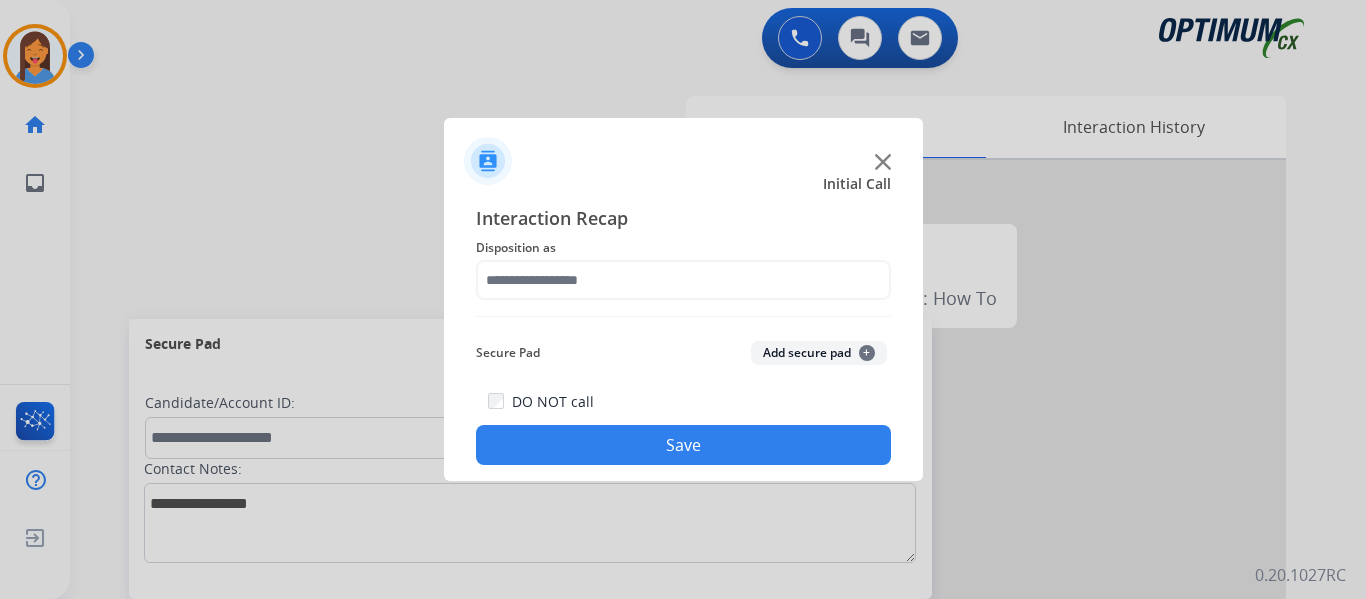 click at bounding box center [683, 299] 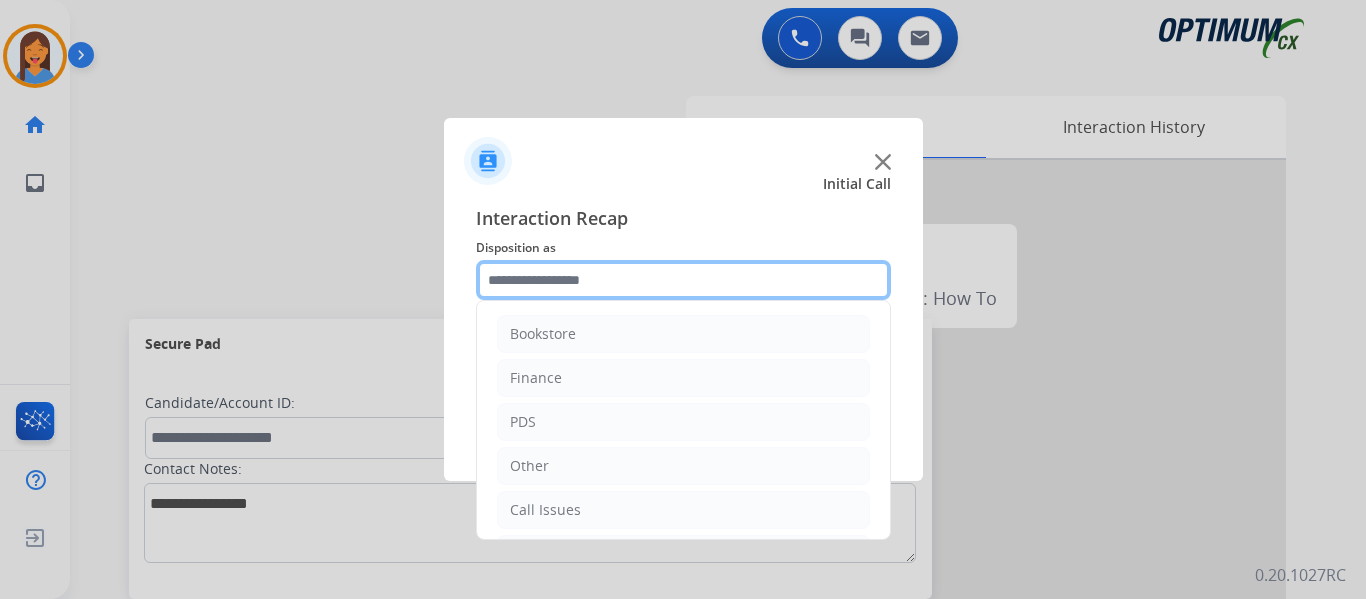 click 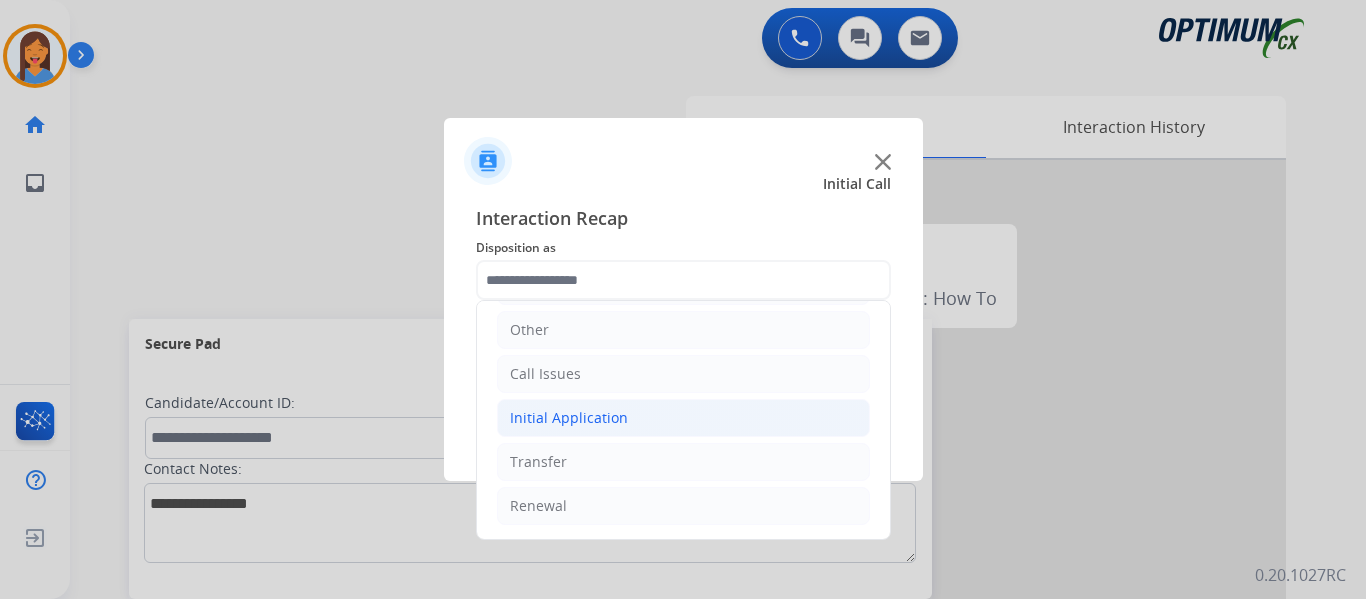 click on "Initial Application" 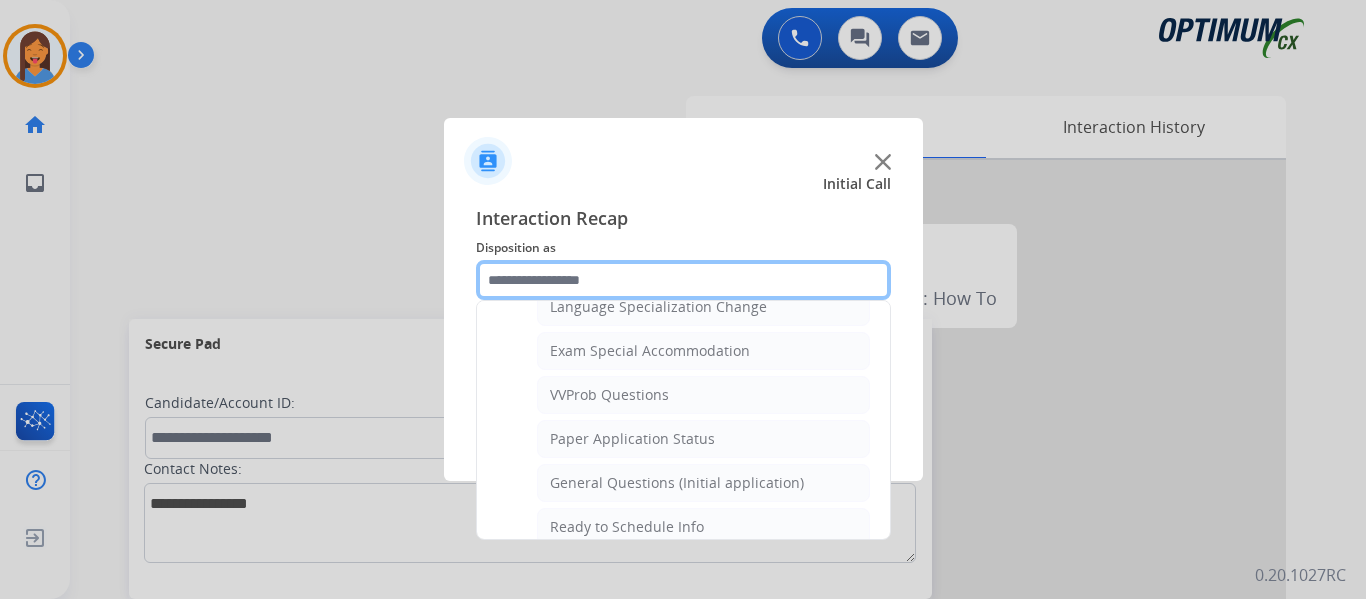 scroll, scrollTop: 1036, scrollLeft: 0, axis: vertical 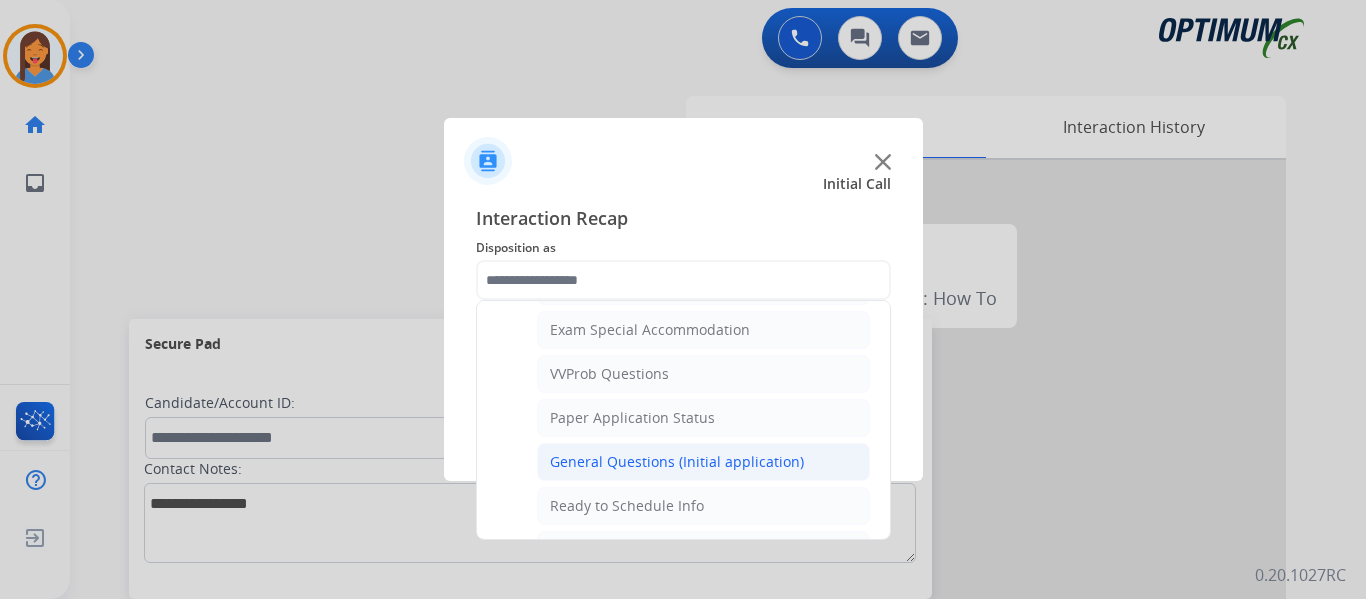 click on "General Questions (Initial application)" 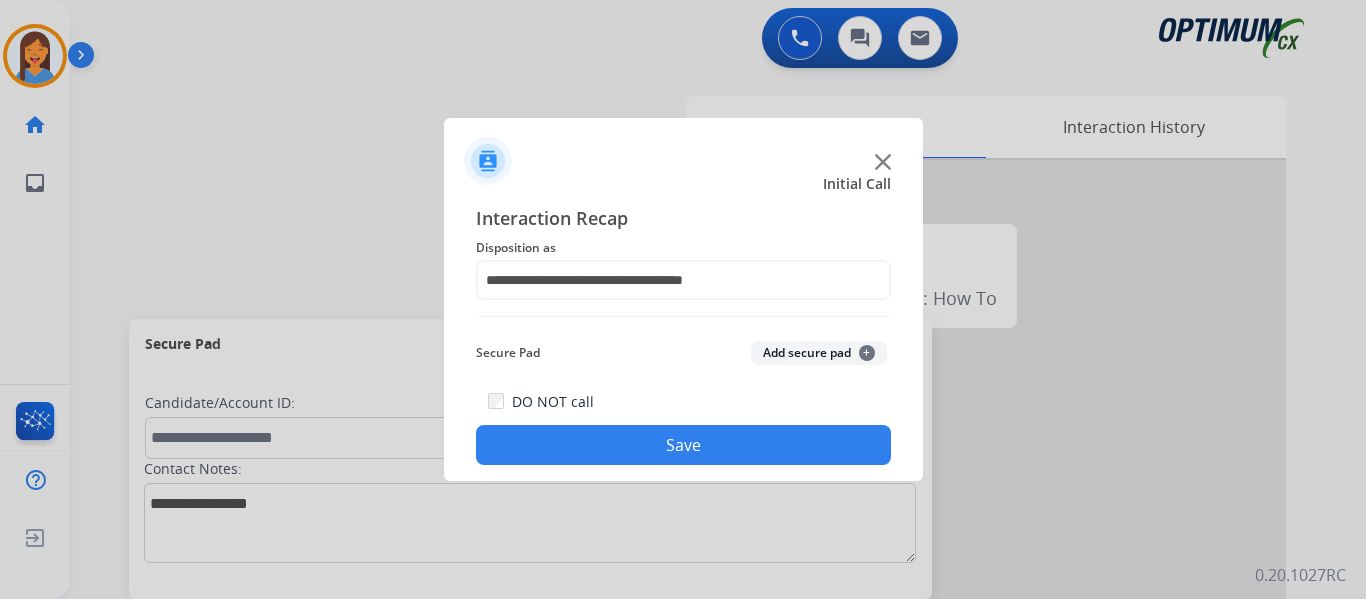click on "Save" 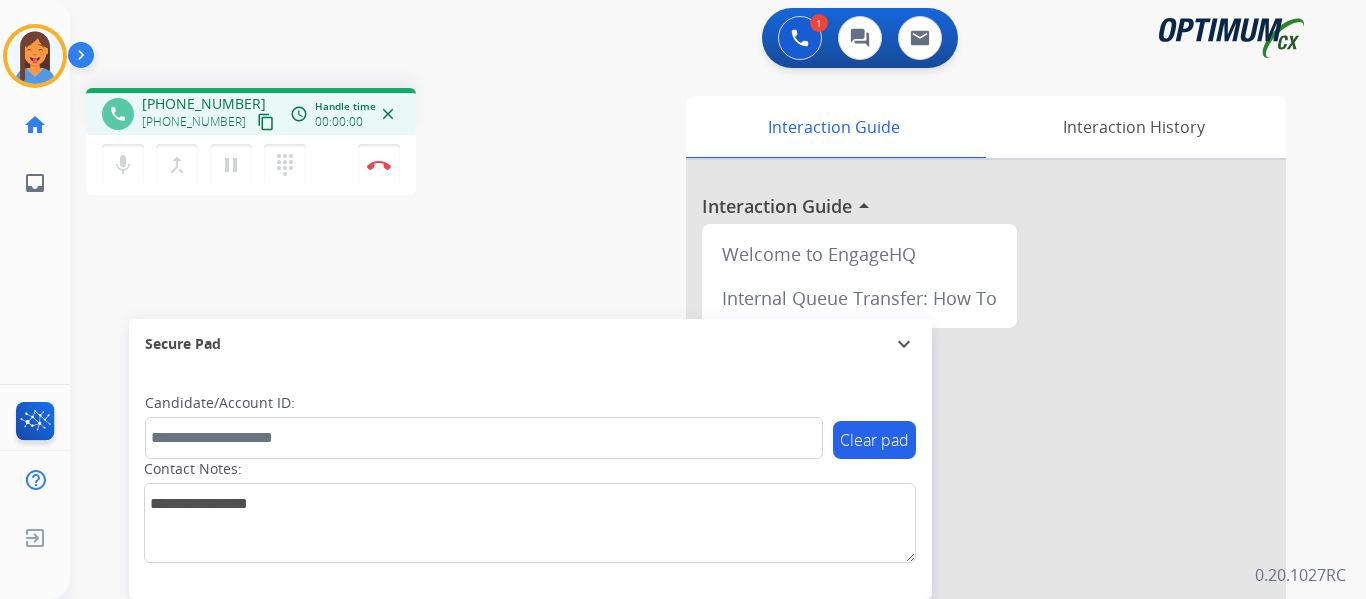 click on "content_copy" at bounding box center (266, 122) 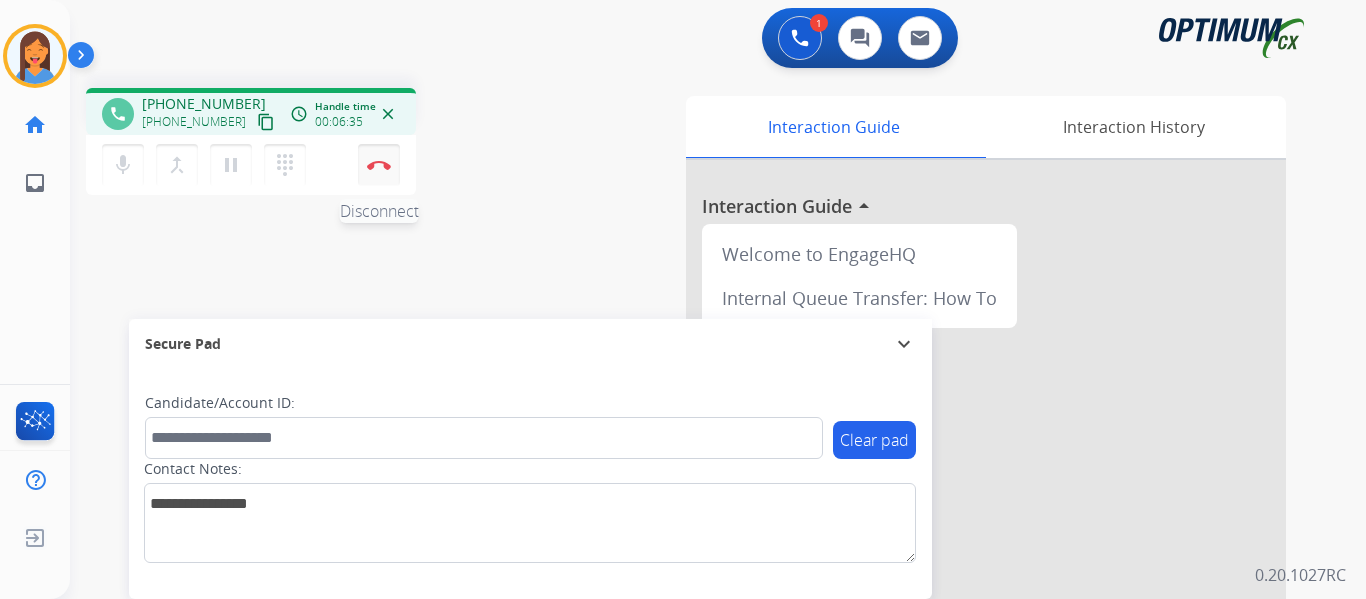 click at bounding box center [379, 165] 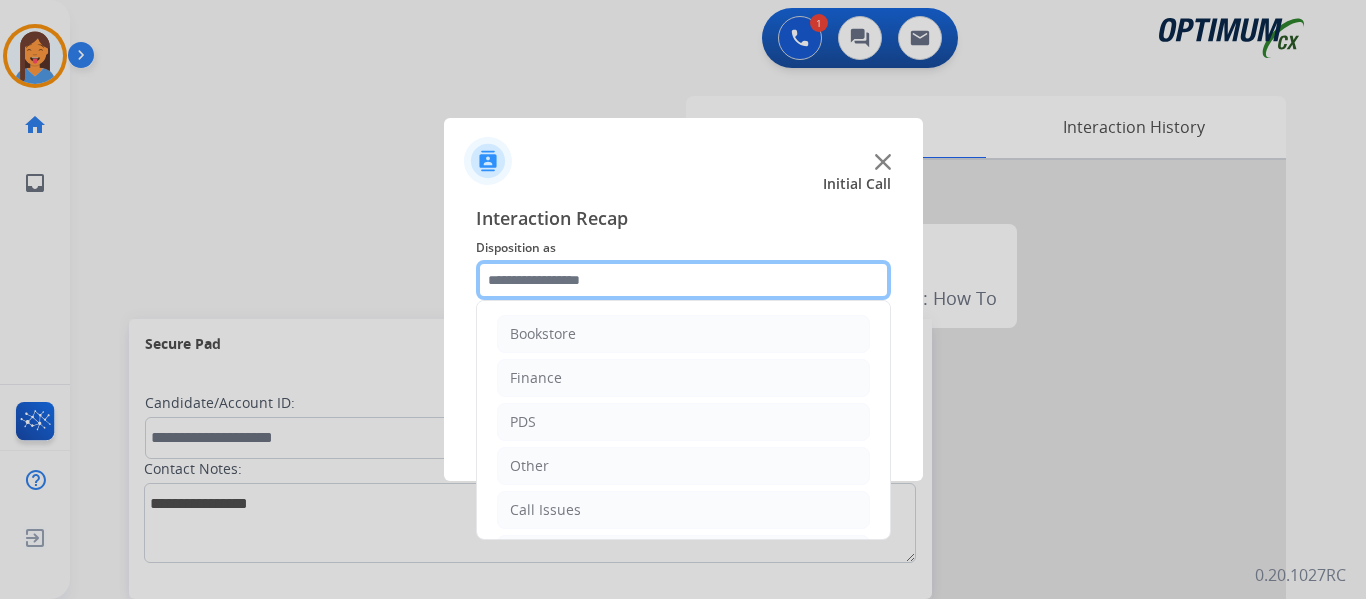 click 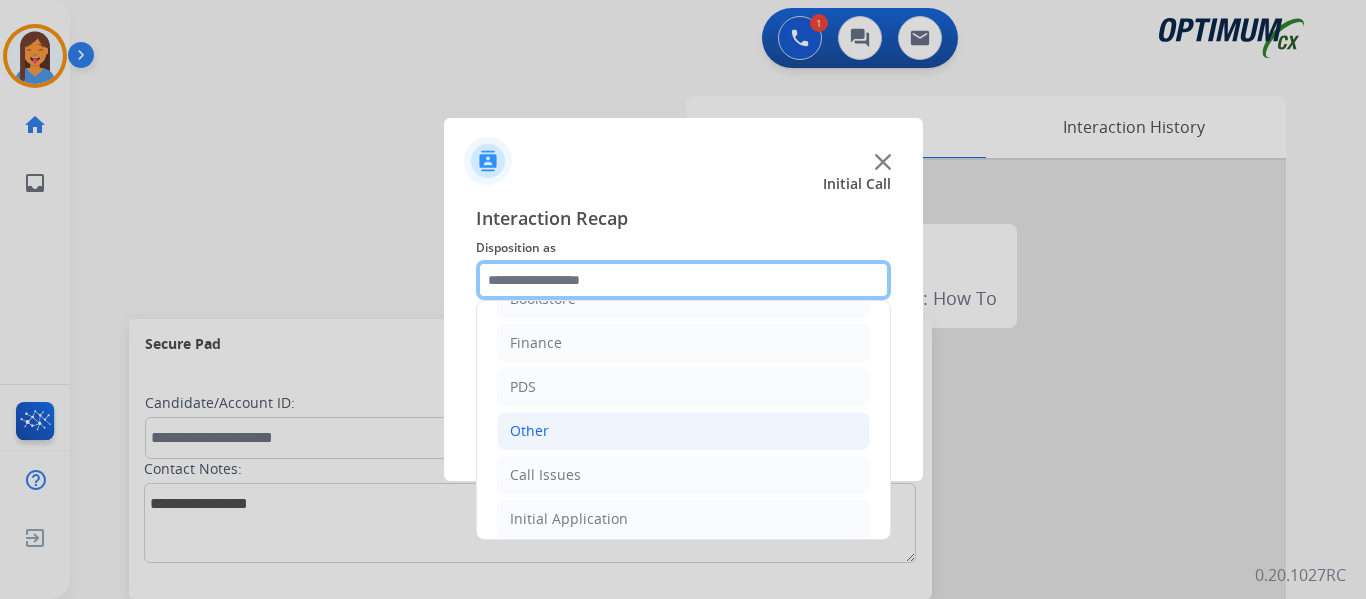 scroll, scrollTop: 0, scrollLeft: 0, axis: both 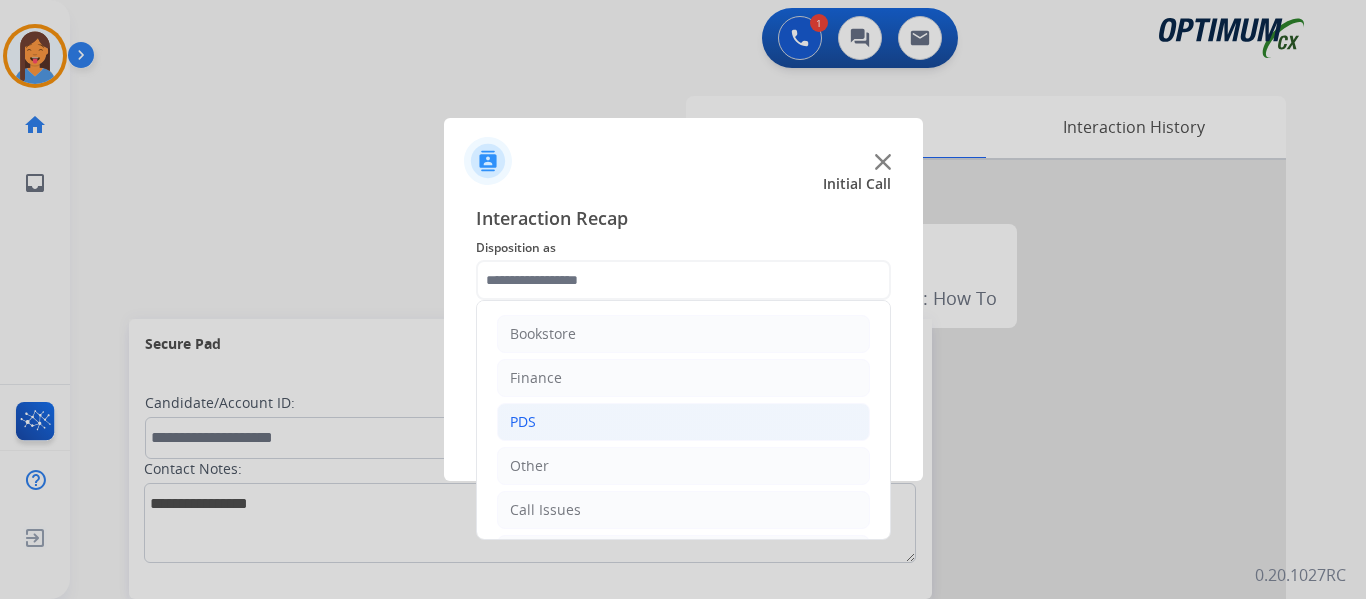 click on "PDS" 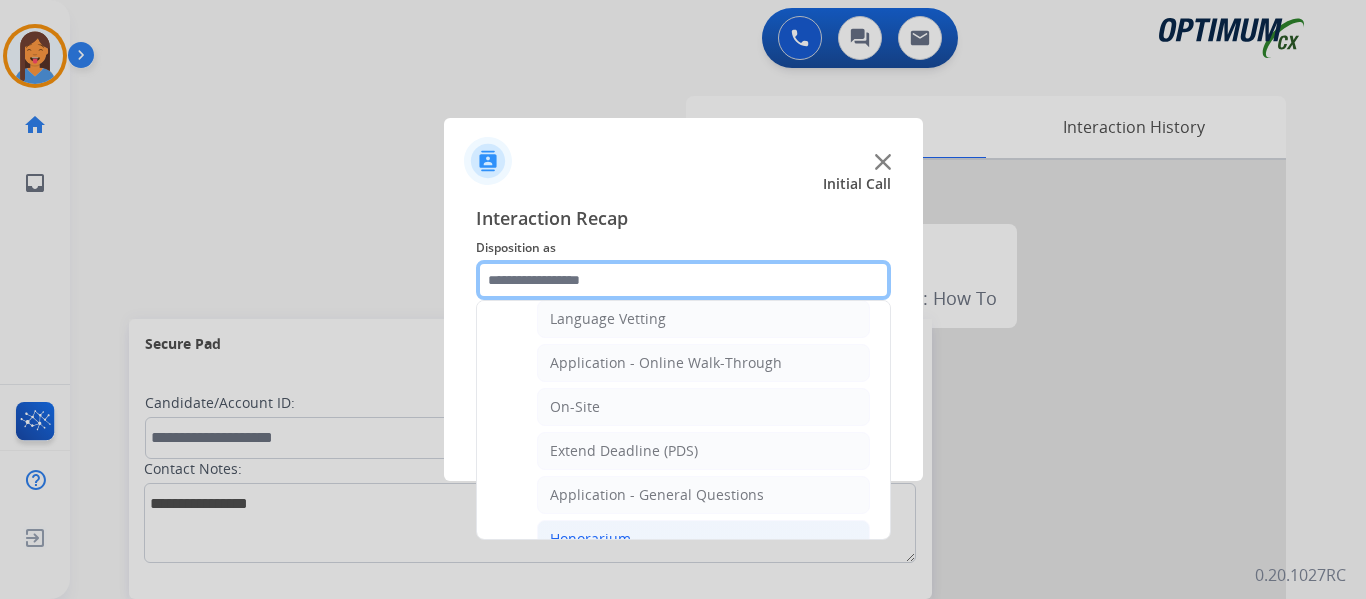 scroll, scrollTop: 500, scrollLeft: 0, axis: vertical 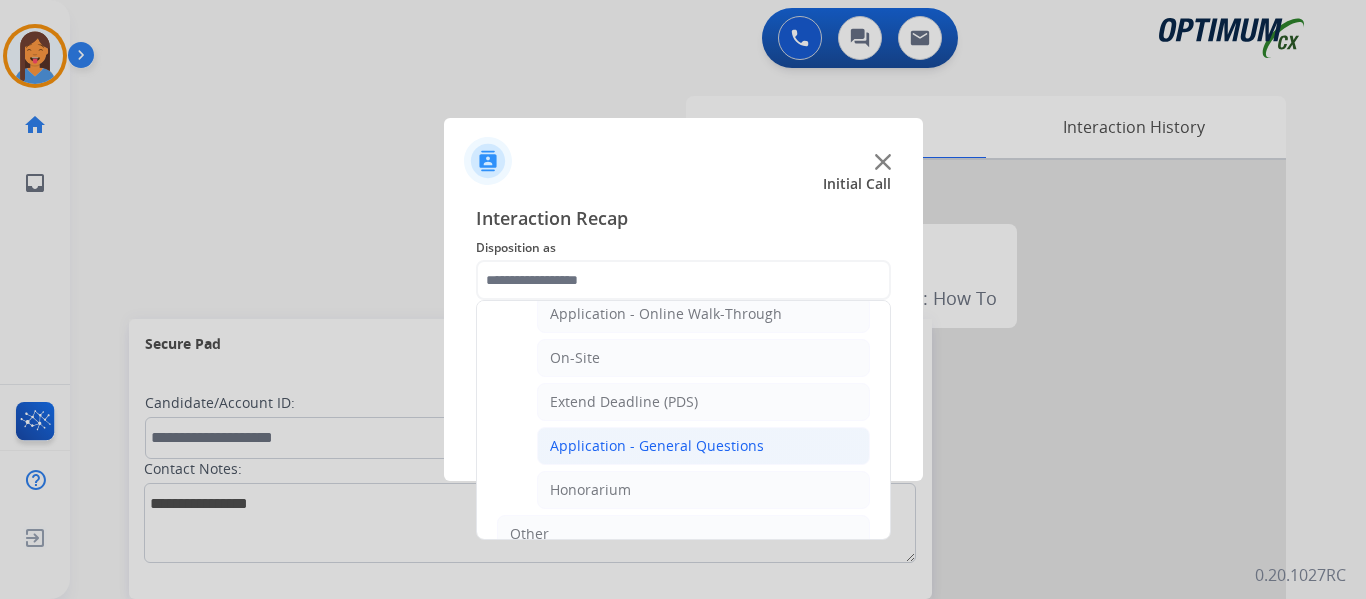 click on "Application - General Questions" 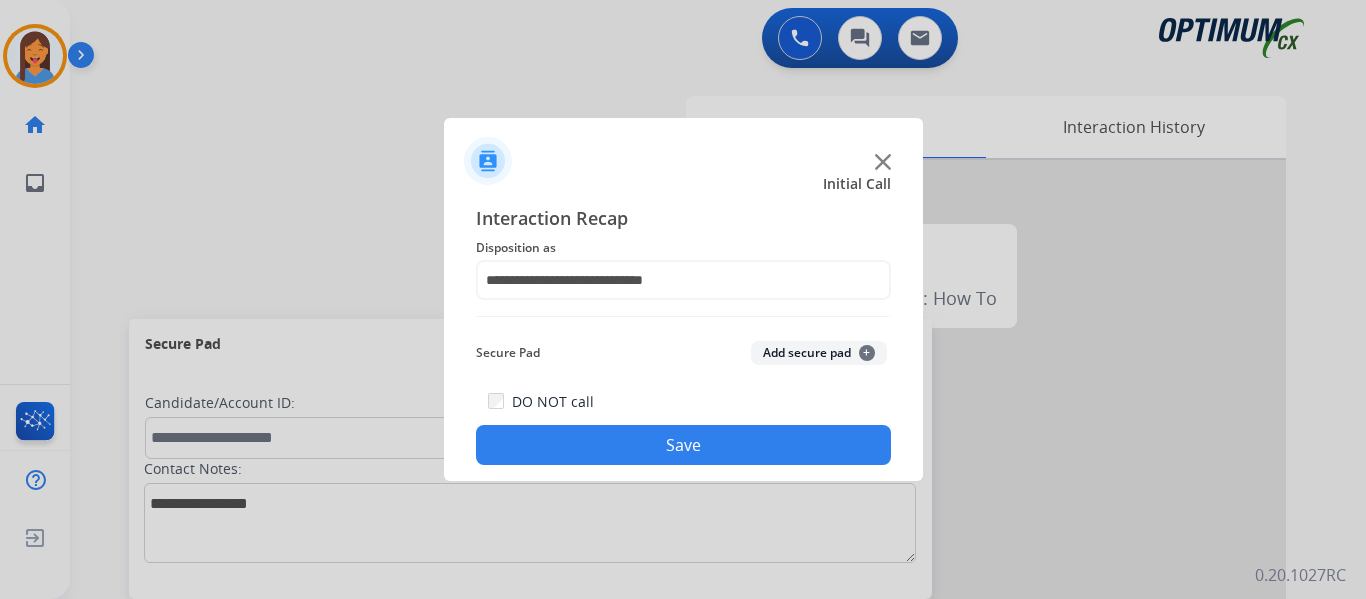 click on "Save" 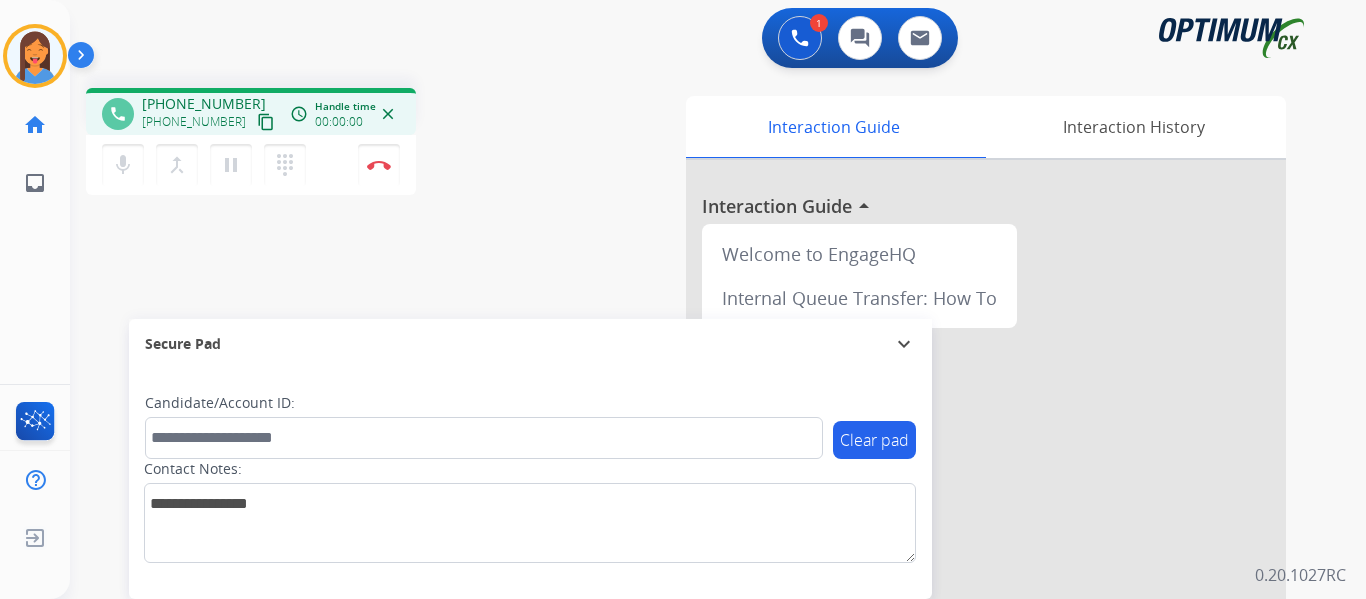 click on "content_copy" at bounding box center [266, 122] 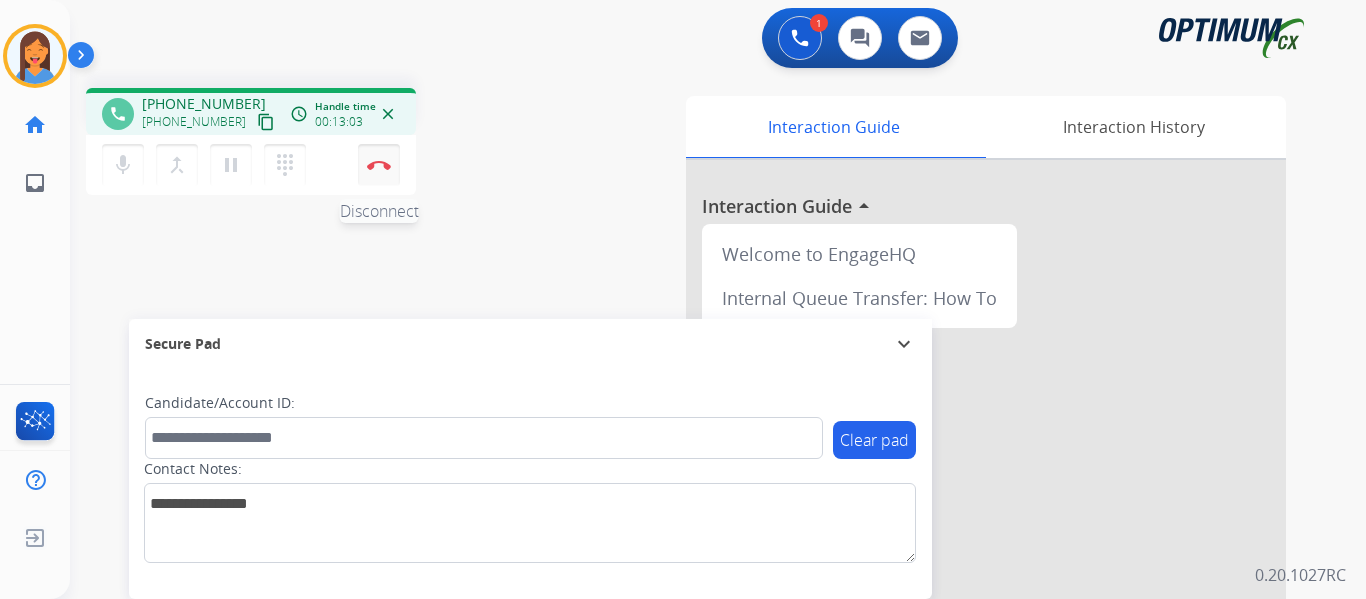 click at bounding box center (379, 165) 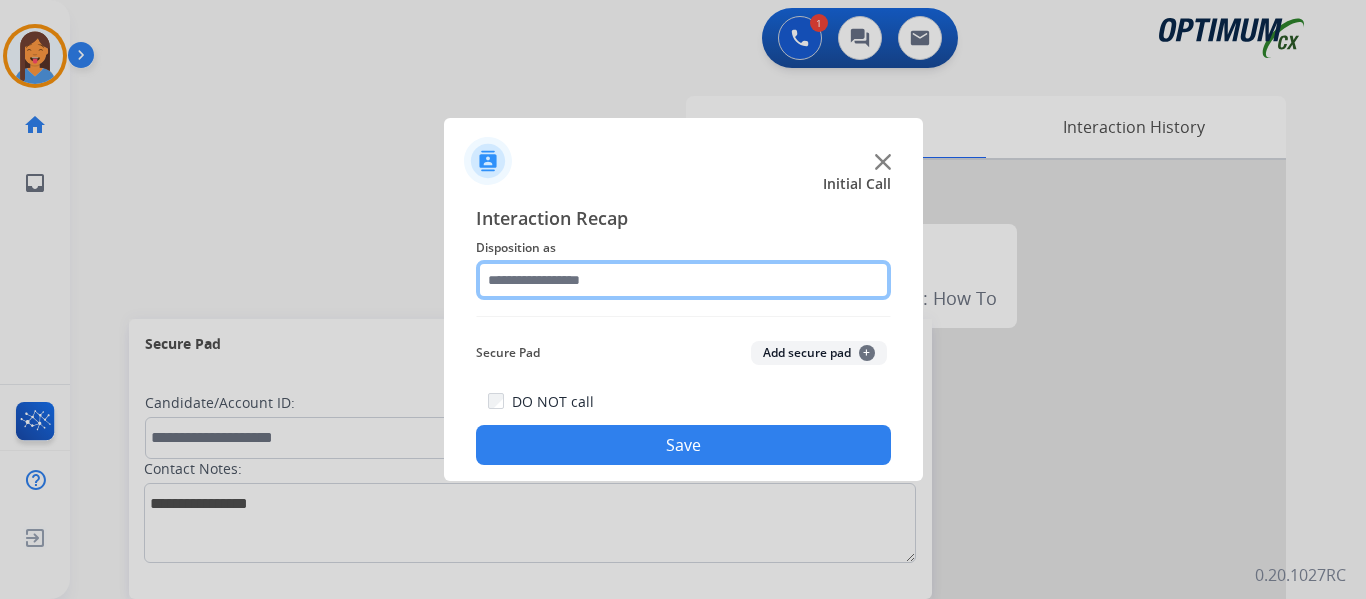 click 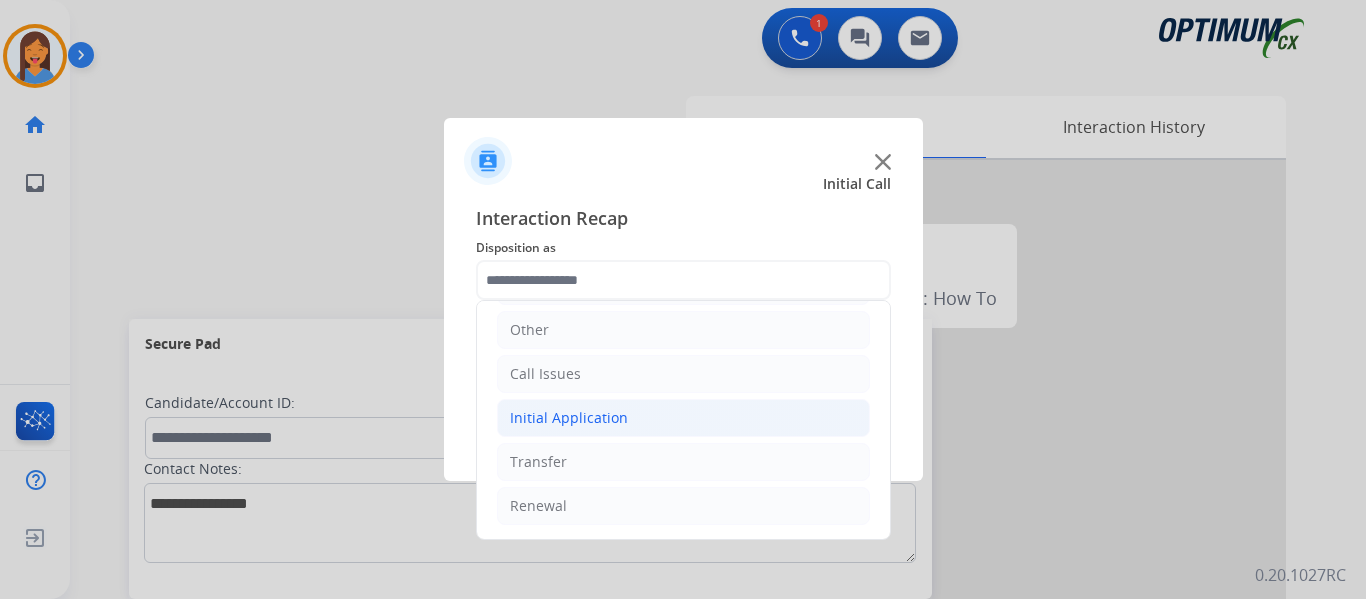 click on "Initial Application" 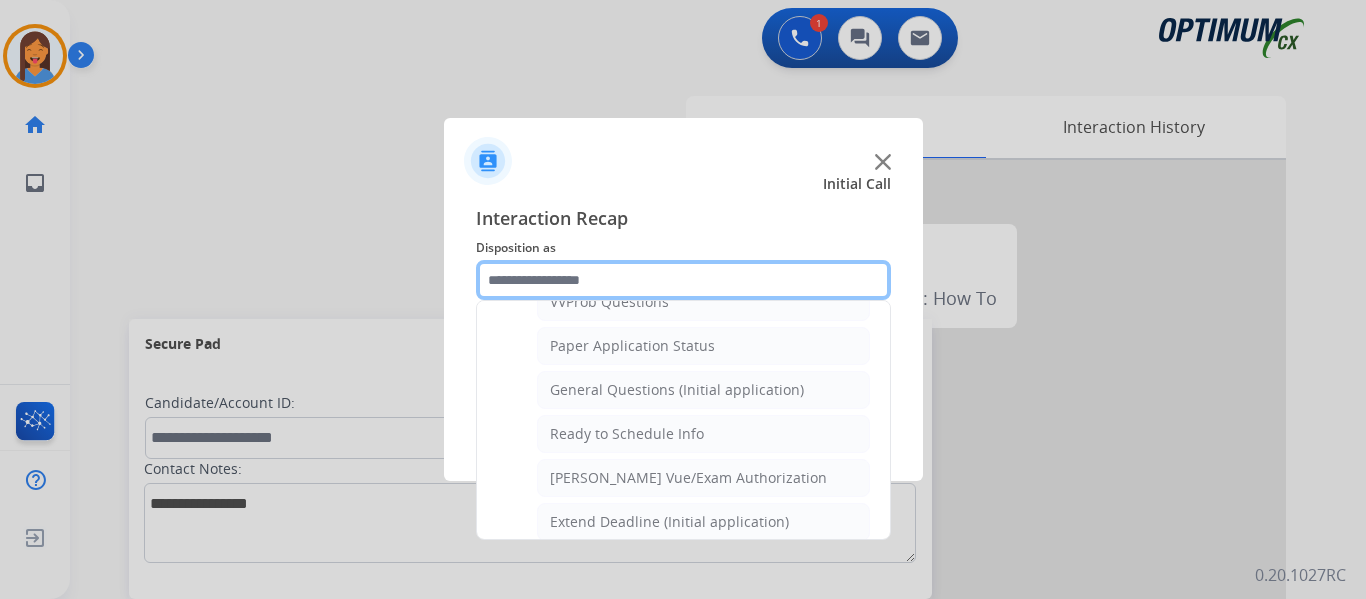 scroll, scrollTop: 1136, scrollLeft: 0, axis: vertical 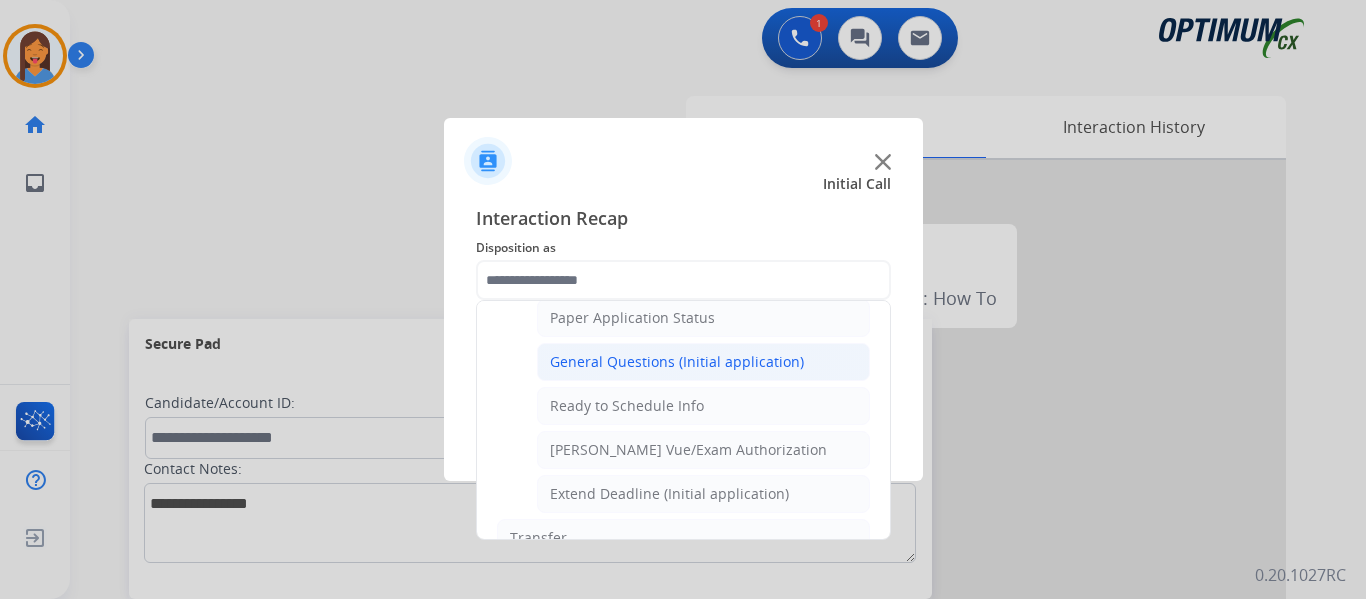click on "General Questions (Initial application)" 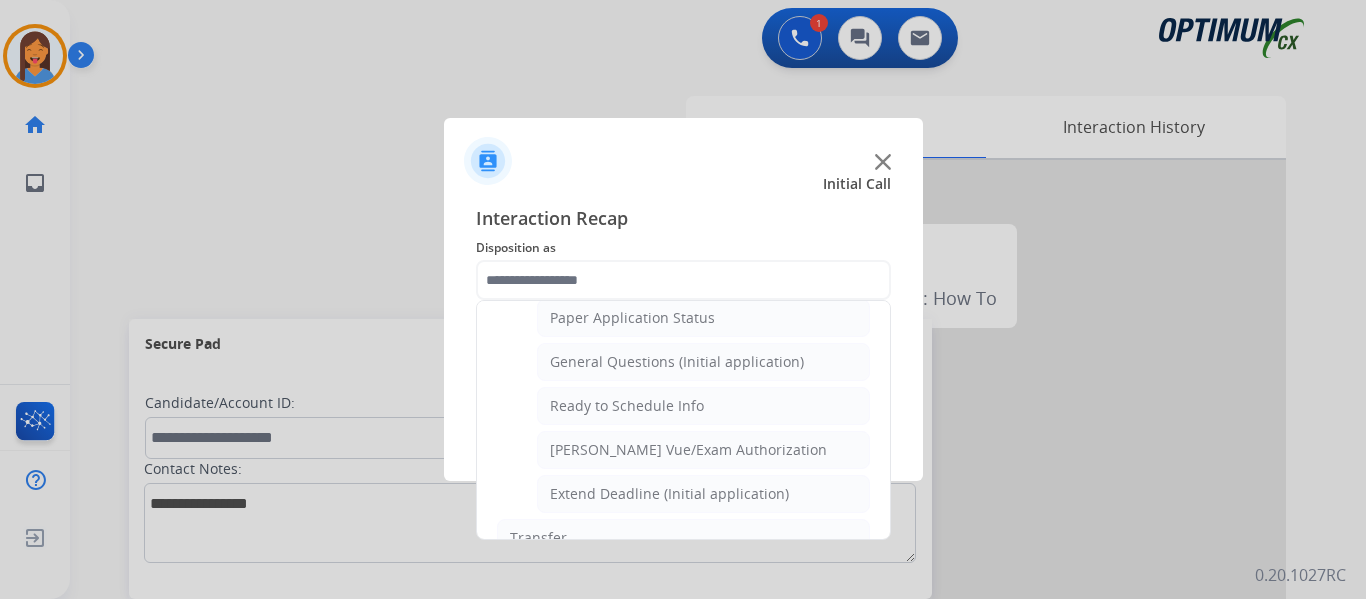 type on "**********" 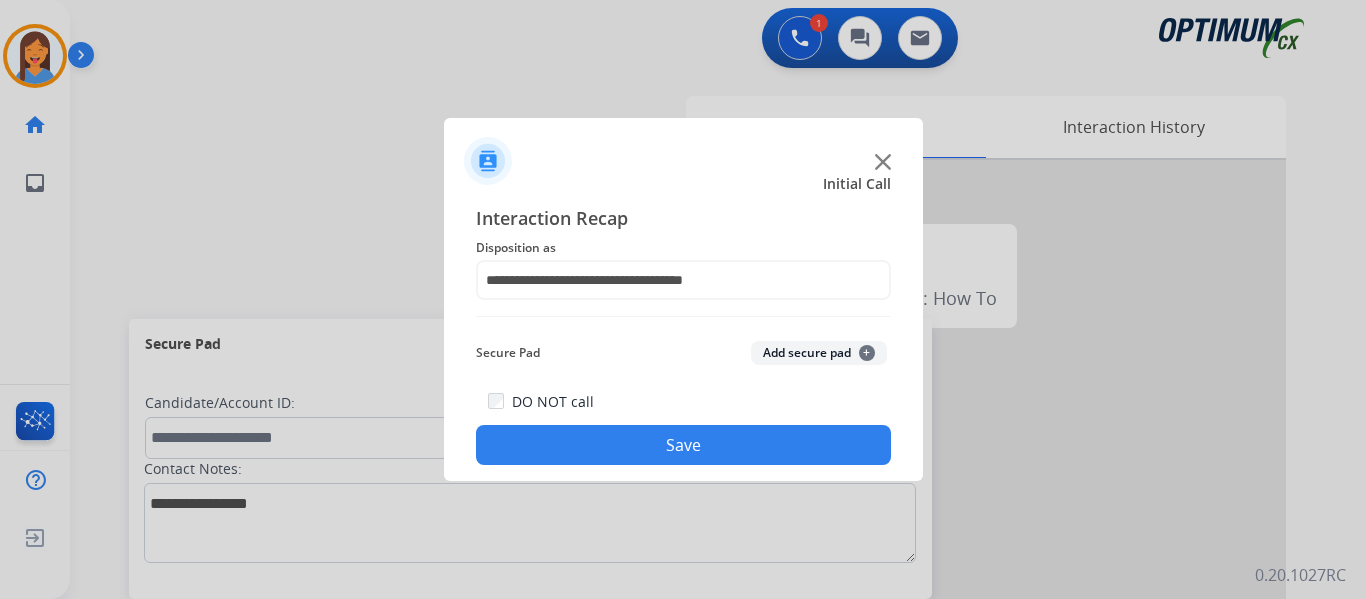 click on "Save" 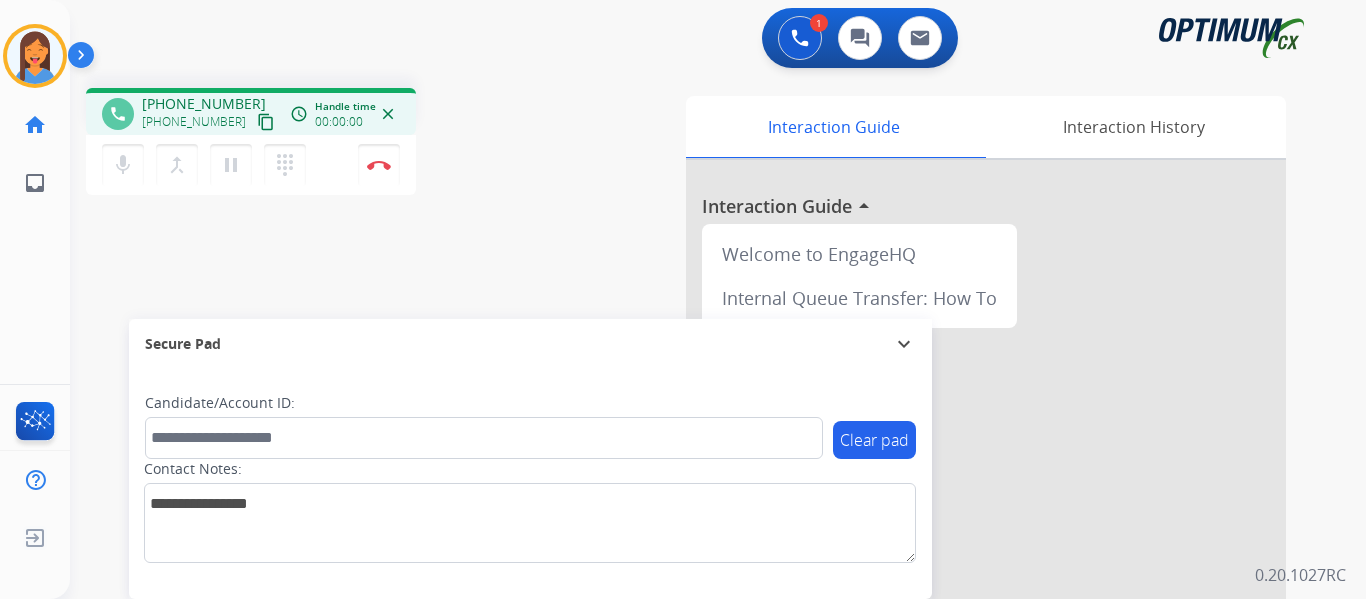 click on "content_copy" at bounding box center [266, 122] 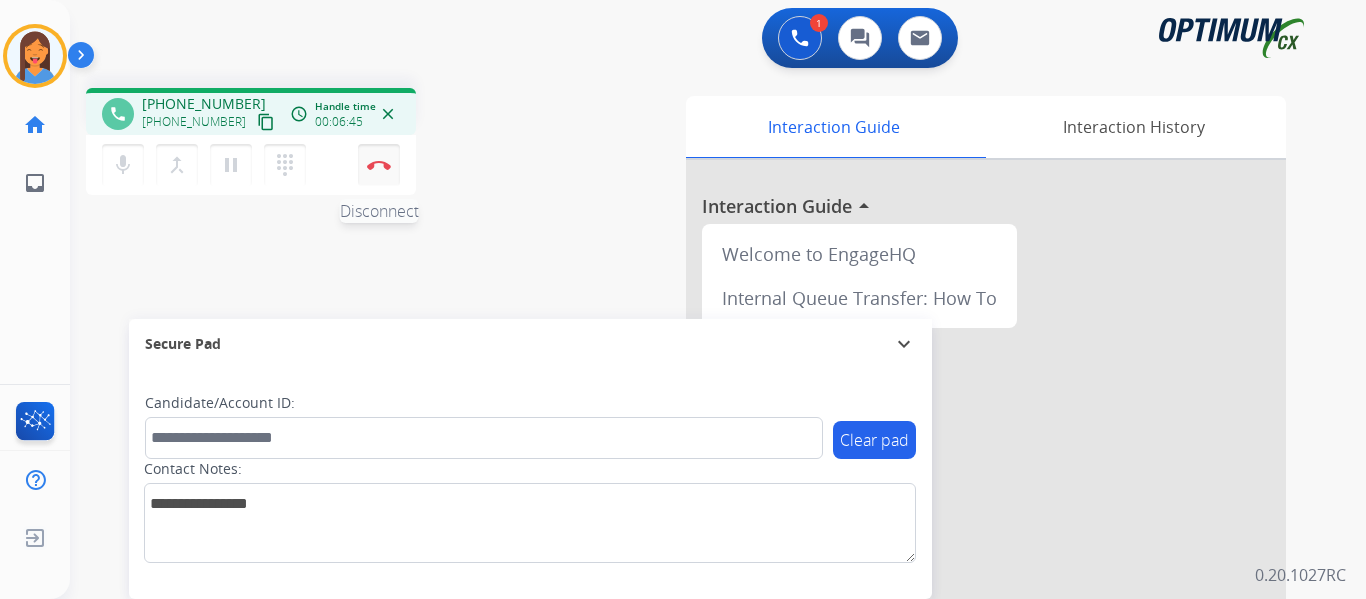 click on "Disconnect" at bounding box center [379, 165] 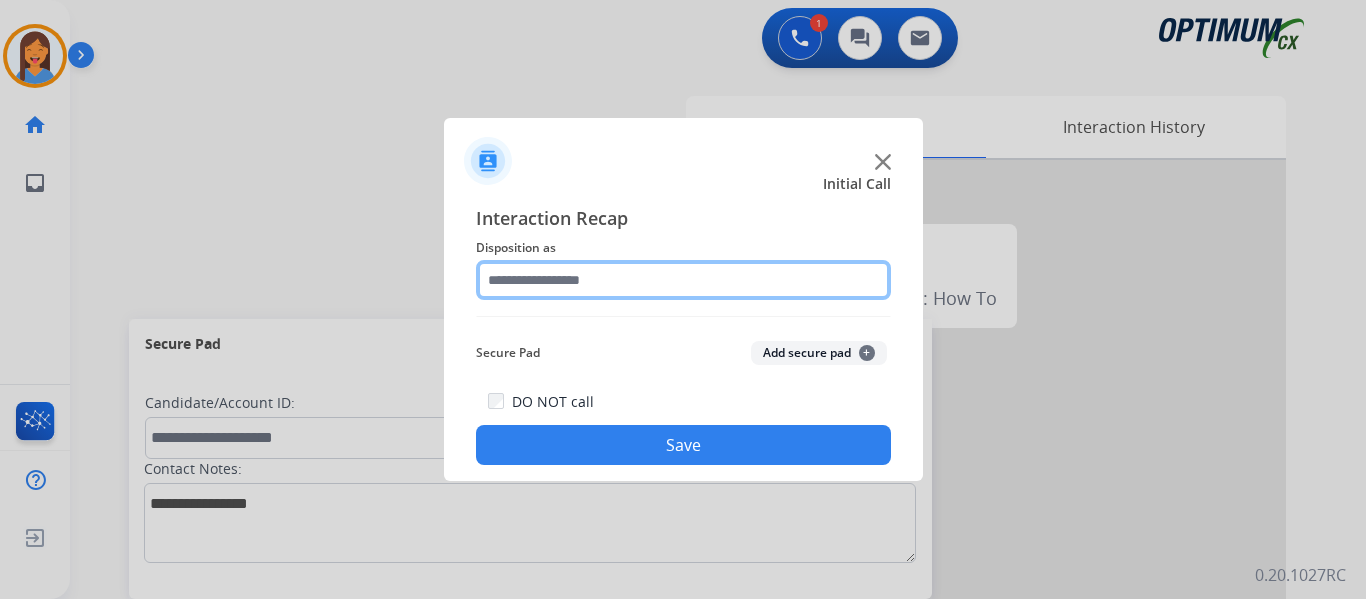 click 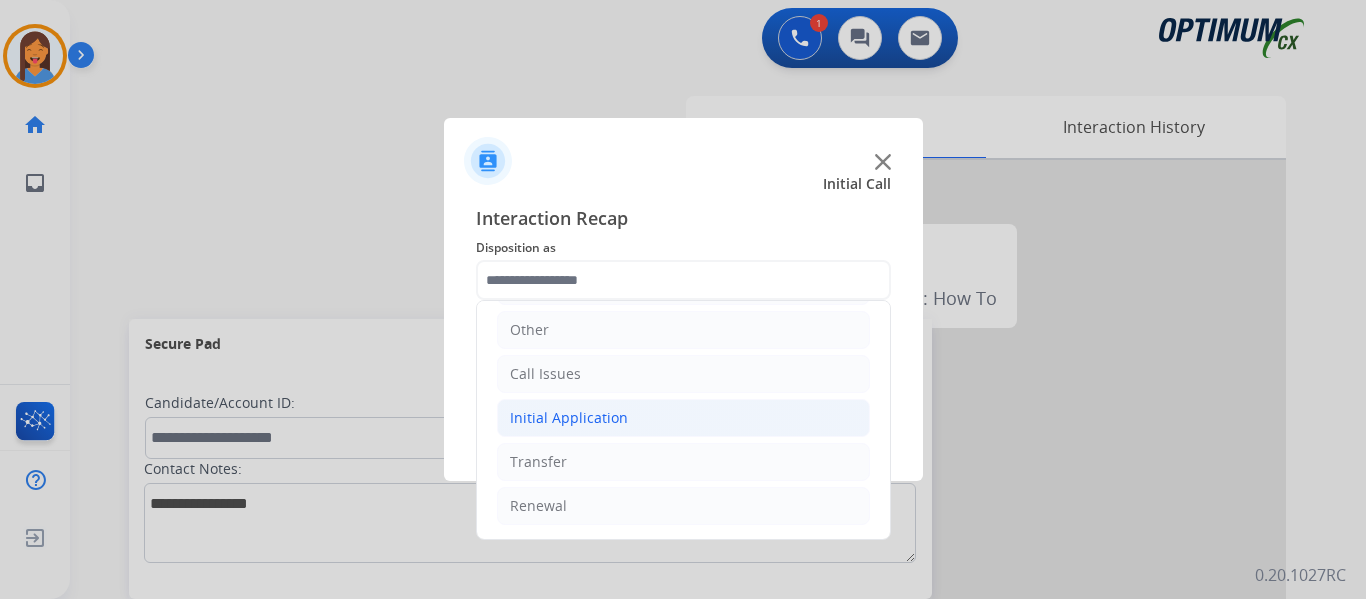 click on "Initial Application" 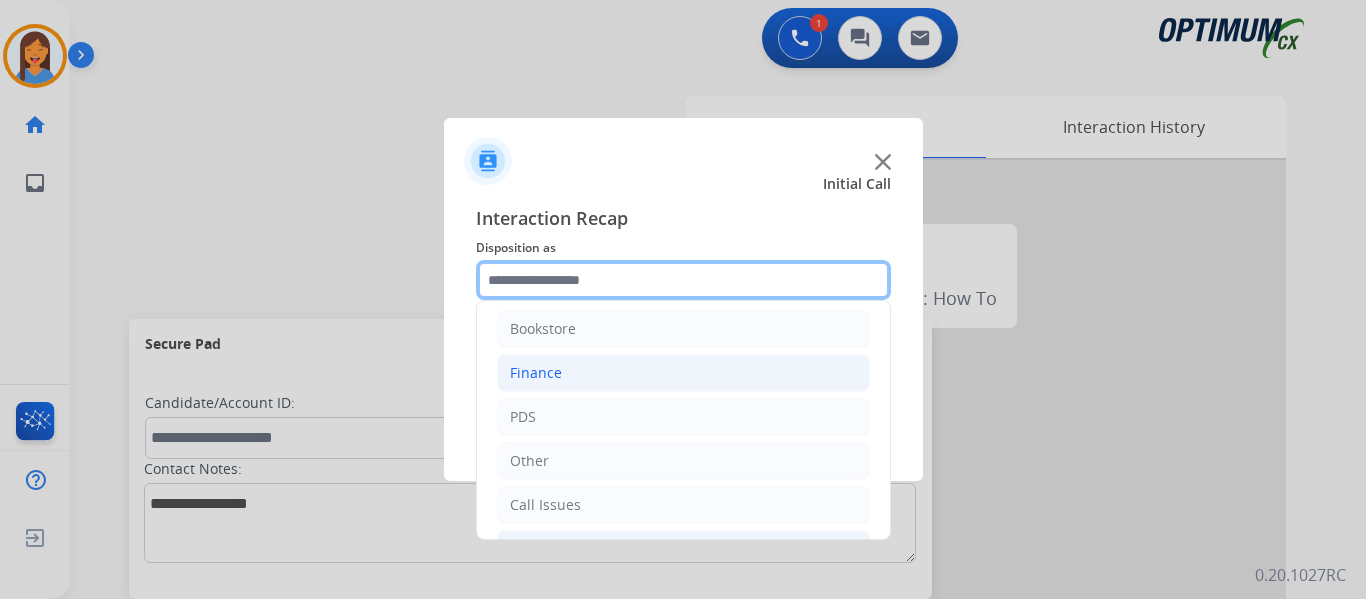 scroll, scrollTop: 0, scrollLeft: 0, axis: both 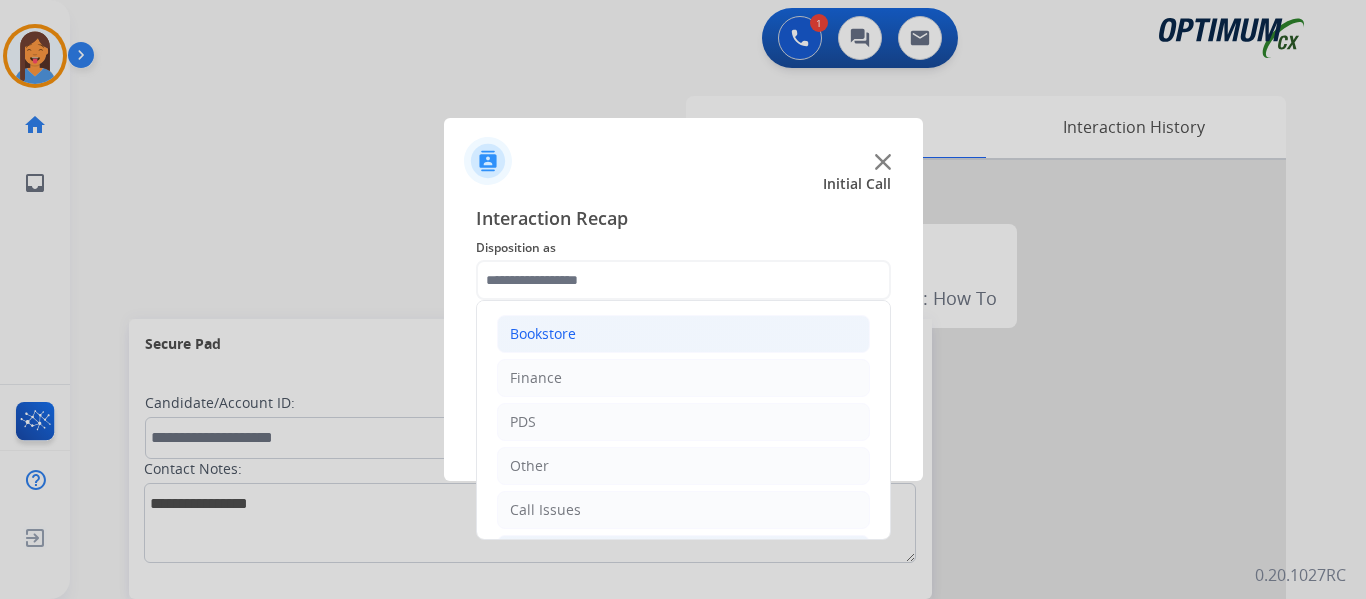 click on "Bookstore" 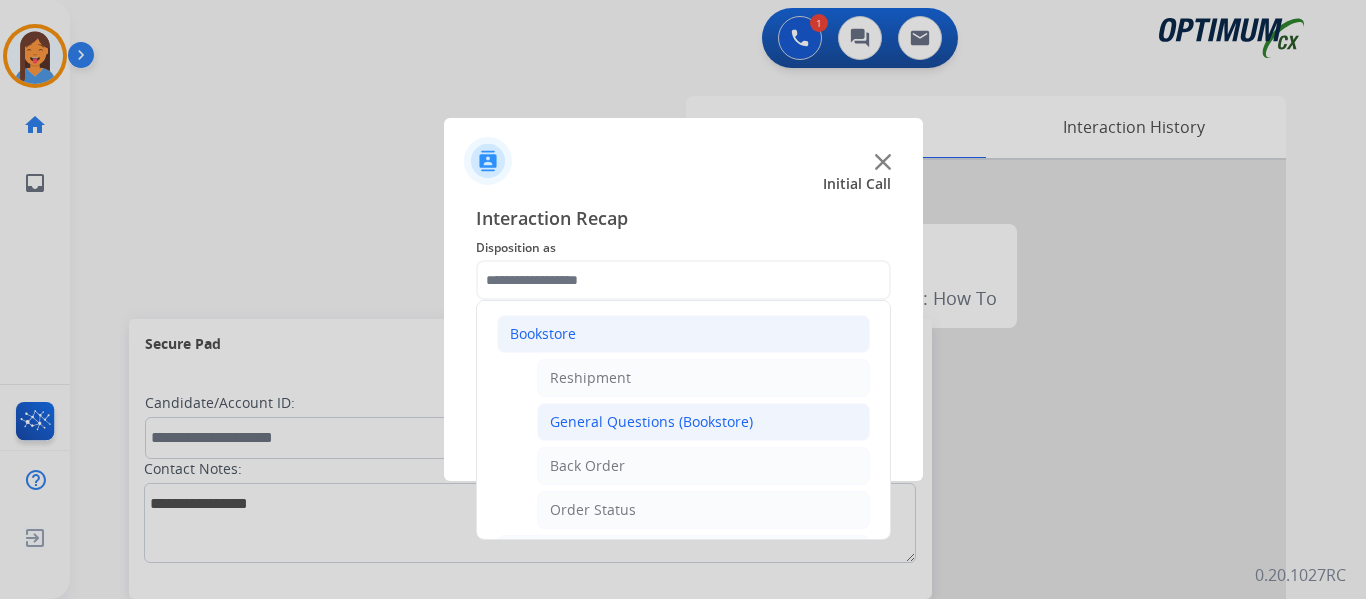 click on "General Questions (Bookstore)" 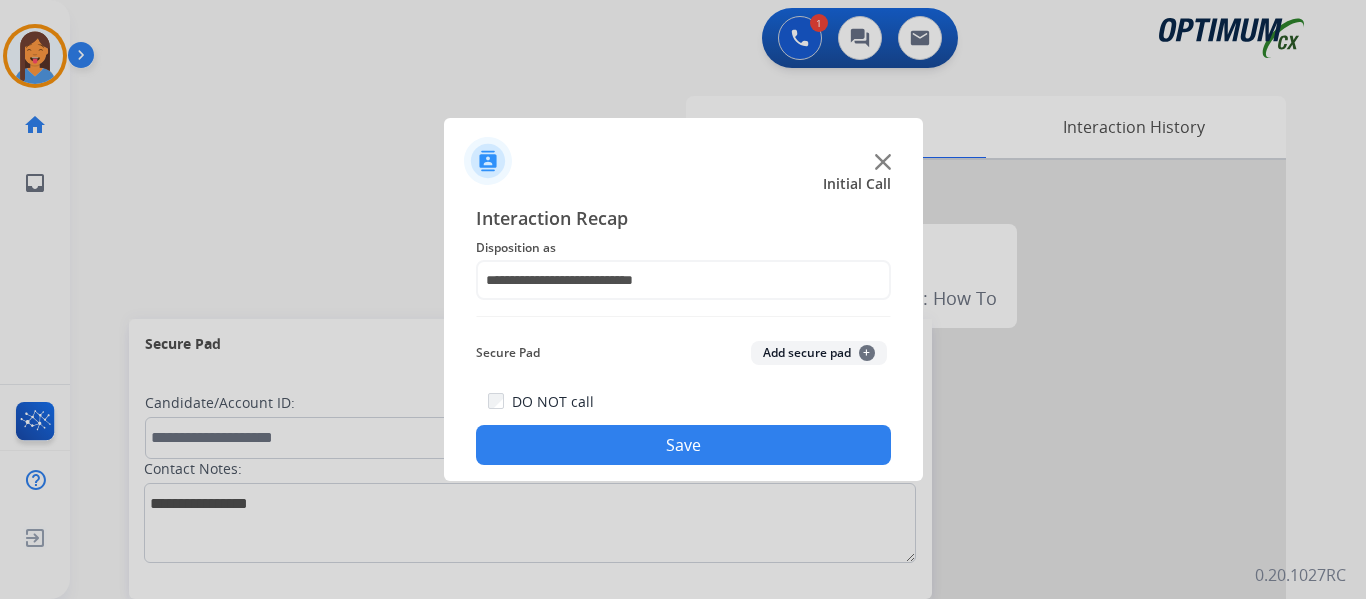 click on "Save" 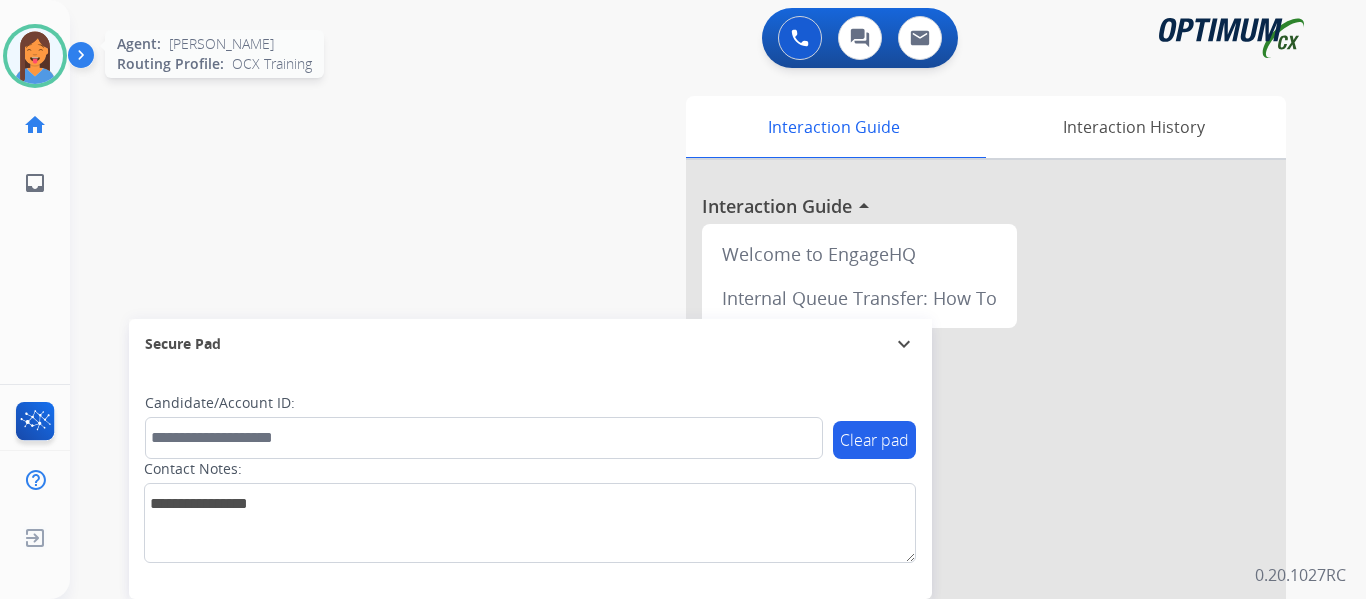 drag, startPoint x: 35, startPoint y: 56, endPoint x: 53, endPoint y: 59, distance: 18.248287 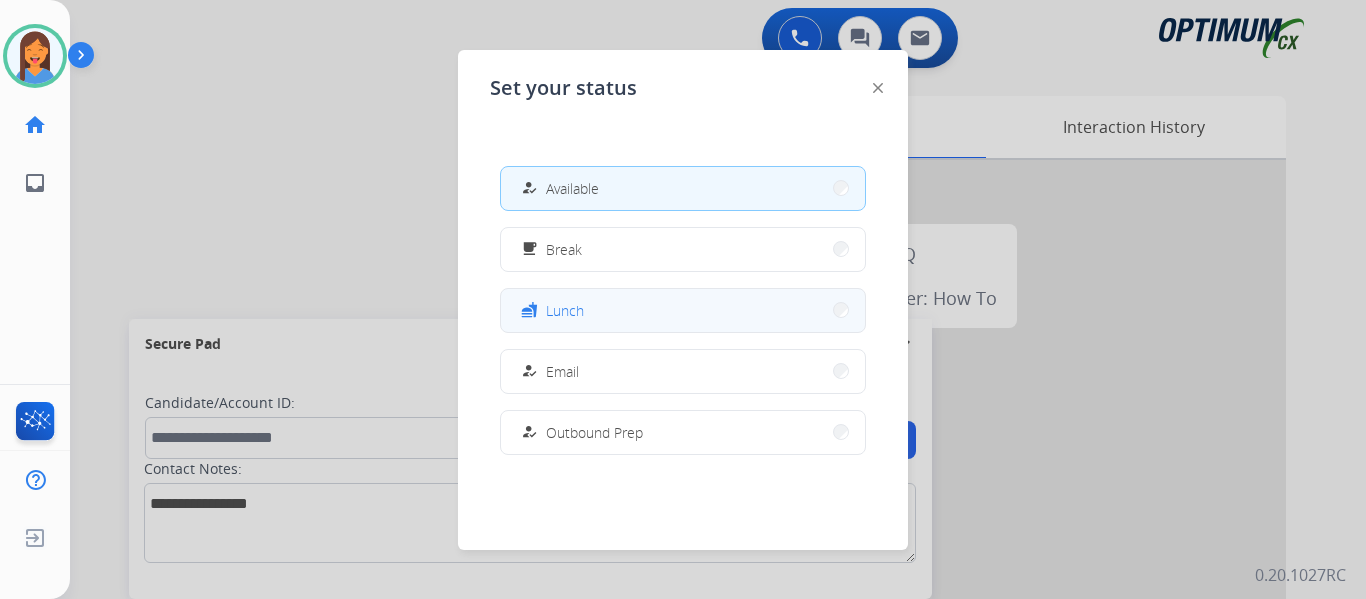 click on "fastfood Lunch" at bounding box center [683, 310] 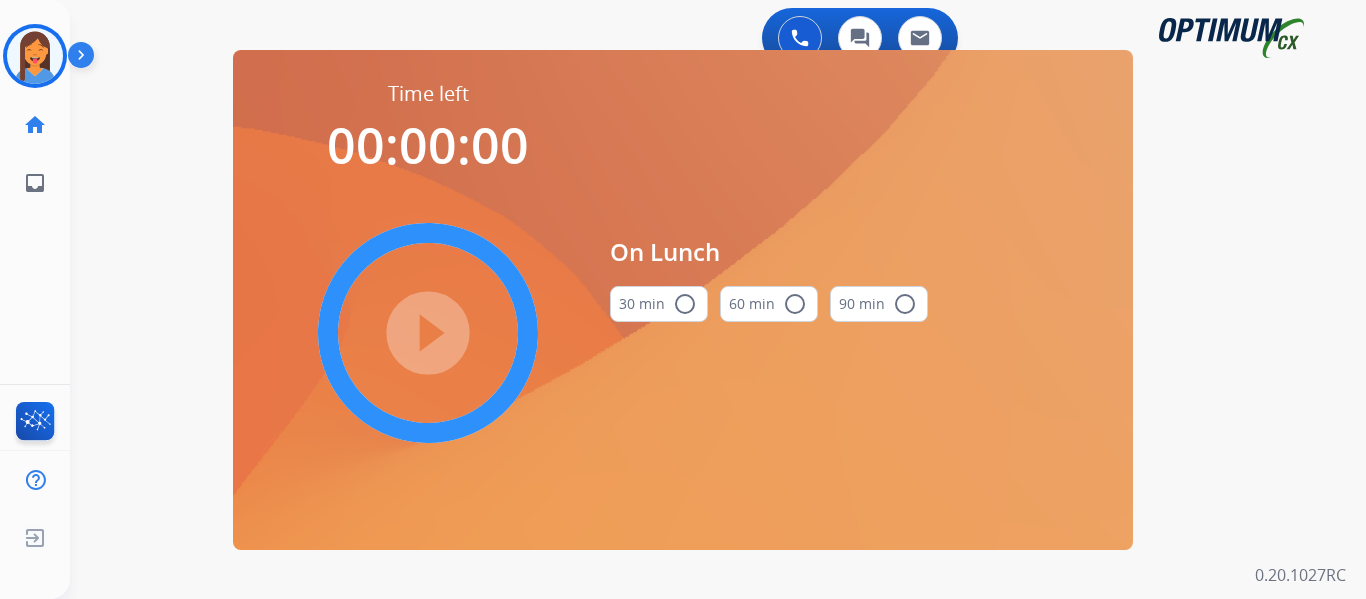 click on "30 min  radio_button_unchecked" at bounding box center [659, 304] 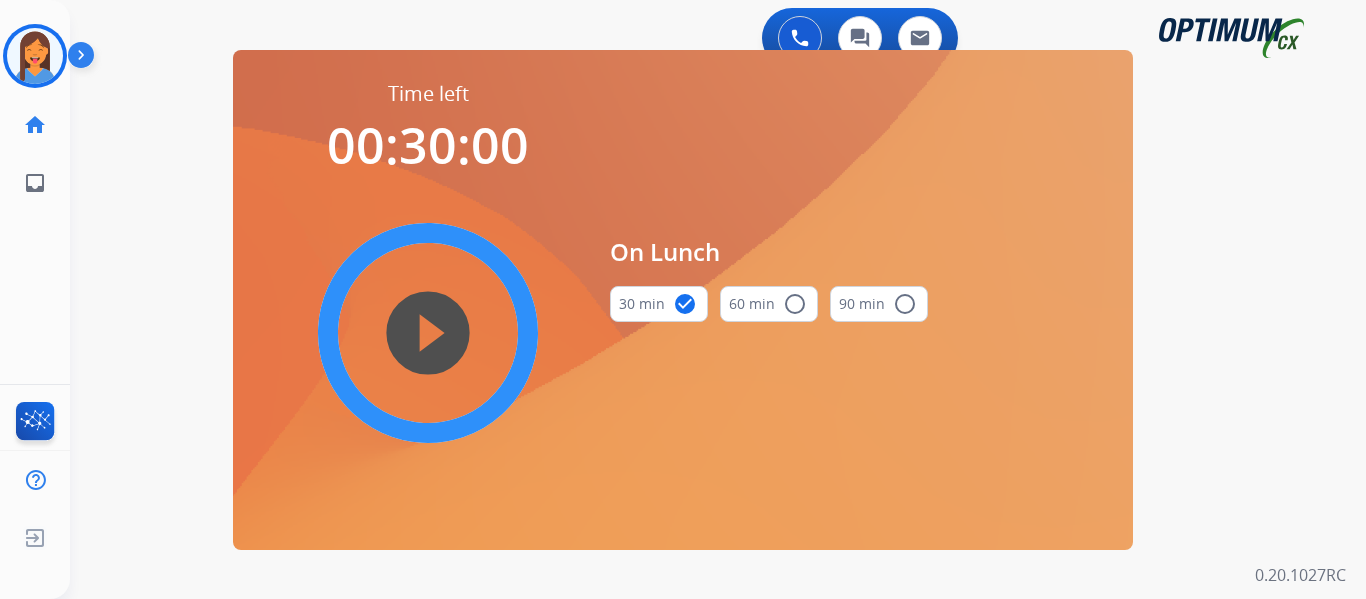 click on "play_circle_filled" at bounding box center [428, 333] 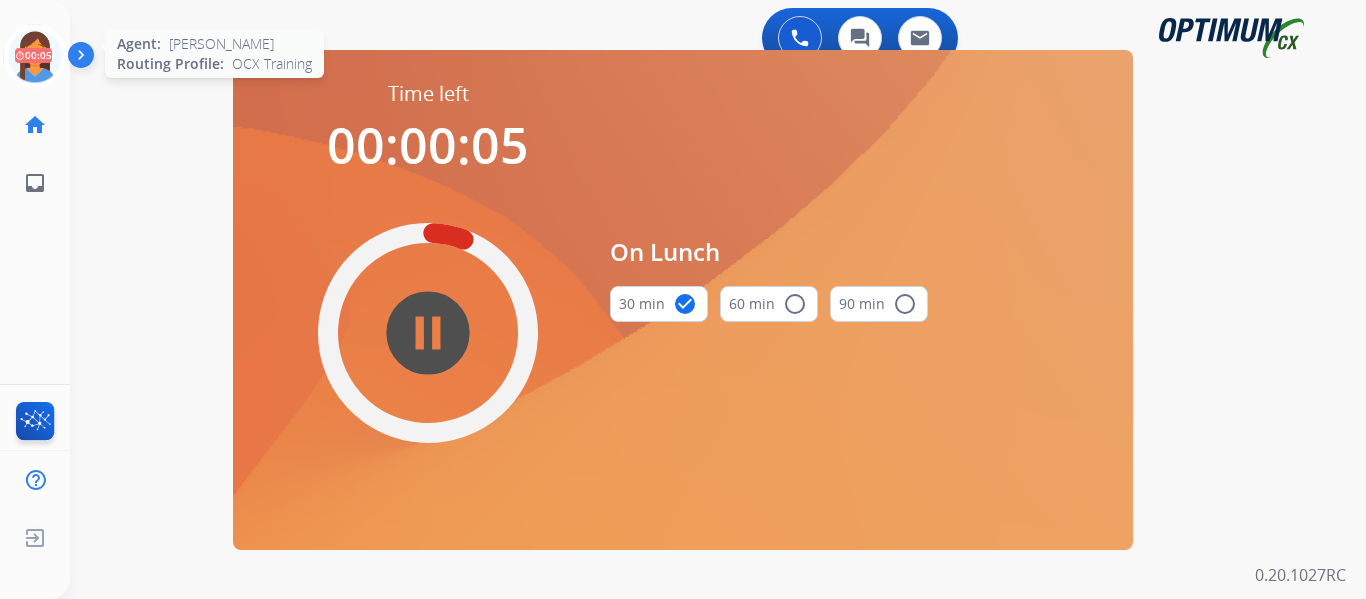 click 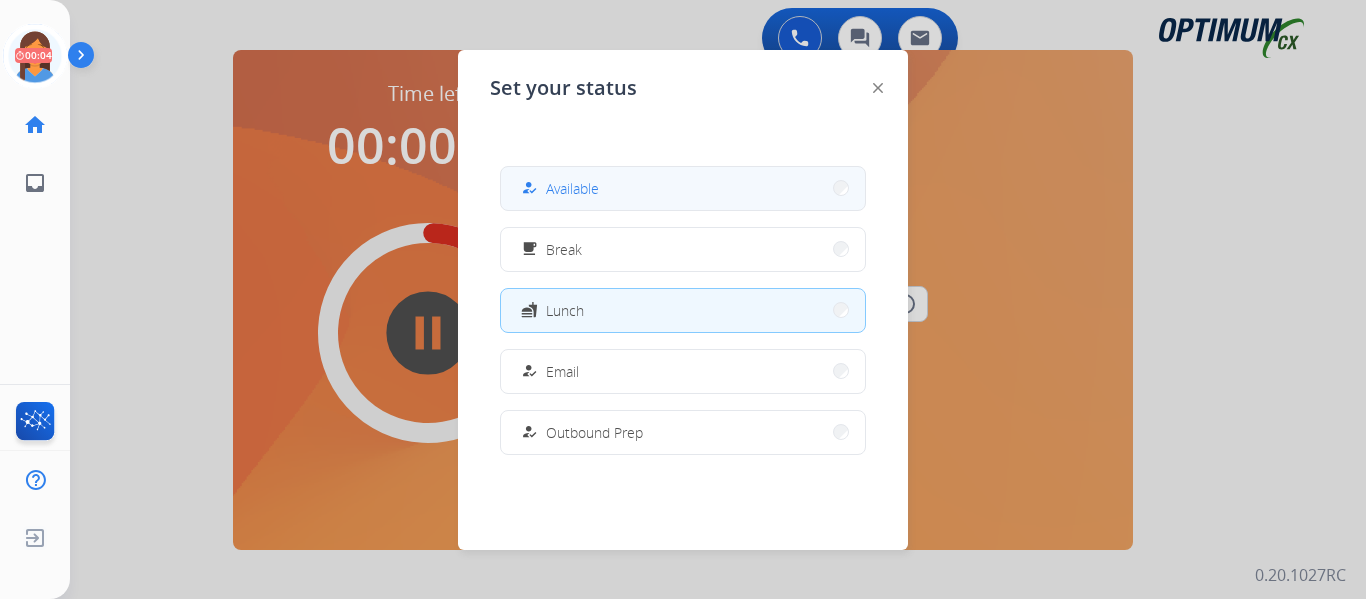click on "Available" at bounding box center [572, 188] 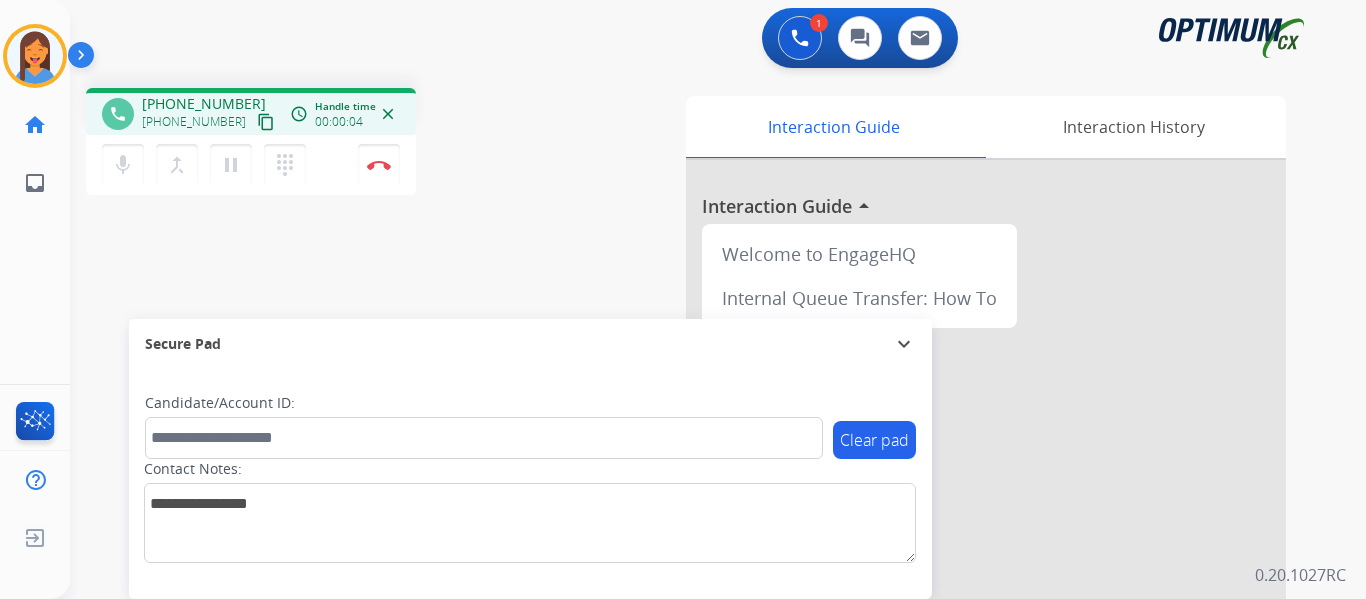 click on "content_copy" at bounding box center (266, 122) 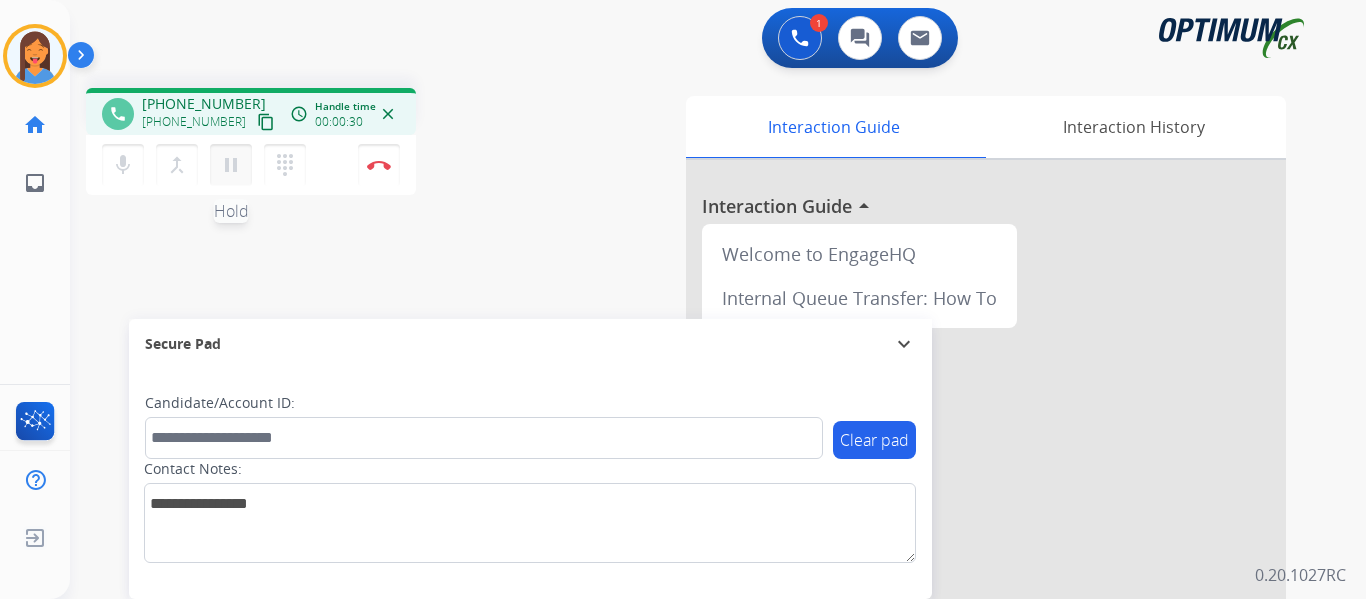 click on "pause Hold" at bounding box center (231, 165) 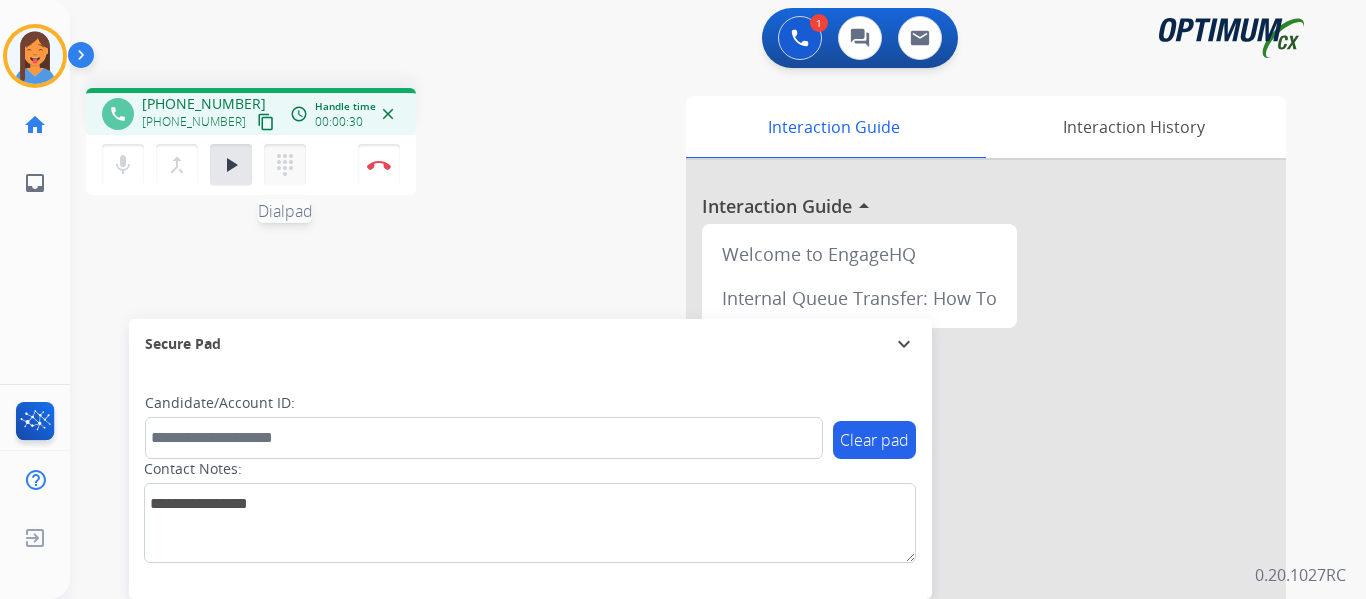 click on "dialpad" at bounding box center [285, 165] 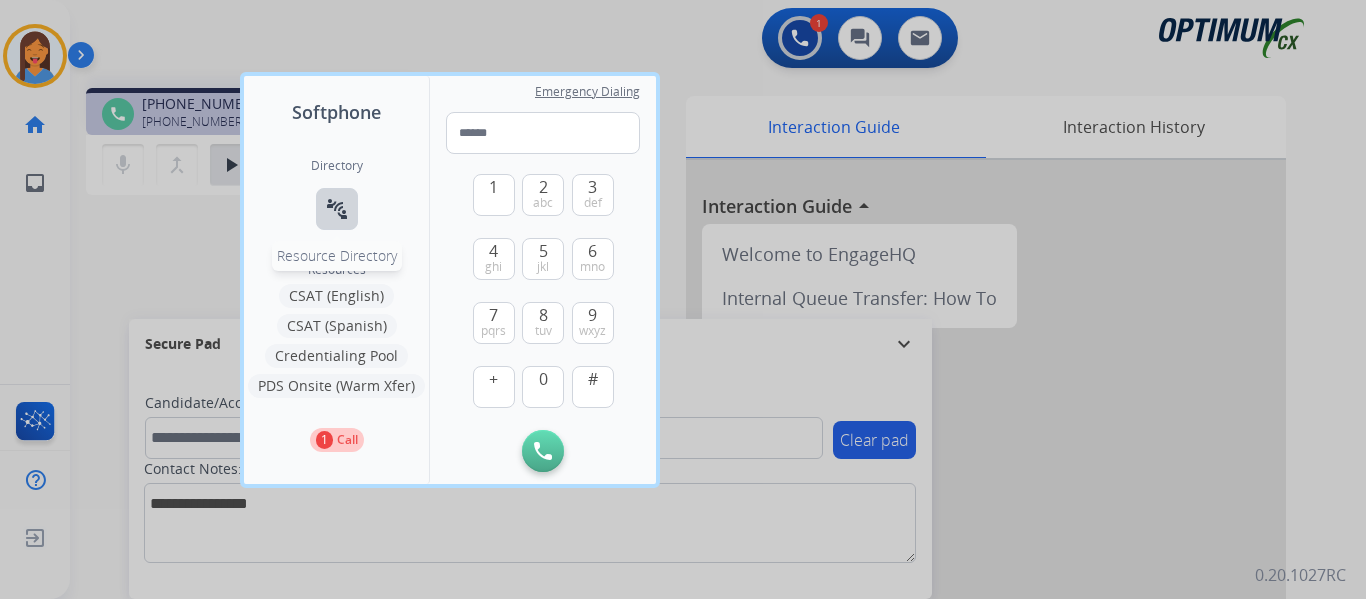 click on "connect_without_contact" at bounding box center (337, 209) 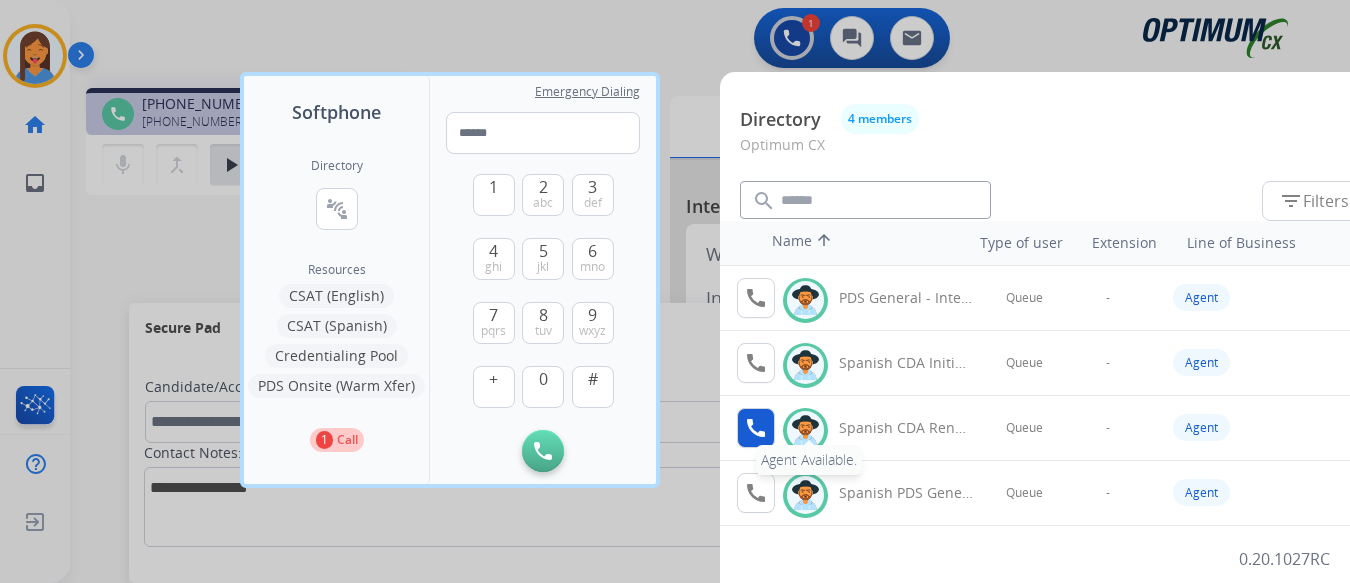 click on "call  Agent Available." at bounding box center [756, 428] 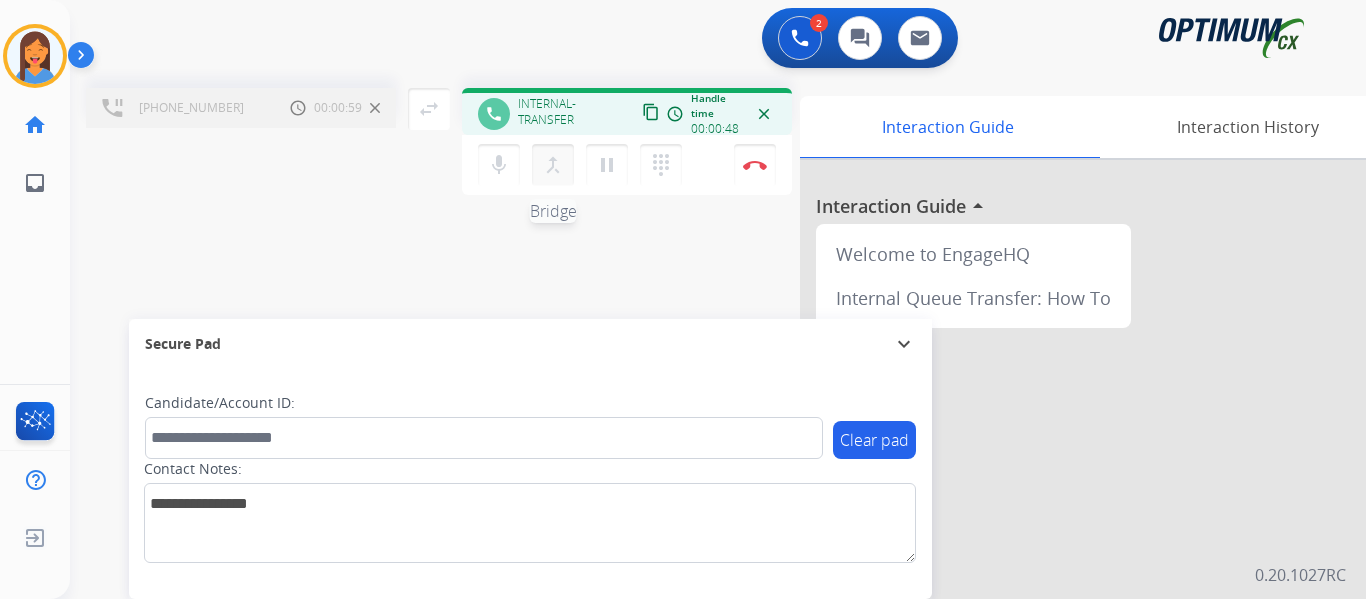 click on "merge_type" at bounding box center [553, 165] 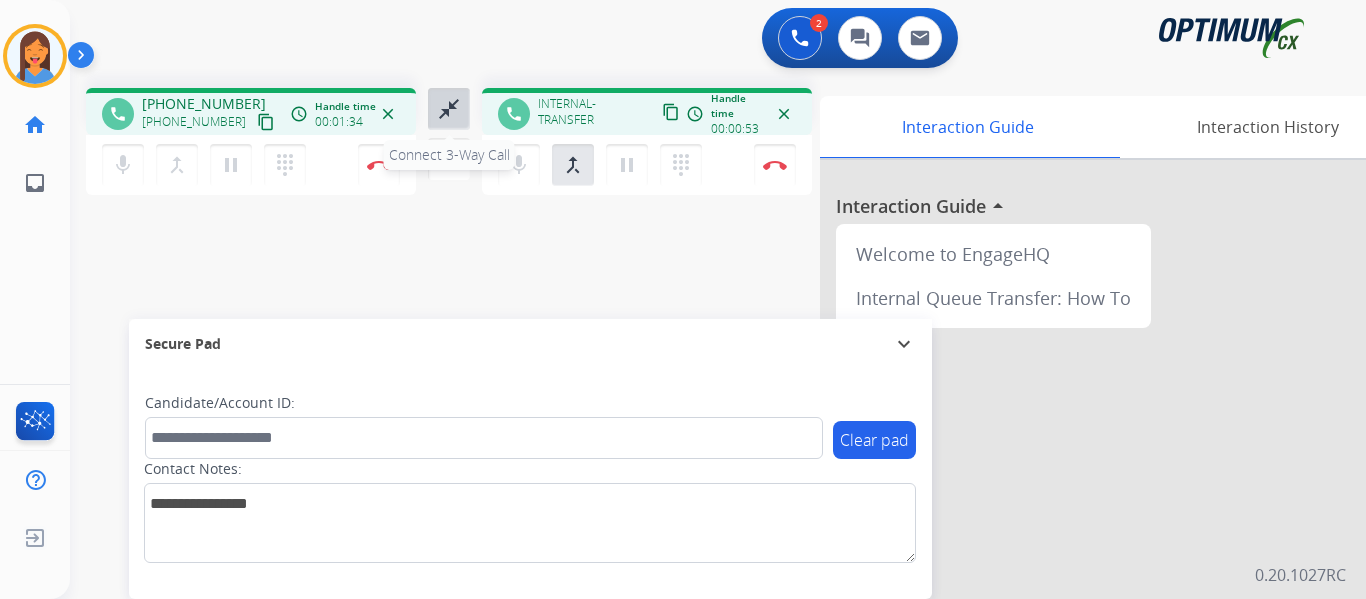 click on "close_fullscreen" at bounding box center [449, 109] 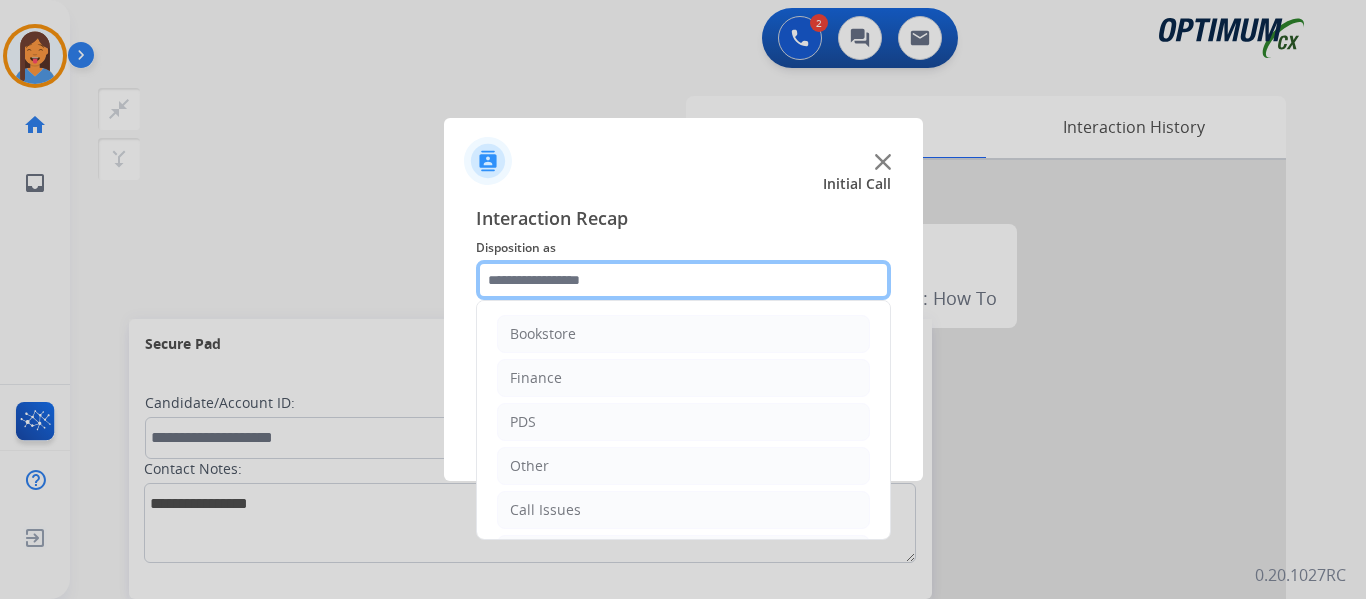 click 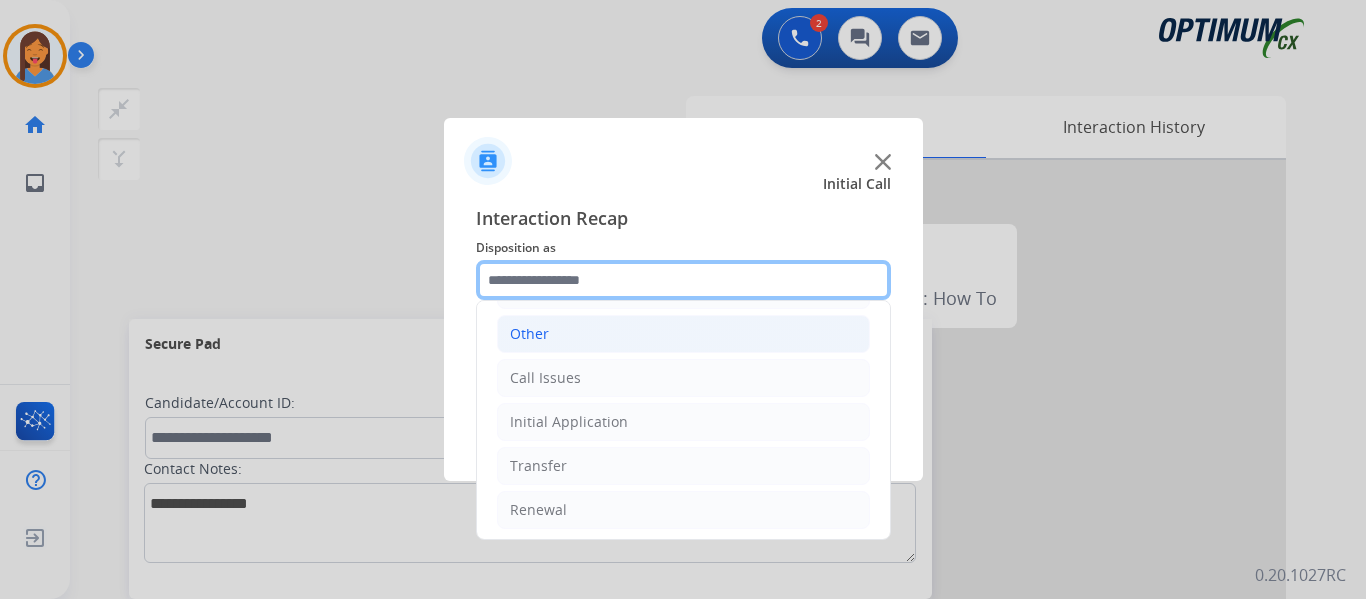 scroll, scrollTop: 136, scrollLeft: 0, axis: vertical 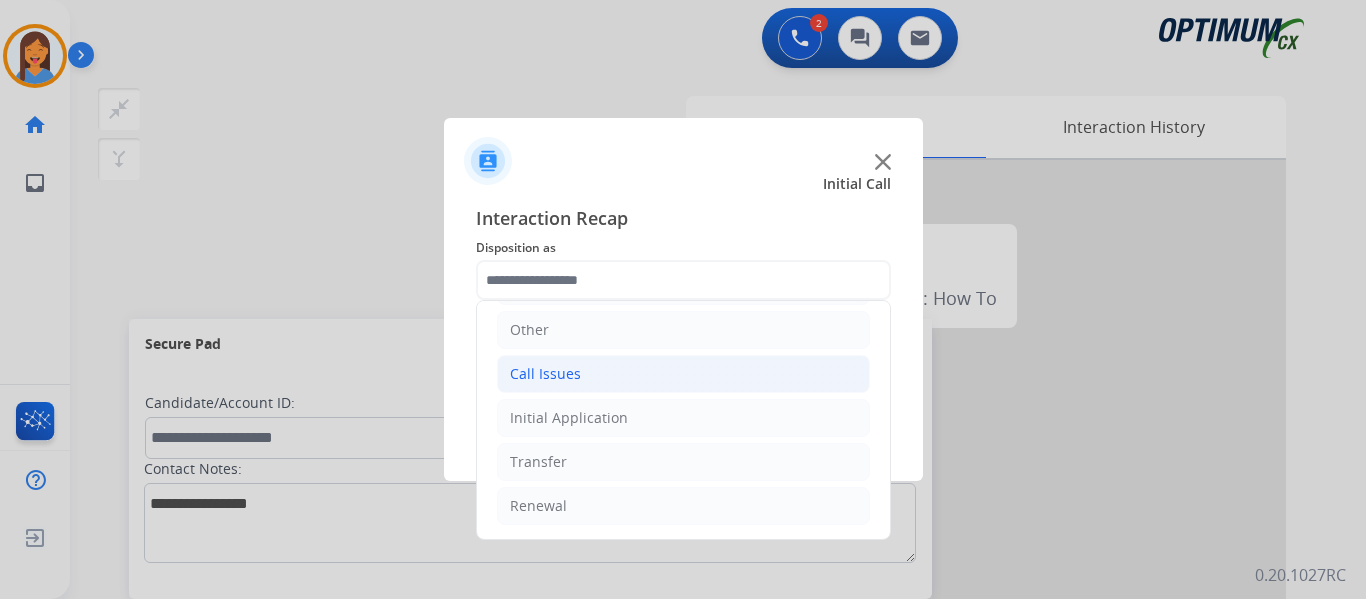 click on "Call Issues" 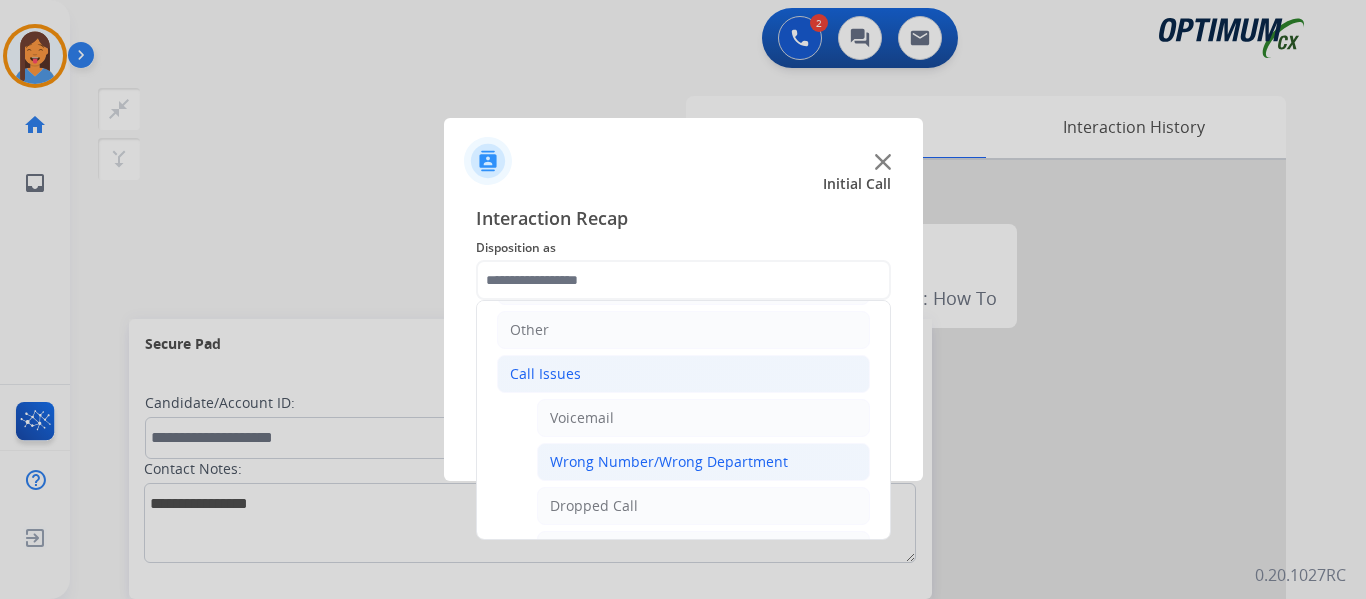 click on "Wrong Number/Wrong Department" 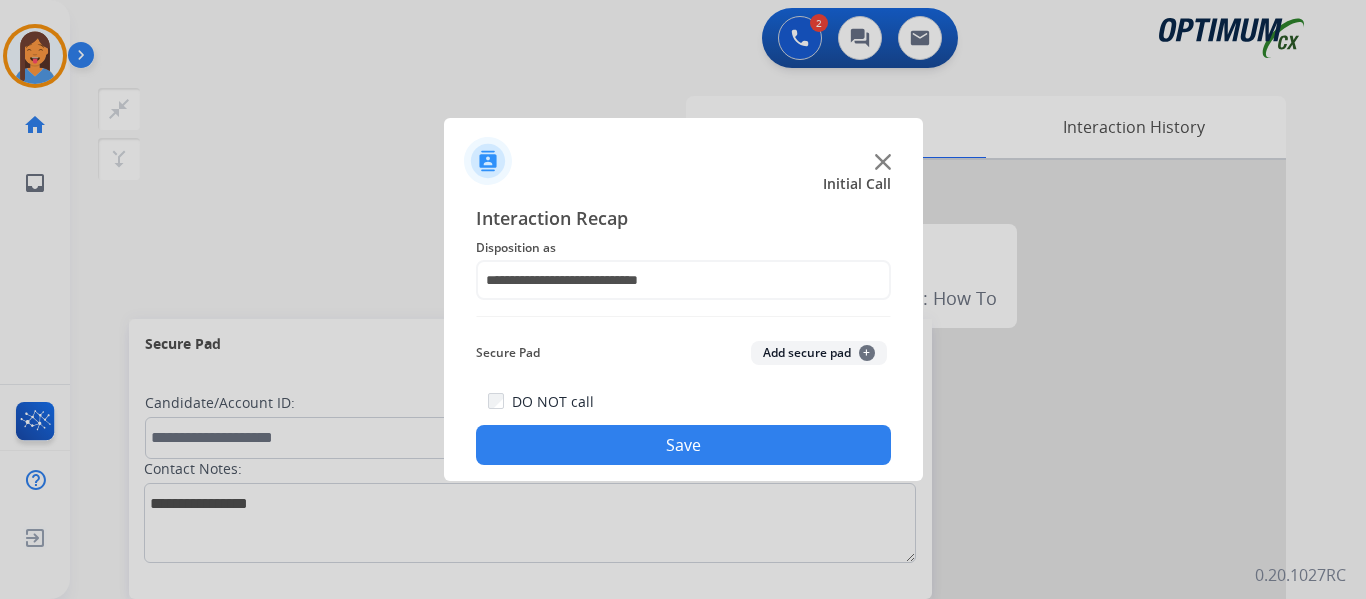 click on "Save" 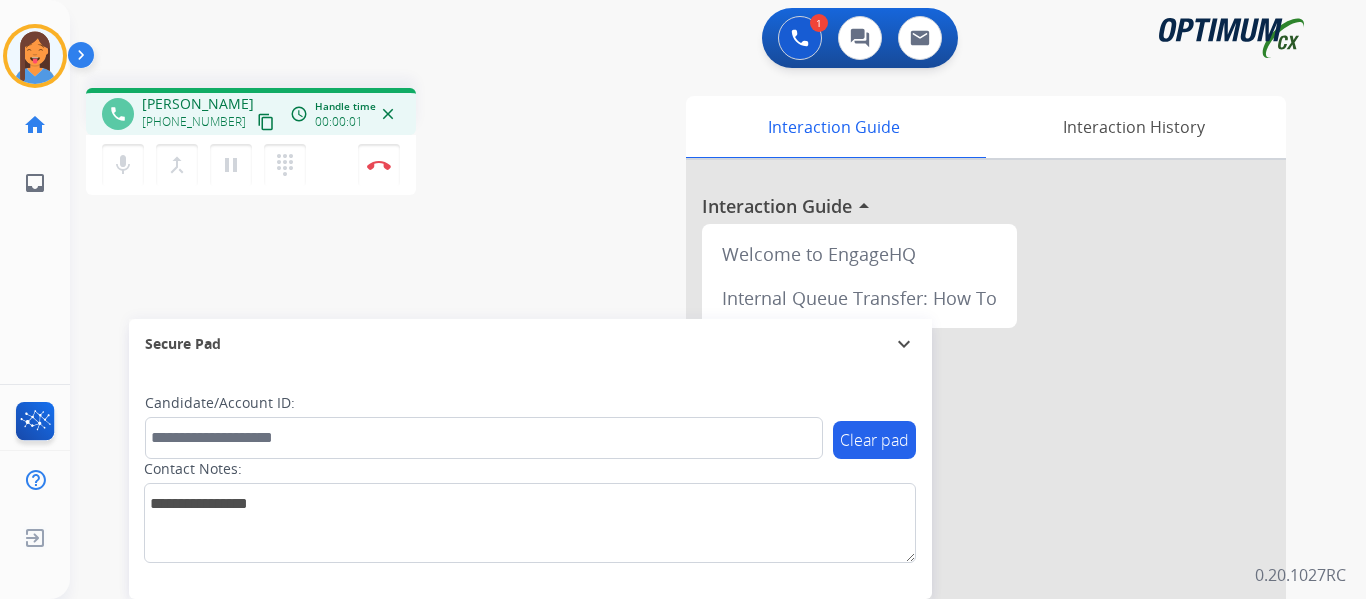 click on "content_copy" at bounding box center (266, 122) 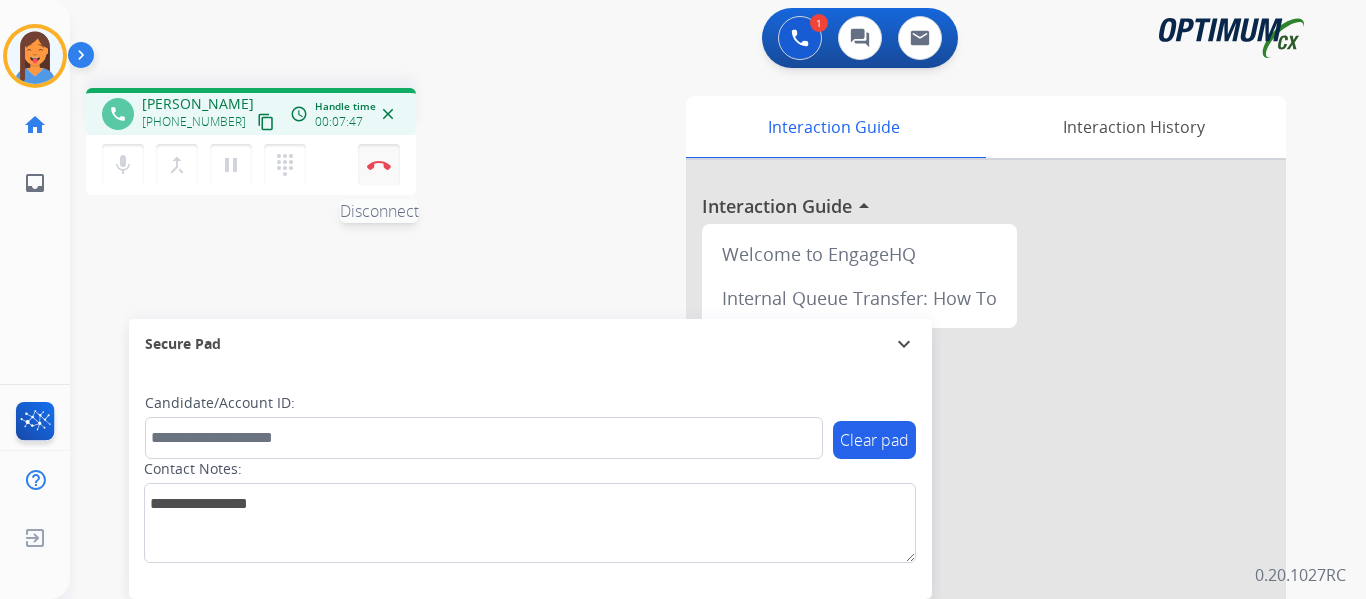 click at bounding box center (379, 165) 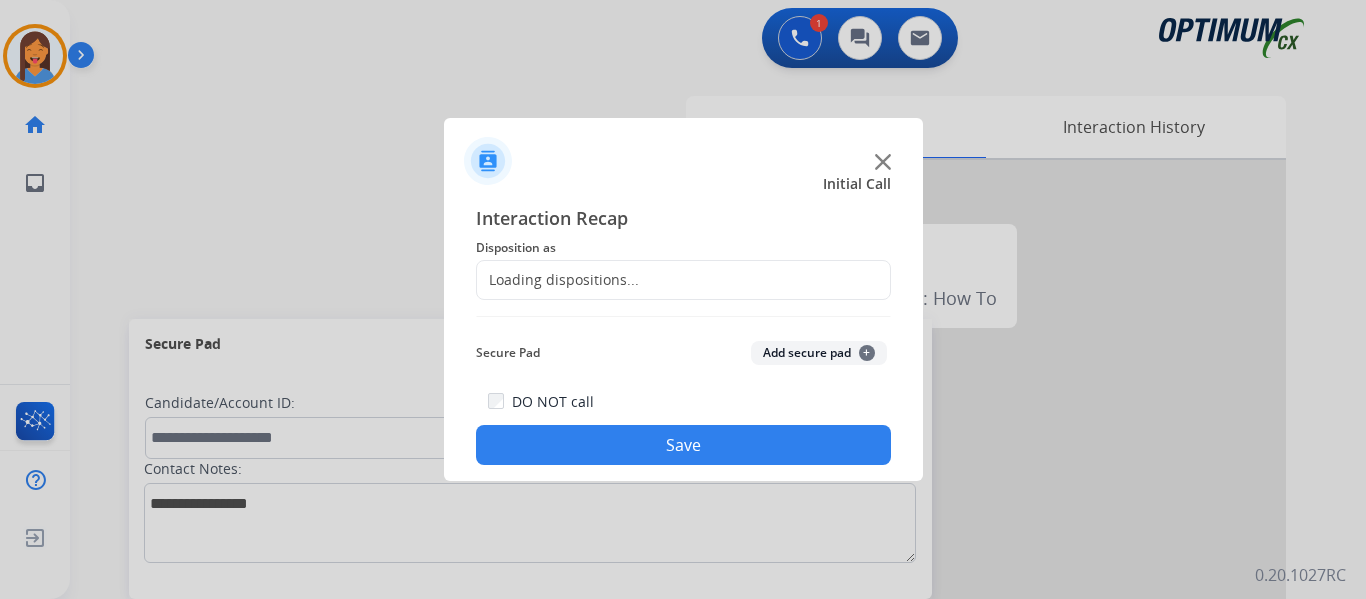 click on "Loading dispositions..." 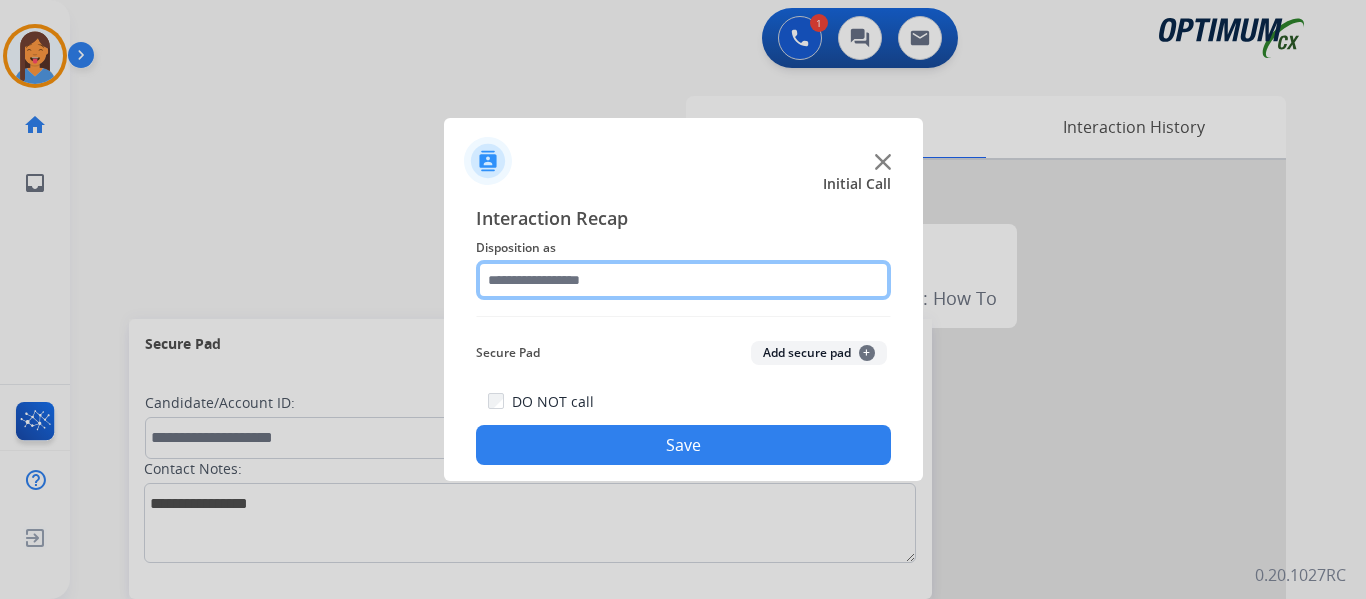 click 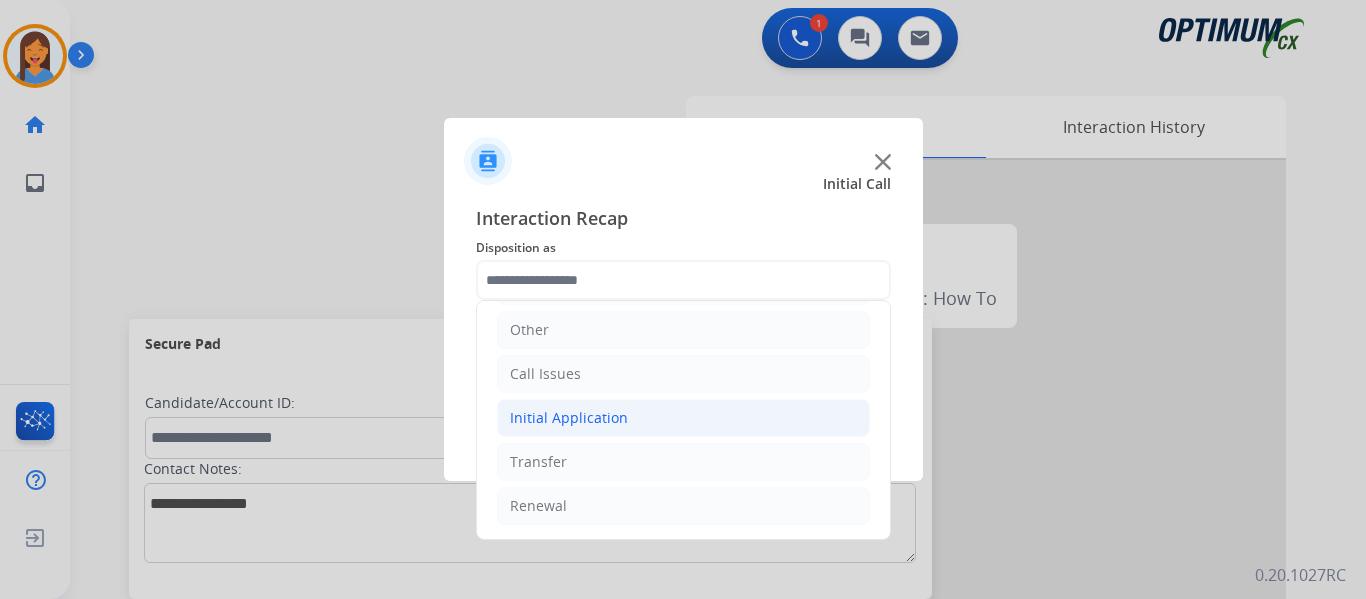 click on "Initial Application" 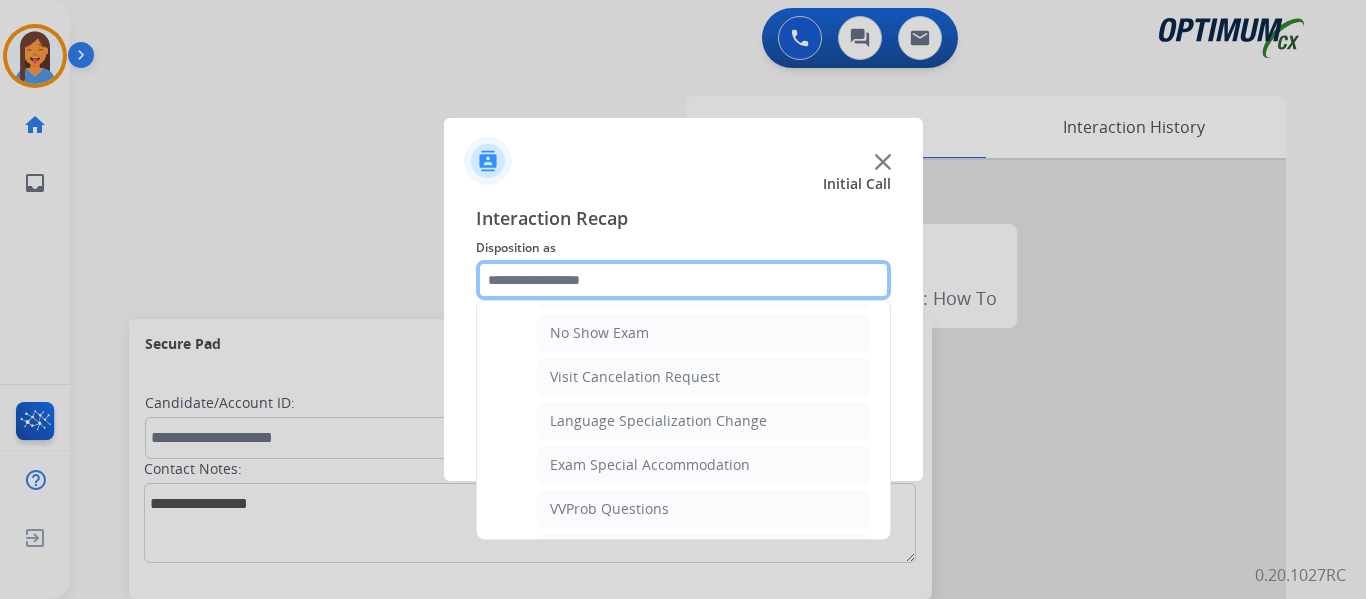scroll, scrollTop: 936, scrollLeft: 0, axis: vertical 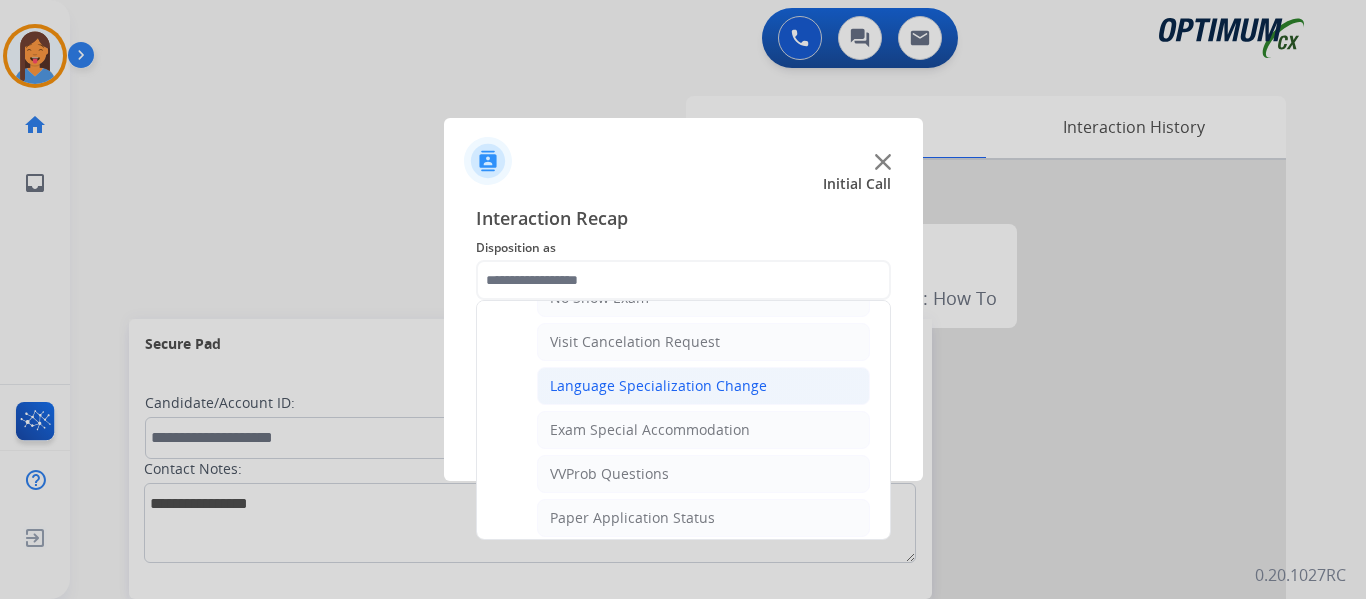 click on "Language Specialization Change" 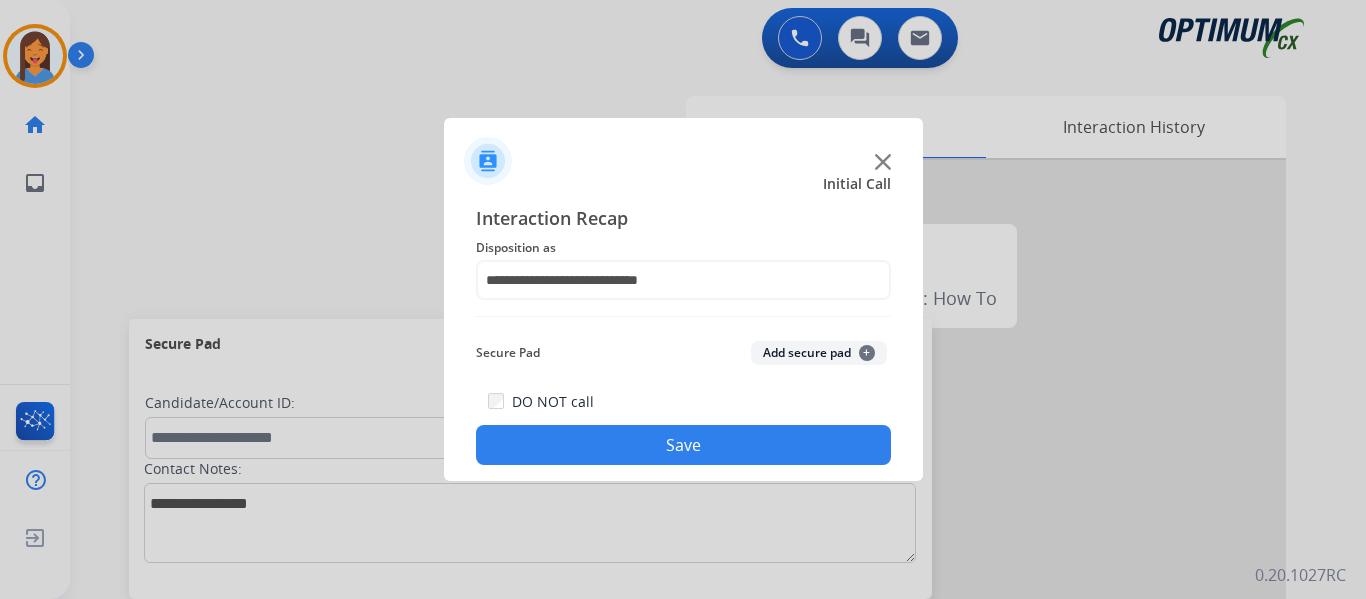 click on "Save" 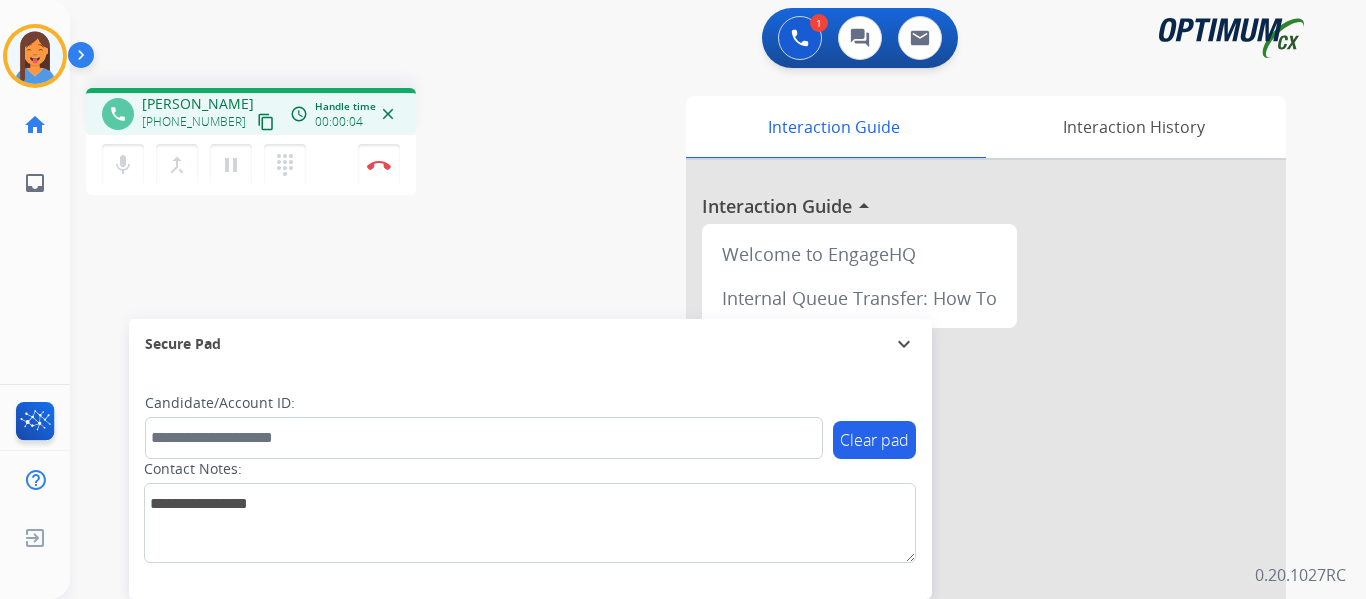 click on "content_copy" at bounding box center [266, 122] 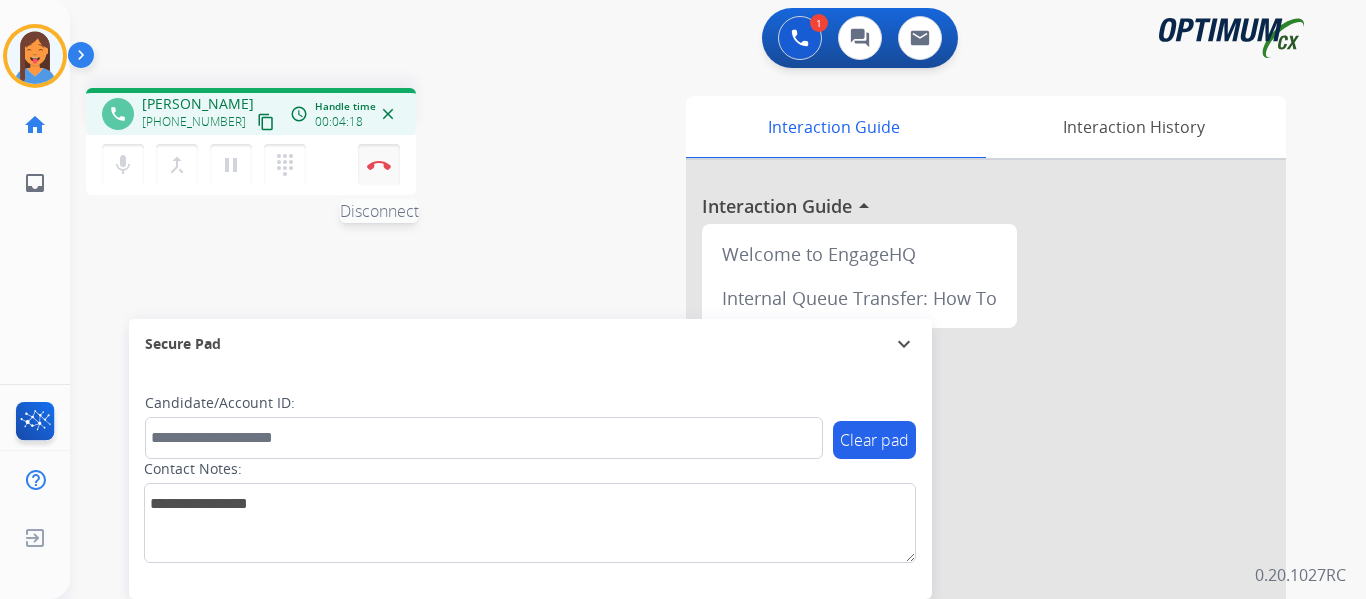 click at bounding box center [379, 165] 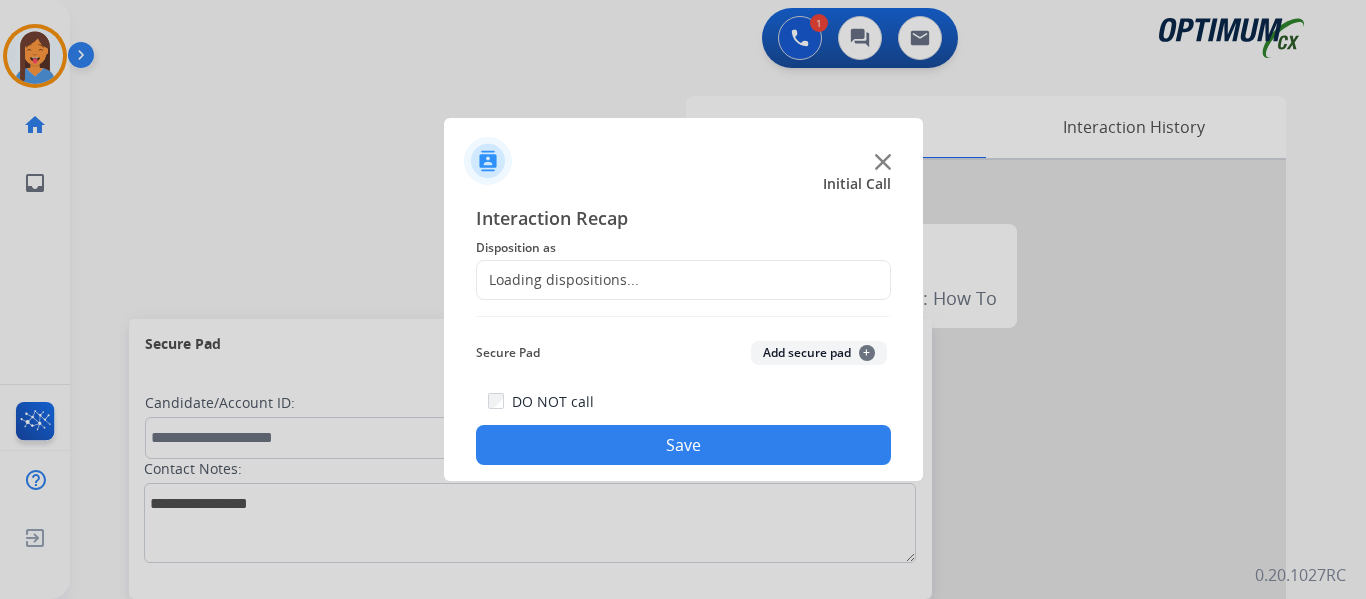 click on "Loading dispositions..." 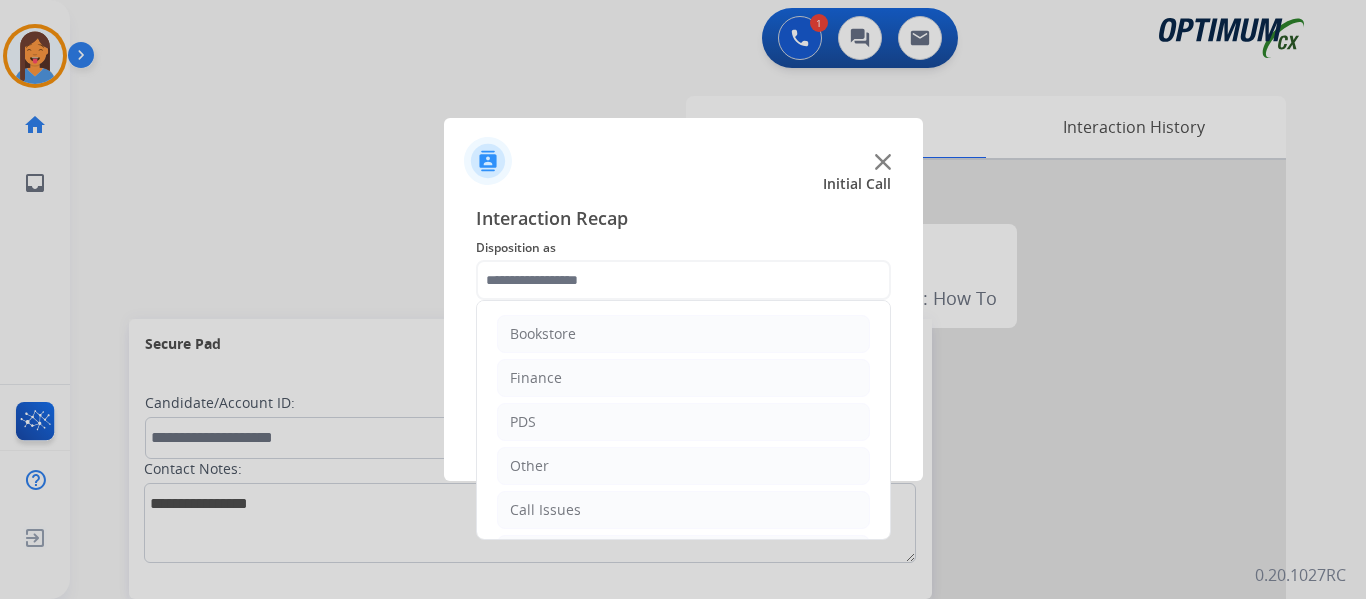 click 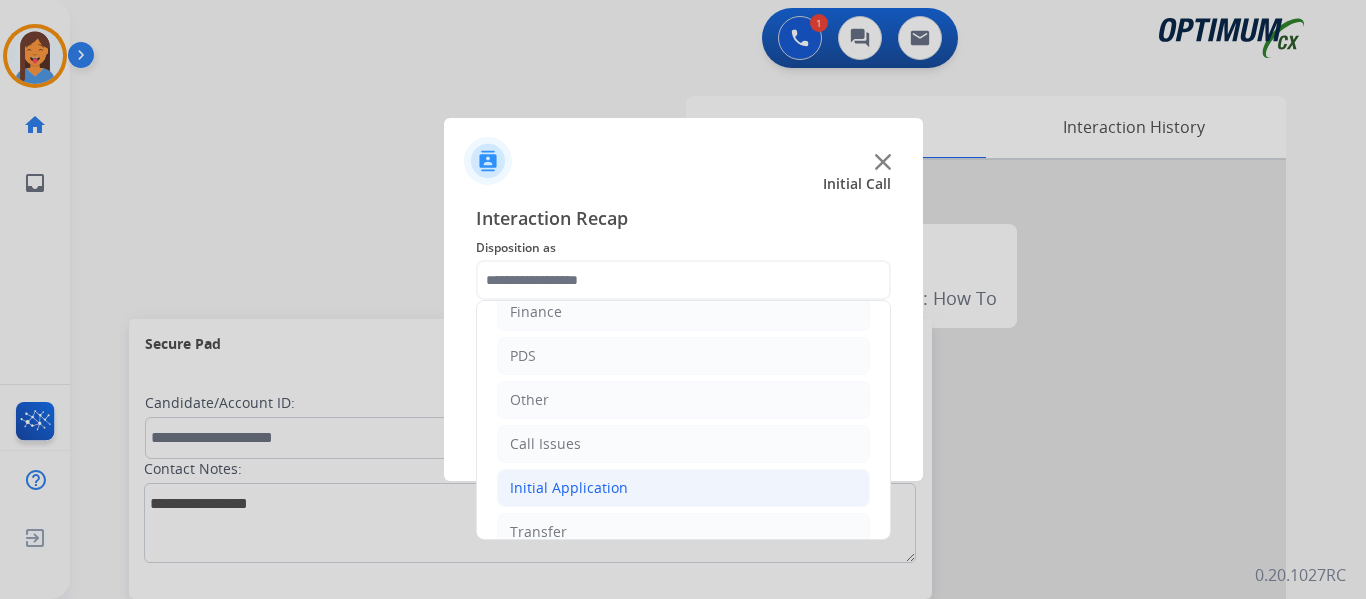 scroll, scrollTop: 100, scrollLeft: 0, axis: vertical 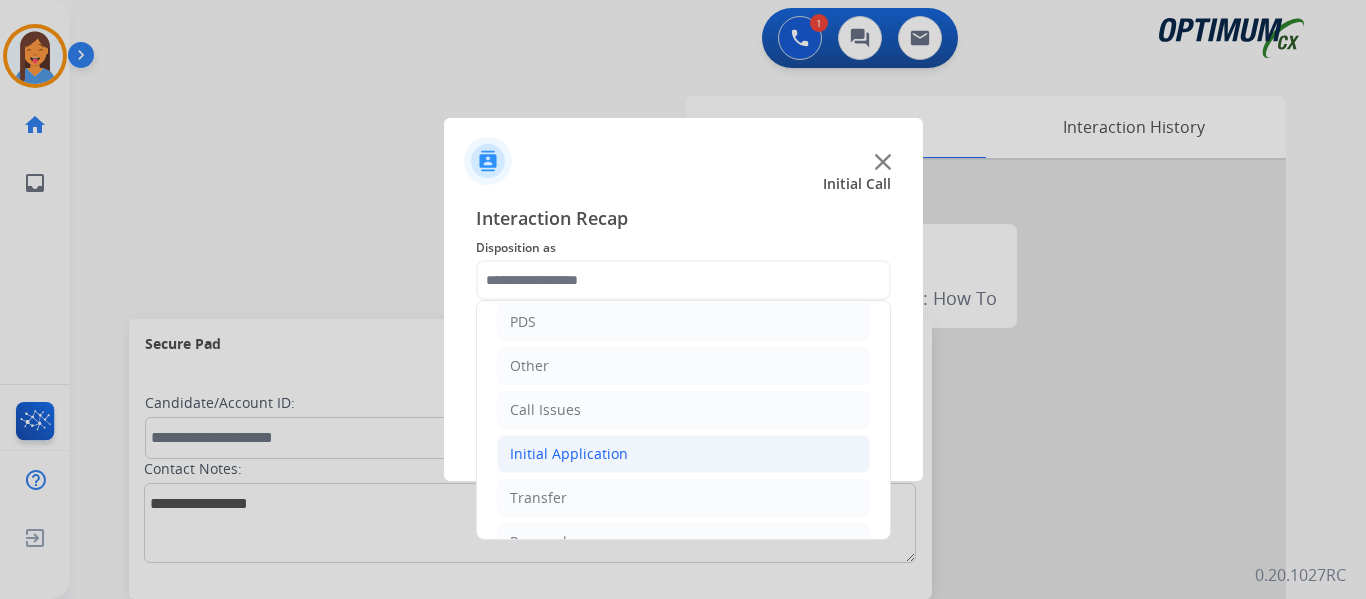 click on "Initial Application" 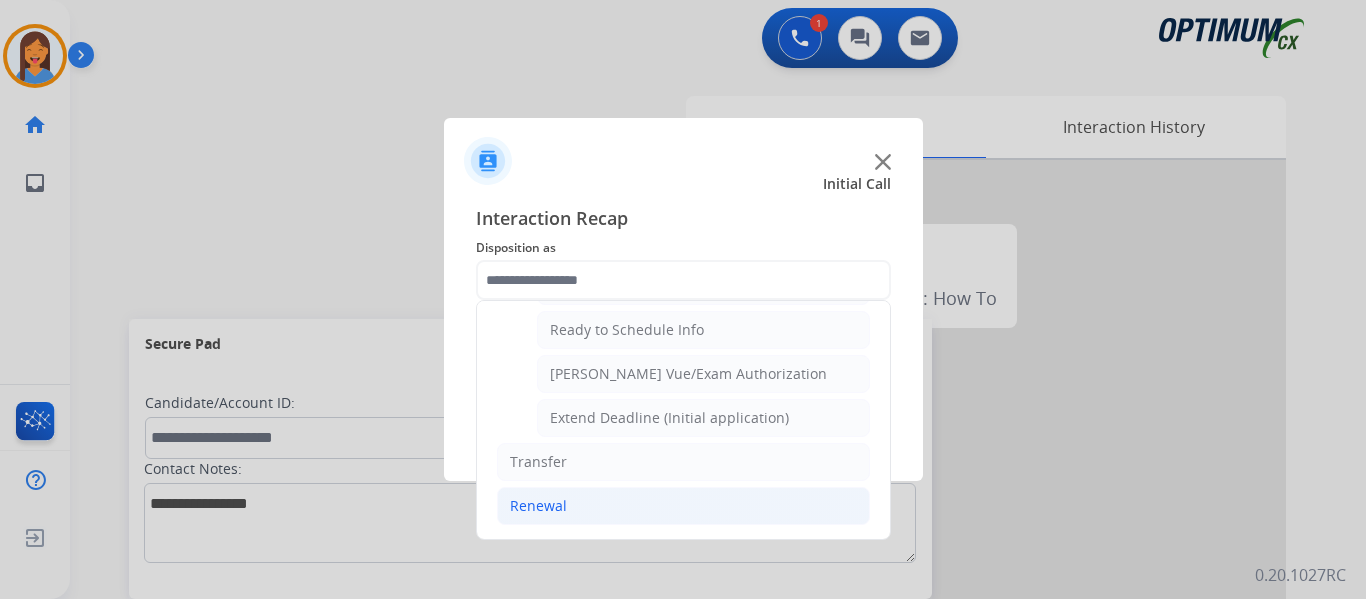 click on "Renewal" 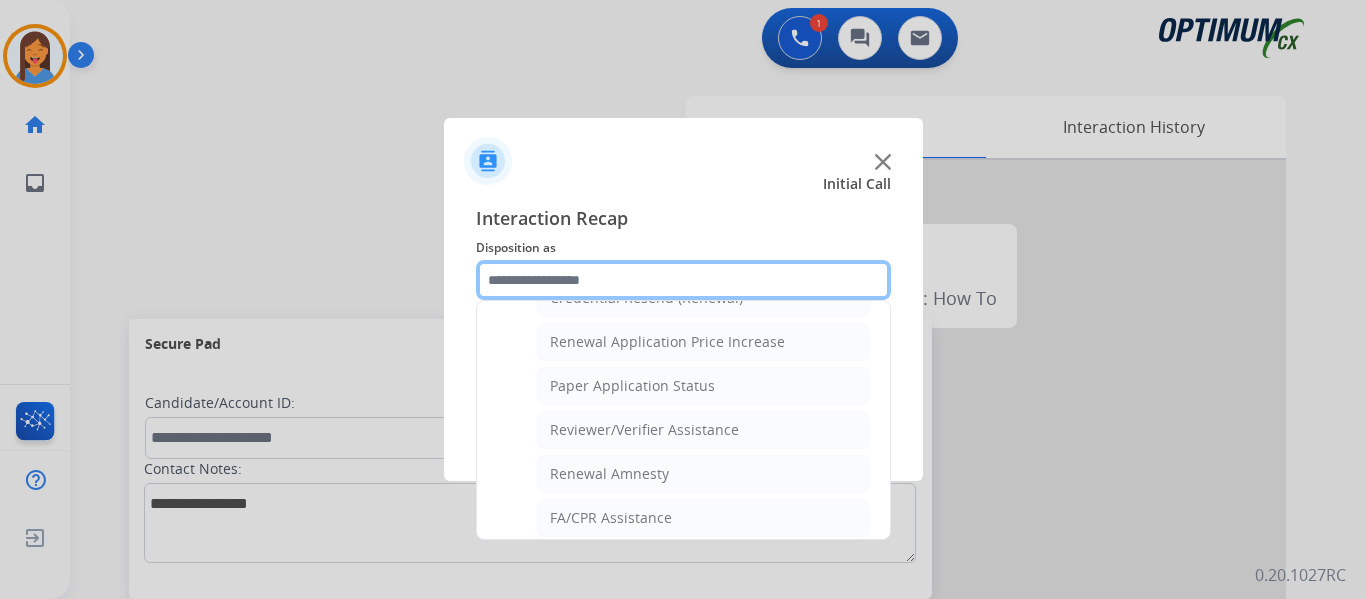 scroll, scrollTop: 572, scrollLeft: 0, axis: vertical 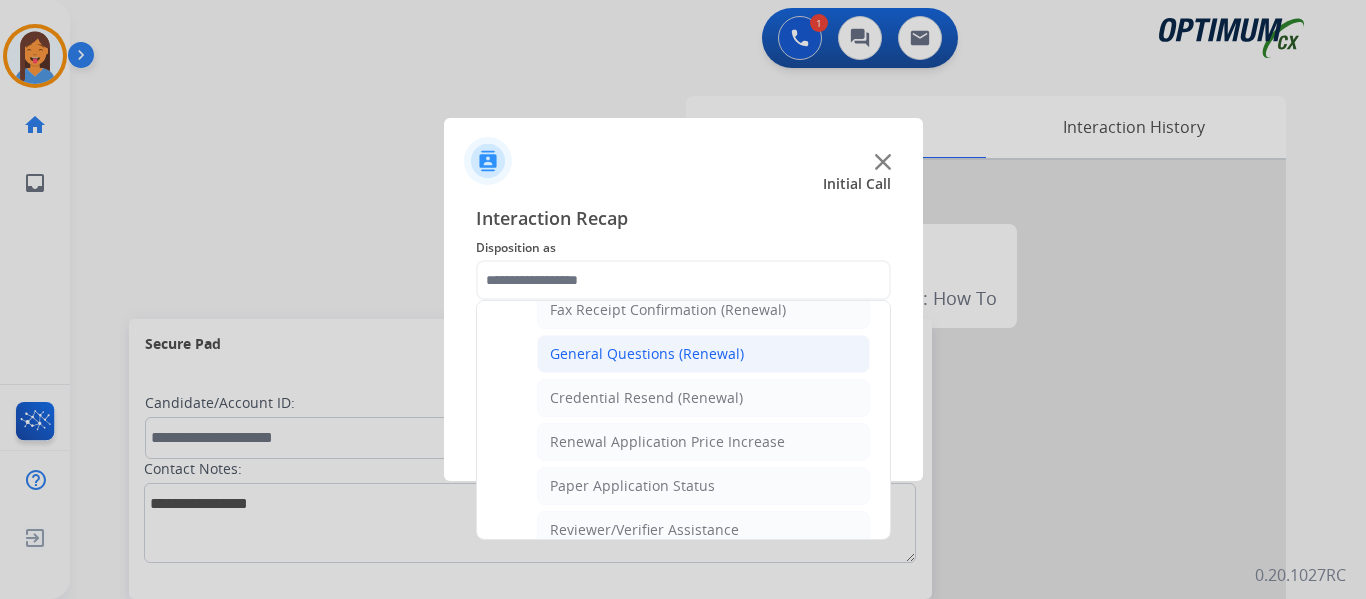 click on "General Questions (Renewal)" 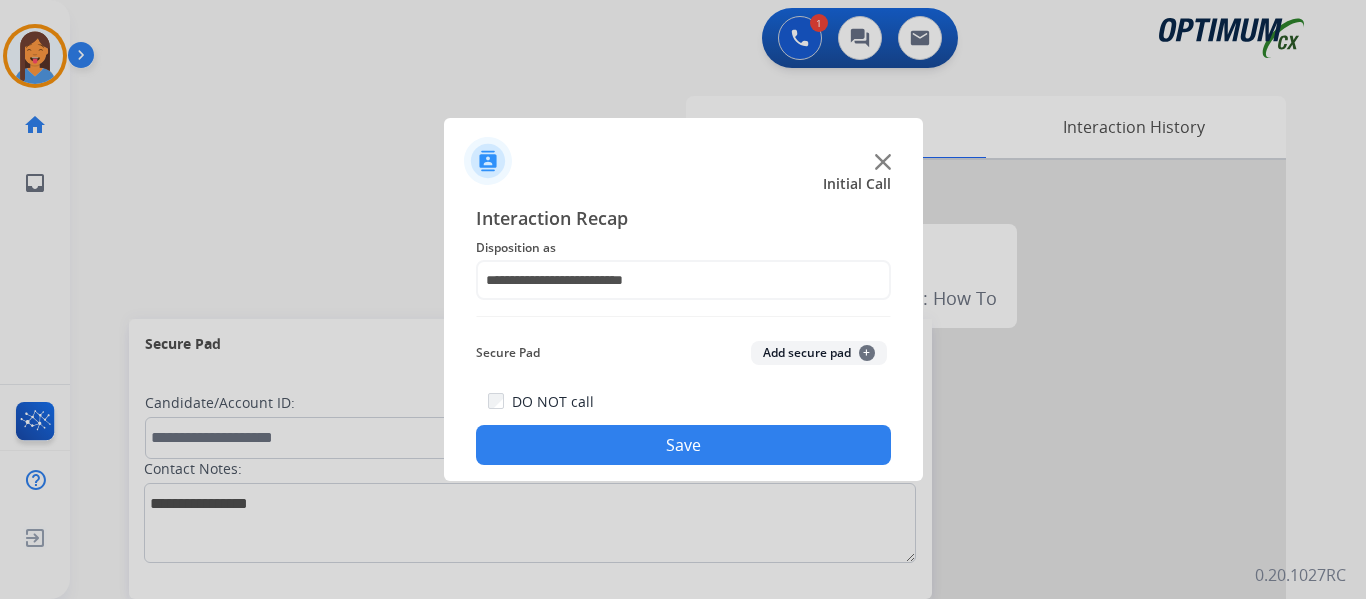 click on "Save" 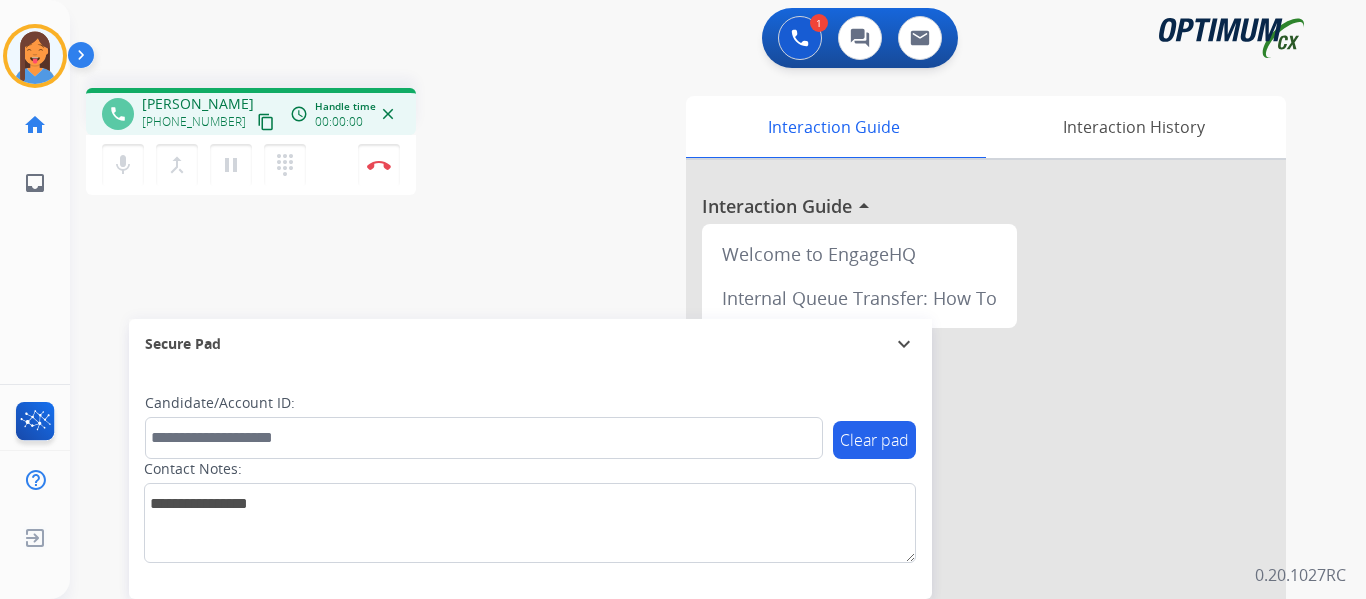 click on "content_copy" at bounding box center [266, 122] 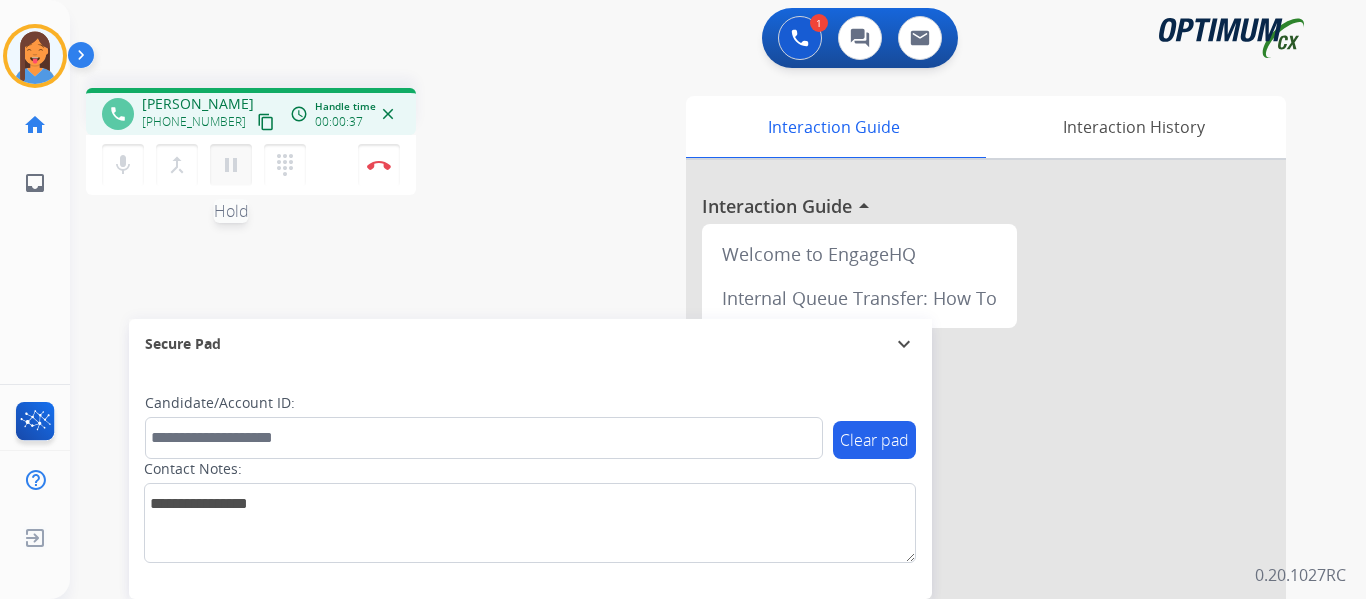 click on "pause" at bounding box center (231, 165) 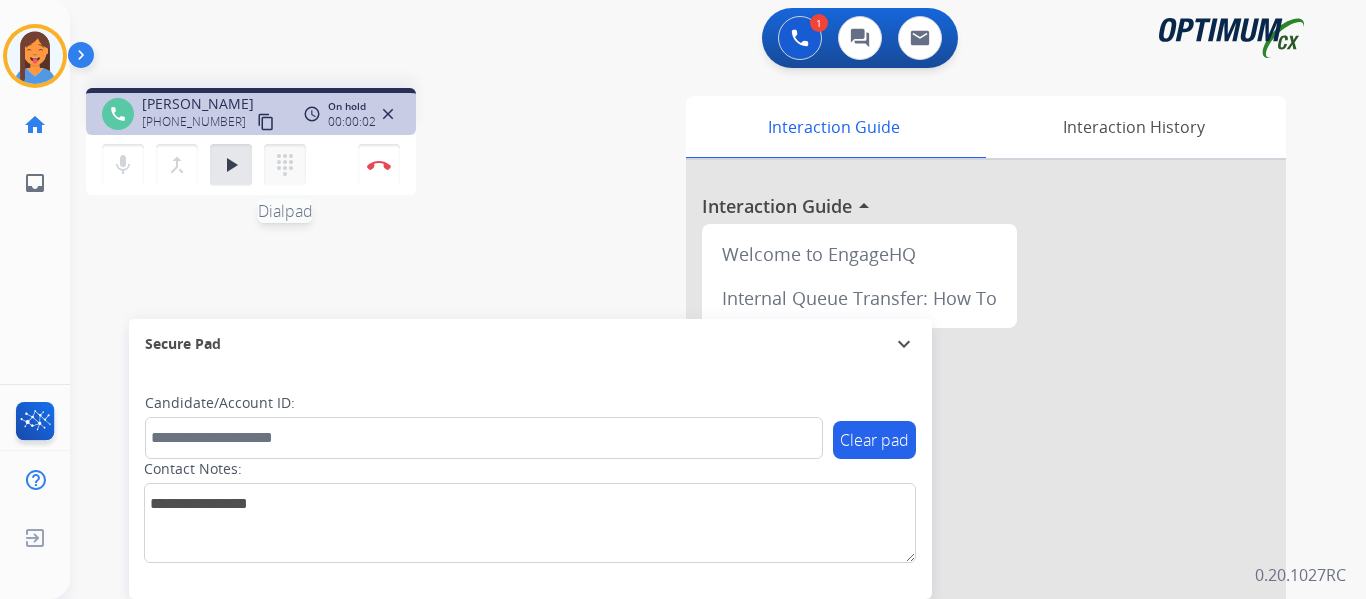 click on "dialpad" at bounding box center [285, 165] 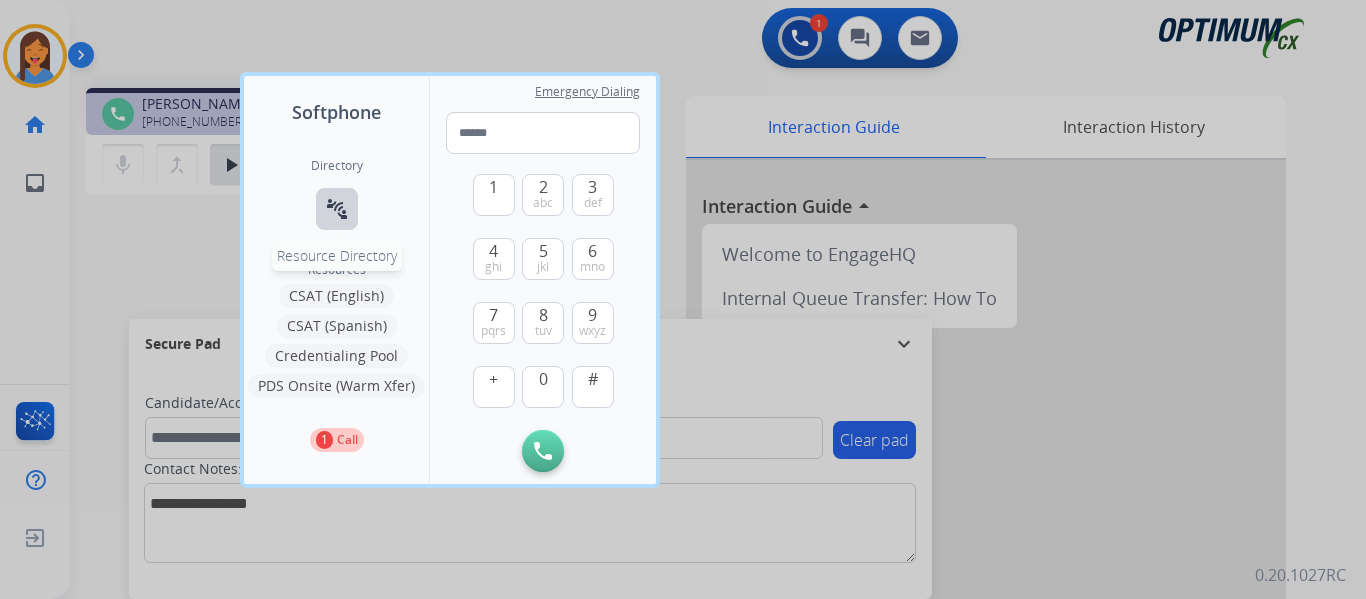 click on "connect_without_contact" at bounding box center [337, 209] 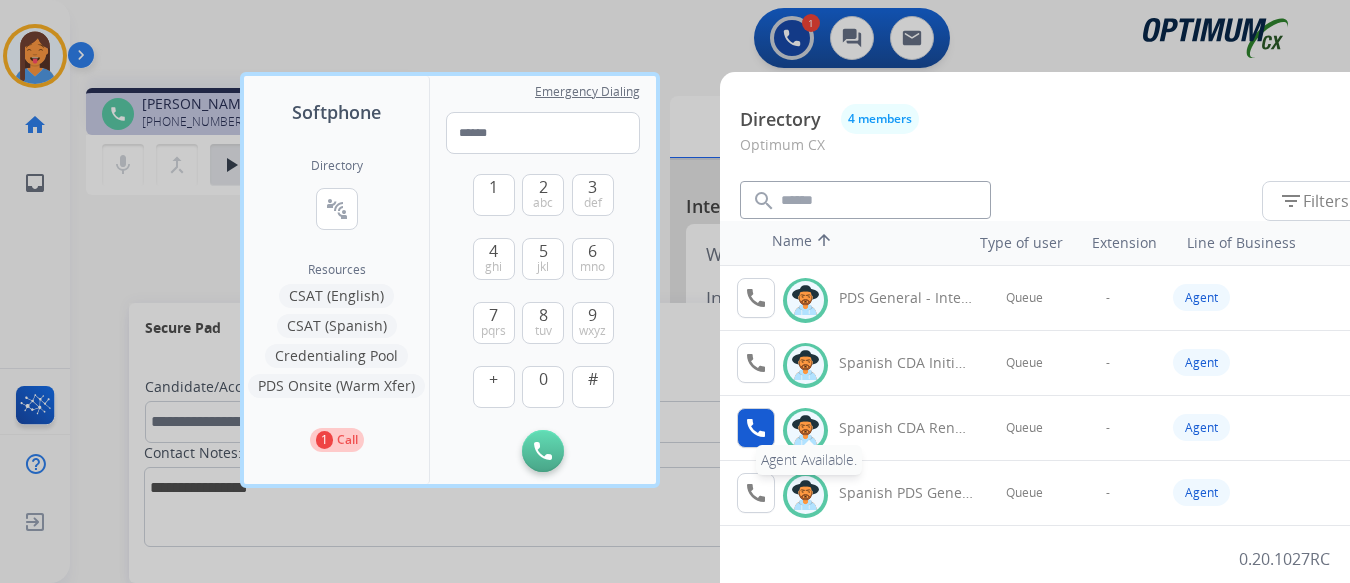 click on "call" at bounding box center (756, 428) 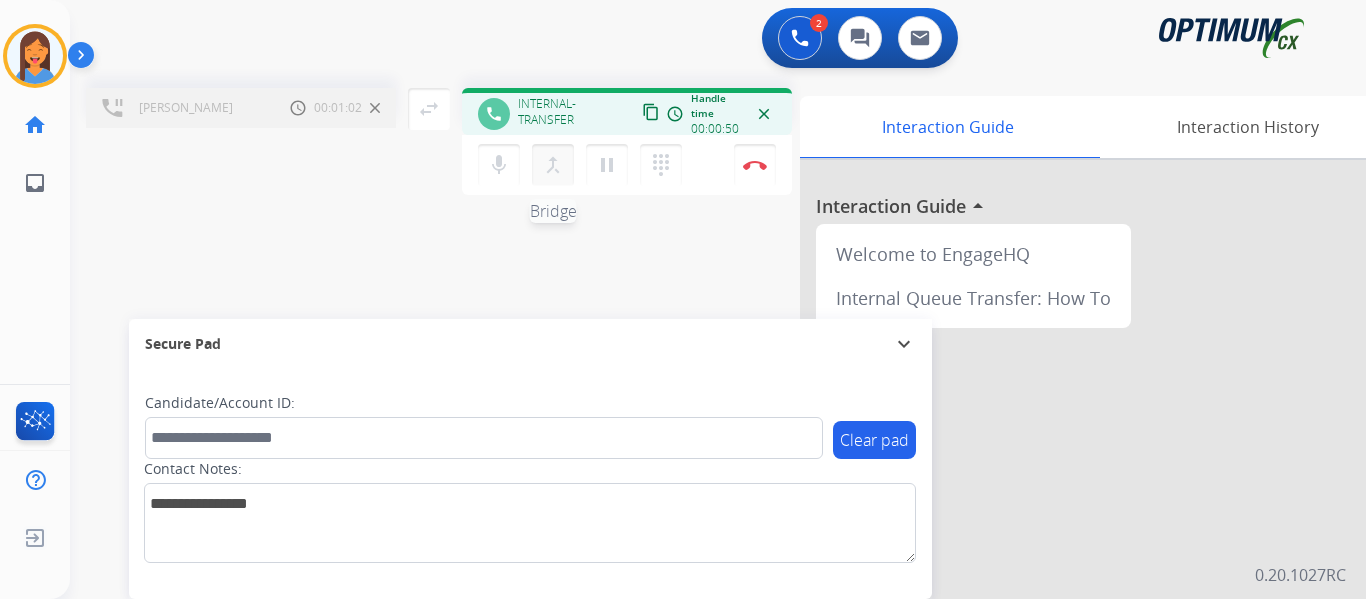click on "merge_type" at bounding box center (553, 165) 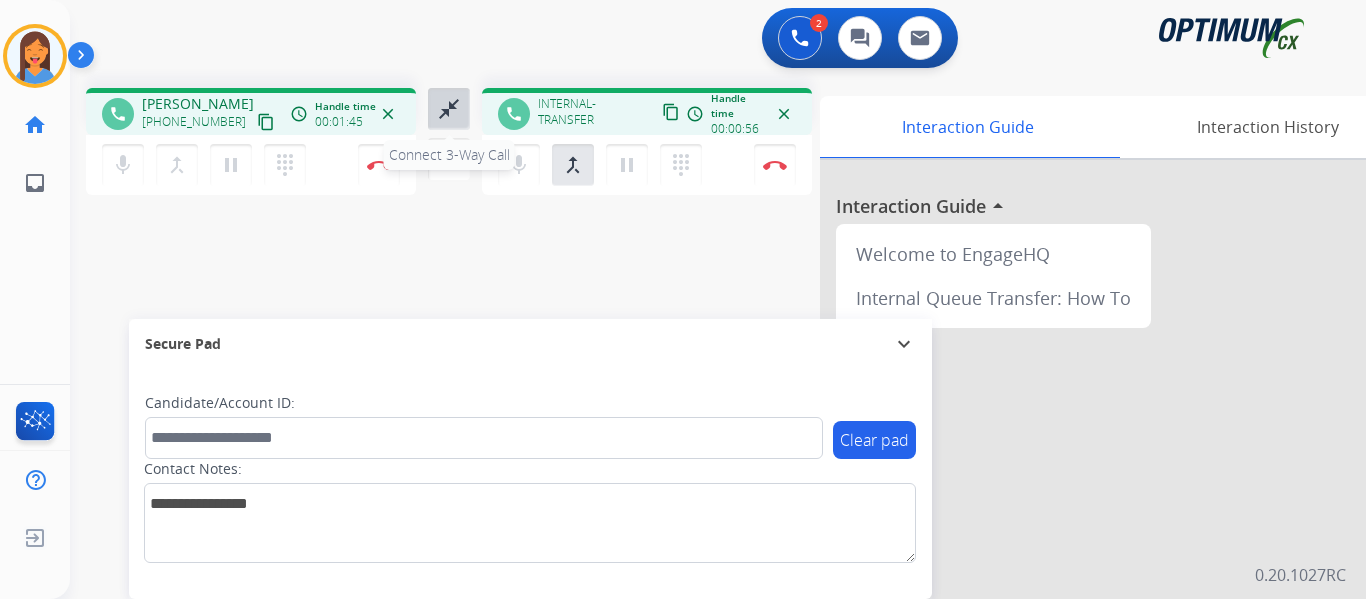 click on "close_fullscreen" at bounding box center (449, 109) 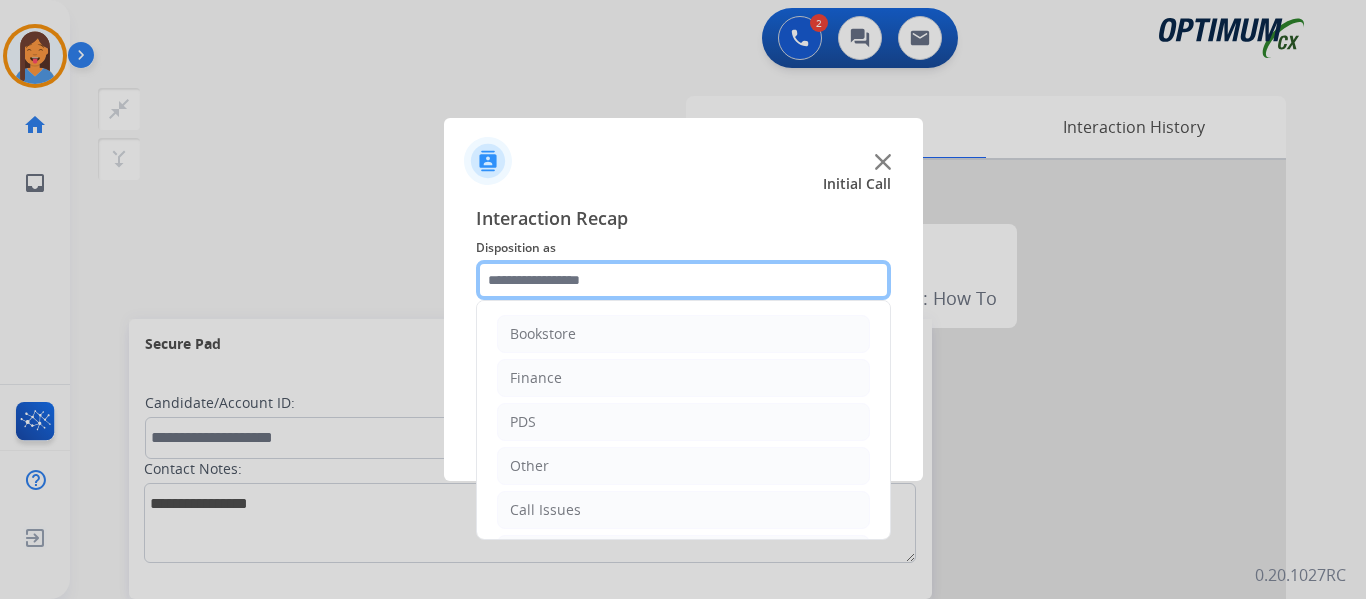 click 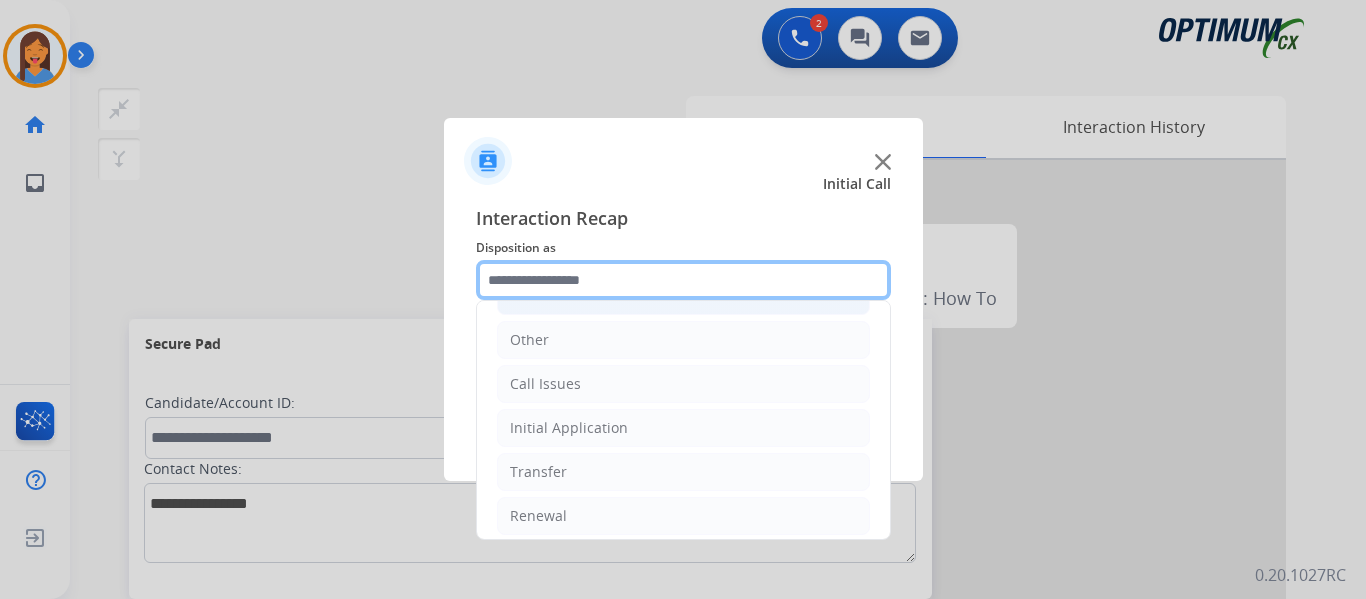 scroll, scrollTop: 136, scrollLeft: 0, axis: vertical 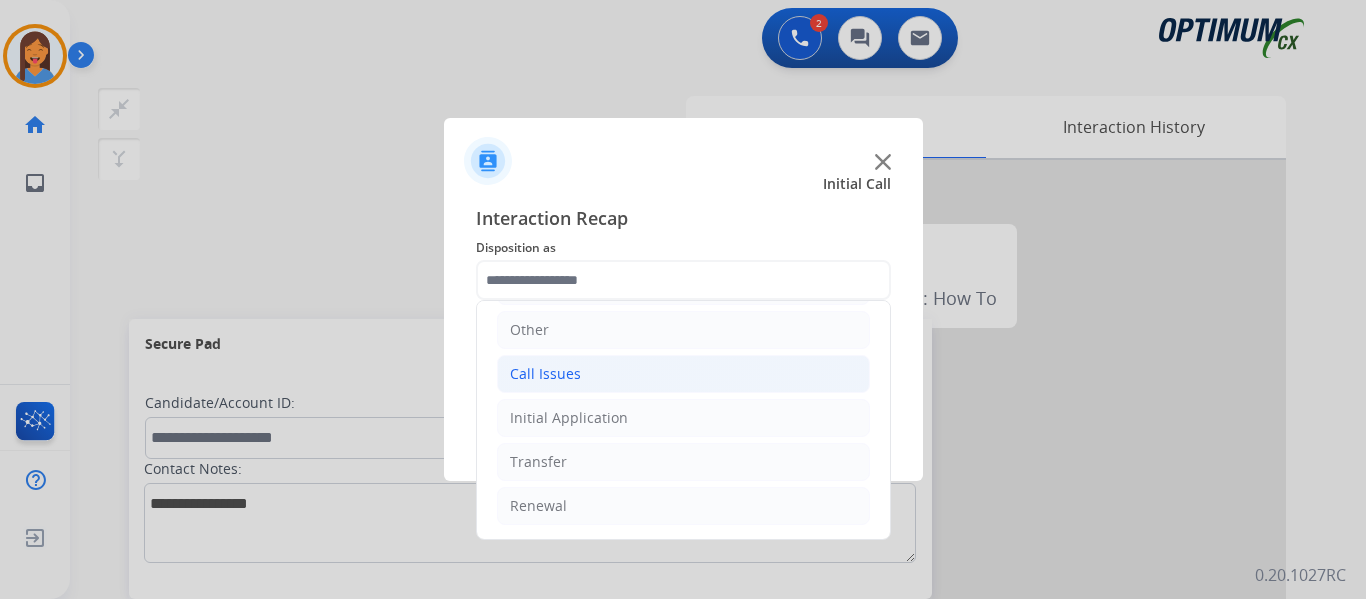 click on "Call Issues" 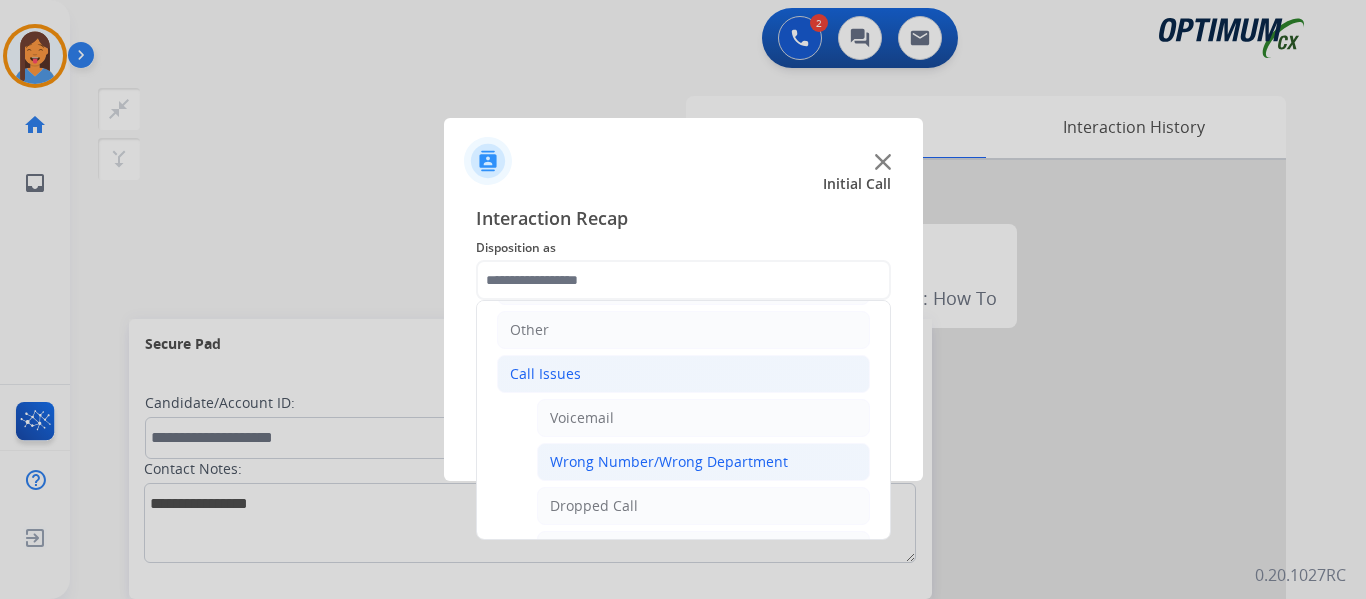 click on "Wrong Number/Wrong Department" 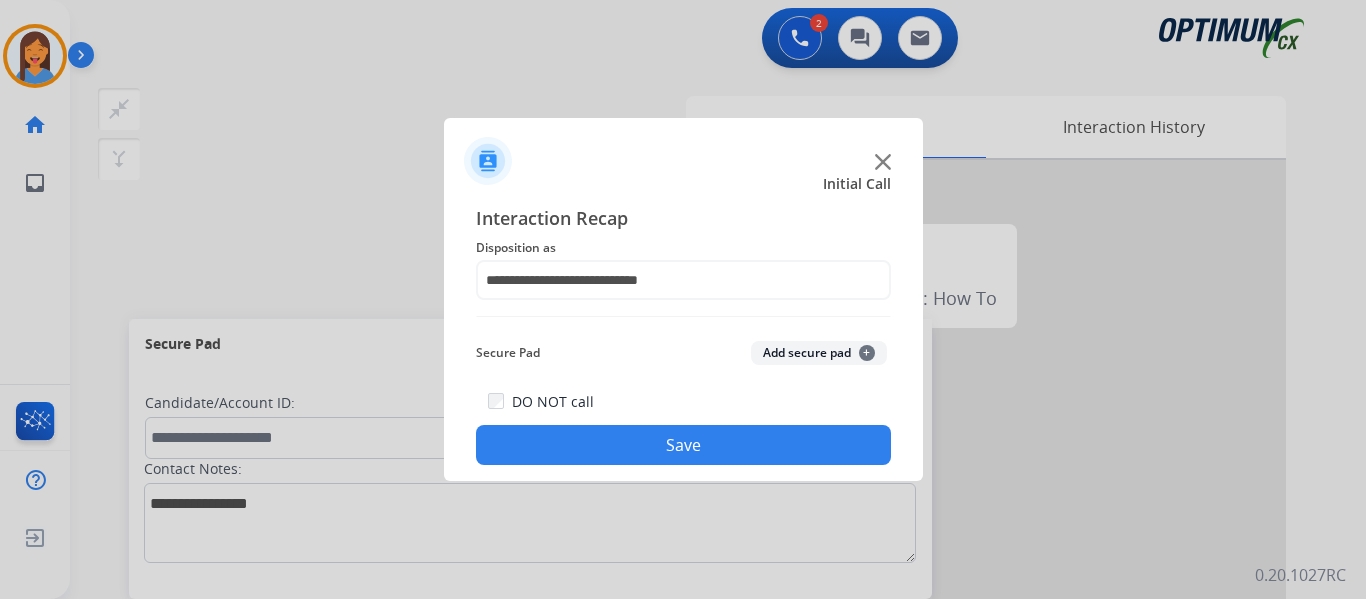 drag, startPoint x: 668, startPoint y: 442, endPoint x: 691, endPoint y: 451, distance: 24.698177 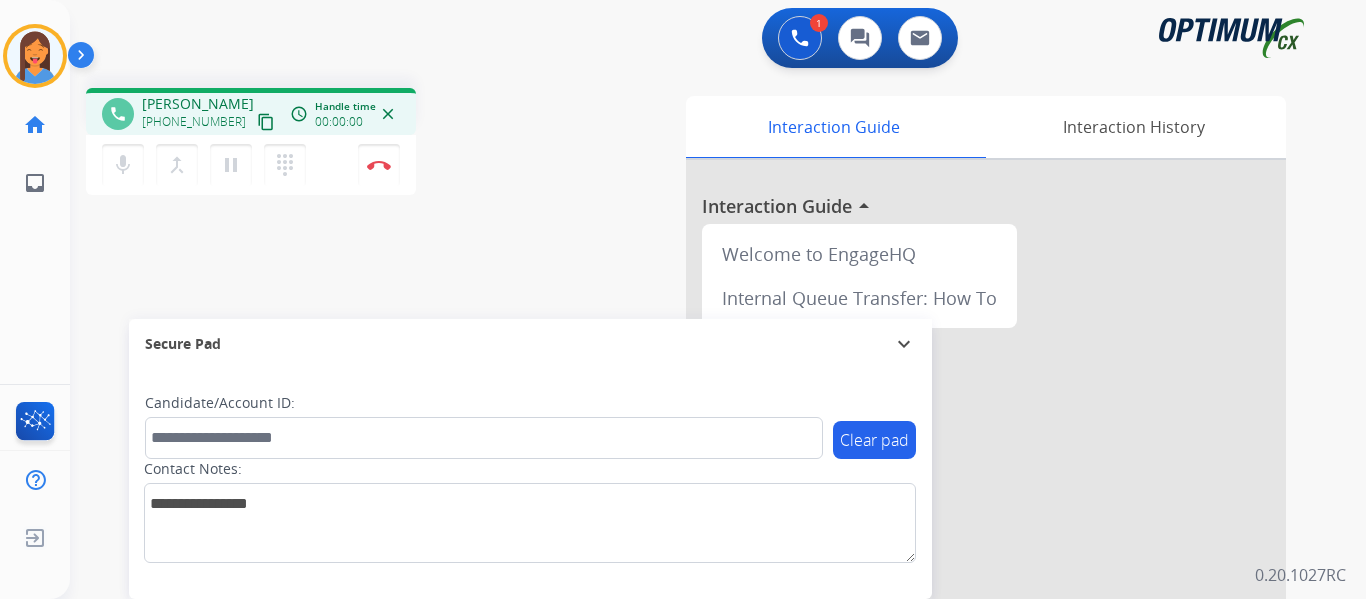 drag, startPoint x: 240, startPoint y: 119, endPoint x: 1259, endPoint y: 256, distance: 1028.1683 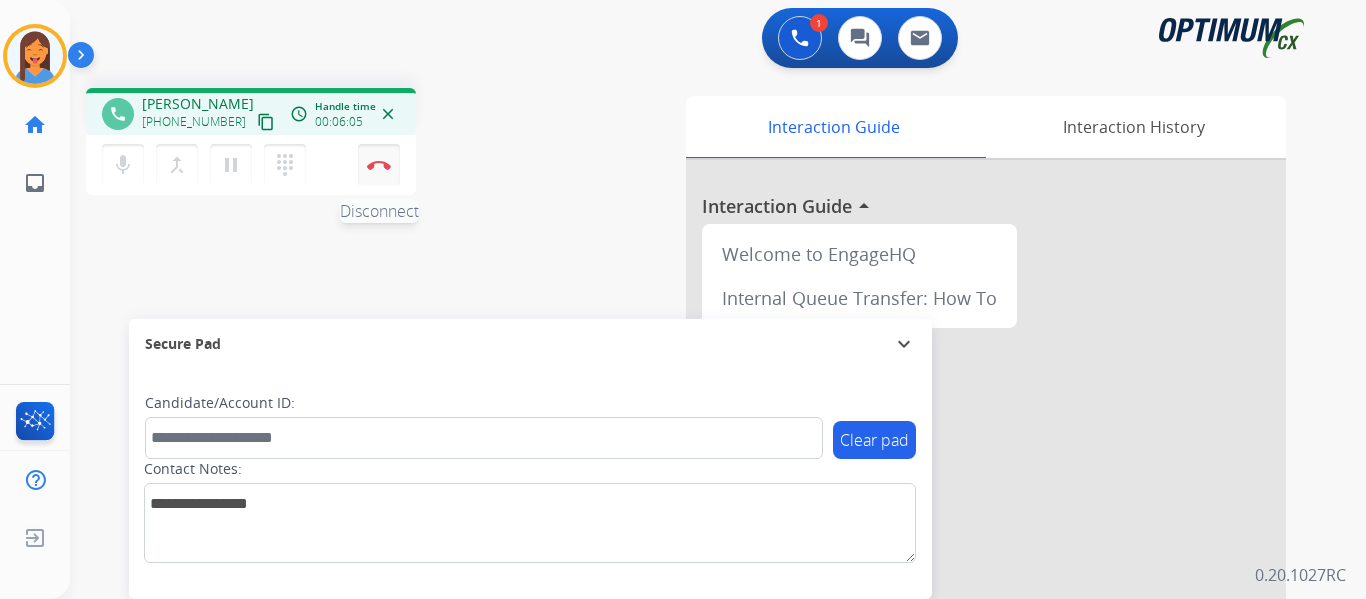 click at bounding box center (379, 165) 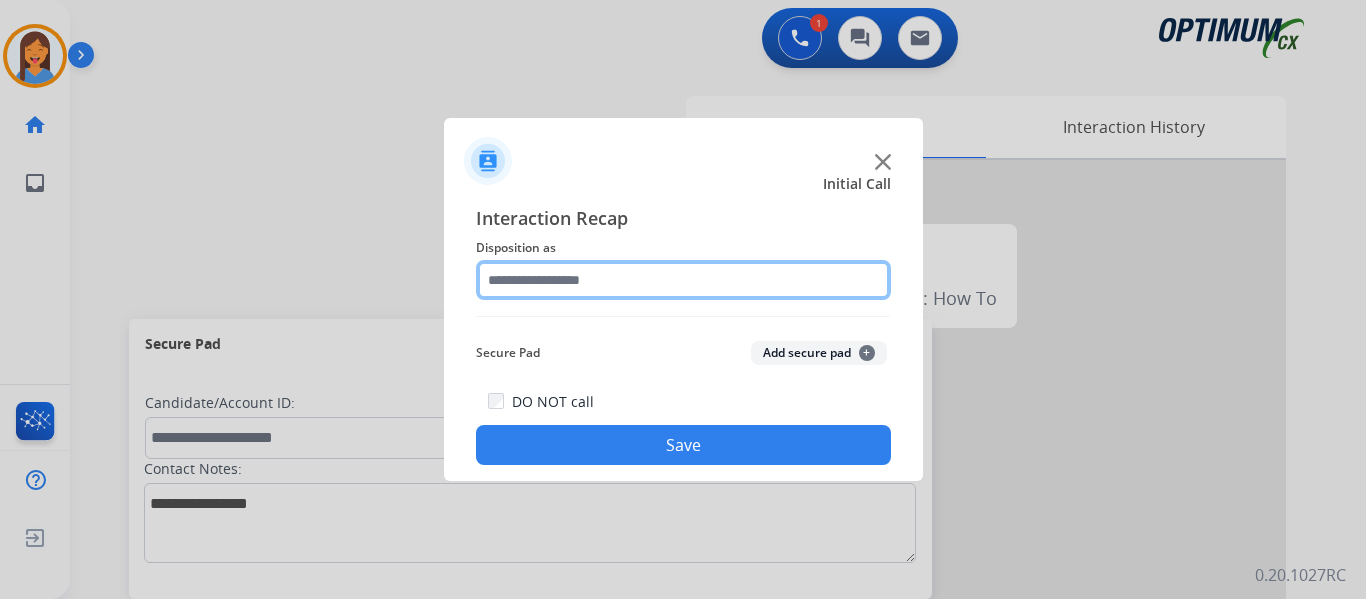 click 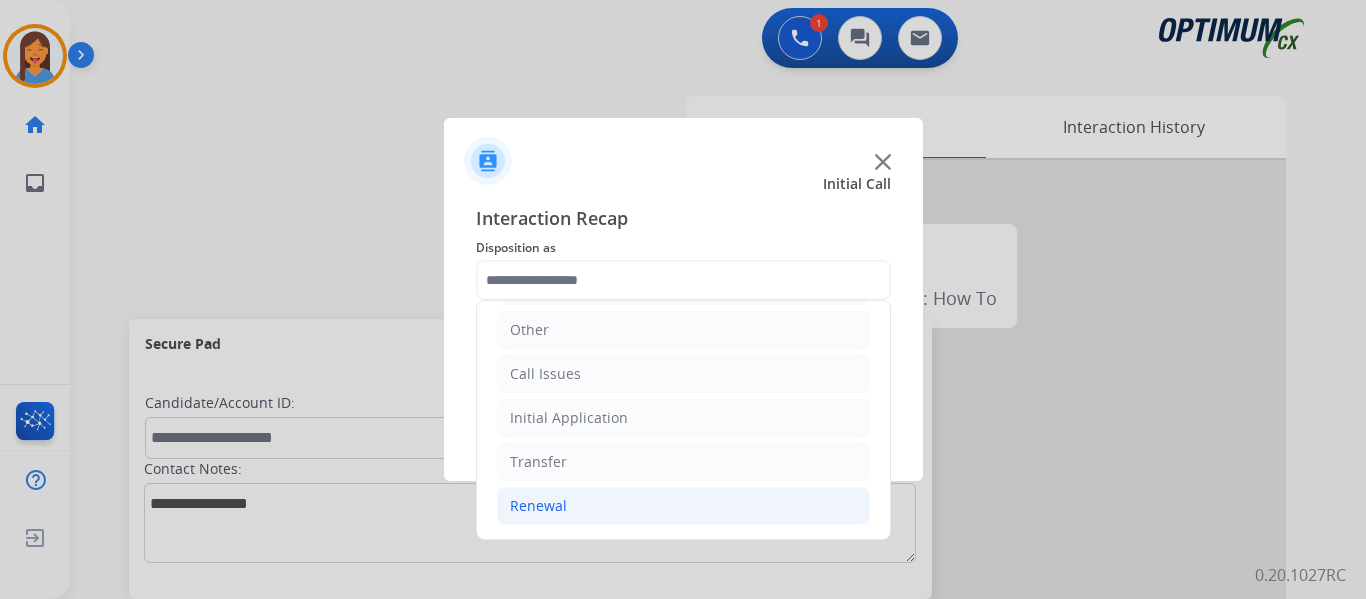 click on "Renewal" 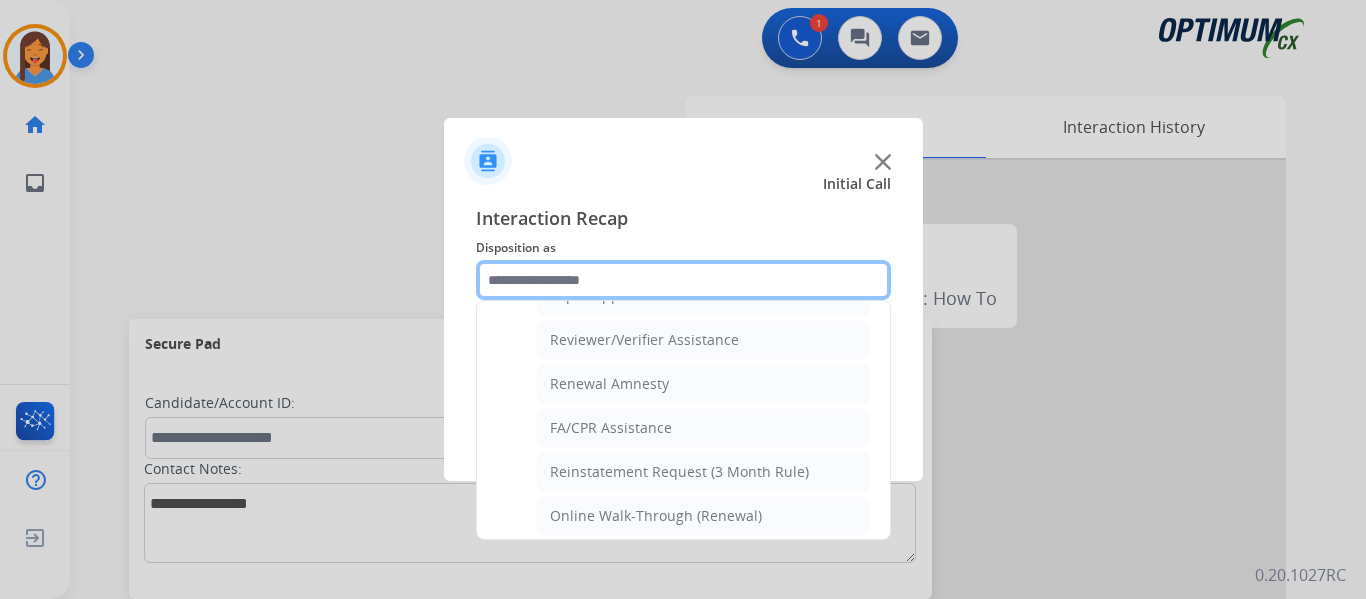scroll, scrollTop: 772, scrollLeft: 0, axis: vertical 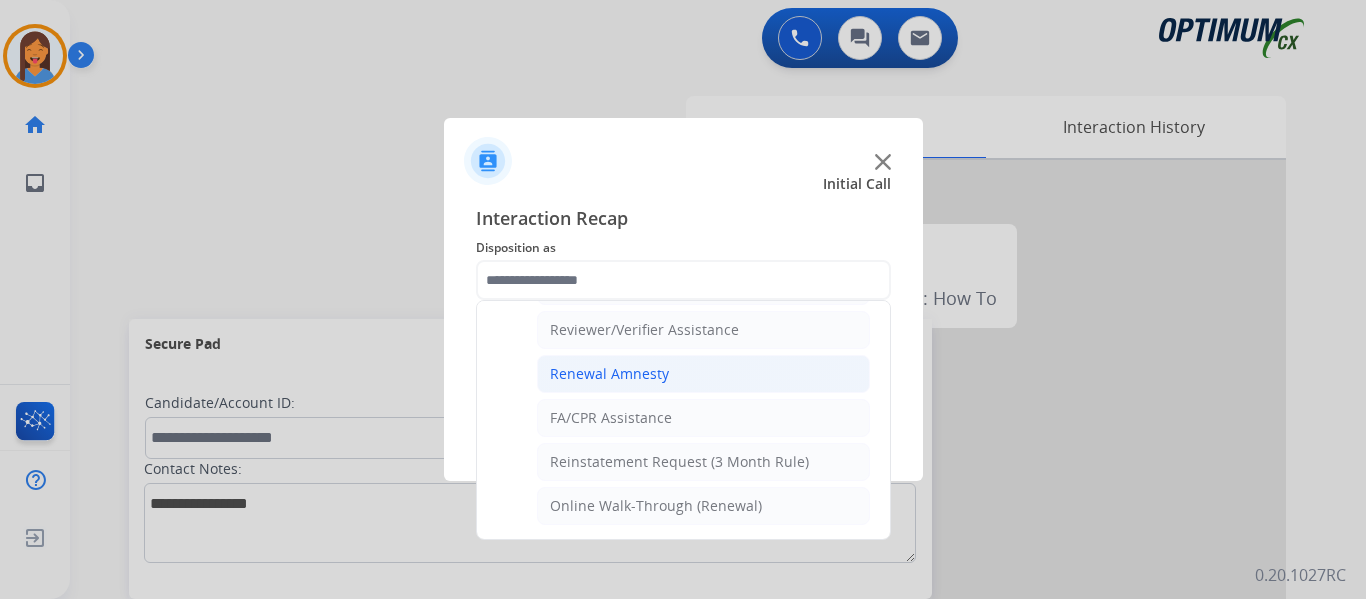 click on "Renewal Amnesty" 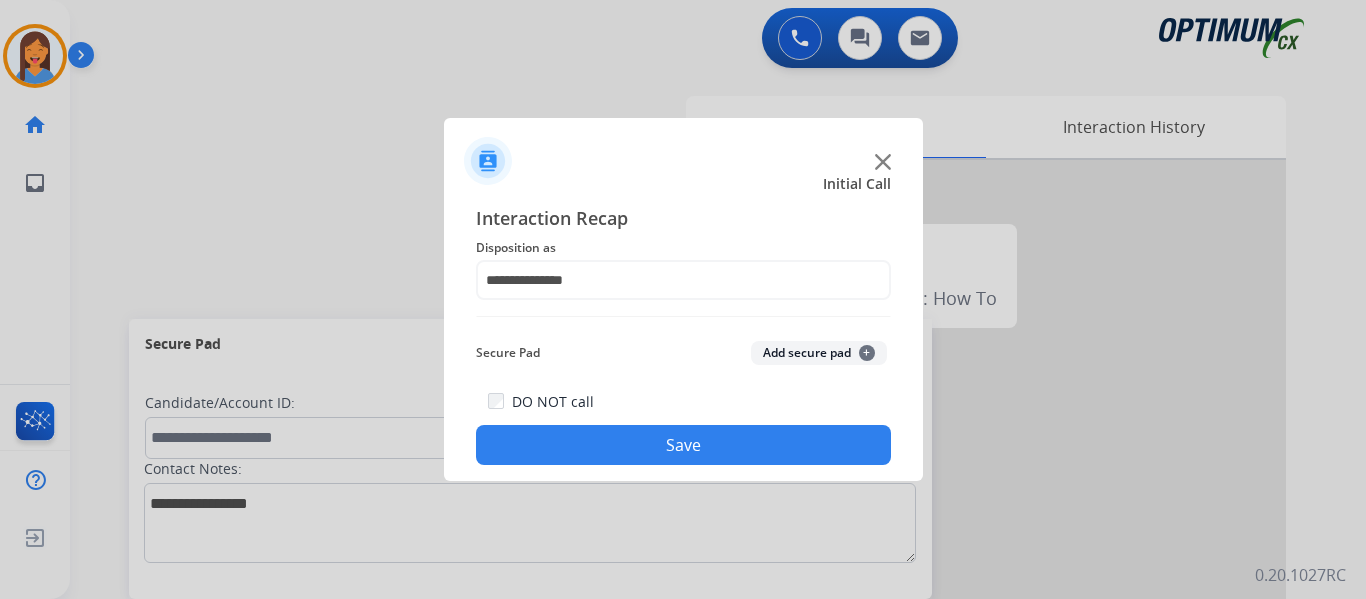 click on "Save" 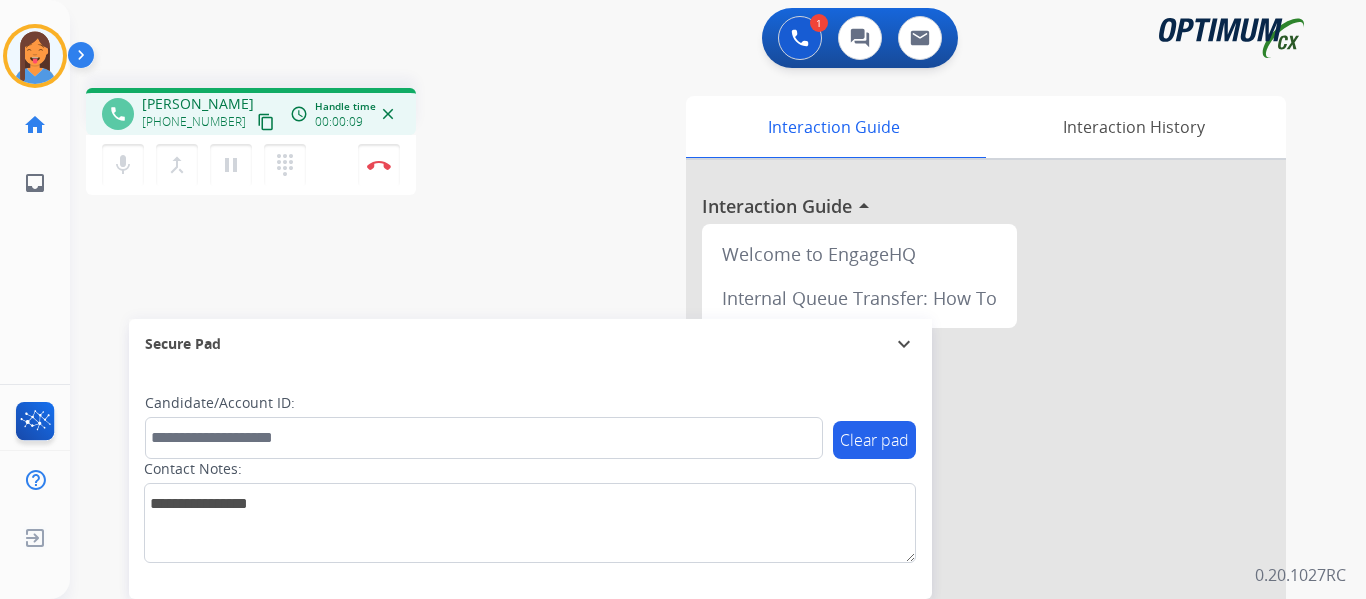 click on "content_copy" at bounding box center [266, 122] 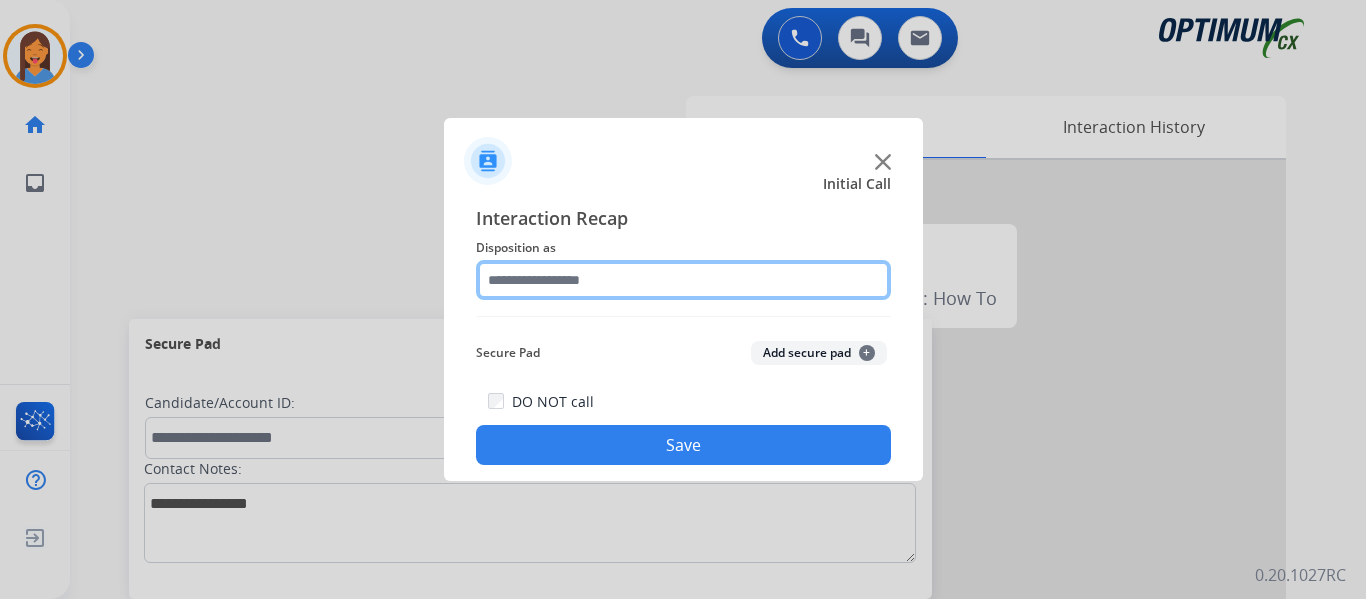 click 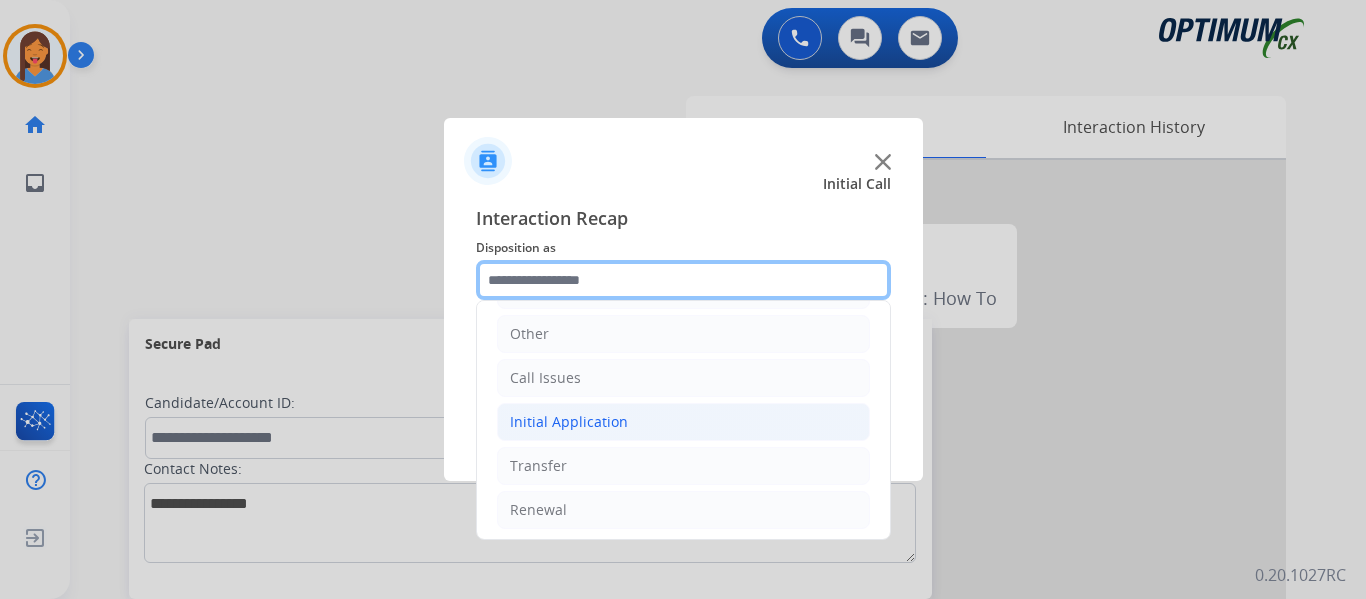 scroll, scrollTop: 136, scrollLeft: 0, axis: vertical 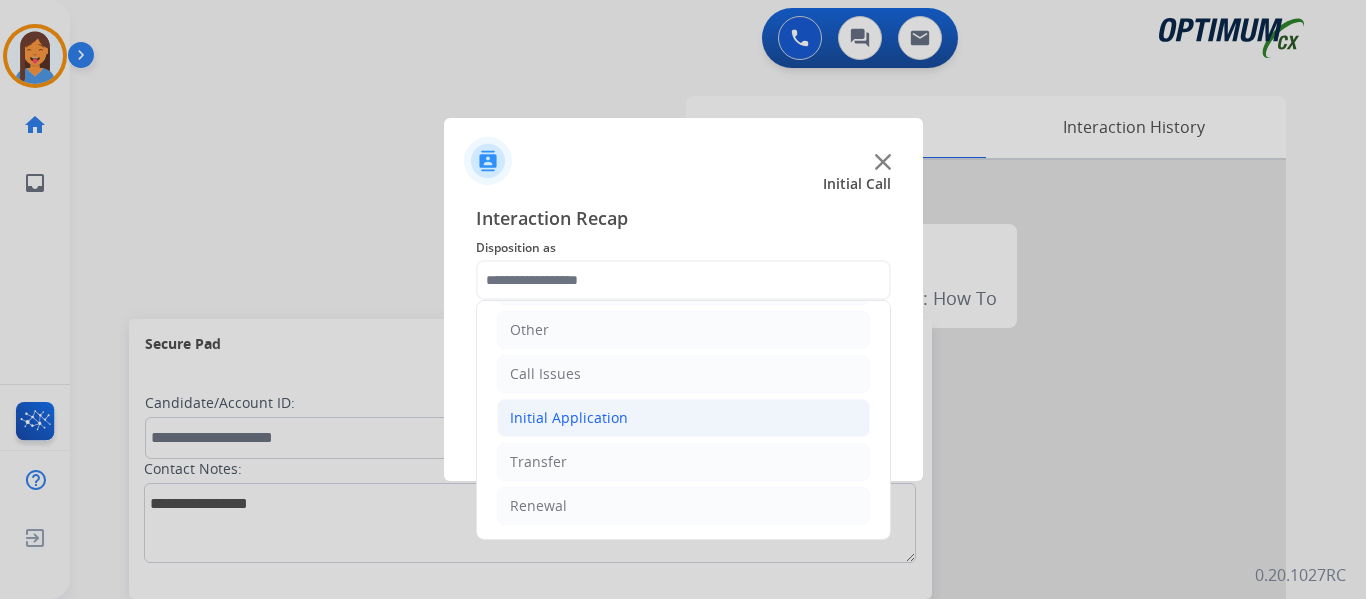 click on "Initial Application" 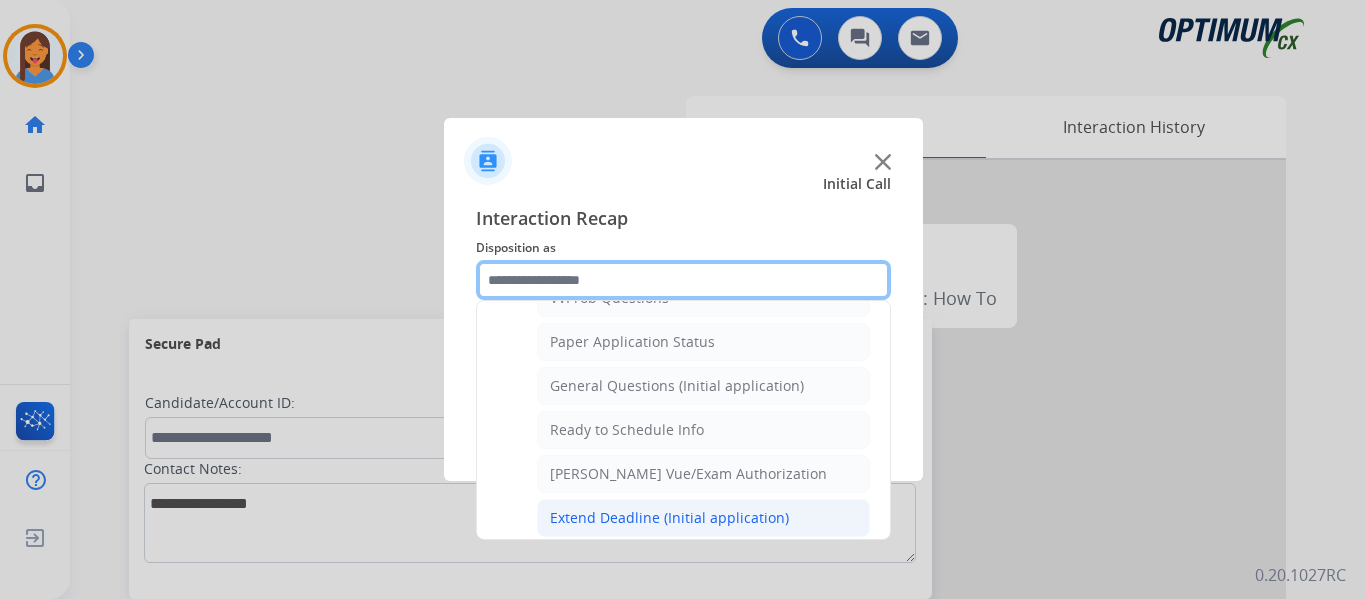 scroll, scrollTop: 1012, scrollLeft: 0, axis: vertical 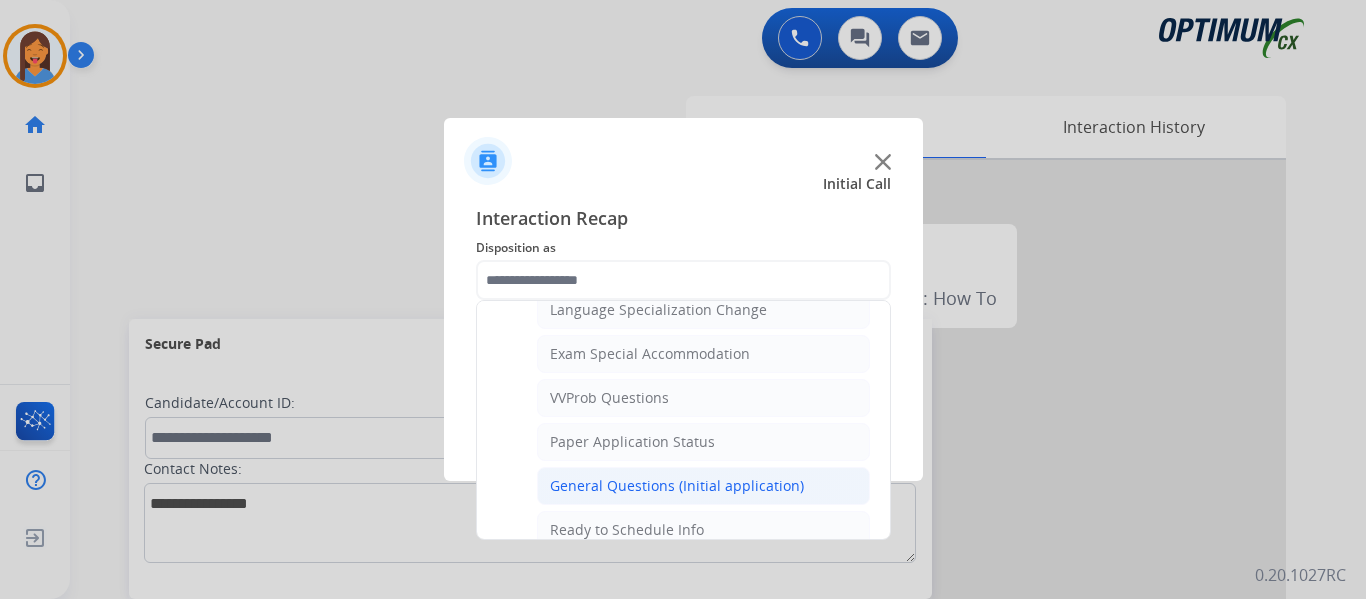 click on "General Questions (Initial application)" 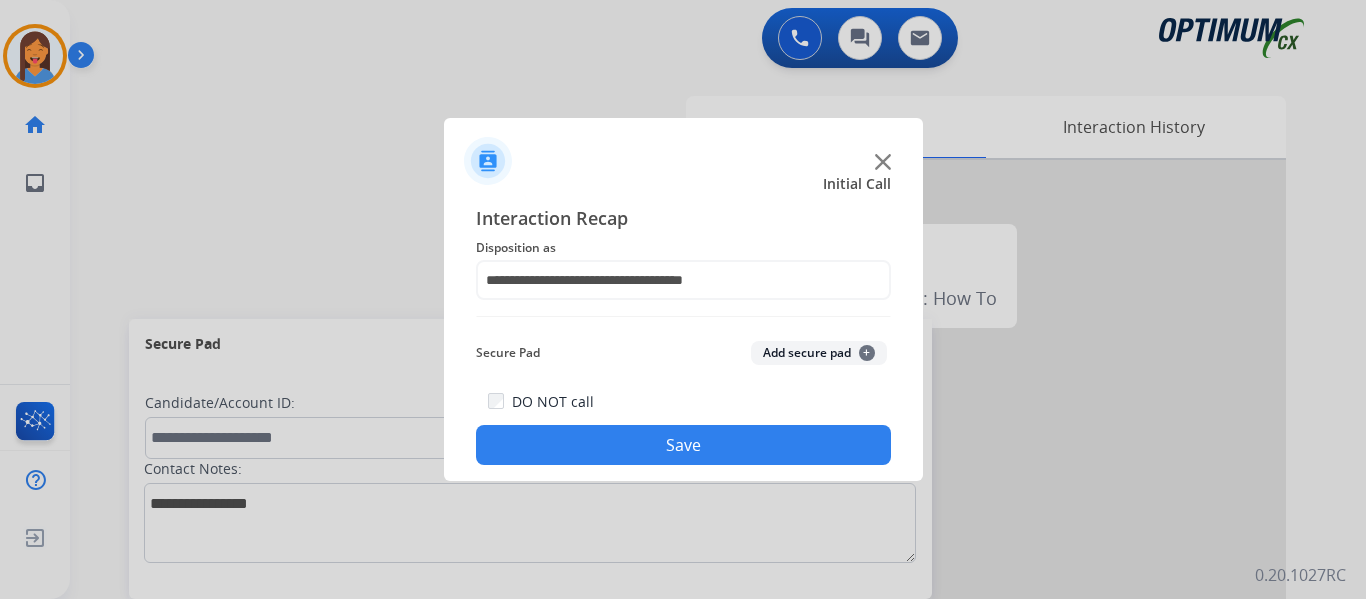 click on "Save" 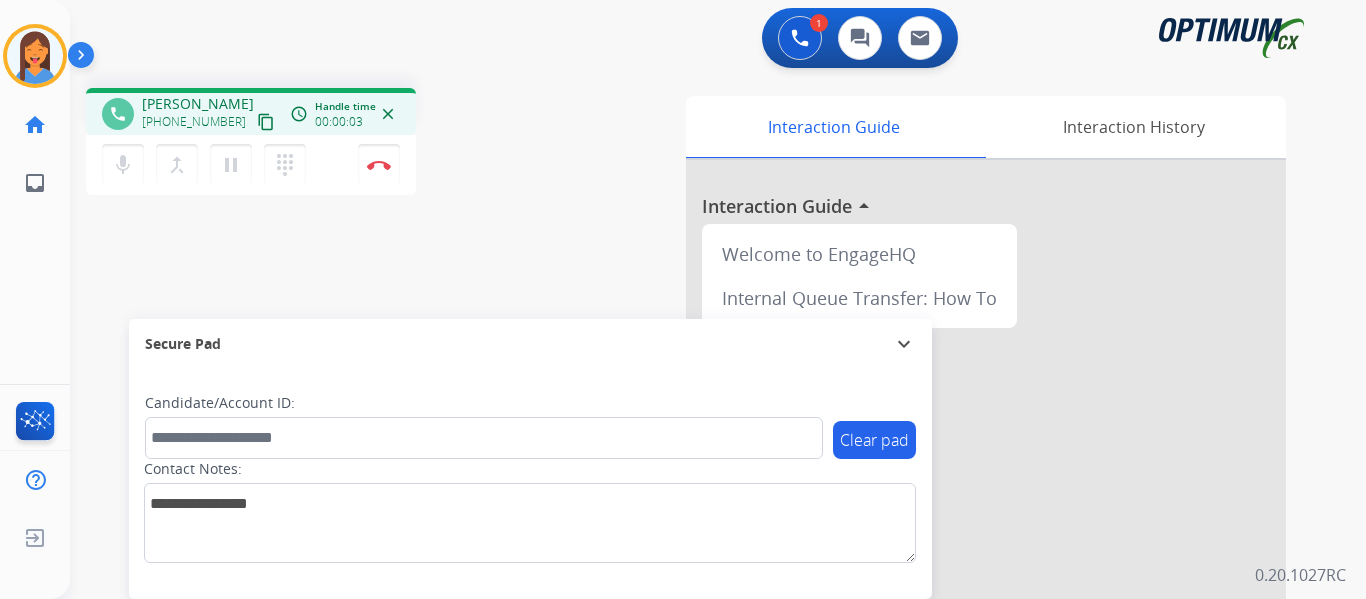 click on "content_copy" at bounding box center (266, 122) 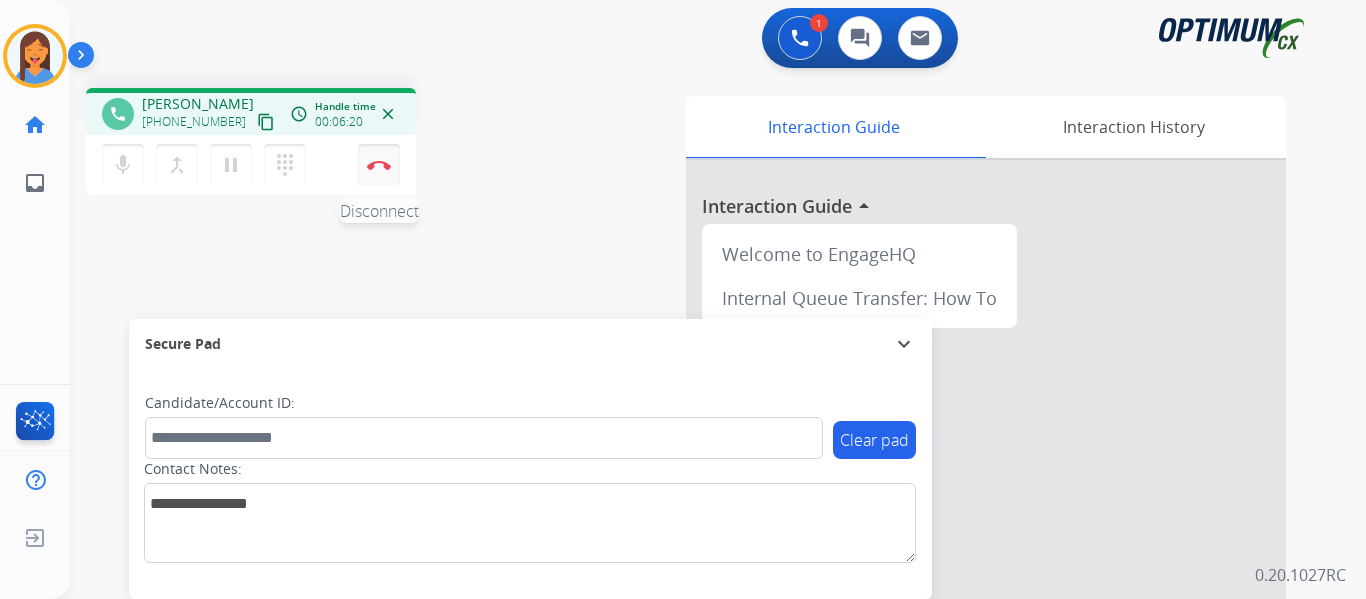 click on "Disconnect" at bounding box center [379, 165] 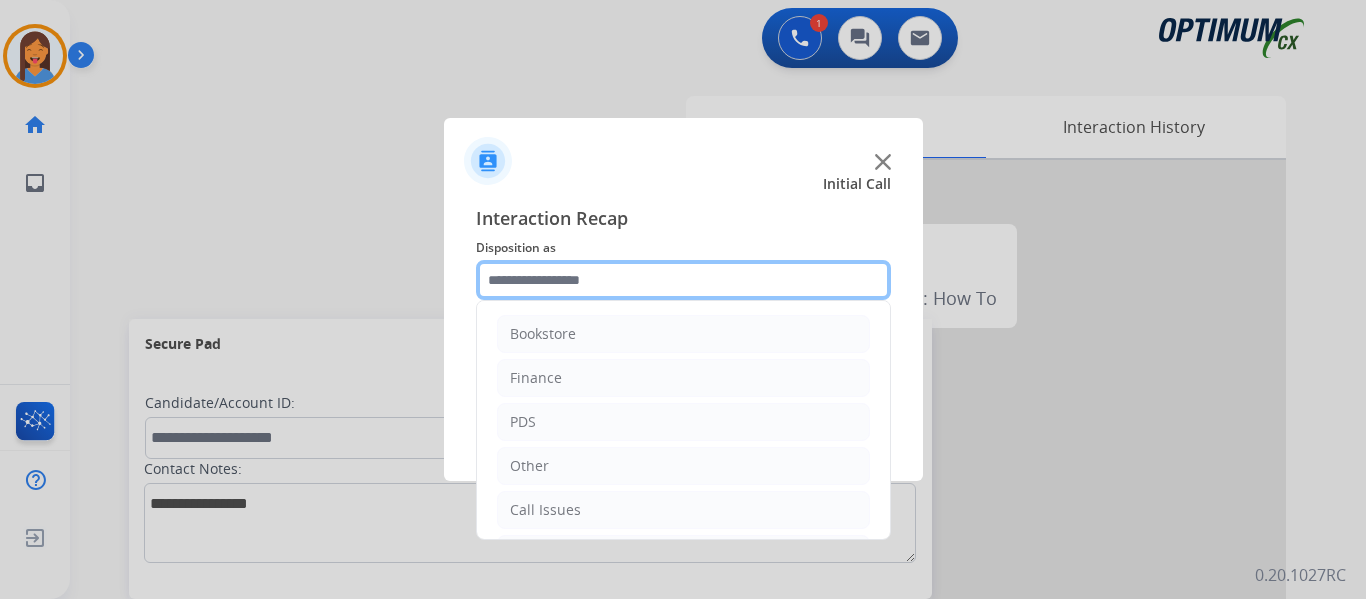 click 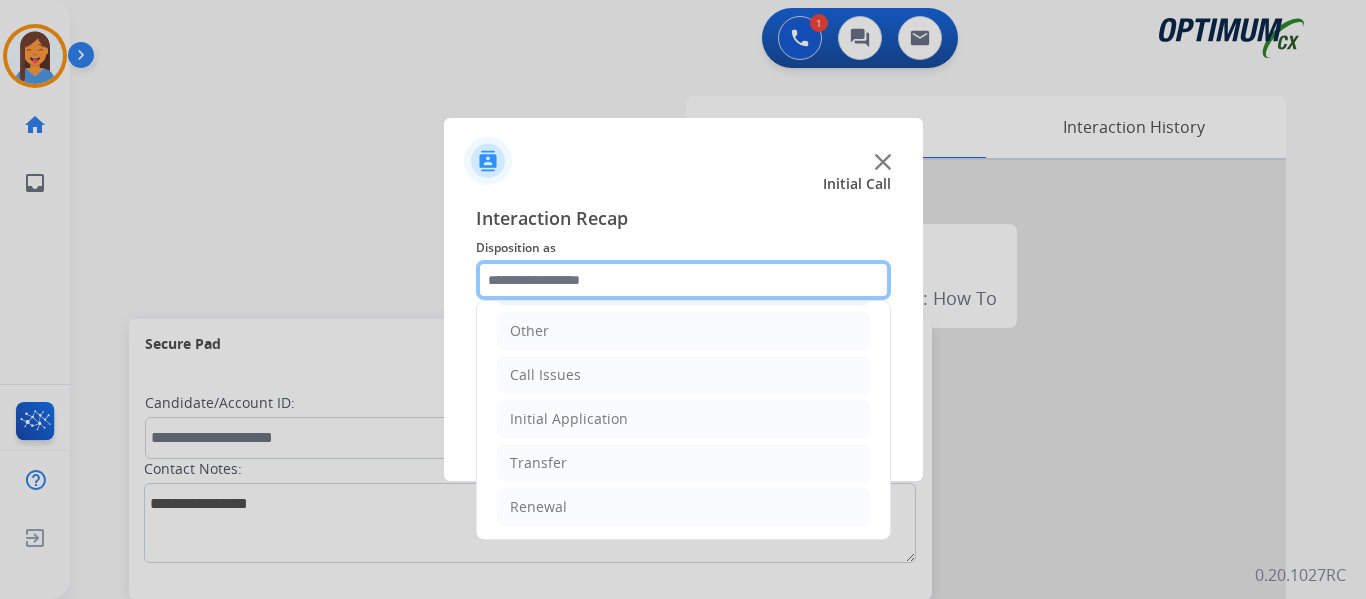 scroll, scrollTop: 136, scrollLeft: 0, axis: vertical 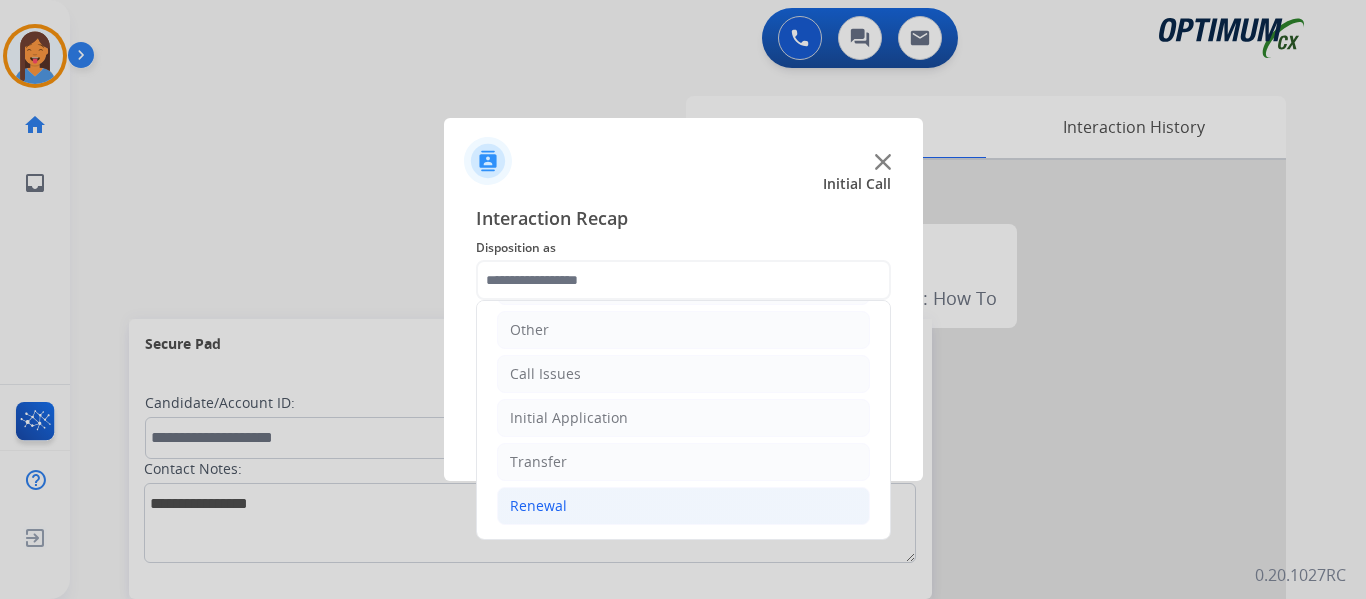 click on "Renewal" 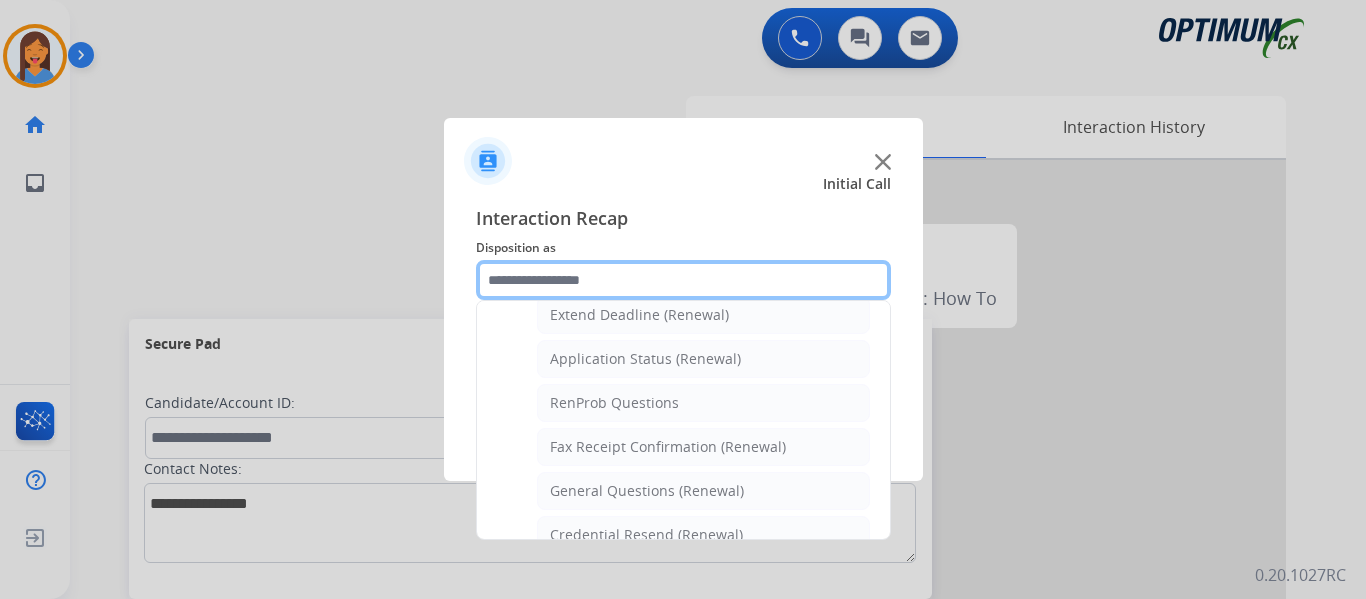 scroll, scrollTop: 536, scrollLeft: 0, axis: vertical 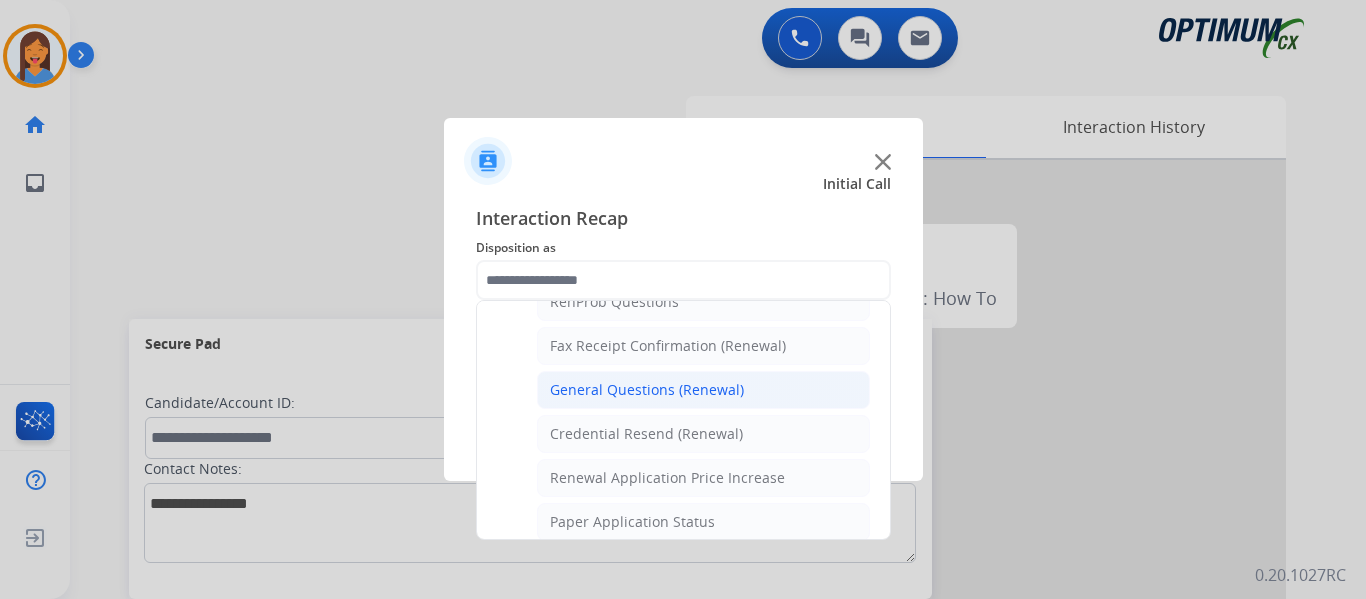 click on "General Questions (Renewal)" 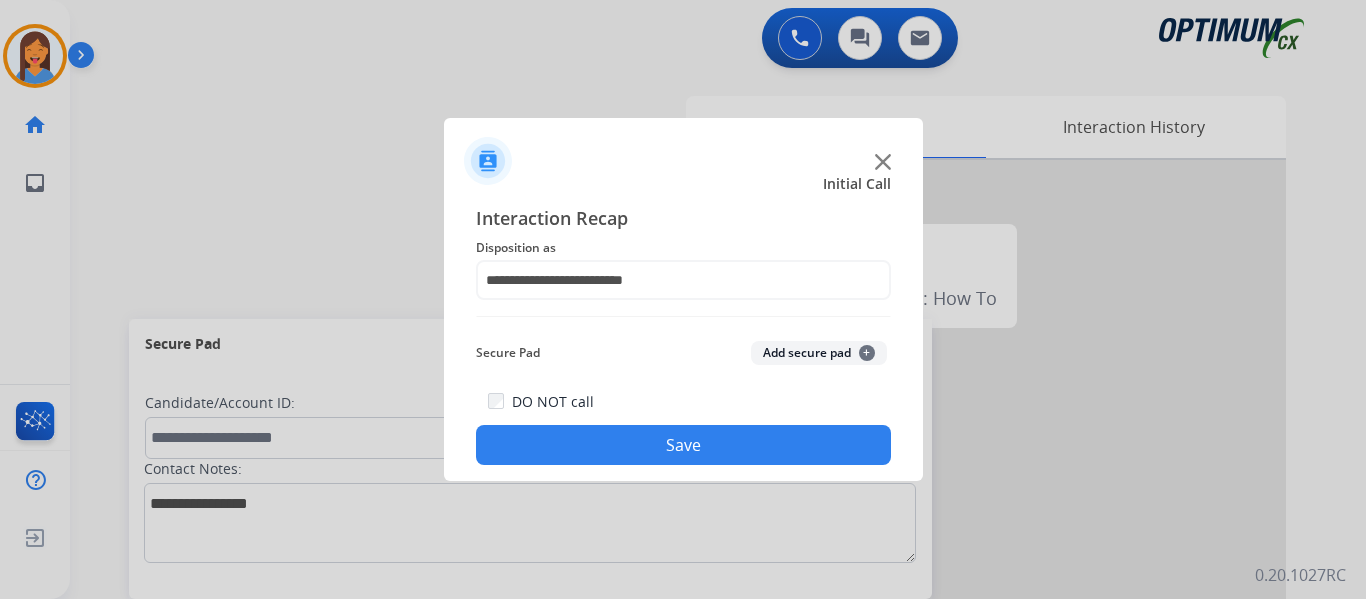 click on "Save" 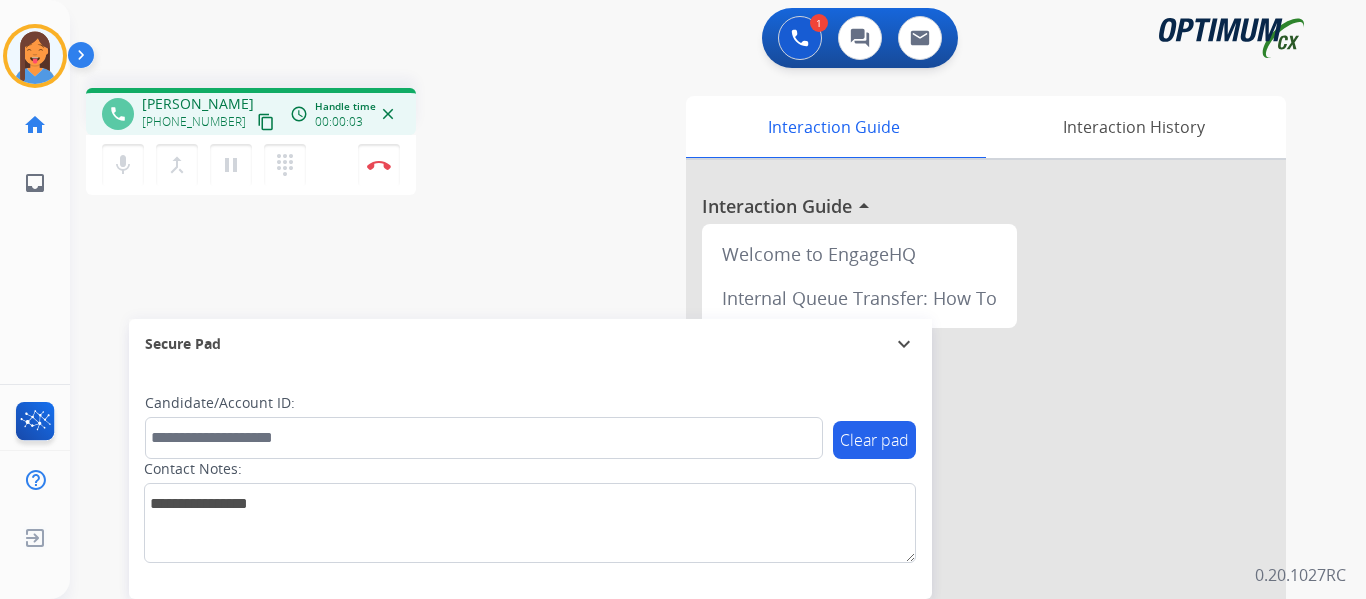 click on "content_copy" at bounding box center [266, 122] 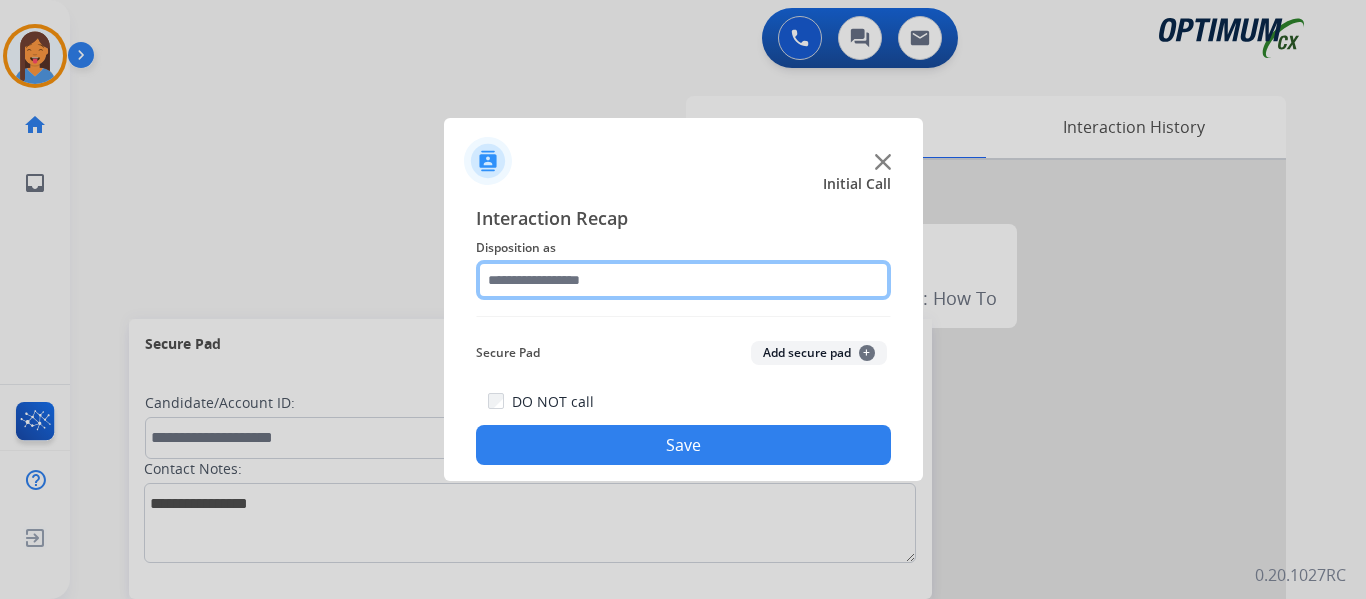 click 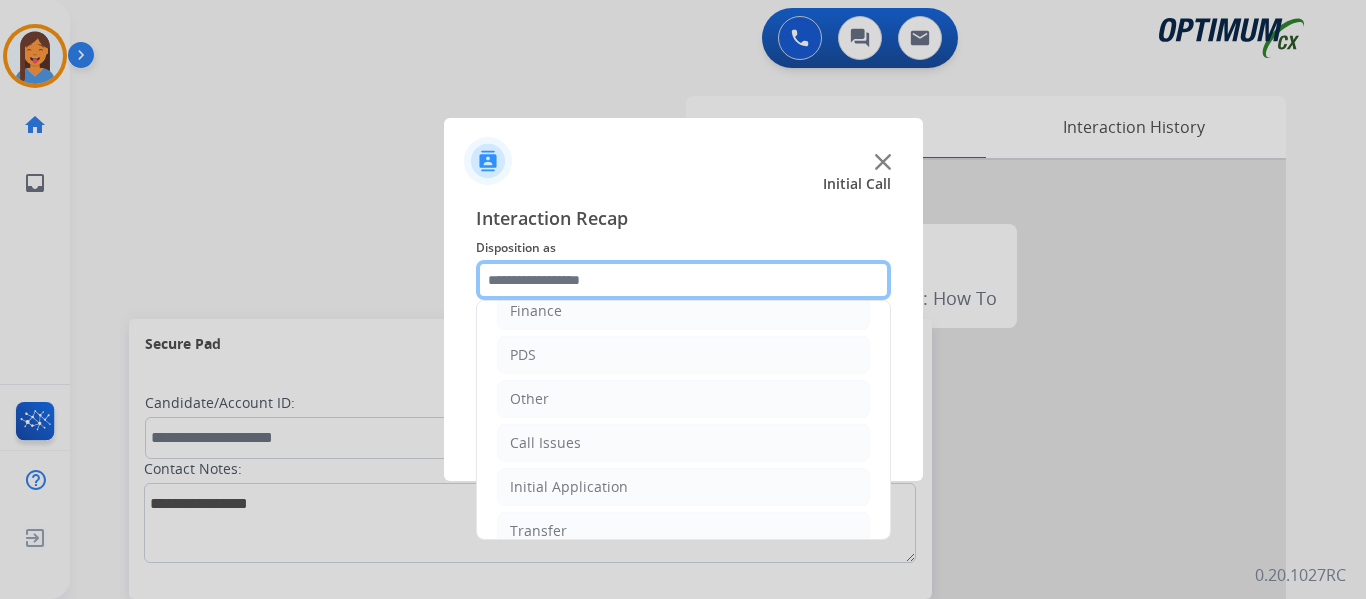 scroll, scrollTop: 136, scrollLeft: 0, axis: vertical 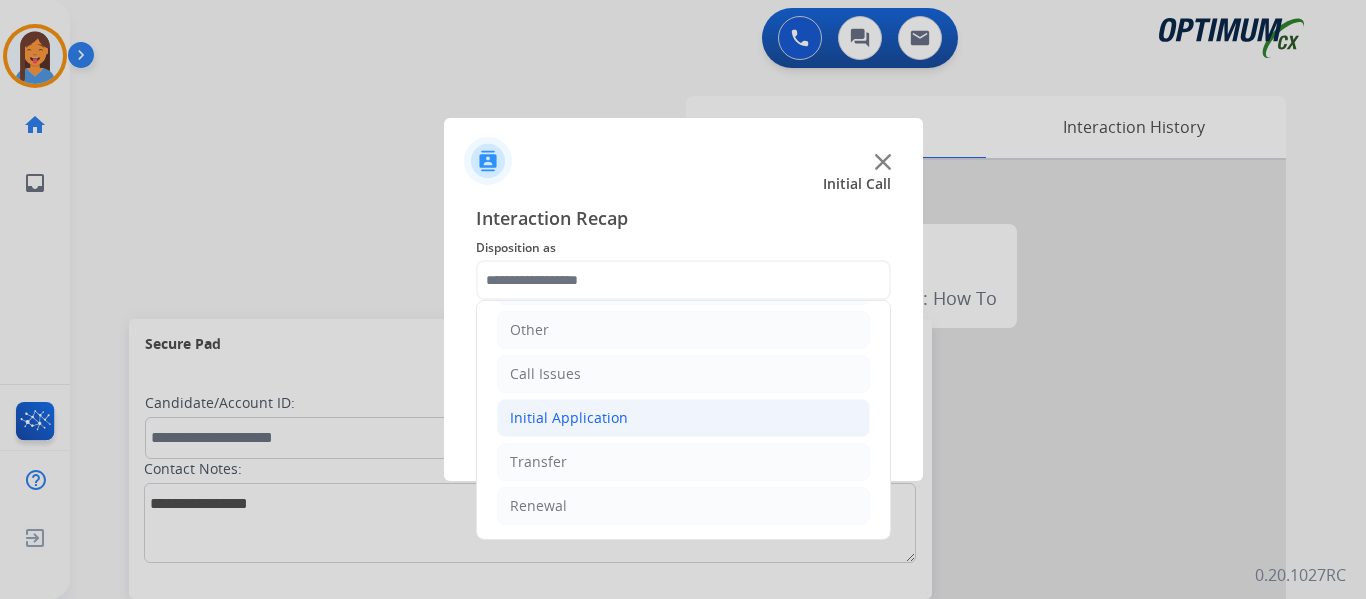 click on "Initial Application" 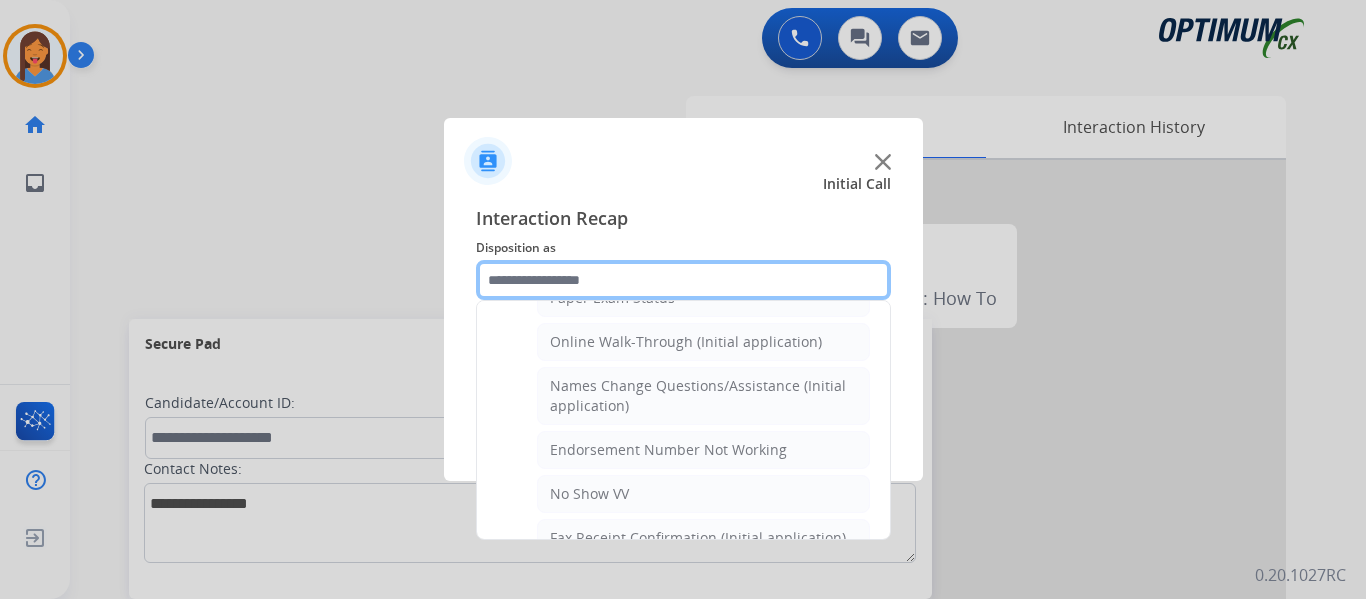 scroll, scrollTop: 436, scrollLeft: 0, axis: vertical 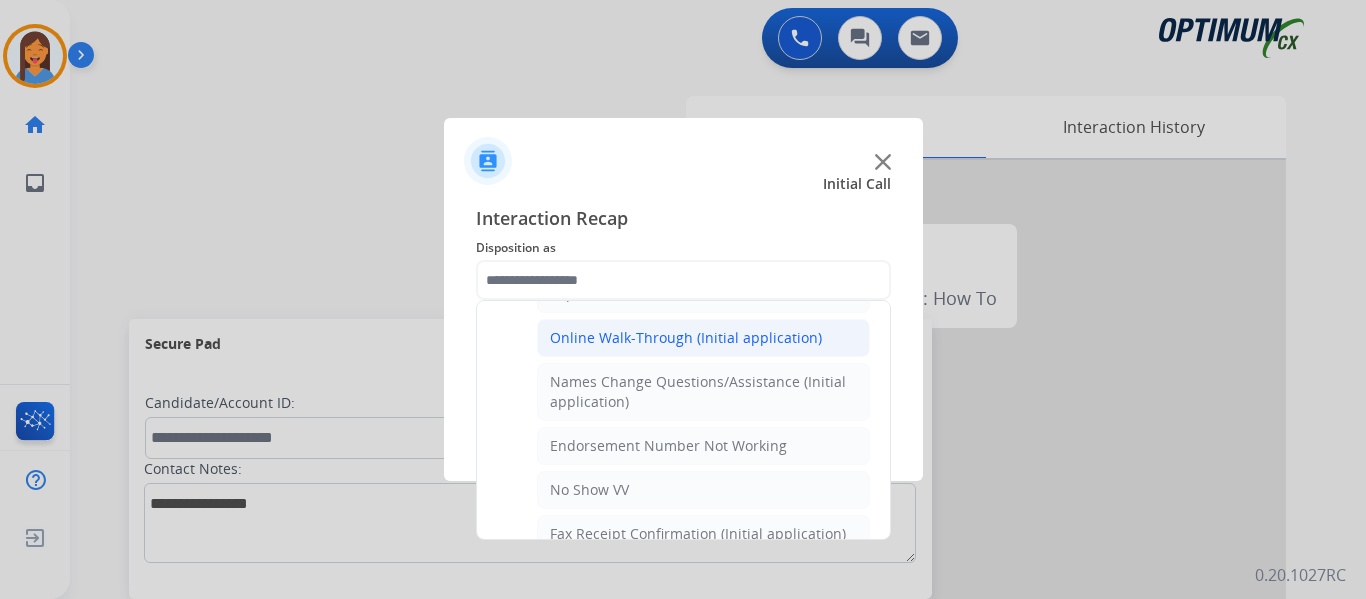 click on "Online Walk-Through (Initial application)" 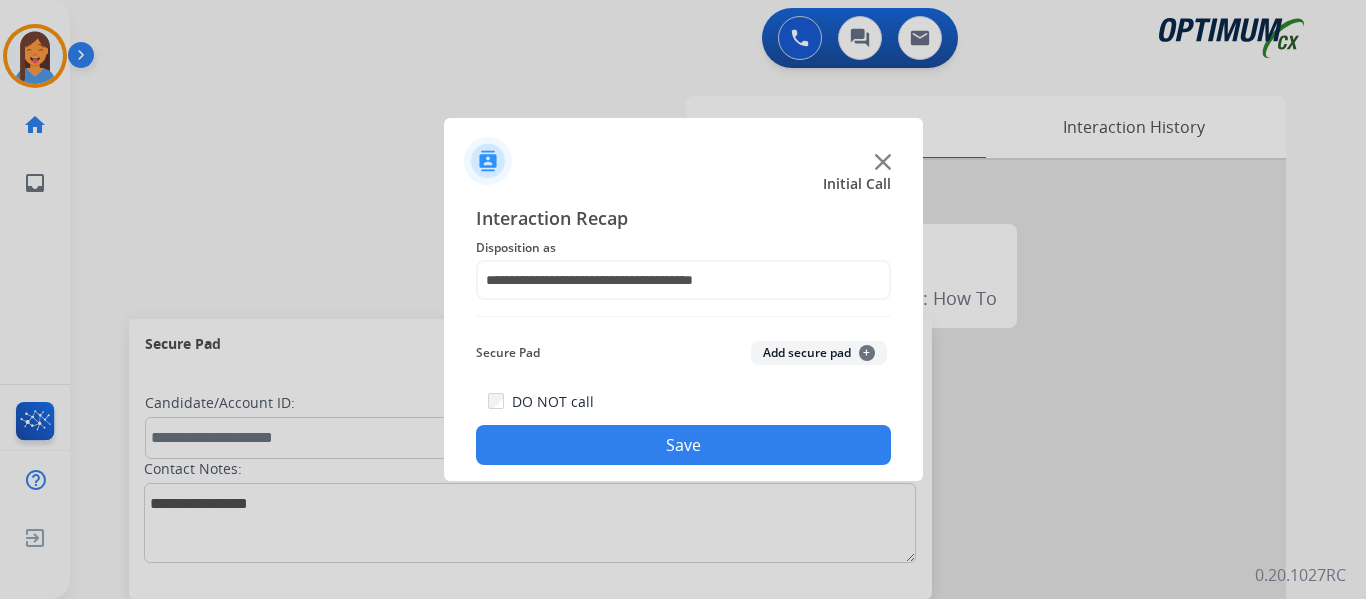 click on "**********" 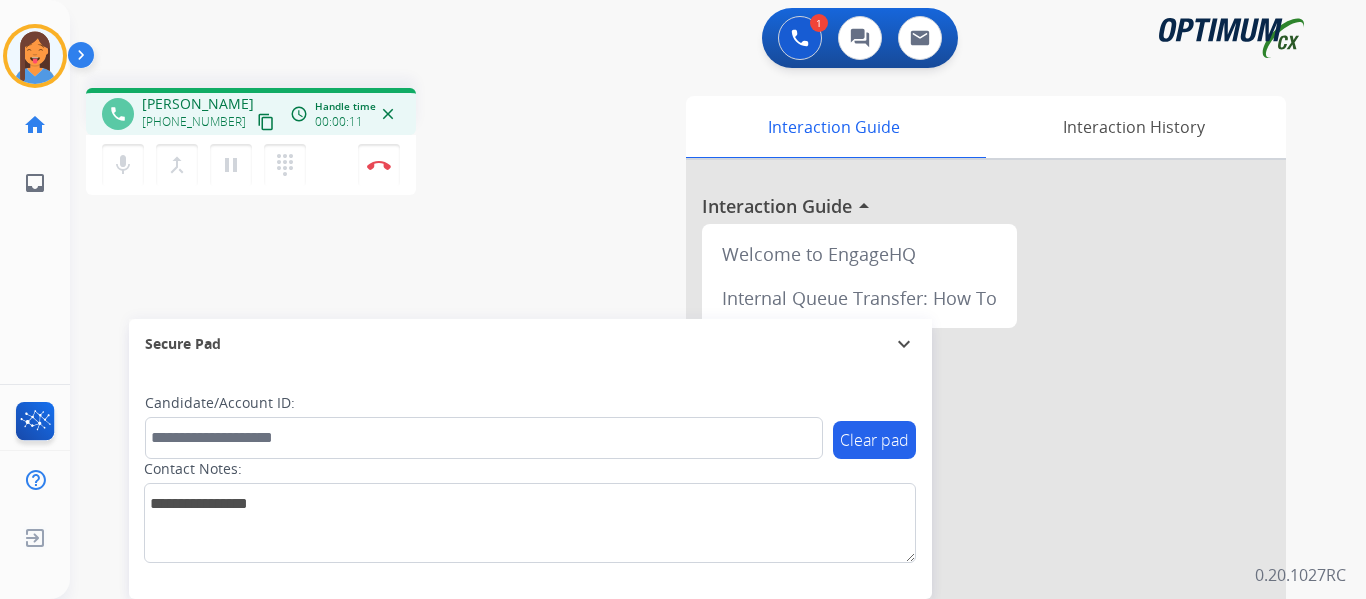 click on "content_copy" at bounding box center [266, 122] 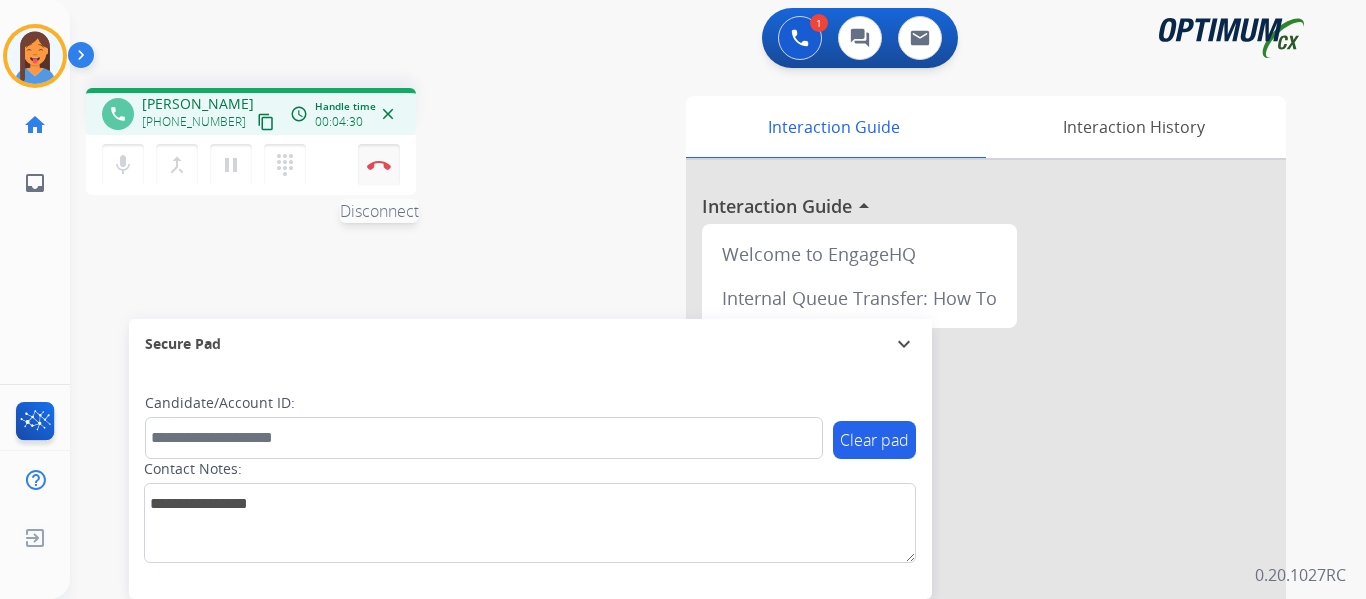 click on "Disconnect" at bounding box center [379, 165] 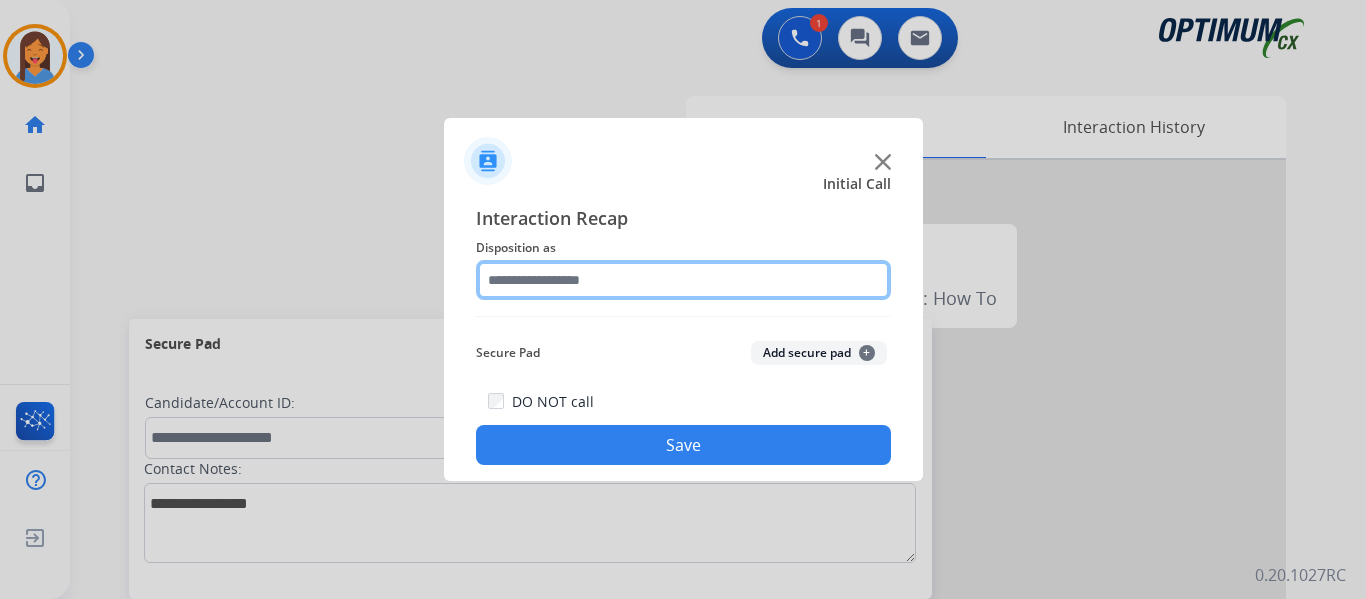 click 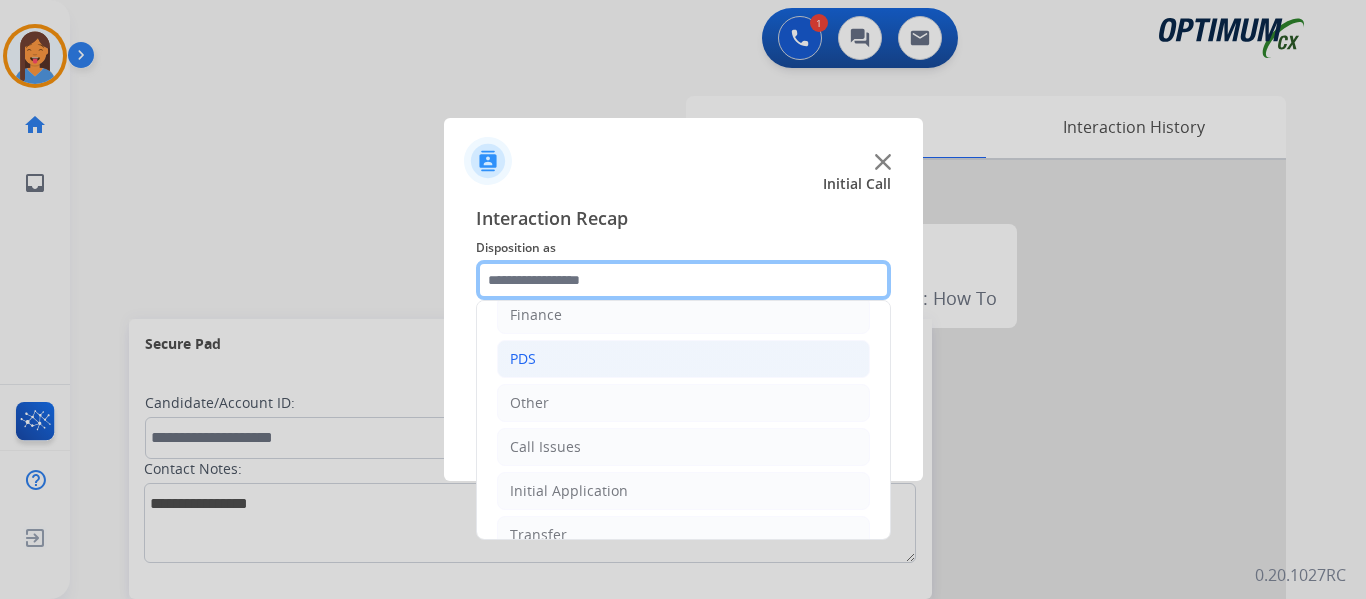 scroll, scrollTop: 136, scrollLeft: 0, axis: vertical 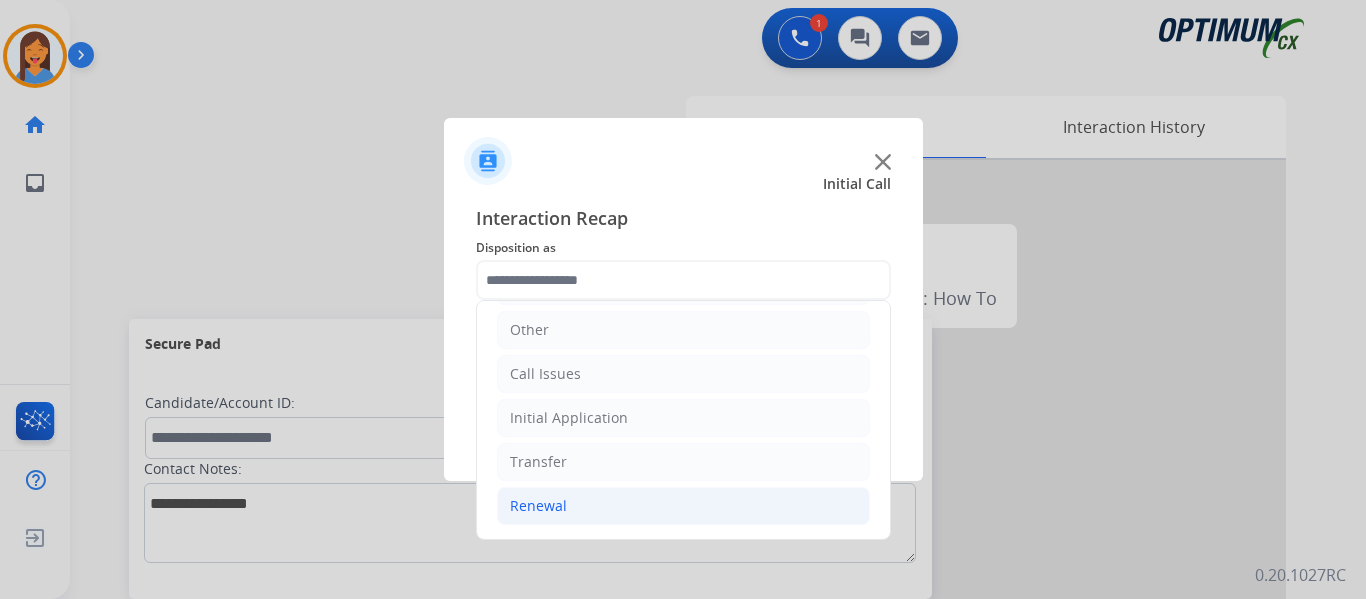 click on "Renewal" 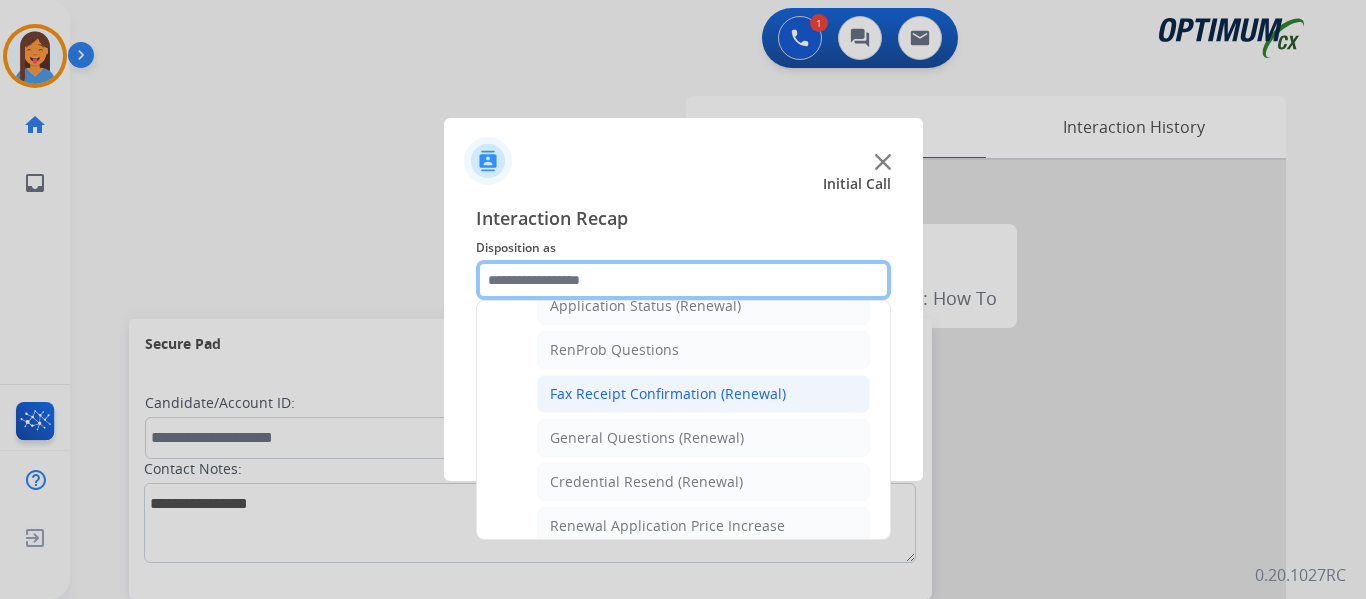 scroll, scrollTop: 536, scrollLeft: 0, axis: vertical 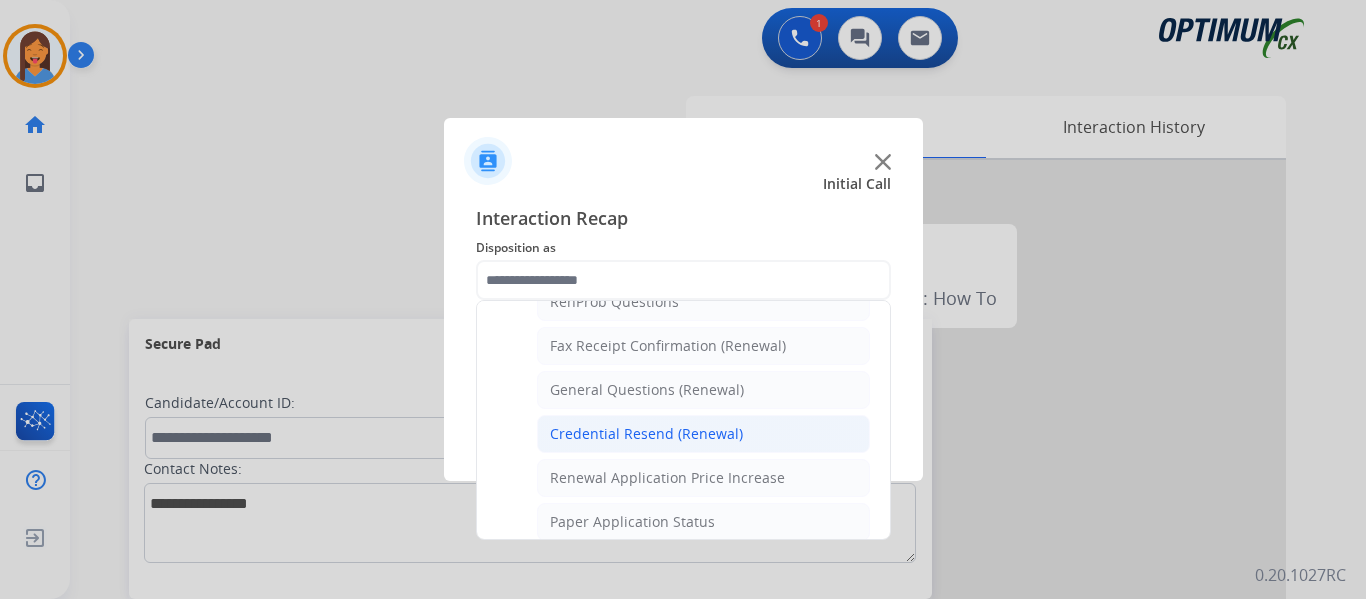 click on "Credential Resend (Renewal)" 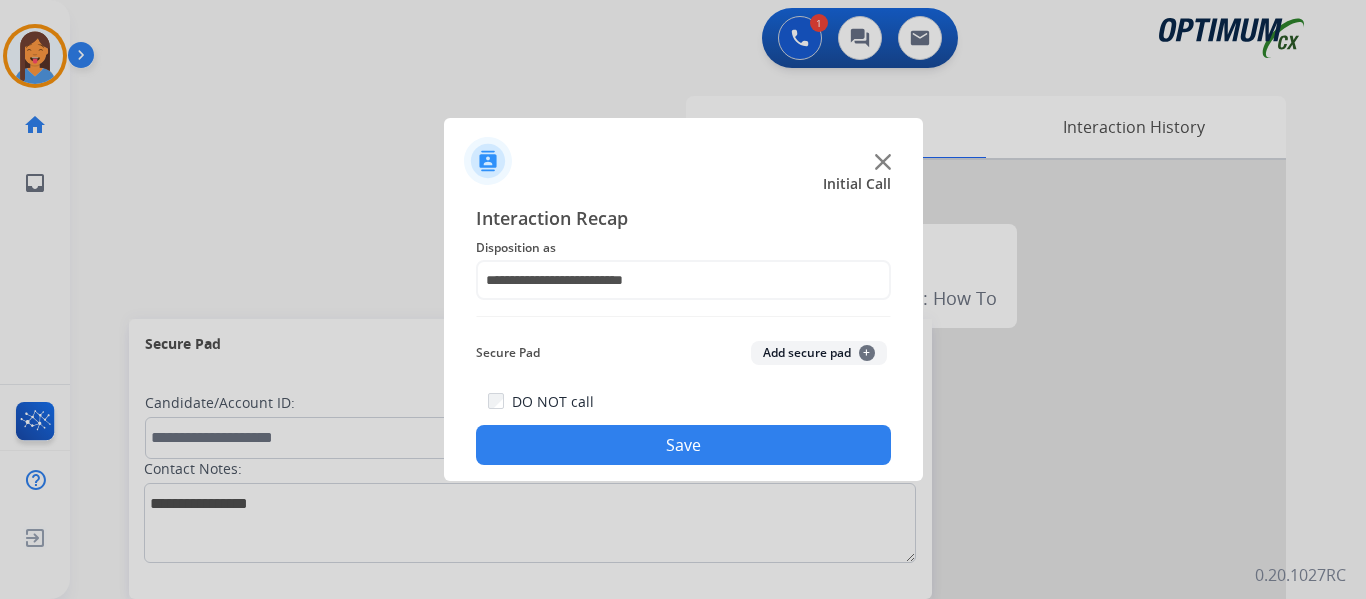 click on "Save" 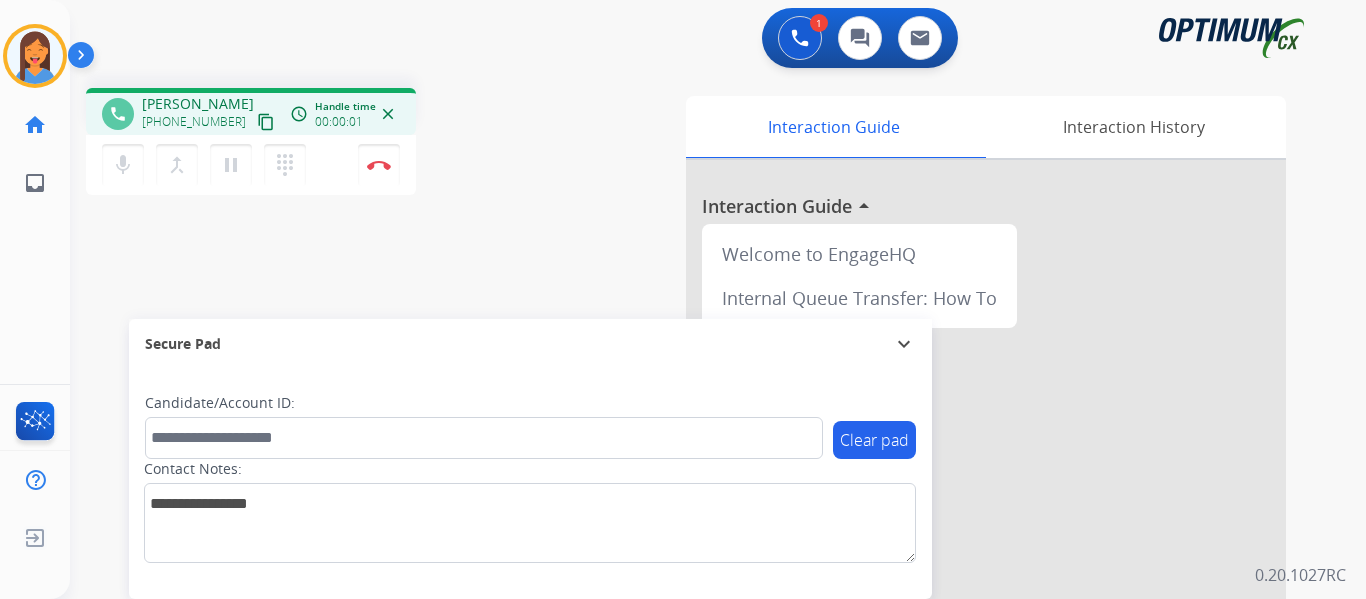 click on "content_copy" at bounding box center [266, 122] 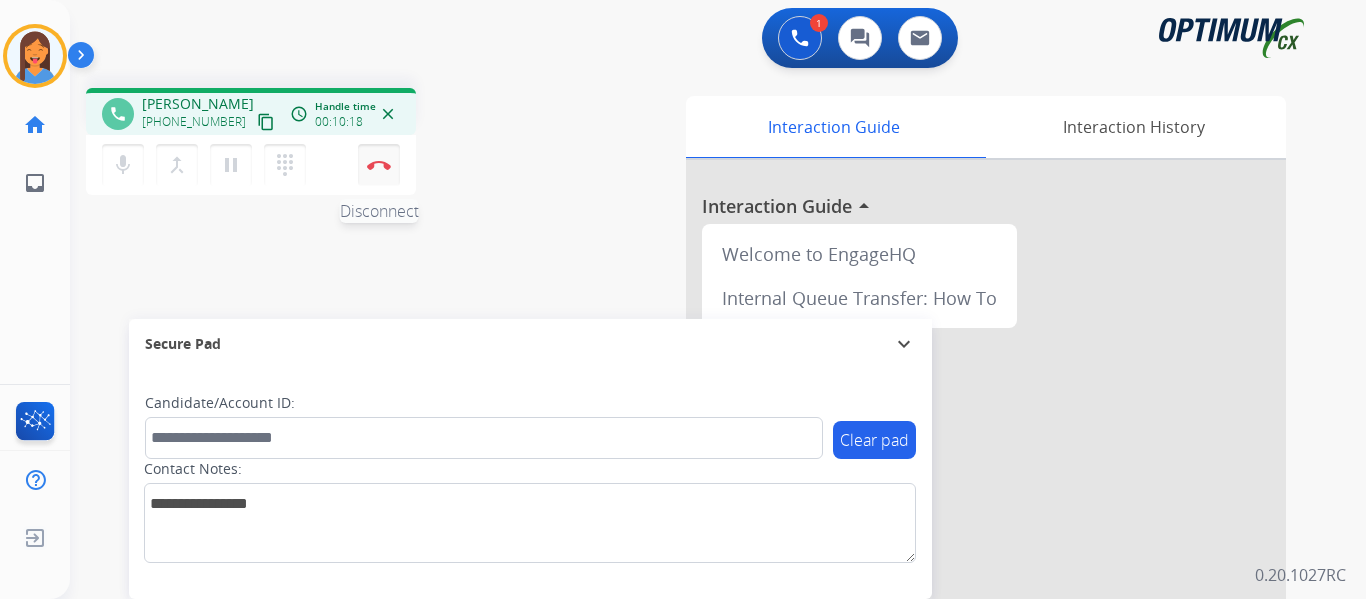 click at bounding box center (379, 165) 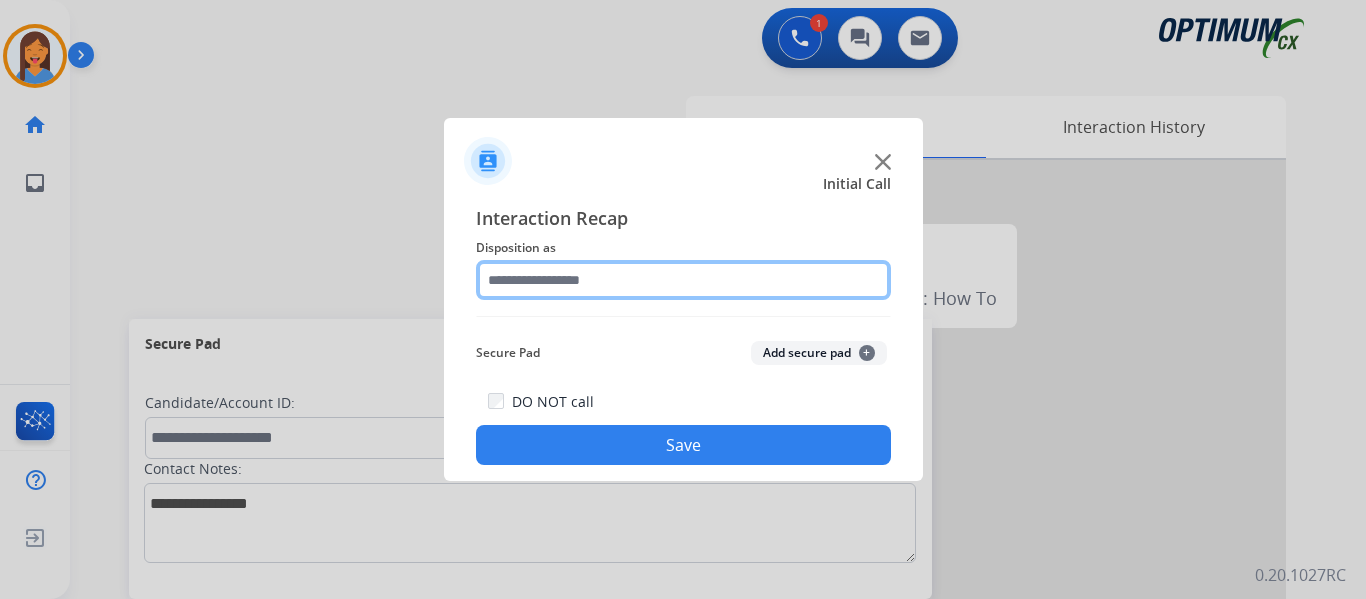 click 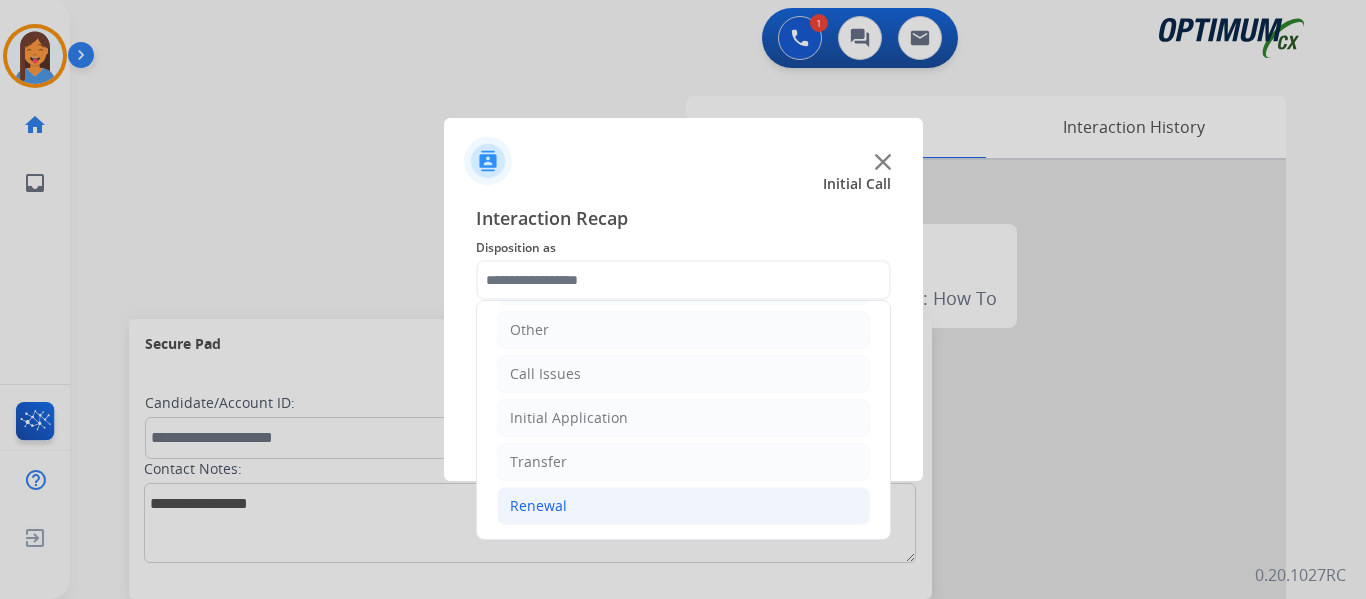 click on "Renewal" 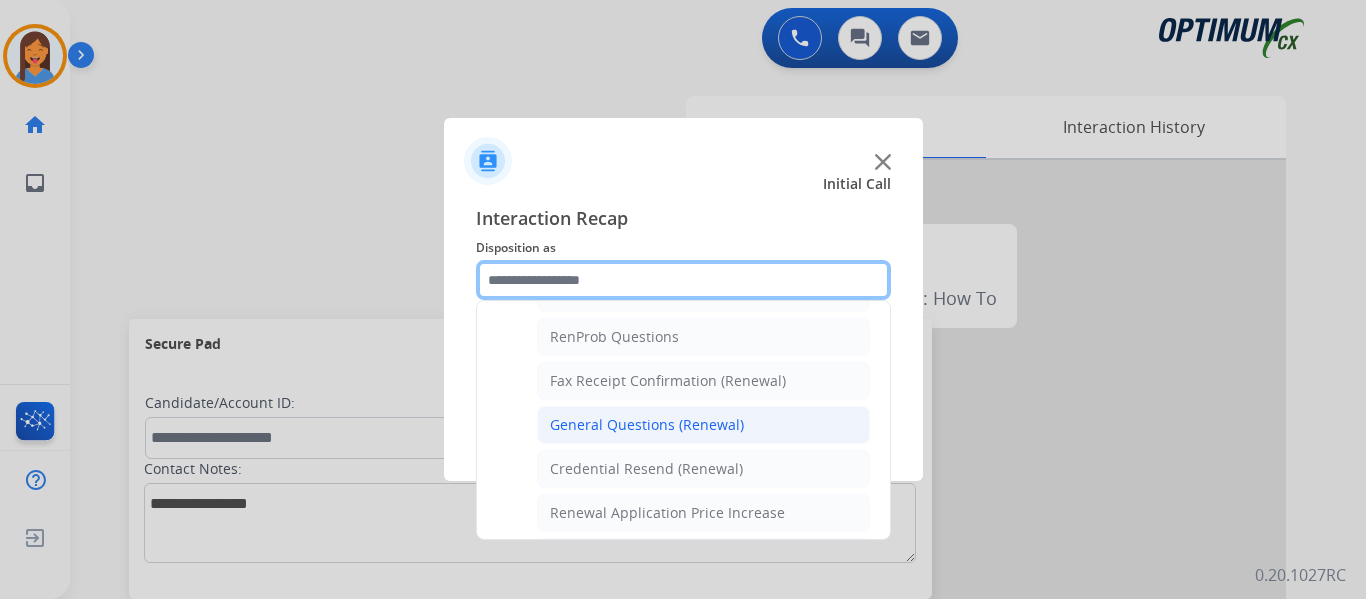 scroll, scrollTop: 536, scrollLeft: 0, axis: vertical 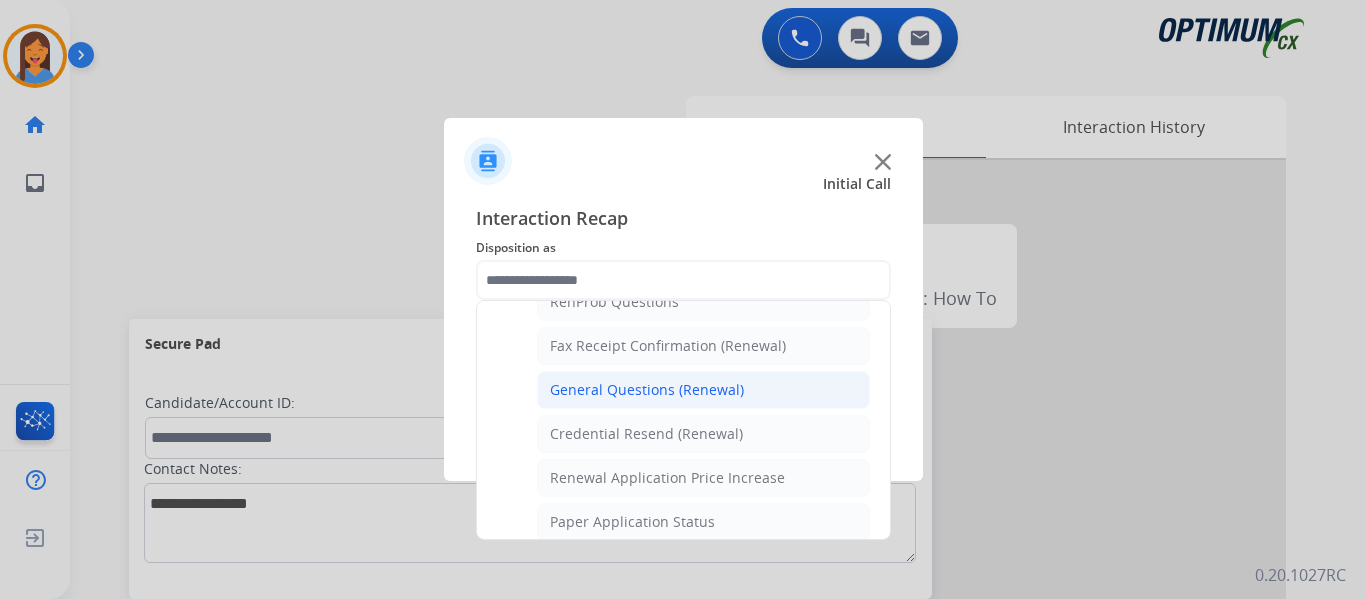 click on "General Questions (Renewal)" 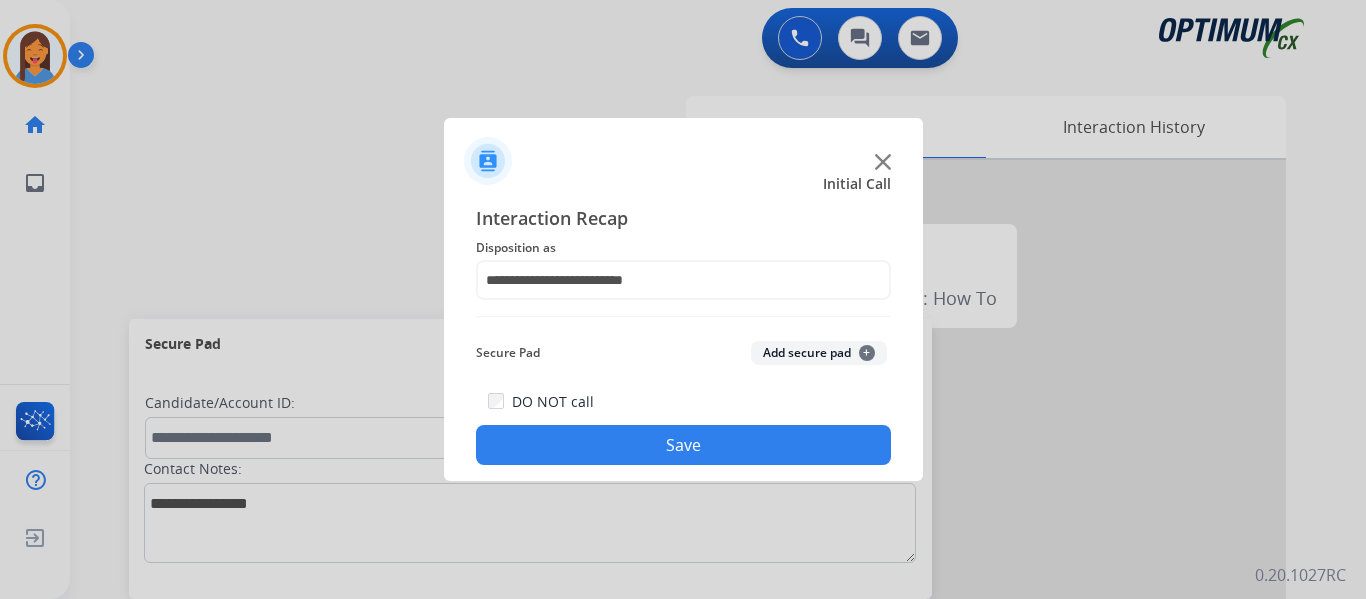 click on "Save" 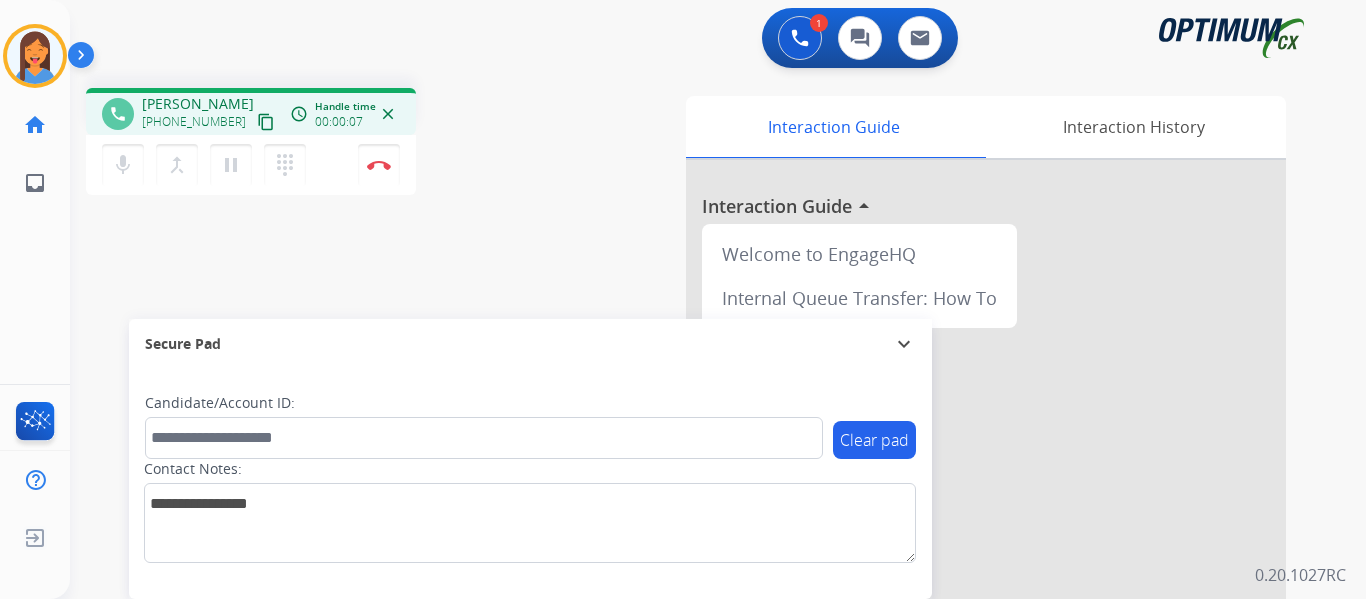 drag, startPoint x: 251, startPoint y: 122, endPoint x: 267, endPoint y: 142, distance: 25.612497 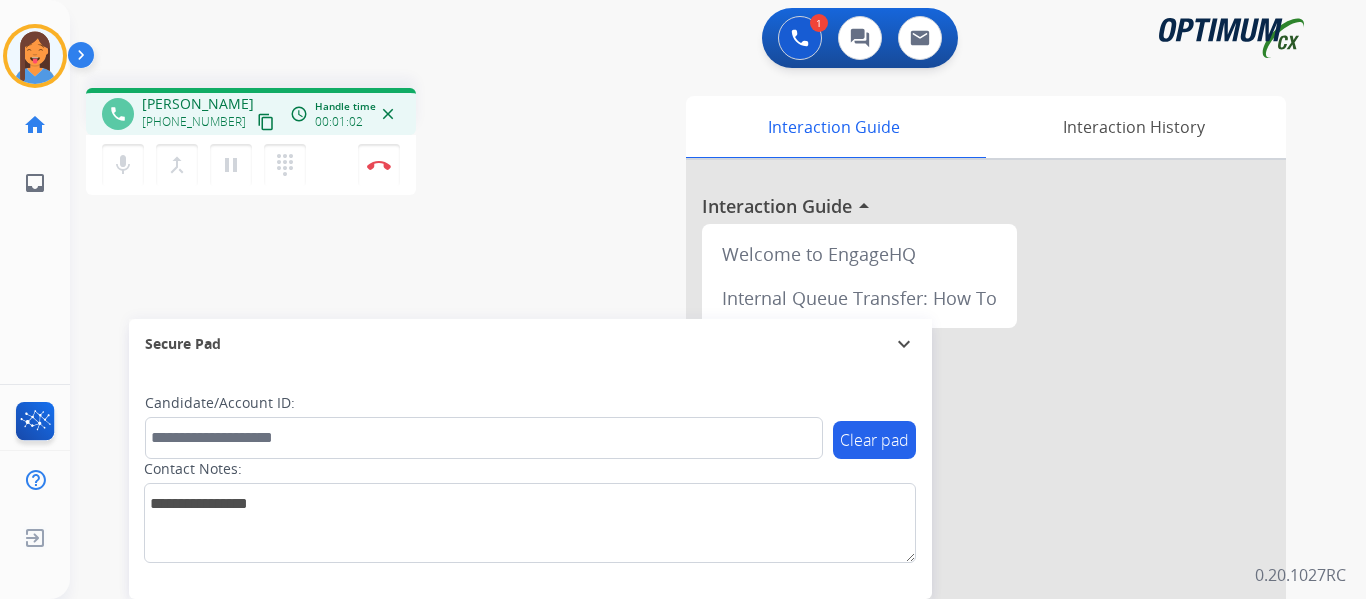 click on "content_copy" at bounding box center [266, 122] 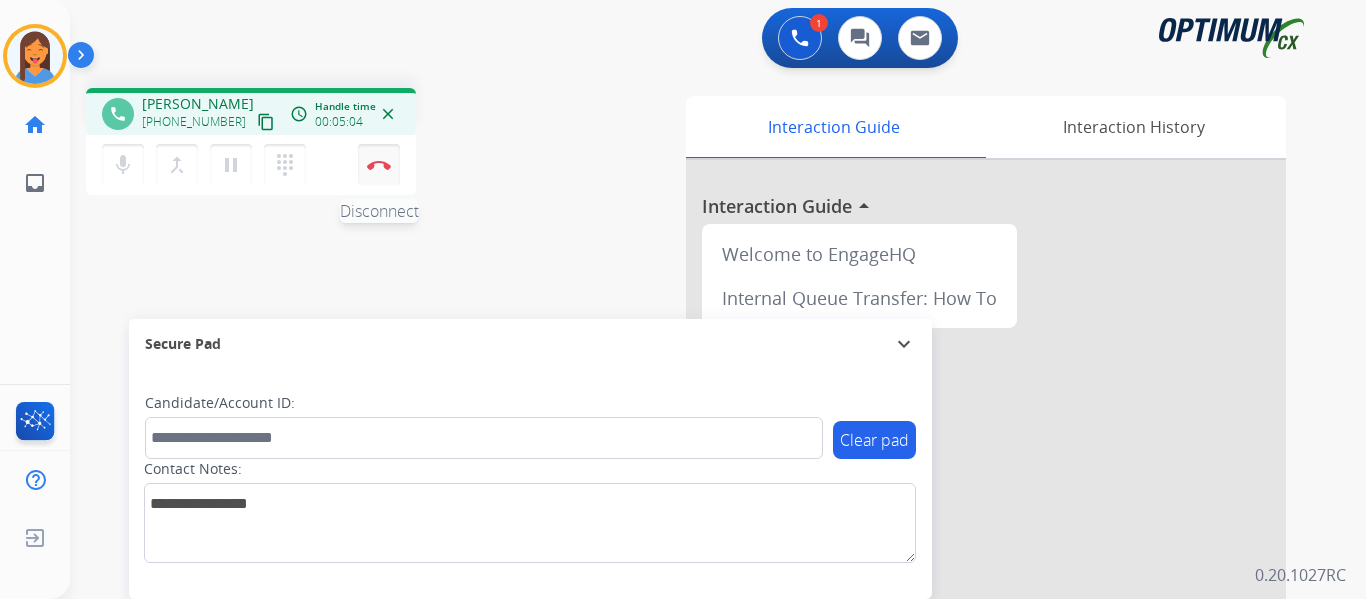 click on "Disconnect" at bounding box center [379, 165] 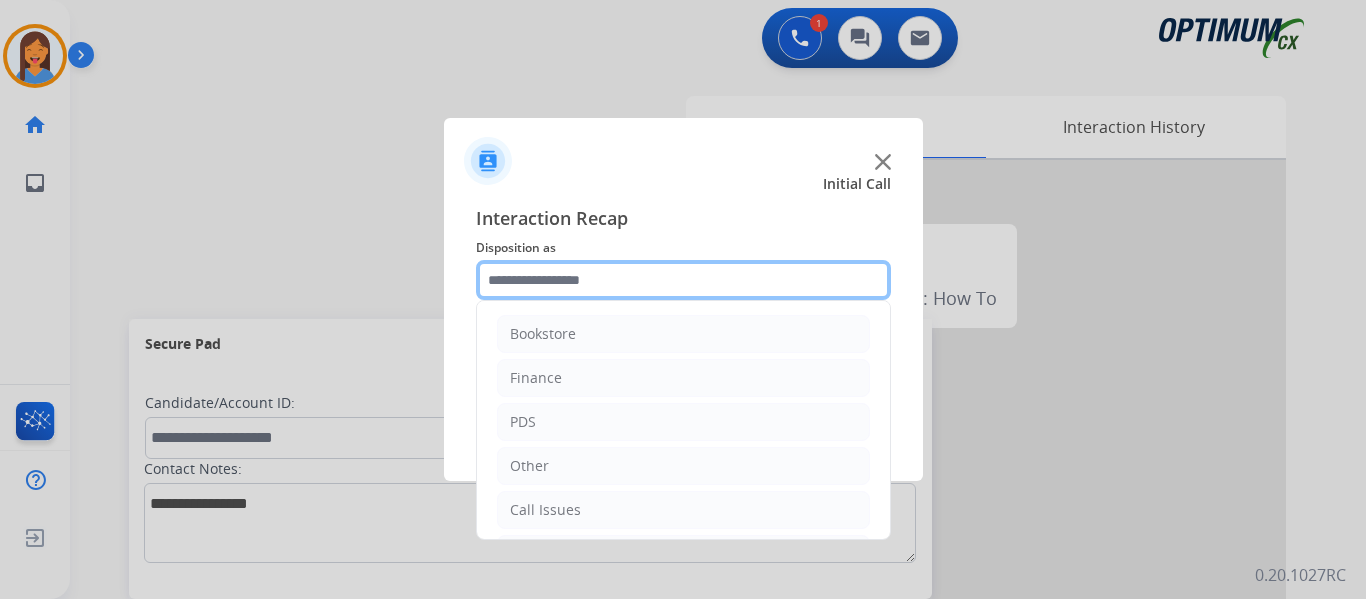 click 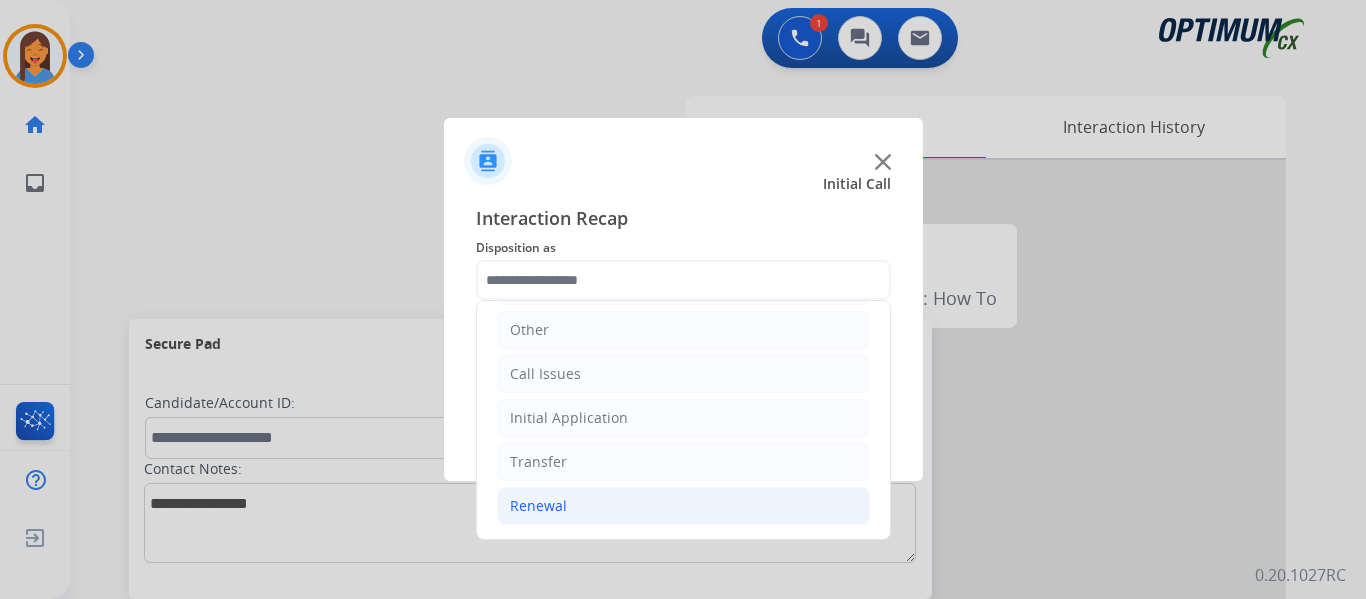 click on "Renewal" 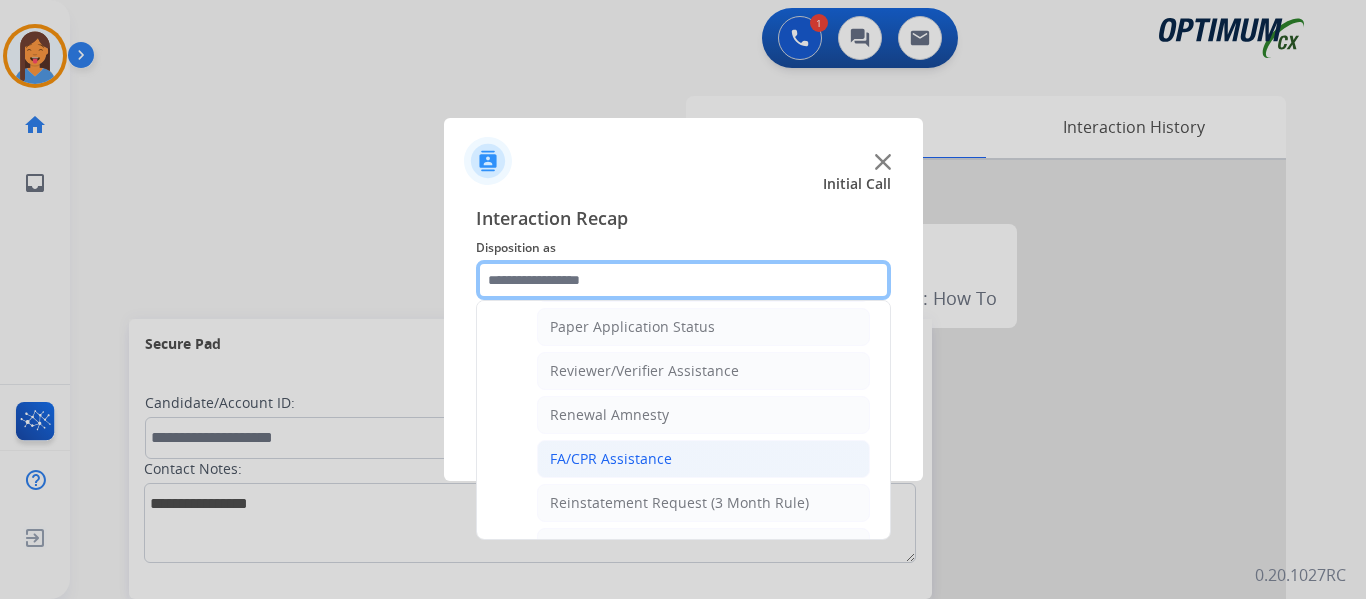 scroll, scrollTop: 736, scrollLeft: 0, axis: vertical 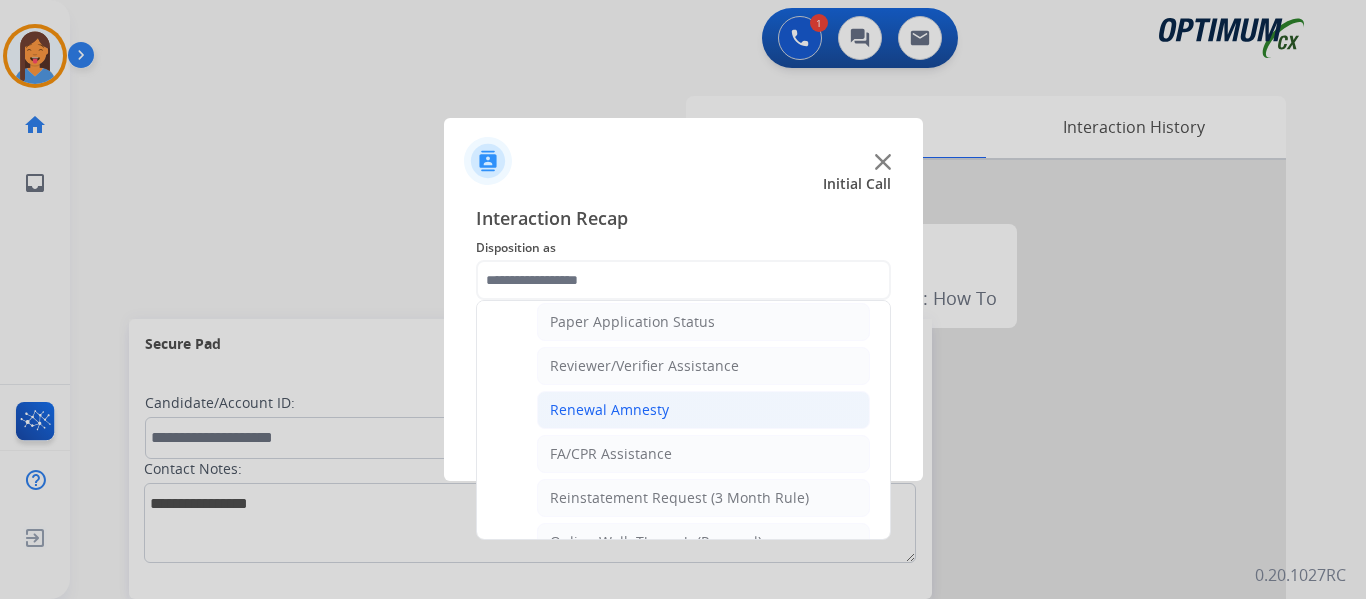 click on "Renewal Amnesty" 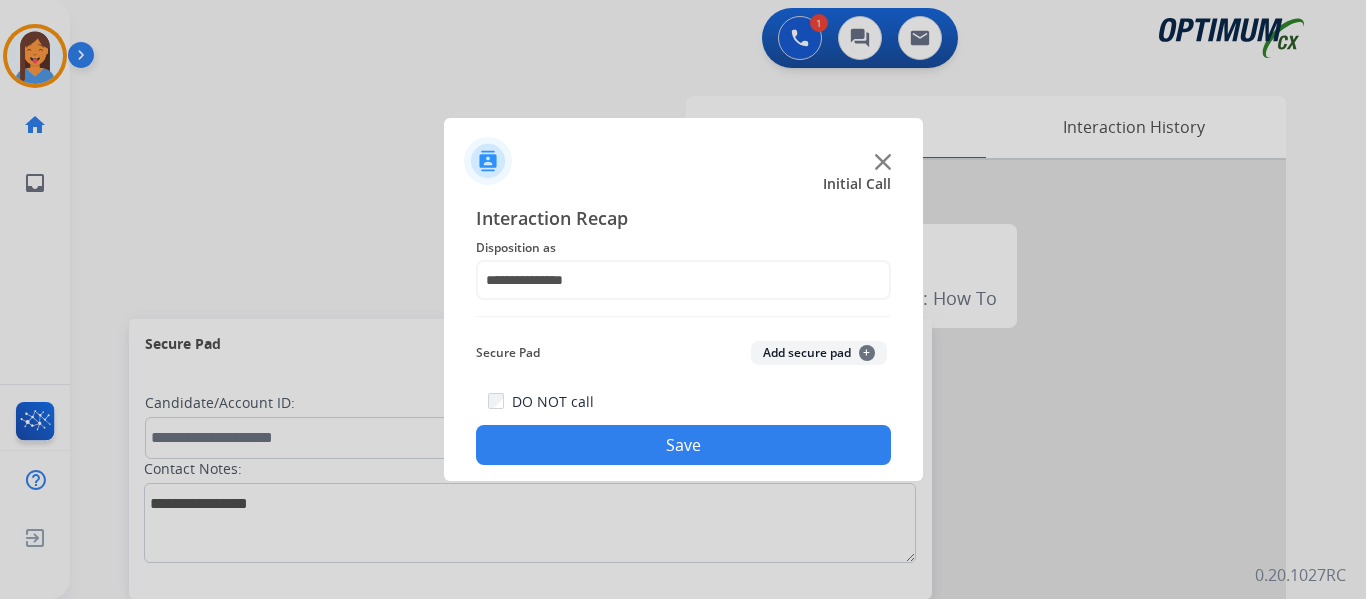 click on "Save" 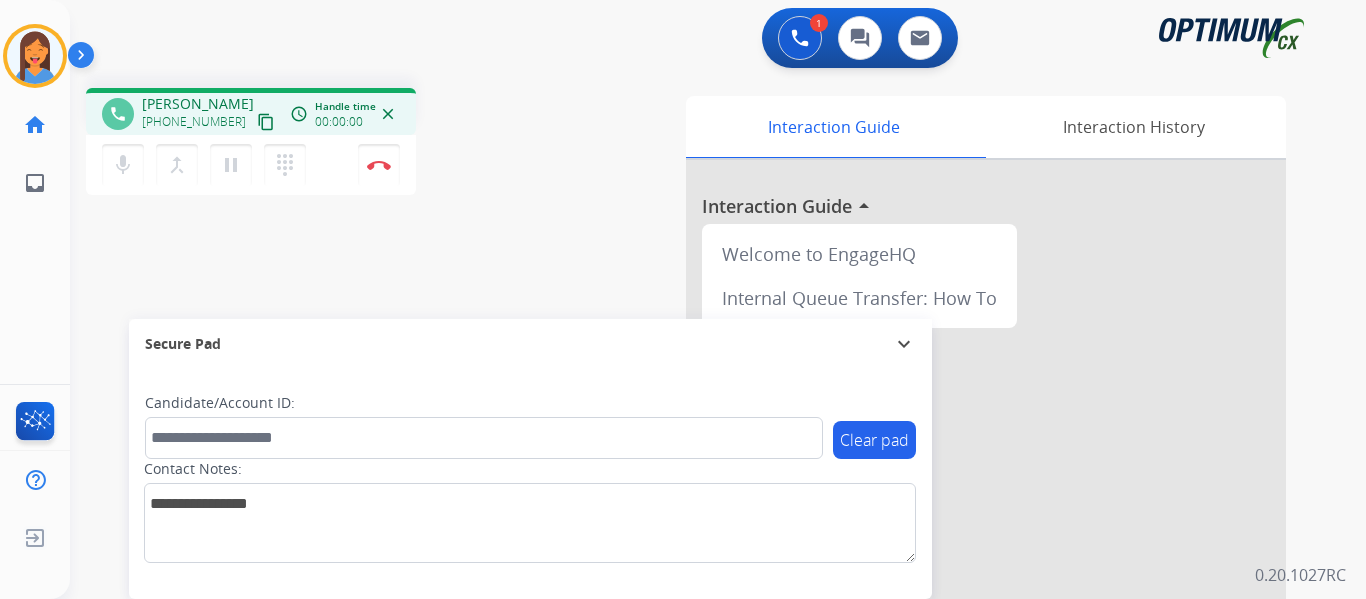 drag, startPoint x: 247, startPoint y: 126, endPoint x: 259, endPoint y: 131, distance: 13 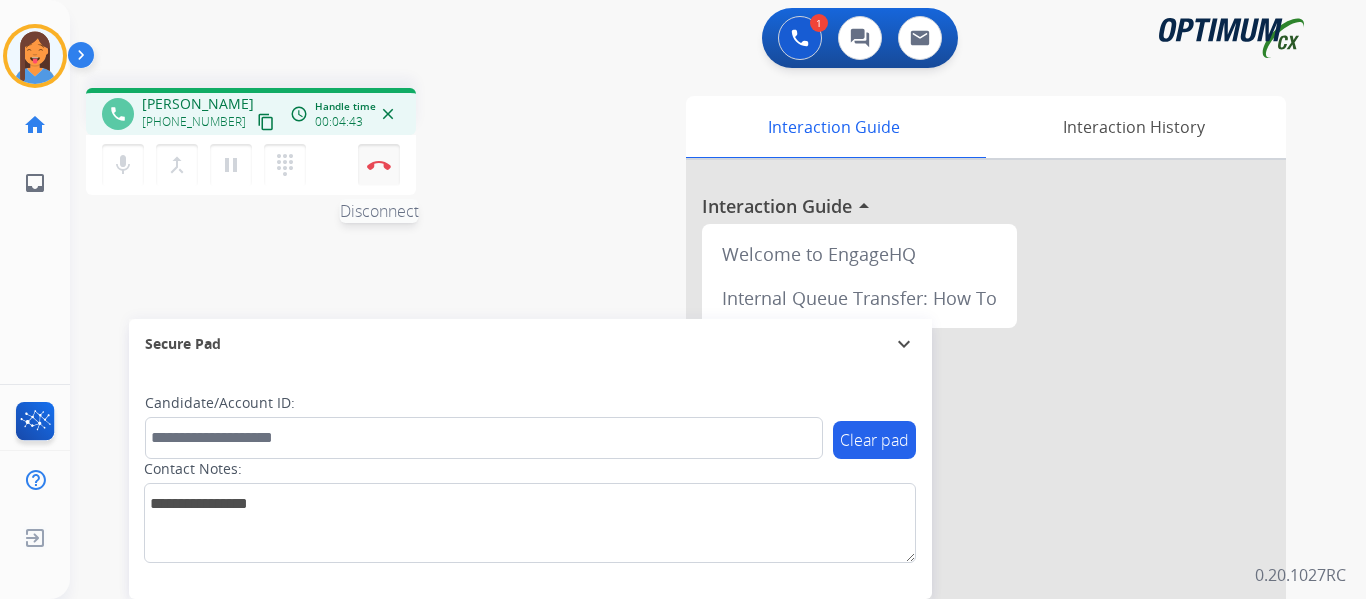 click at bounding box center (379, 165) 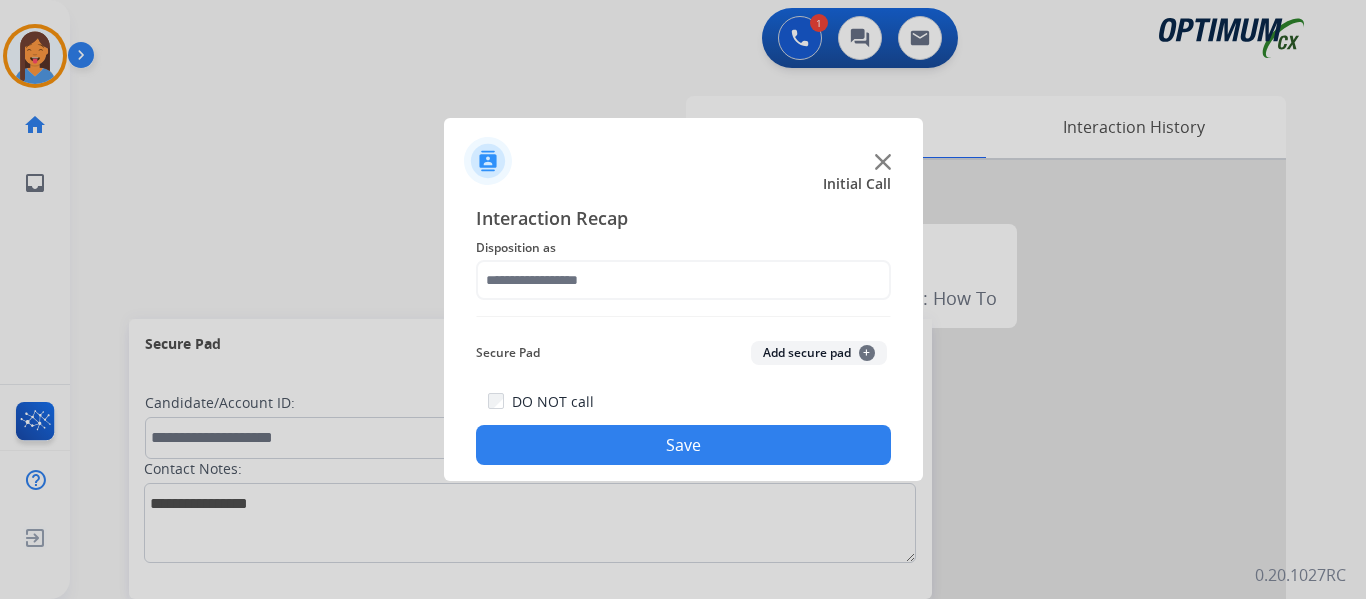 click on "Interaction Recap Disposition as    Secure Pad  Add secure pad  +  DO NOT call  Save" 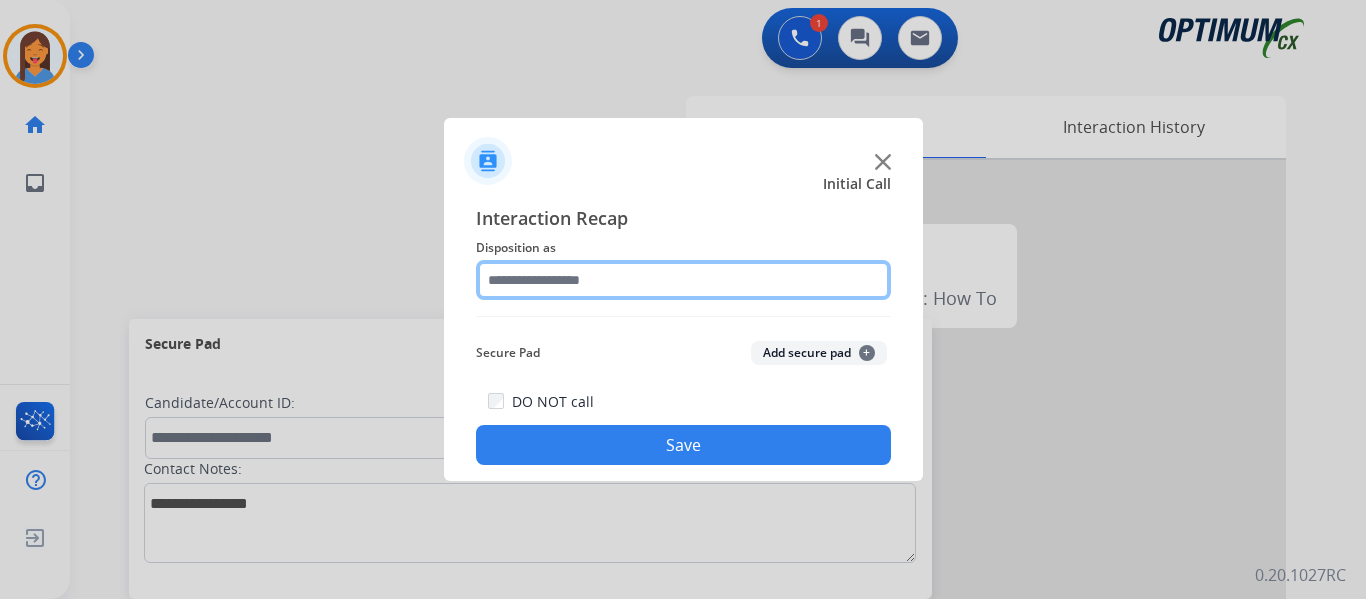click 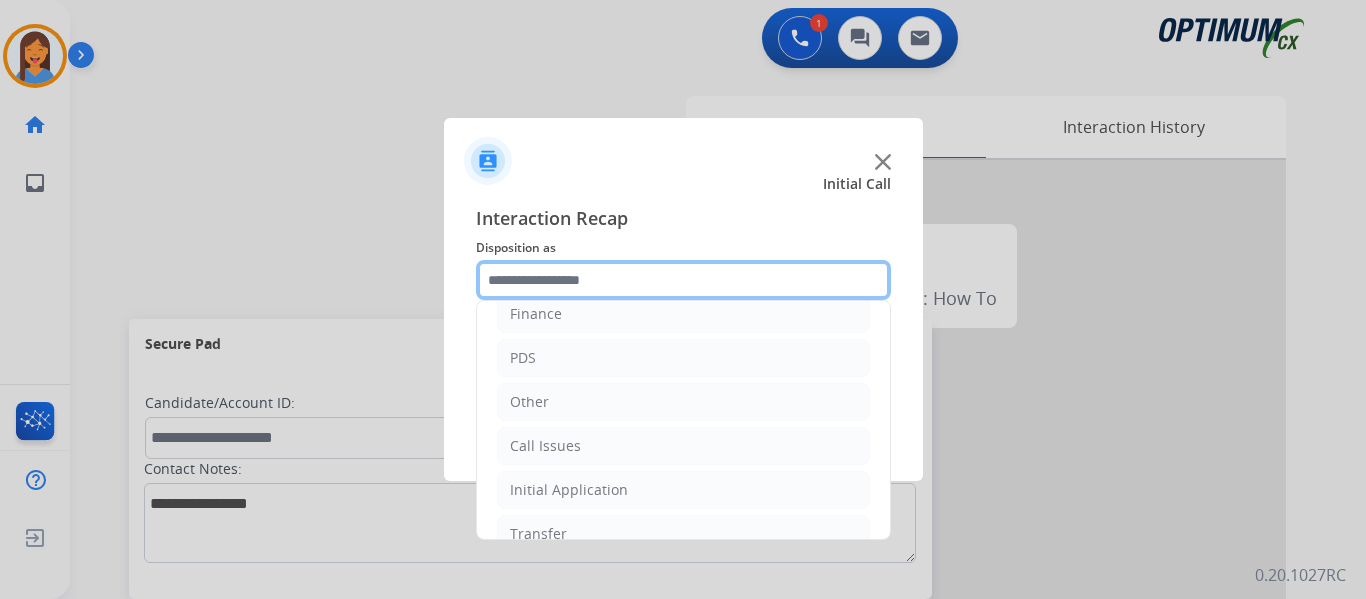 scroll, scrollTop: 100, scrollLeft: 0, axis: vertical 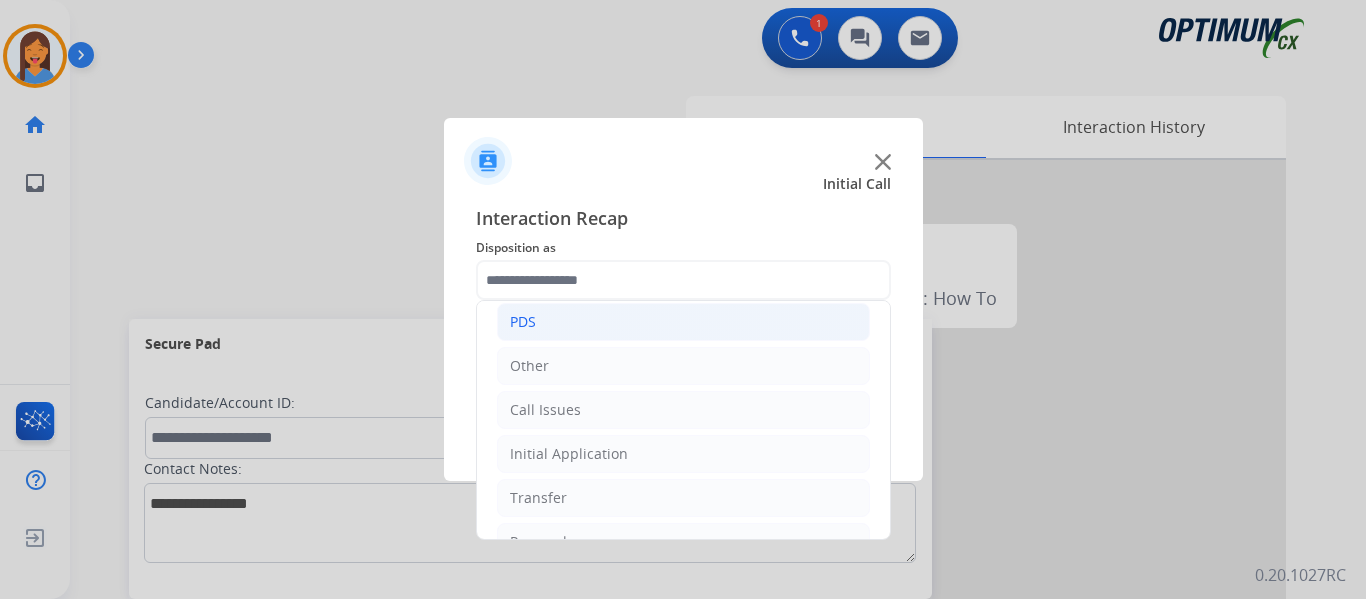 click on "PDS" 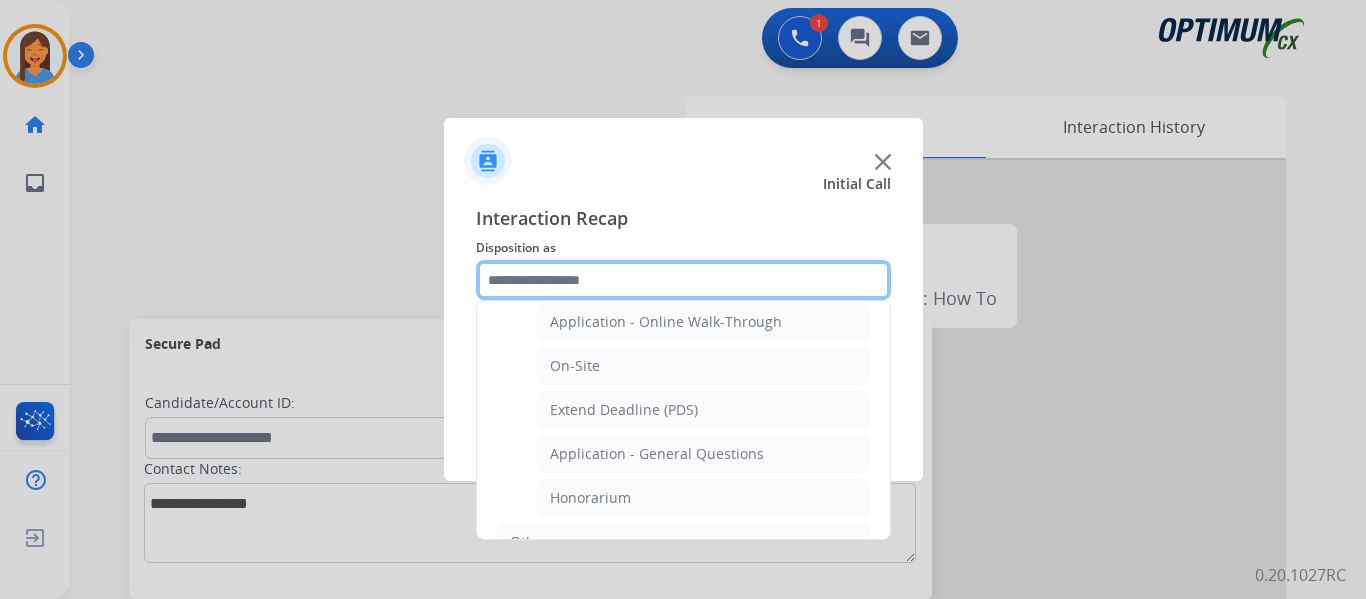 scroll, scrollTop: 500, scrollLeft: 0, axis: vertical 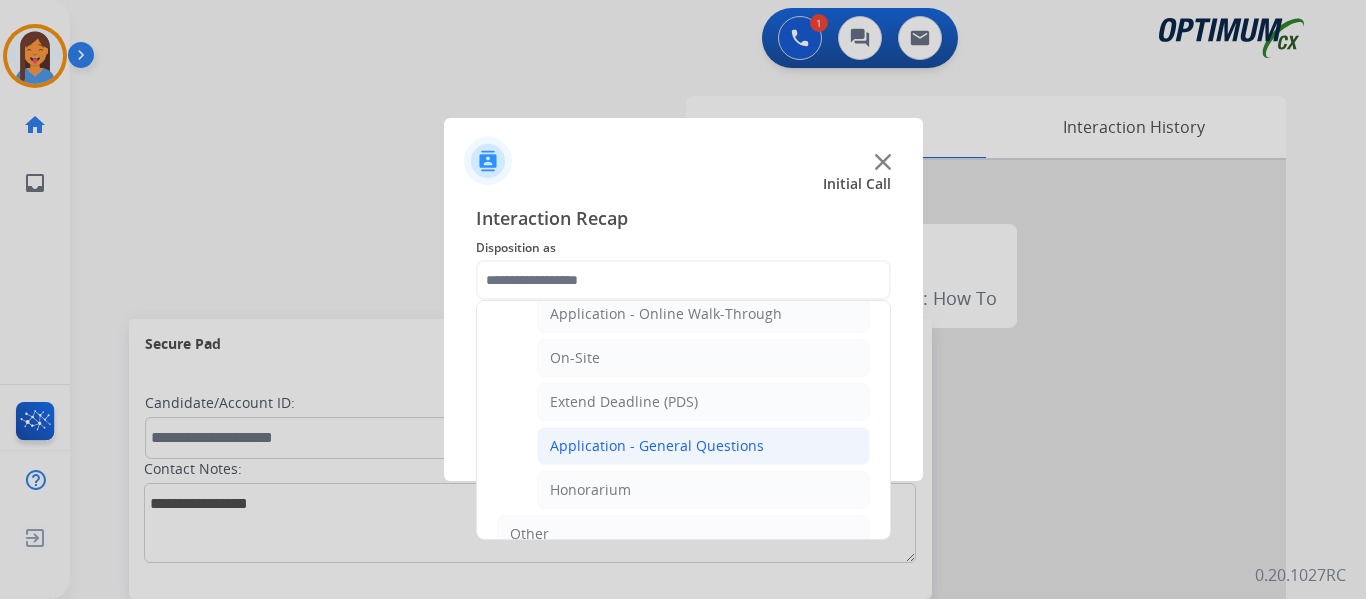 click on "Application - General Questions" 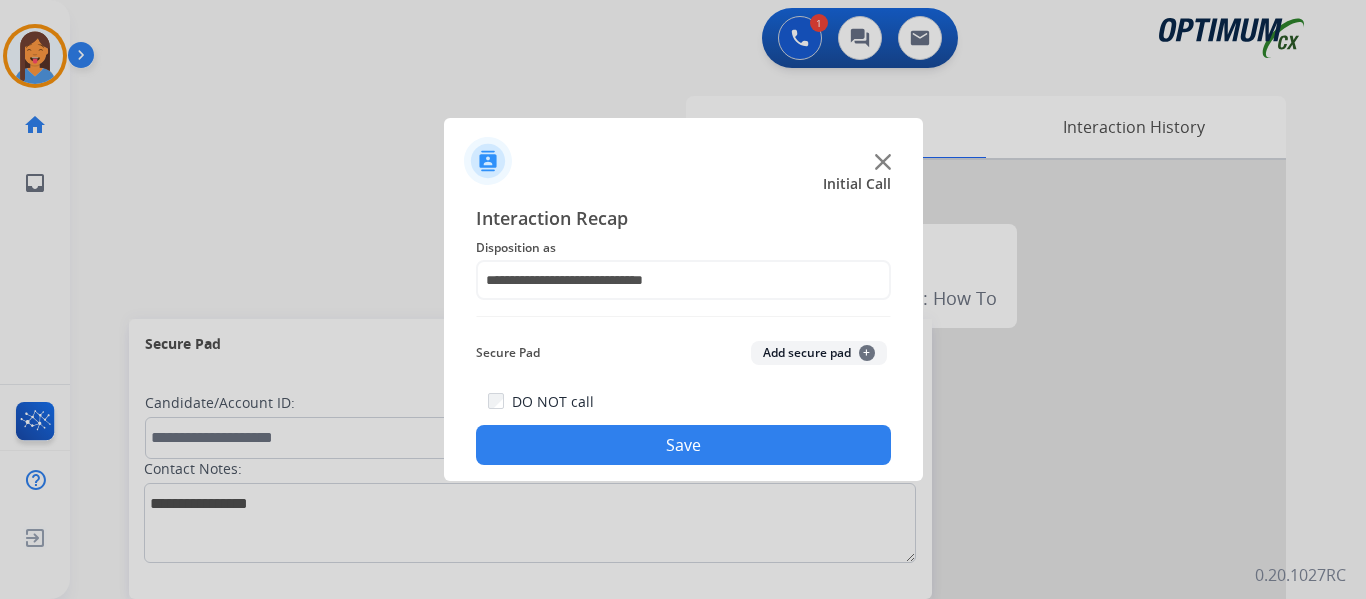 click on "Save" 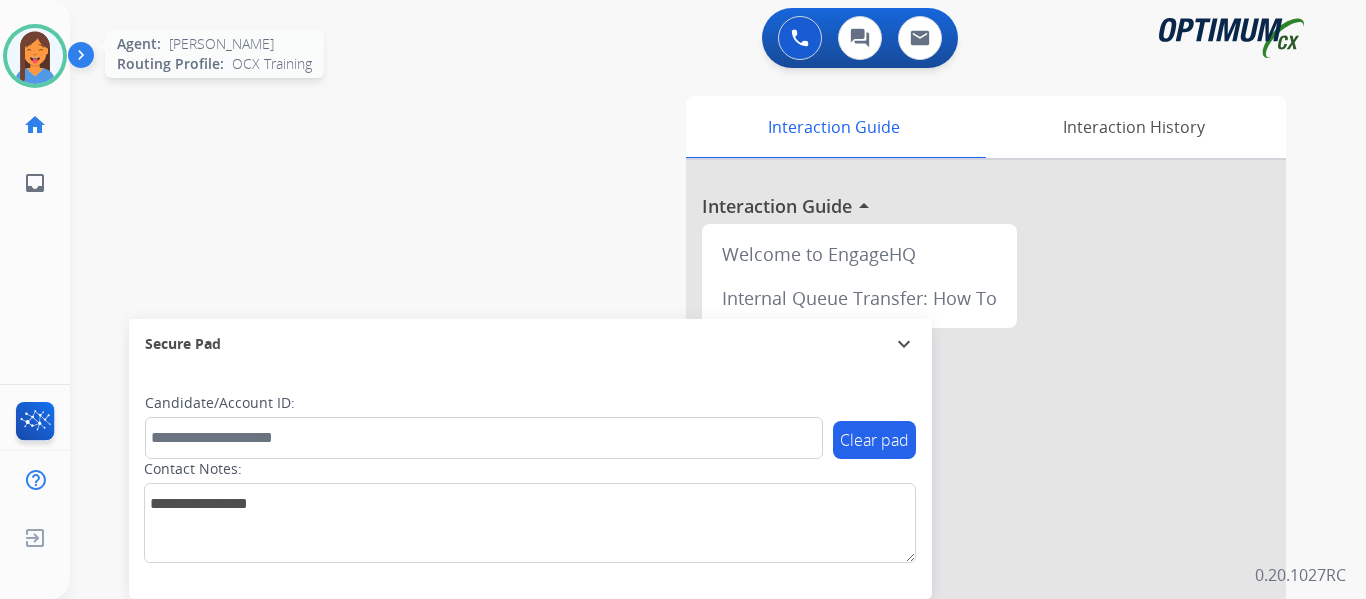 click at bounding box center (35, 56) 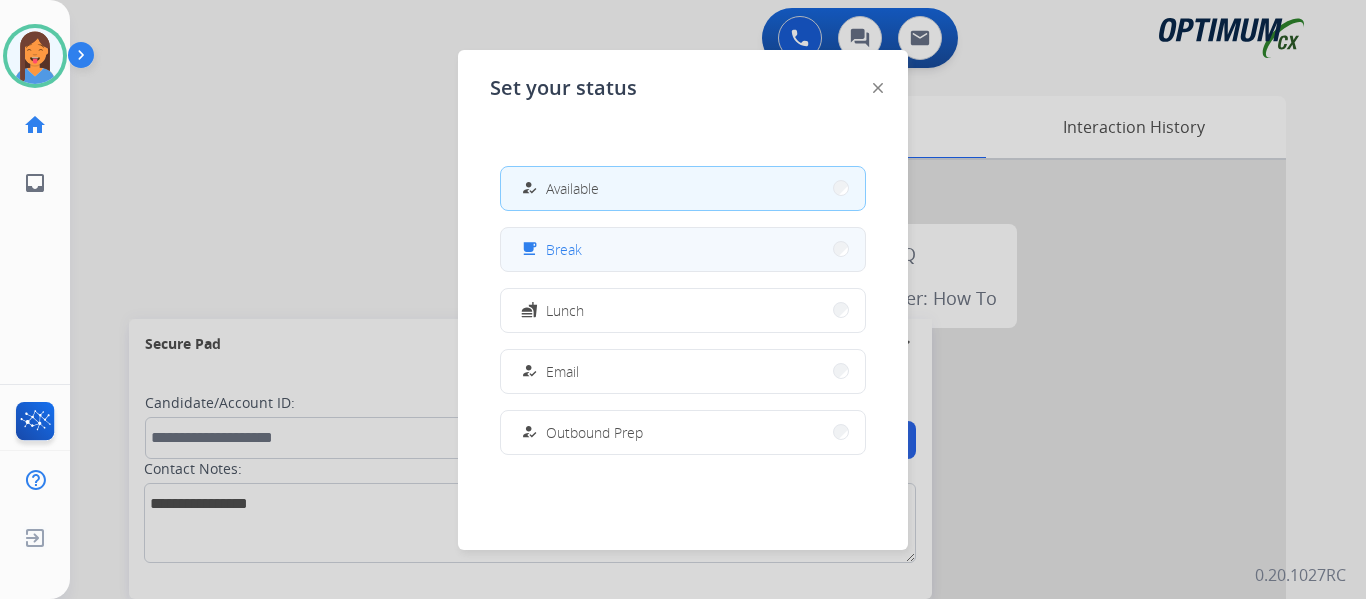 click on "free_breakfast" at bounding box center [529, 249] 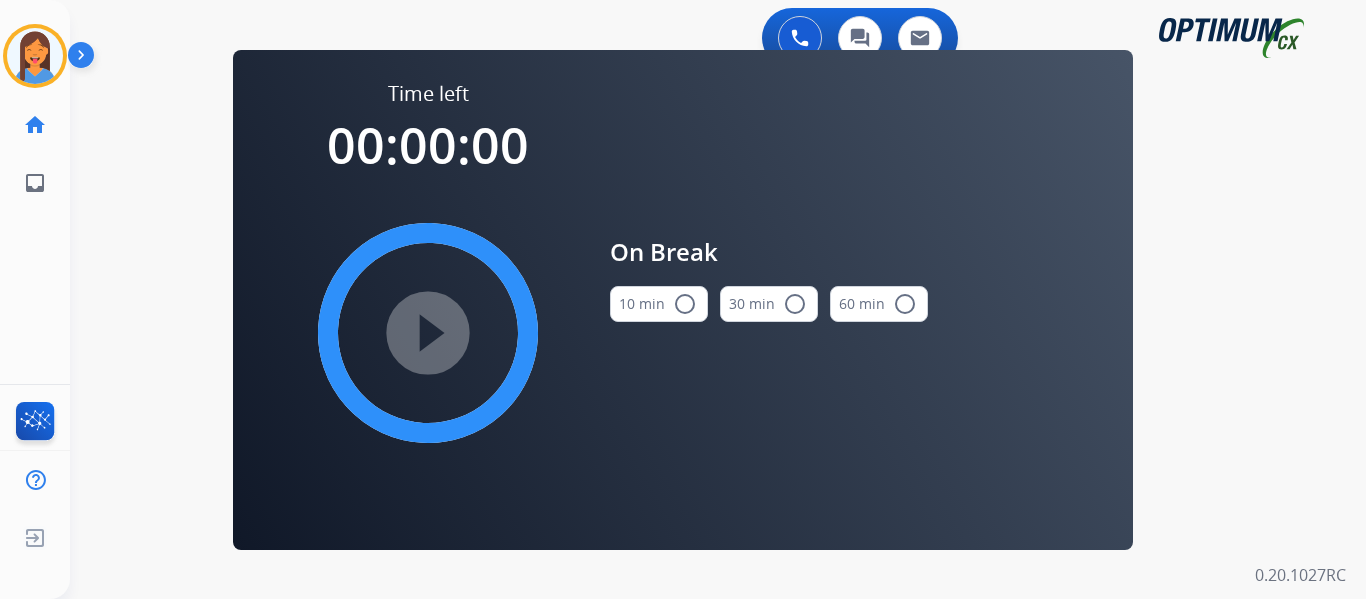 click on "10 min  radio_button_unchecked" at bounding box center (659, 304) 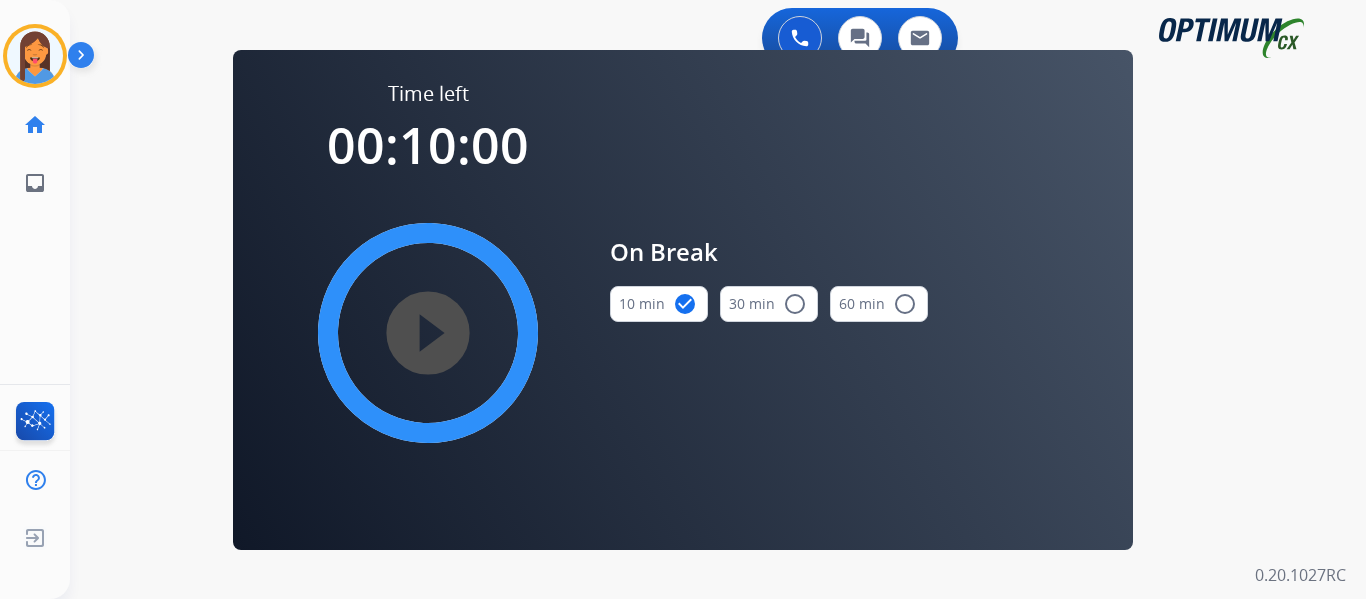 click on "play_circle_filled" at bounding box center (428, 333) 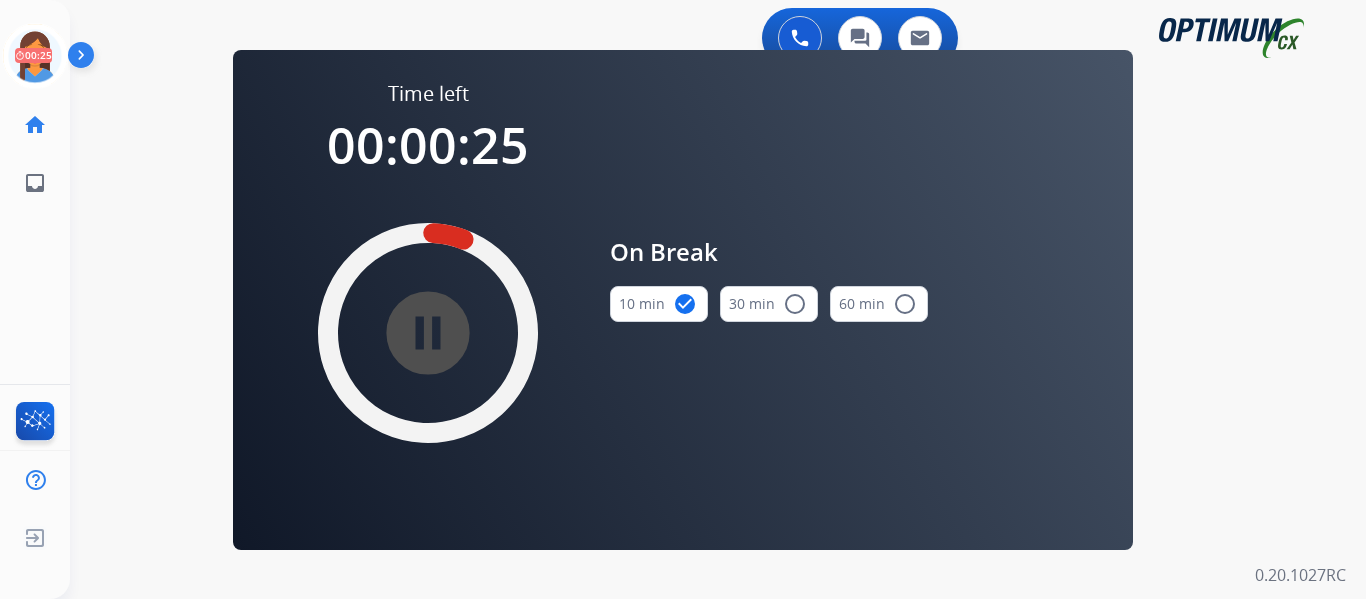 drag, startPoint x: 50, startPoint y: 53, endPoint x: 77, endPoint y: 66, distance: 29.966648 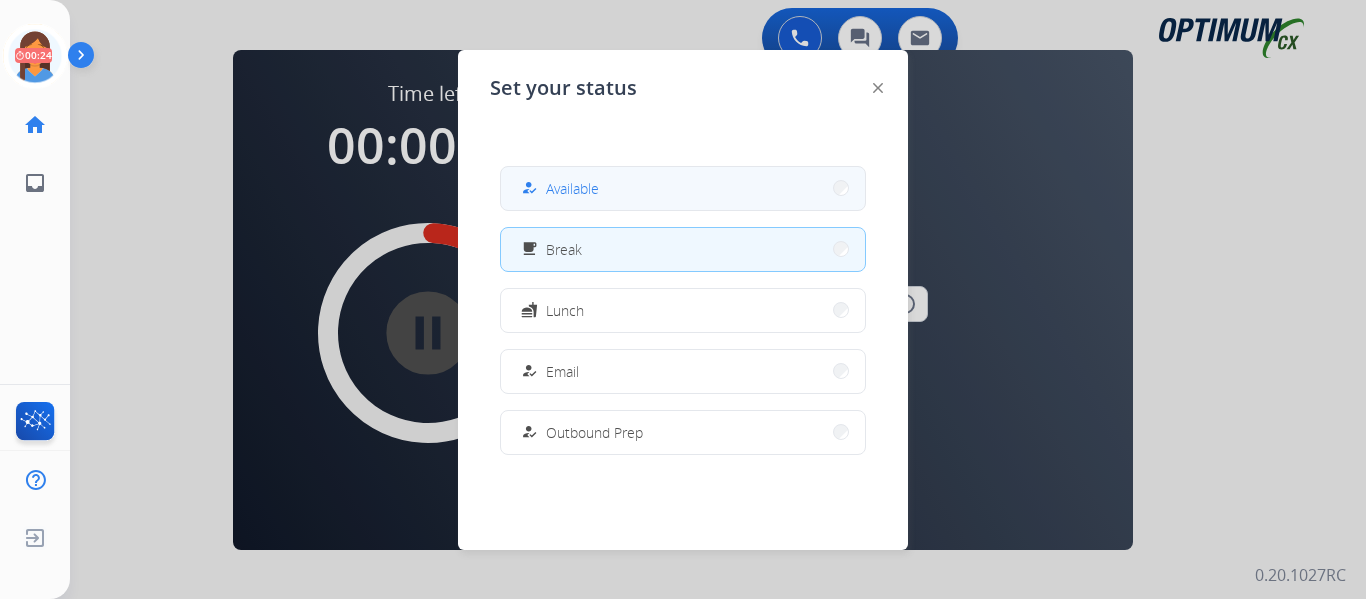 click on "how_to_reg Available" at bounding box center (683, 188) 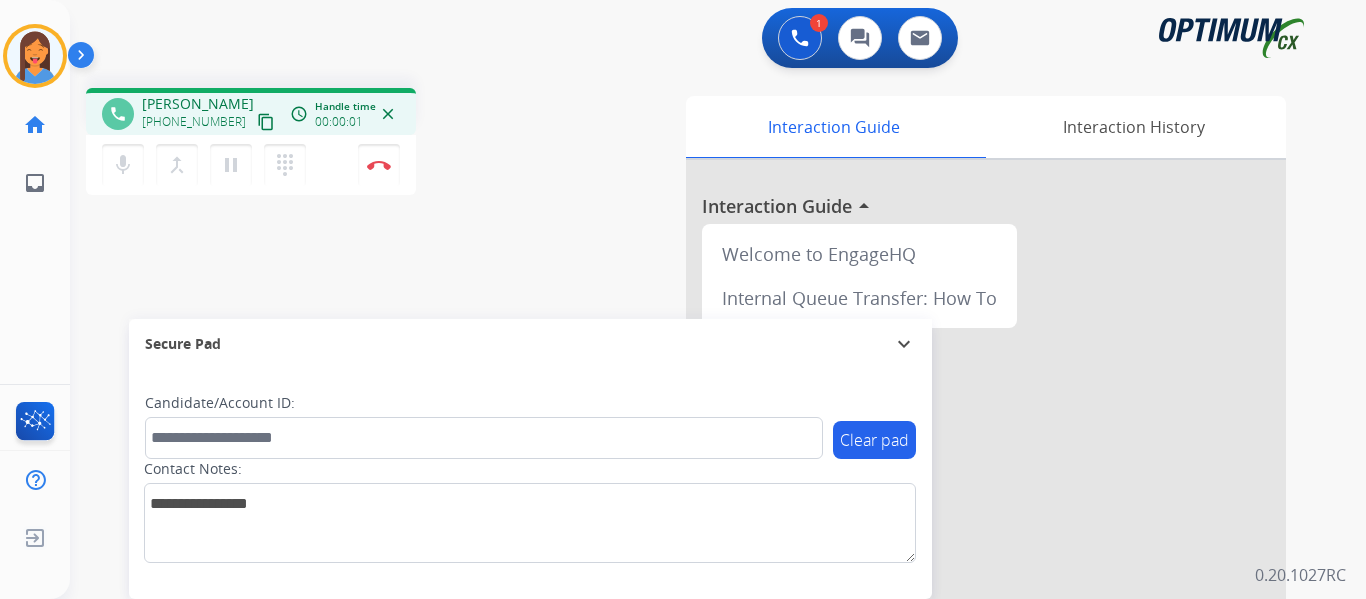 click on "content_copy" at bounding box center (266, 122) 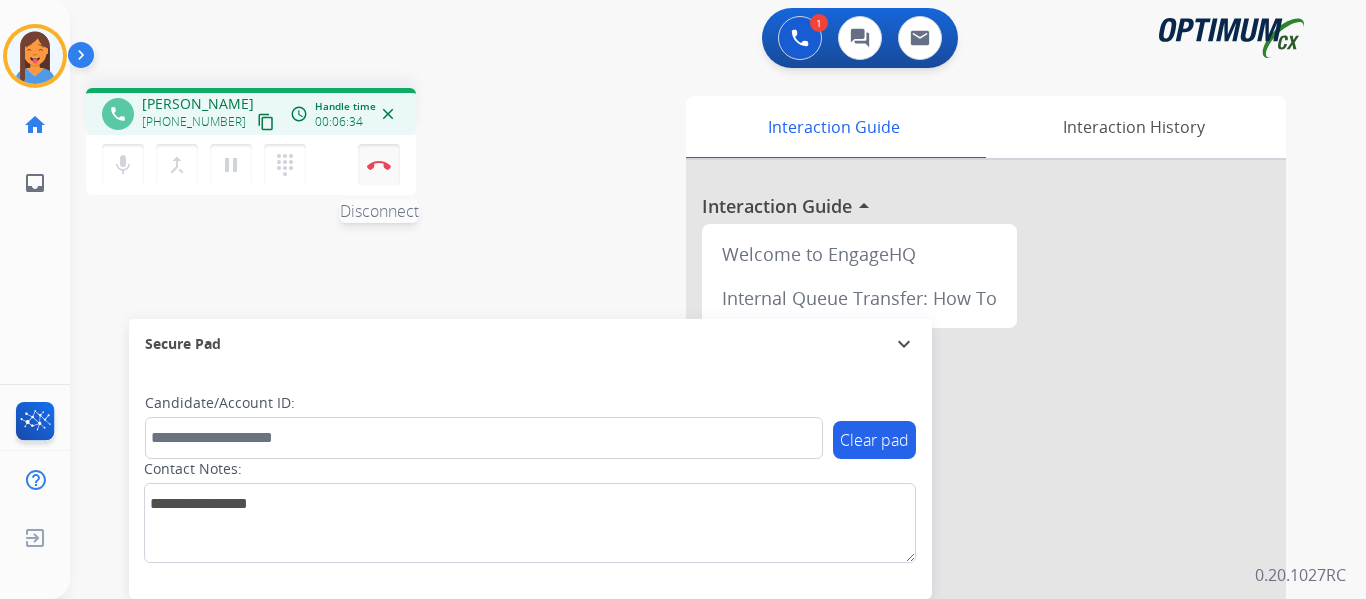 click at bounding box center (379, 165) 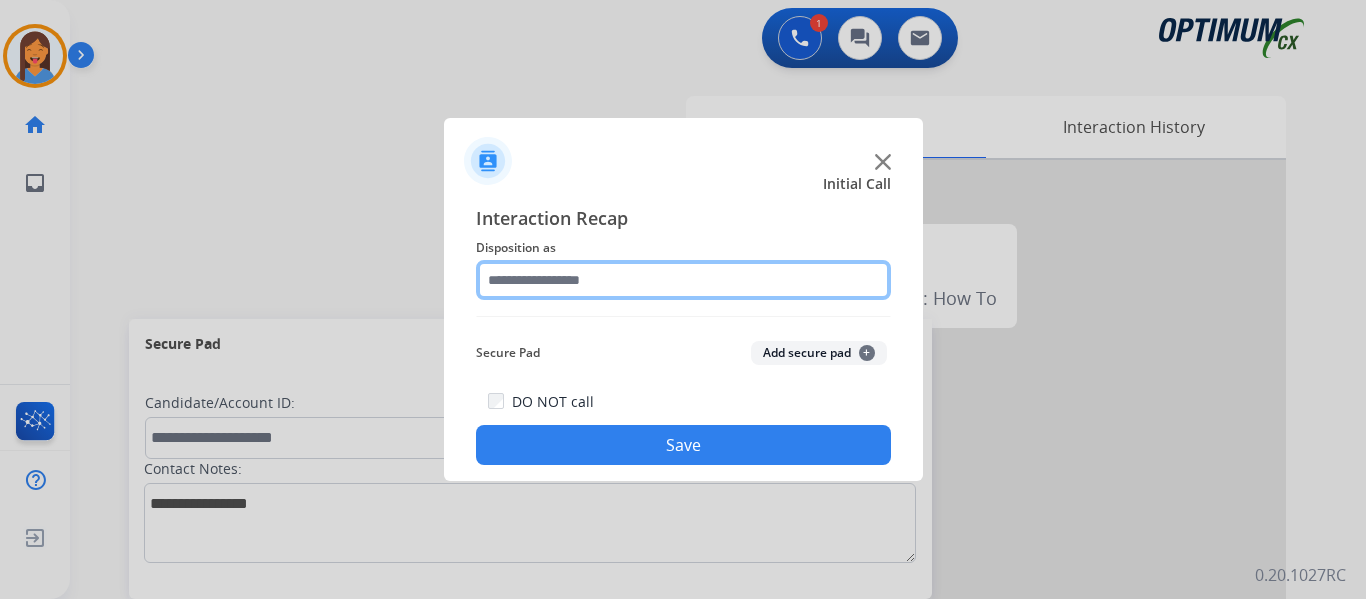click 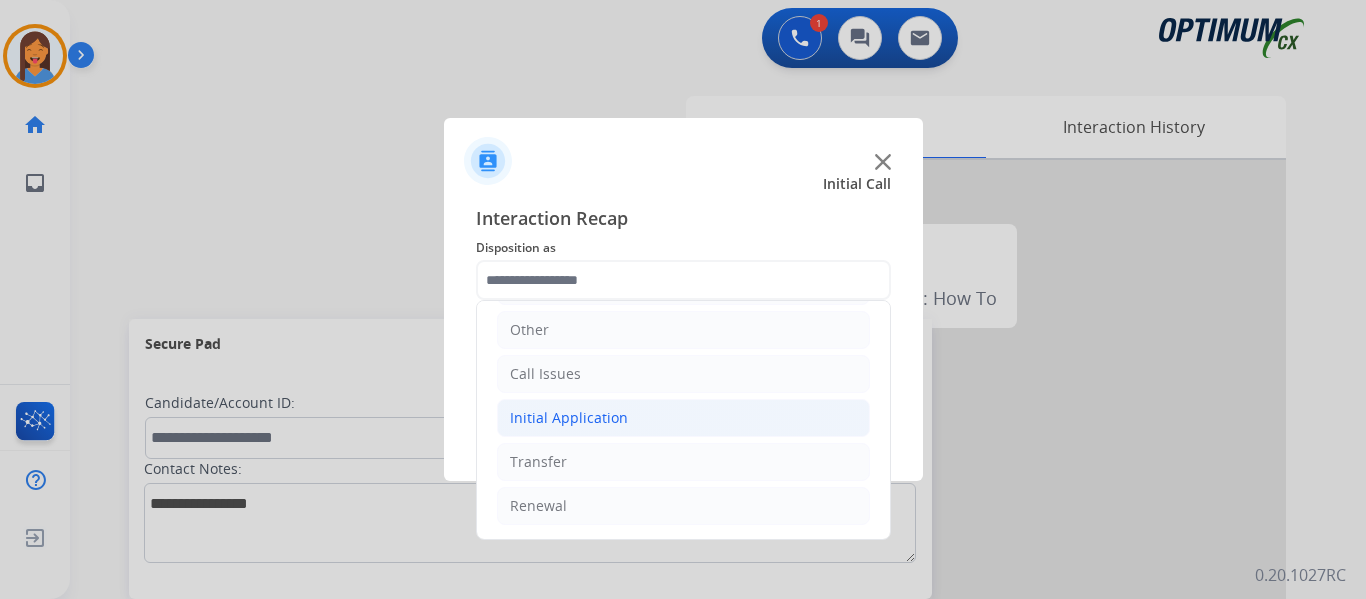 click on "Initial Application" 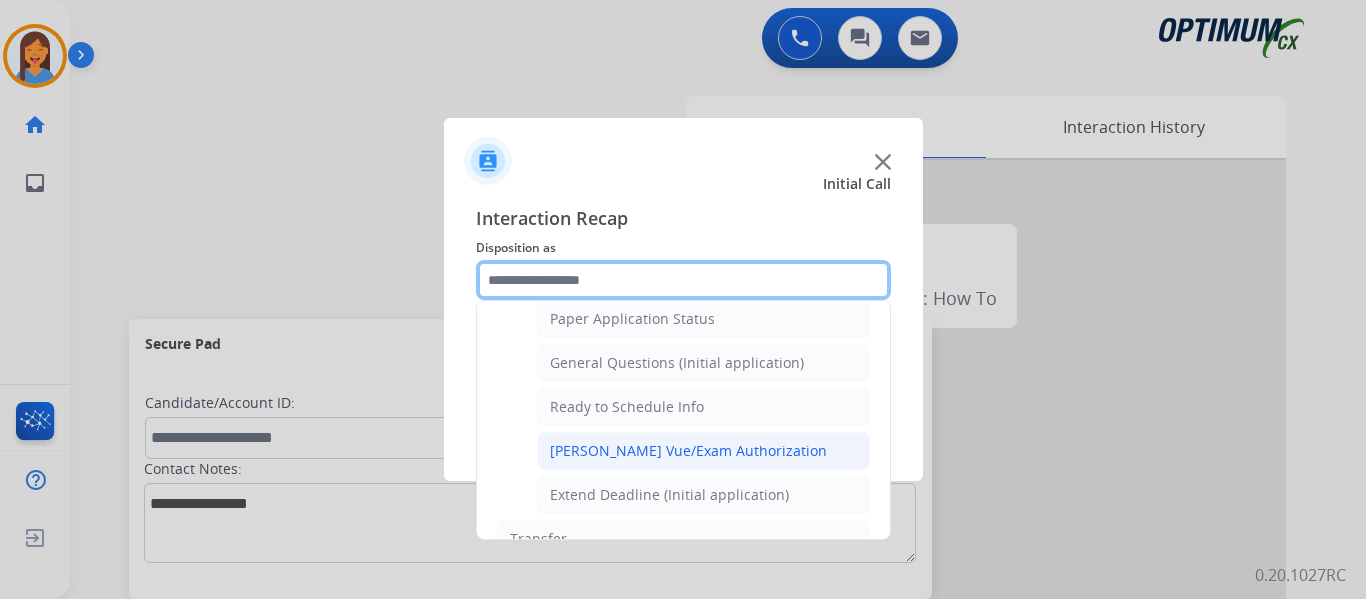 scroll, scrollTop: 1136, scrollLeft: 0, axis: vertical 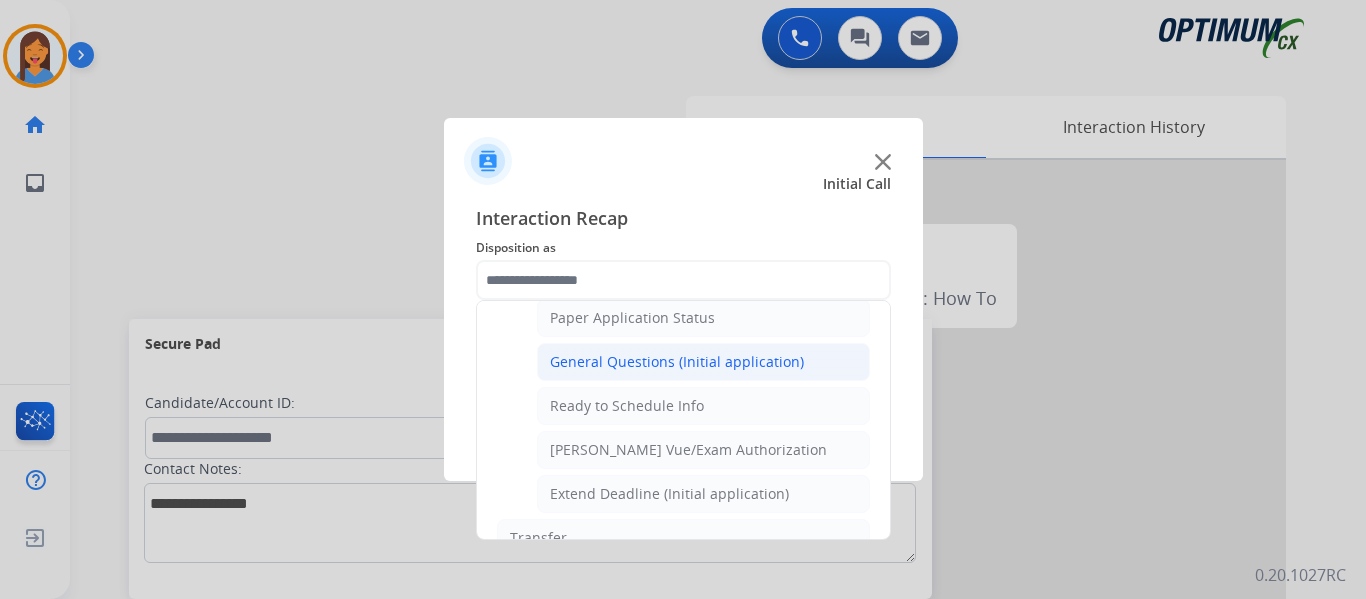 click on "General Questions (Initial application)" 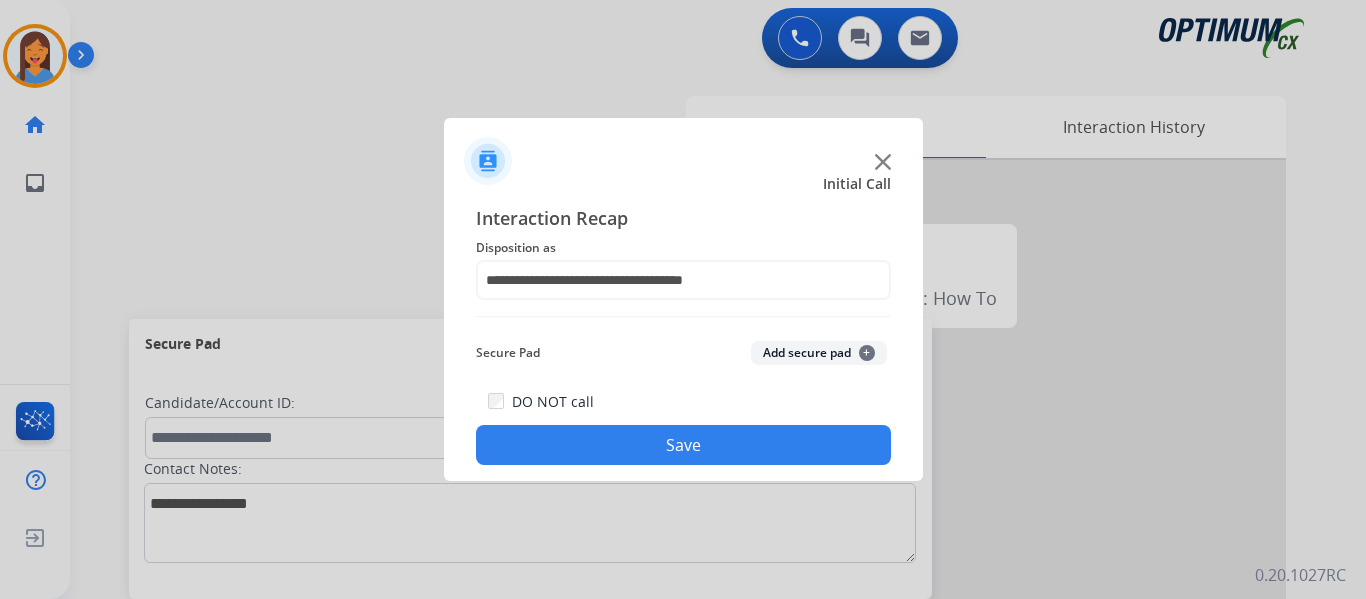 click on "Save" 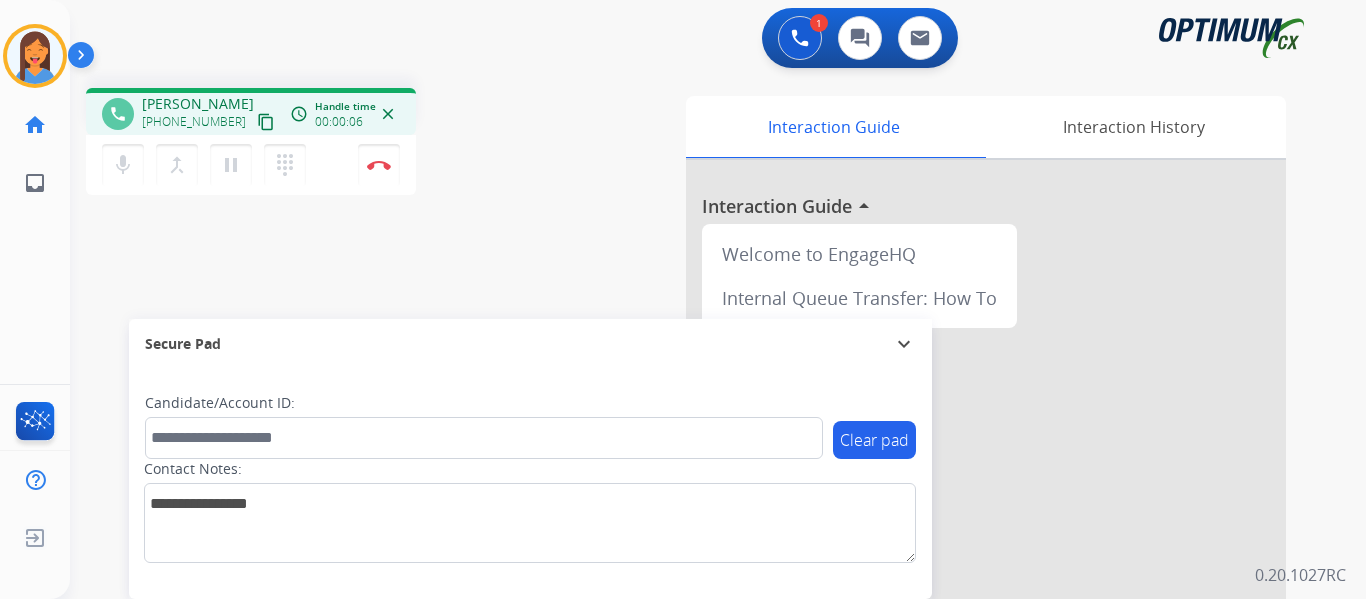 click on "content_copy" at bounding box center (266, 122) 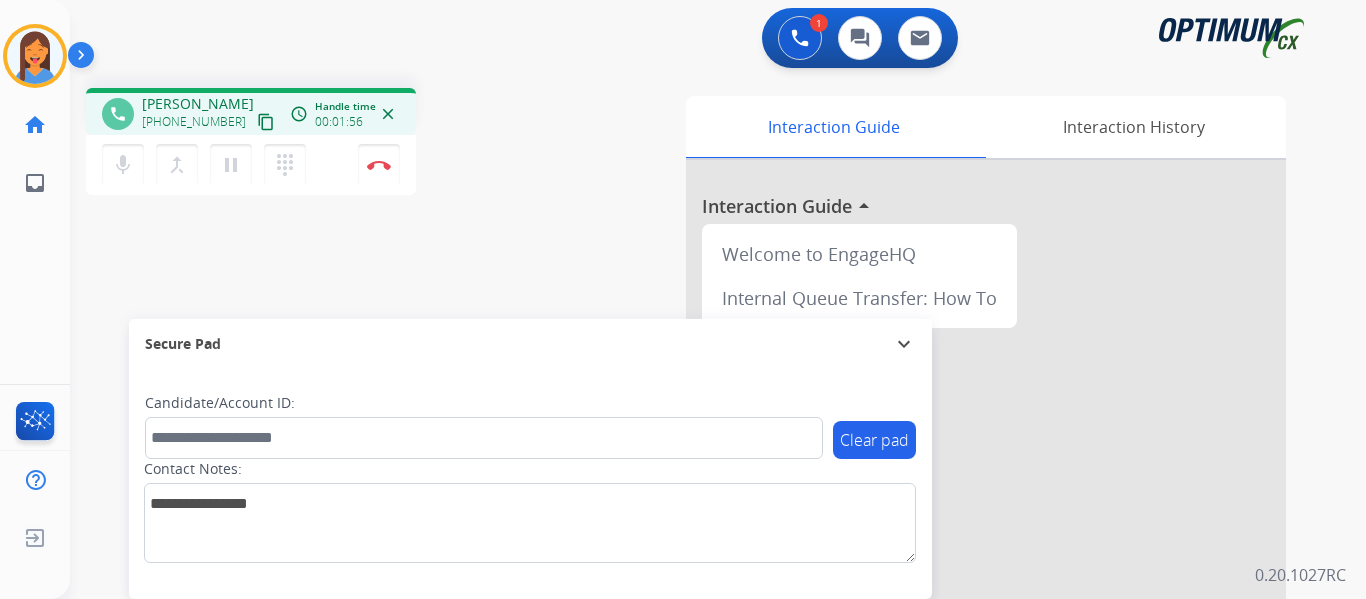 click on "content_copy" at bounding box center (266, 122) 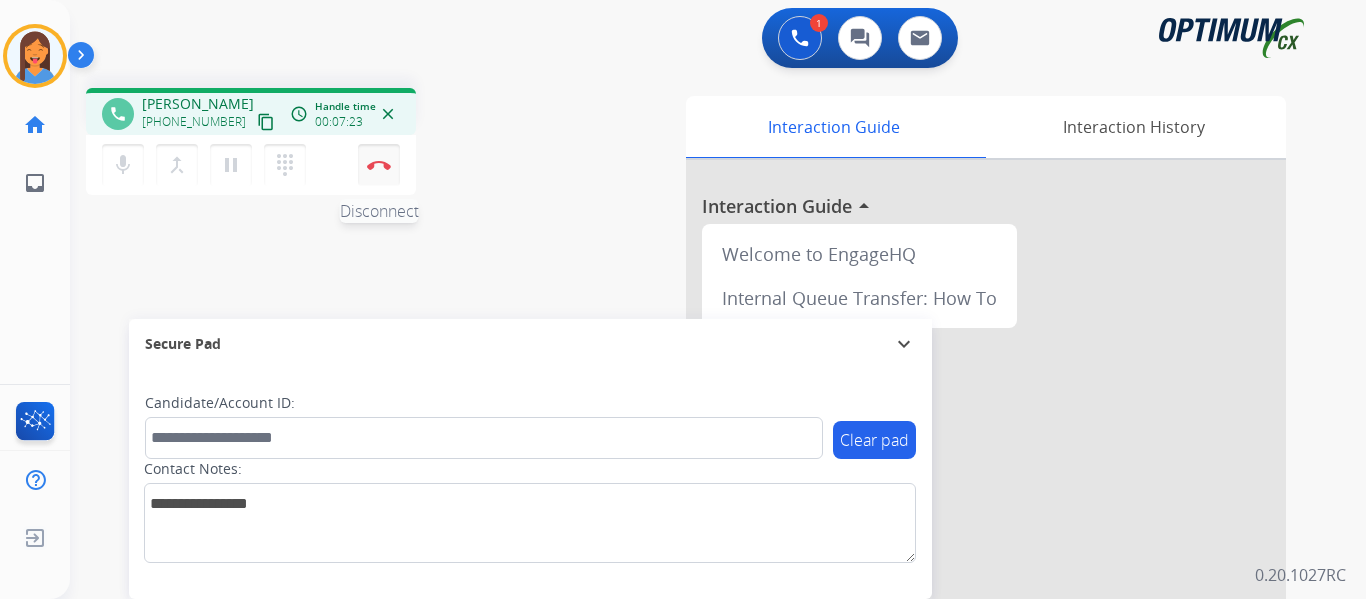 click at bounding box center [379, 165] 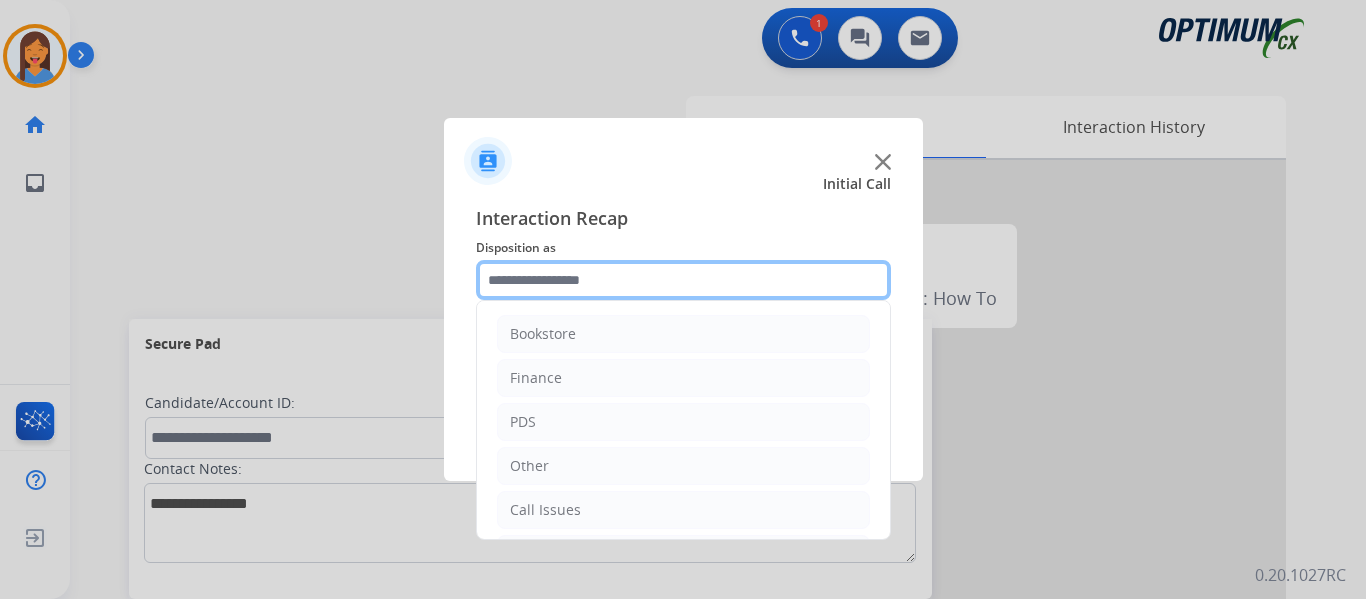 click 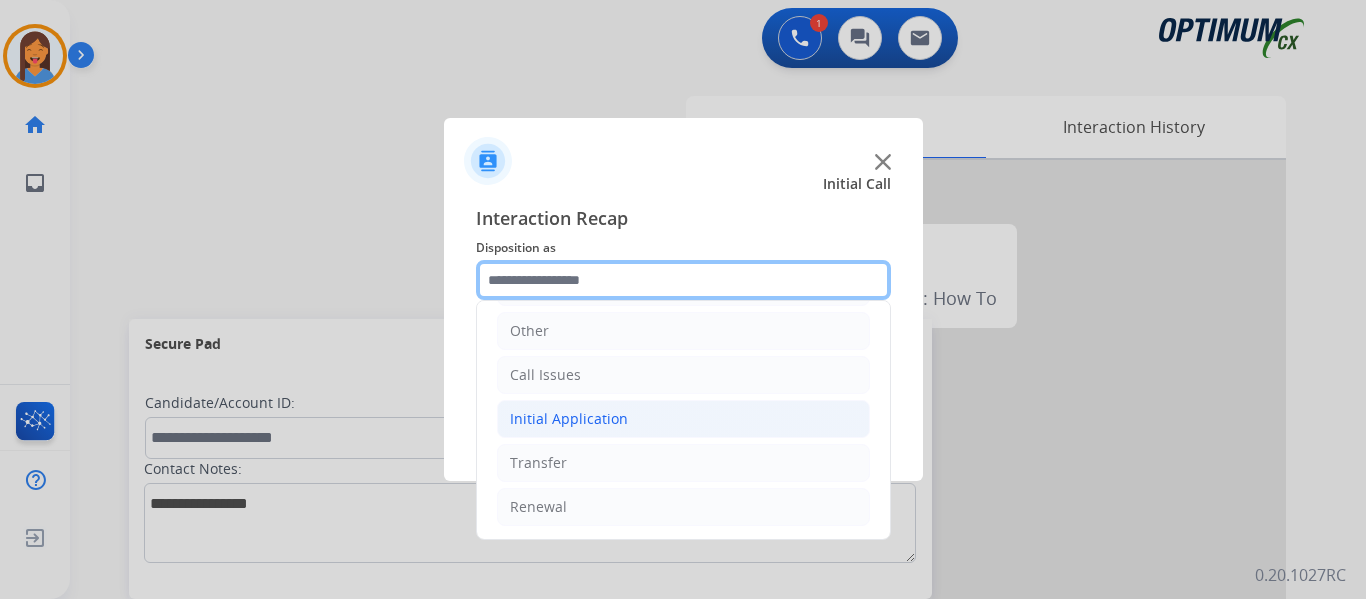 scroll, scrollTop: 136, scrollLeft: 0, axis: vertical 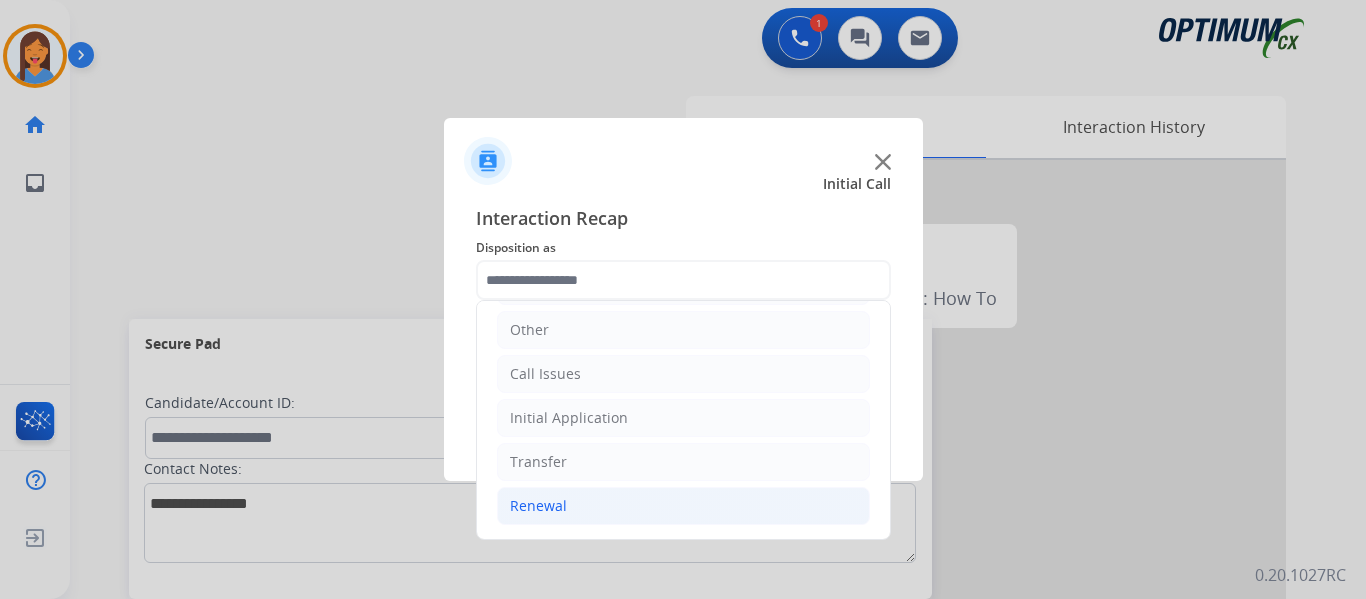 click on "Renewal" 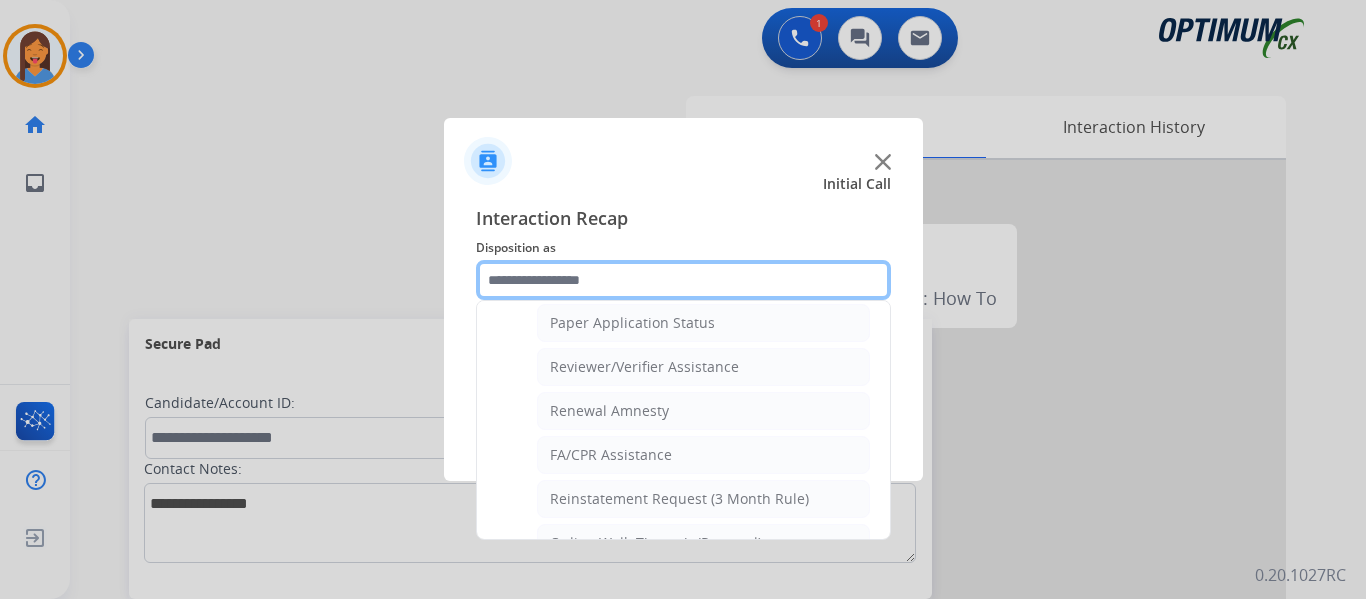 scroll, scrollTop: 736, scrollLeft: 0, axis: vertical 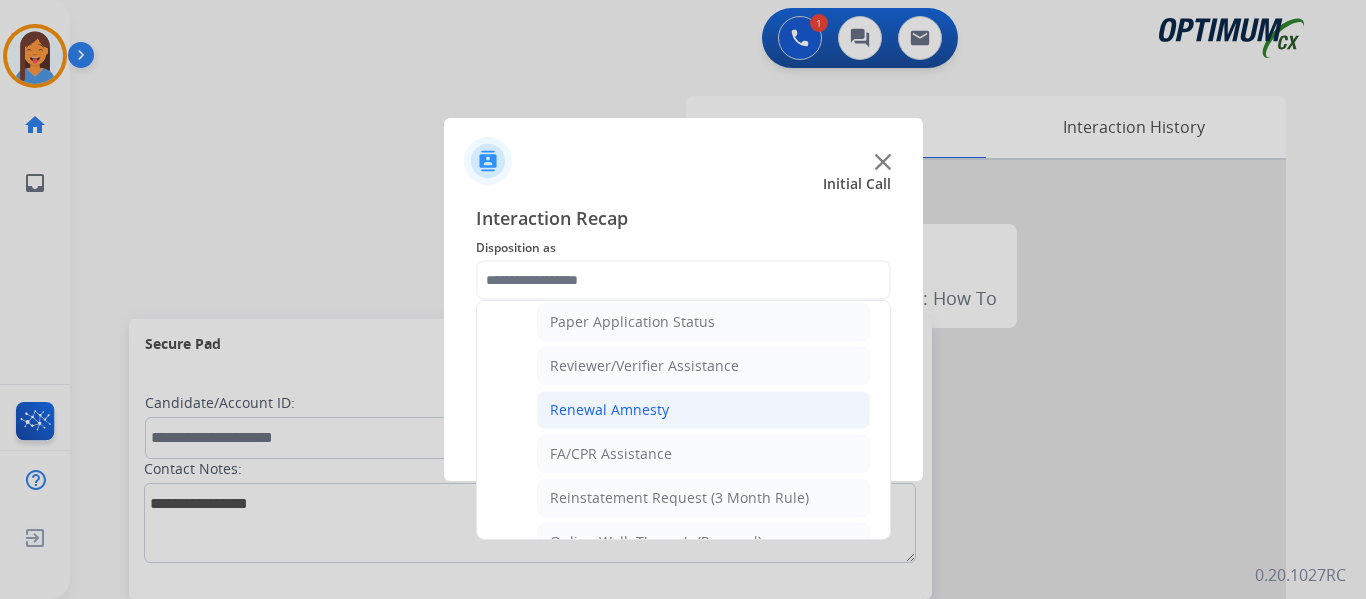 click on "Renewal Amnesty" 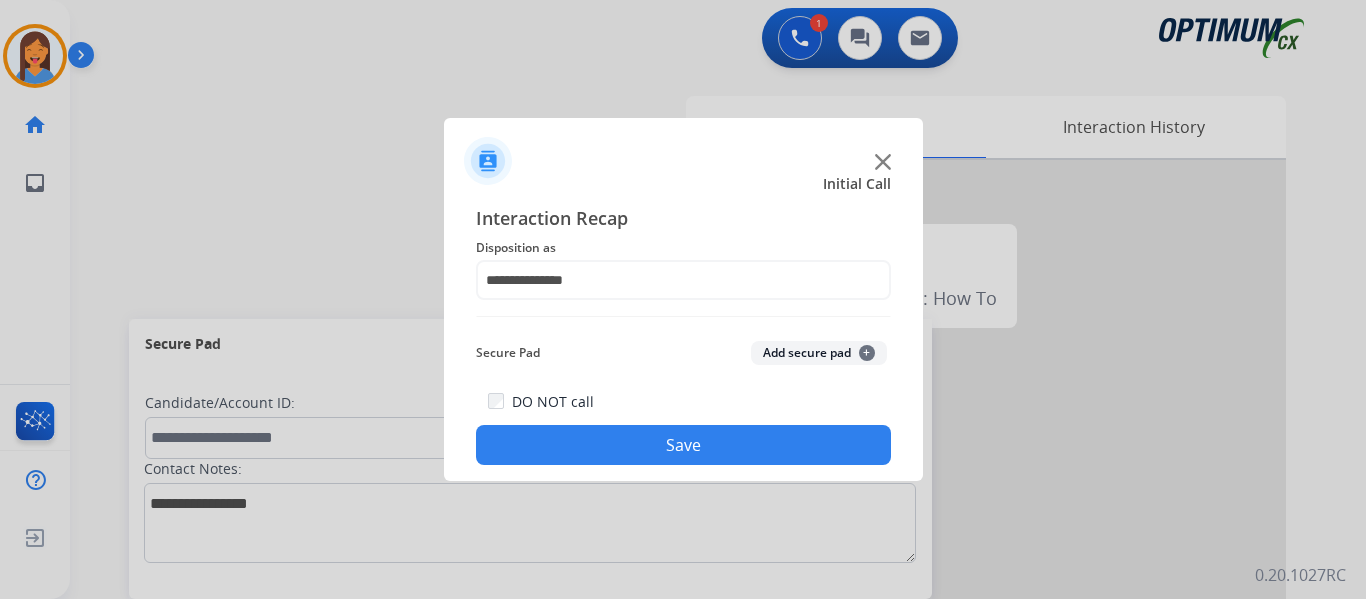 click on "Save" 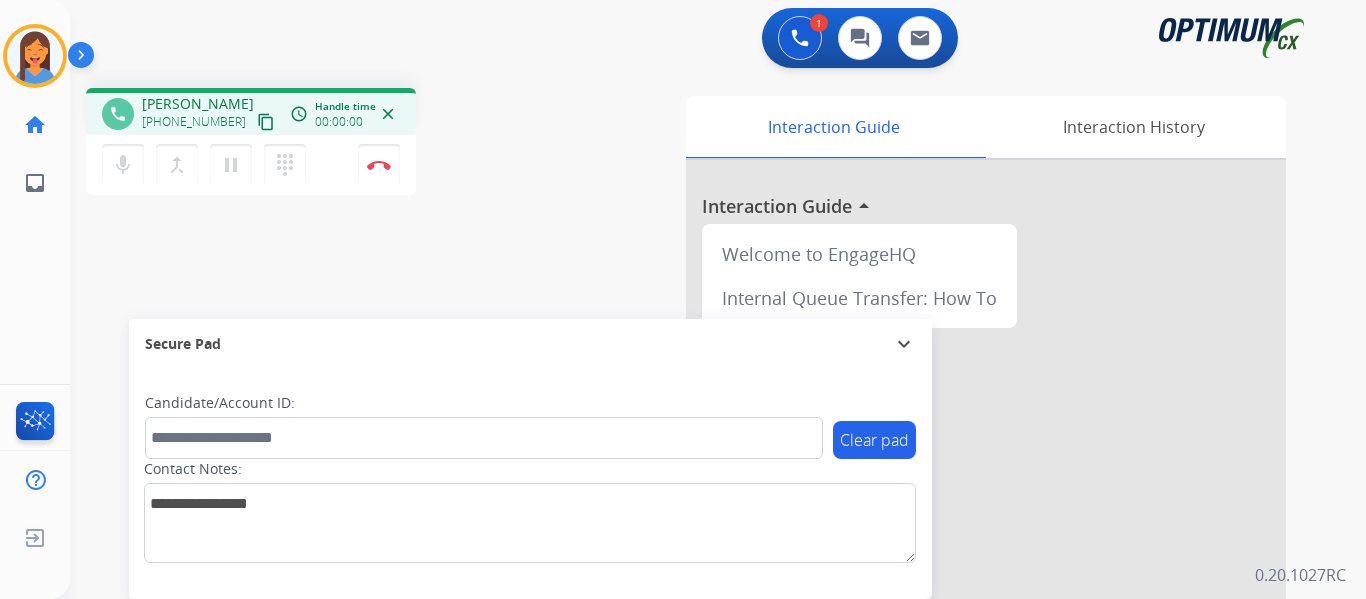 drag, startPoint x: 242, startPoint y: 116, endPoint x: 329, endPoint y: 160, distance: 97.49359 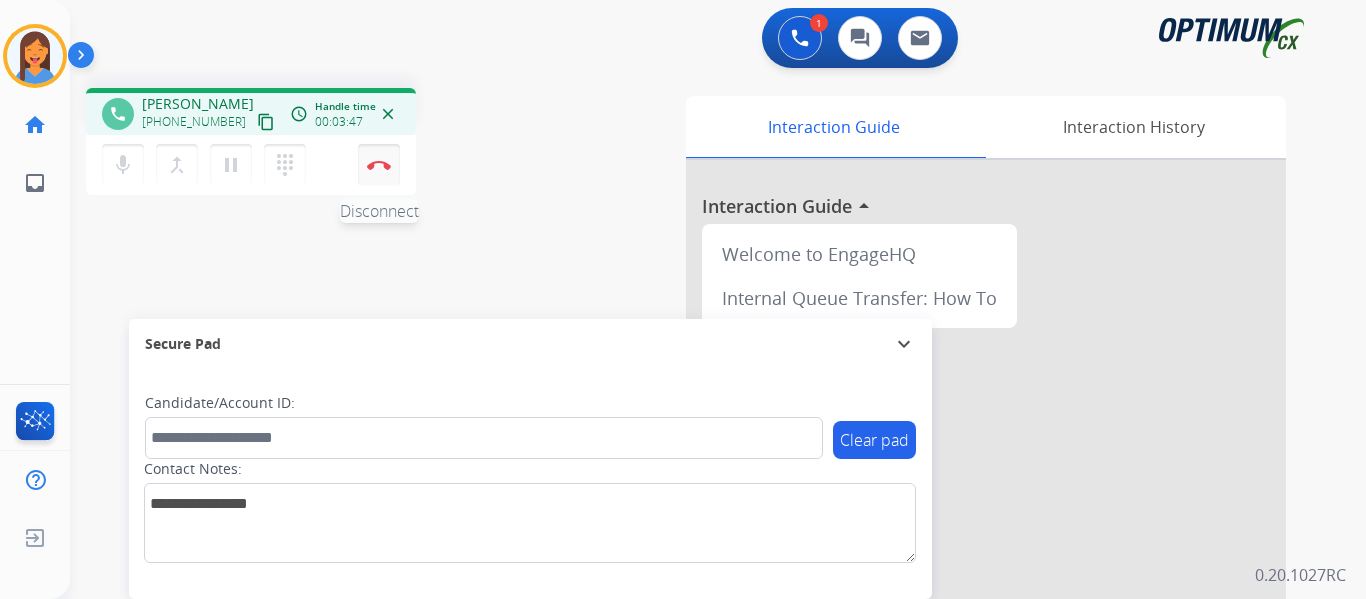 click at bounding box center (379, 165) 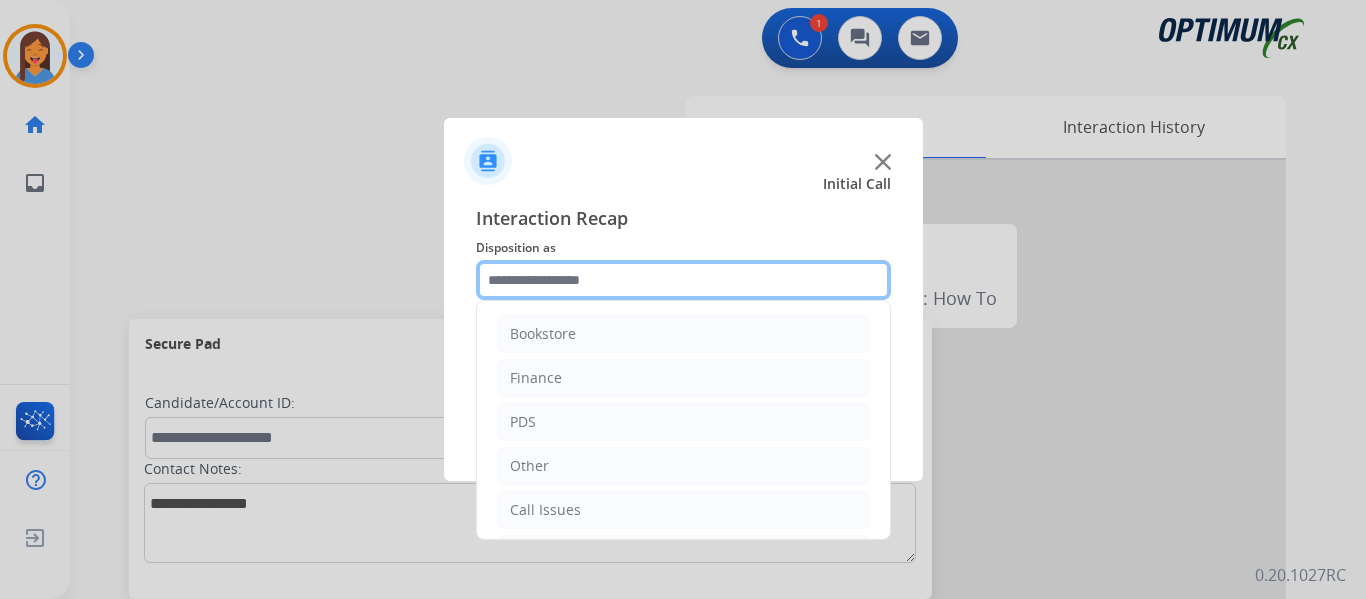 click 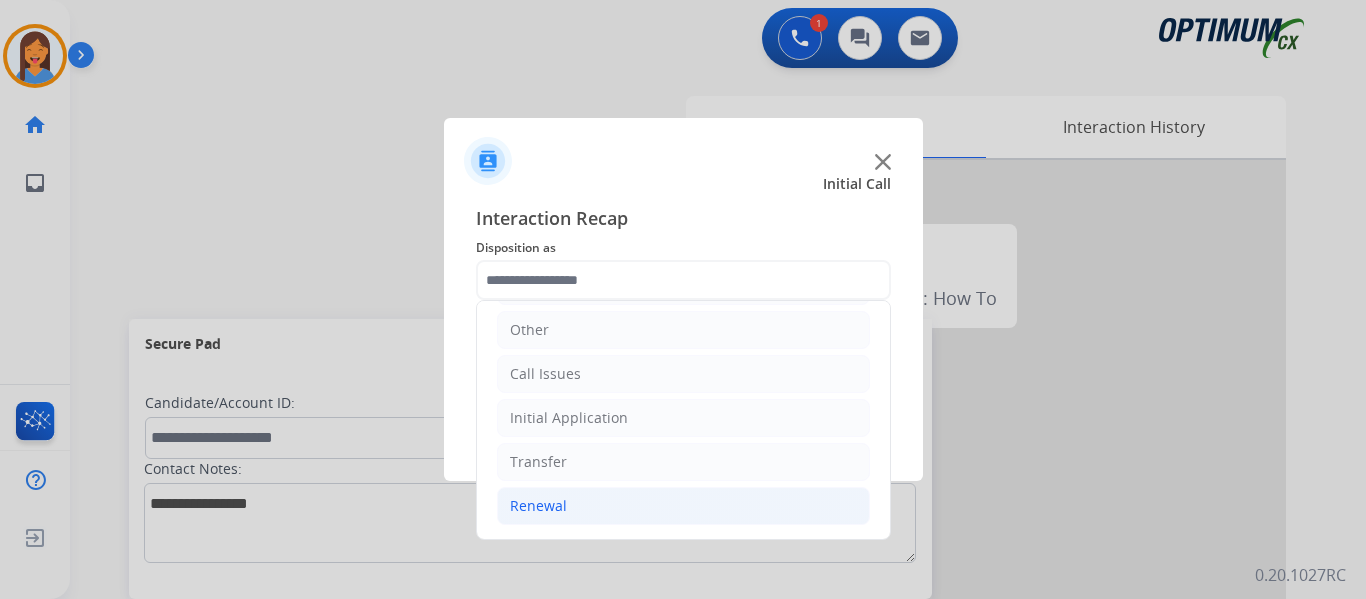 click on "Renewal" 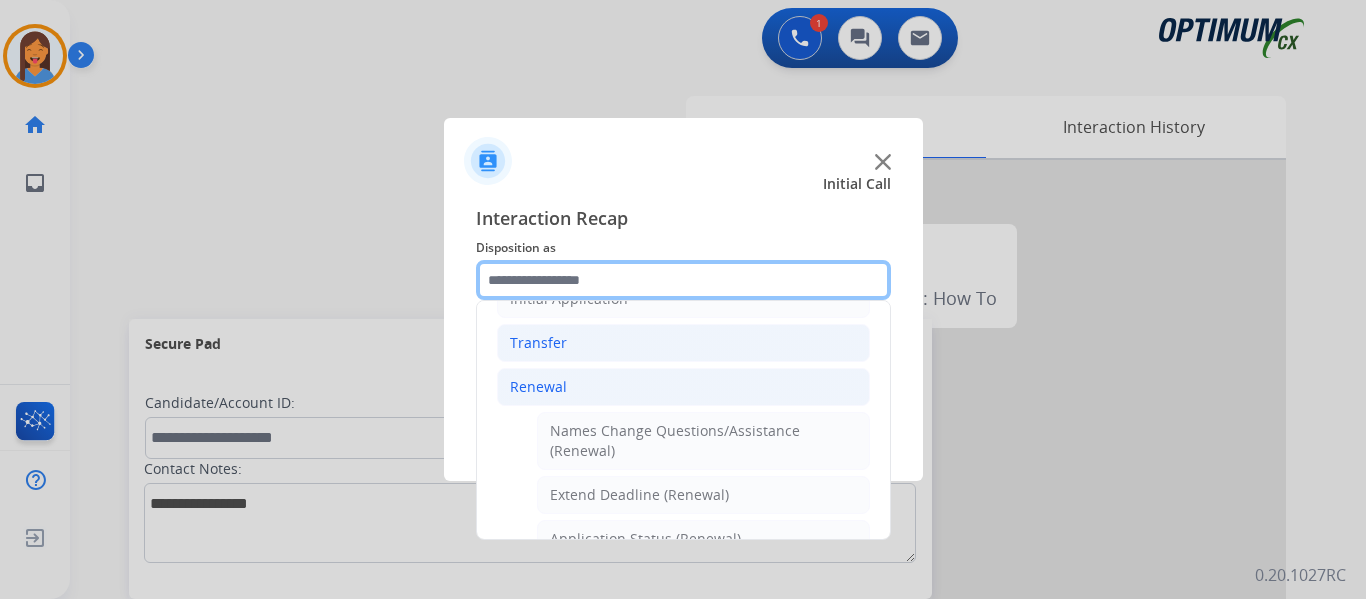 scroll, scrollTop: 536, scrollLeft: 0, axis: vertical 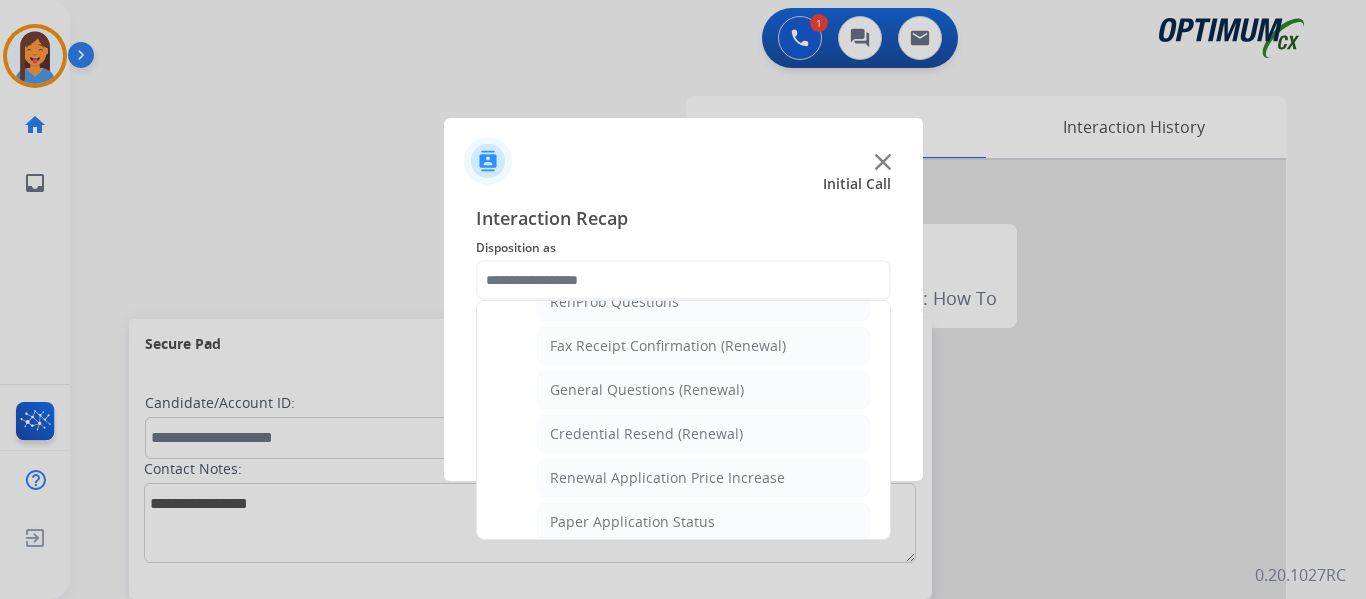 drag, startPoint x: 641, startPoint y: 388, endPoint x: 657, endPoint y: 399, distance: 19.416489 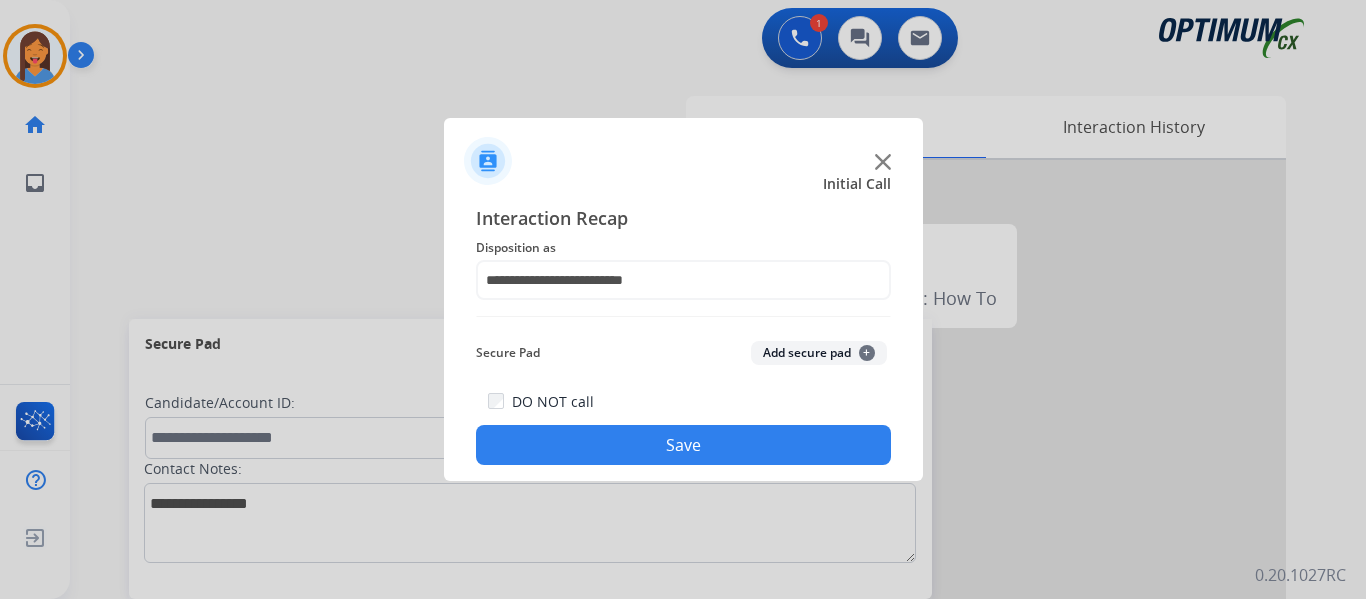 click on "Save" 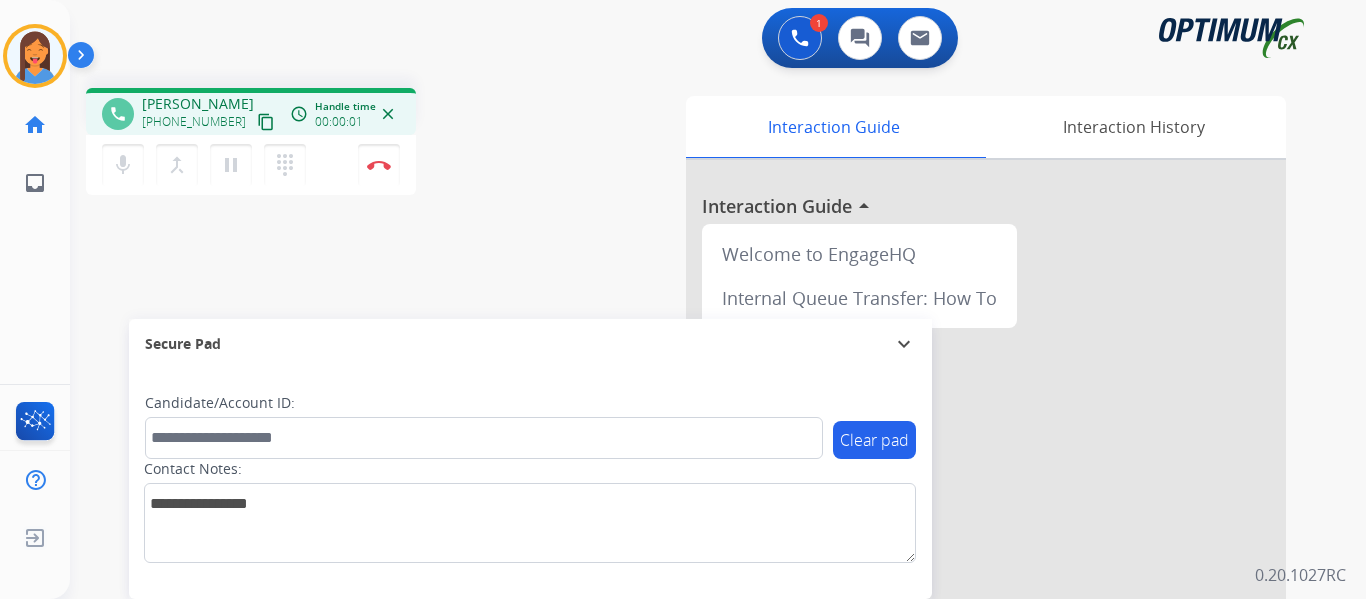 click on "content_copy" at bounding box center [266, 122] 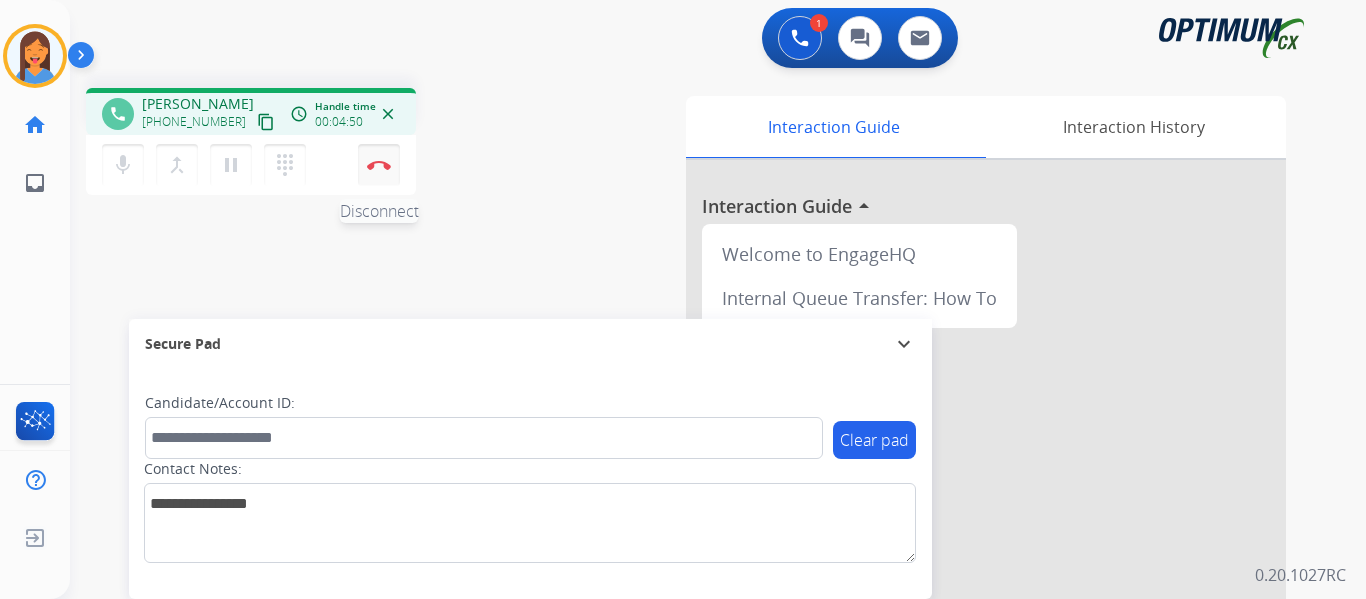 click at bounding box center (379, 165) 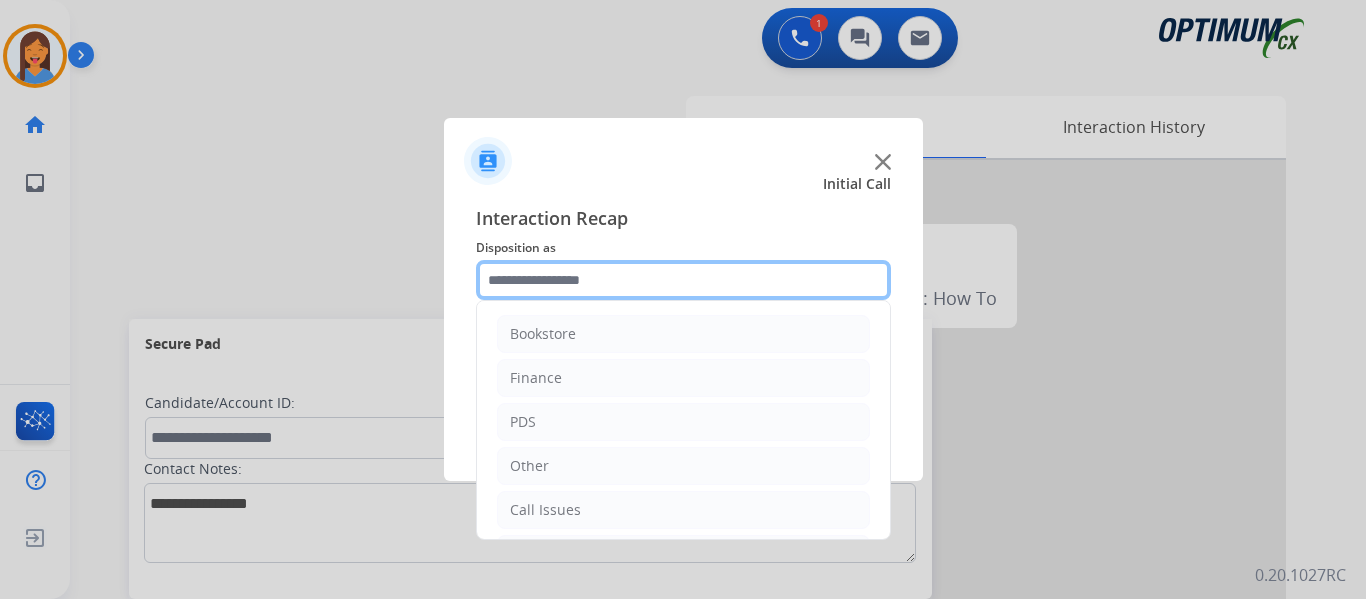 click 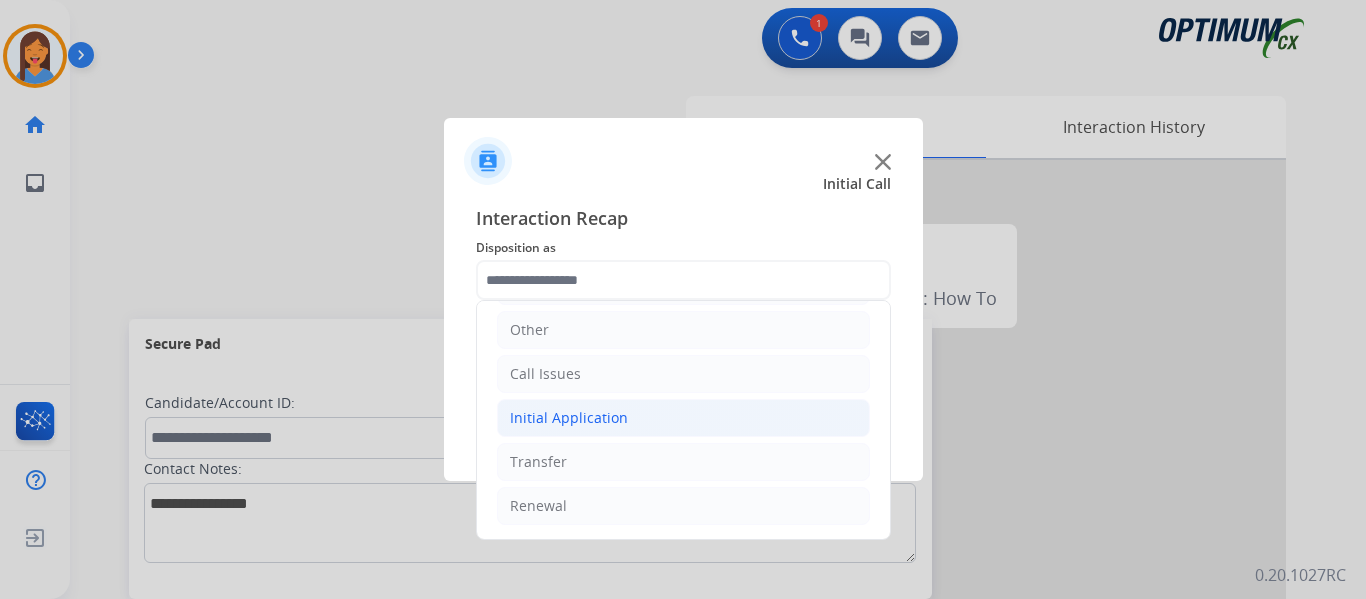 click on "Initial Application" 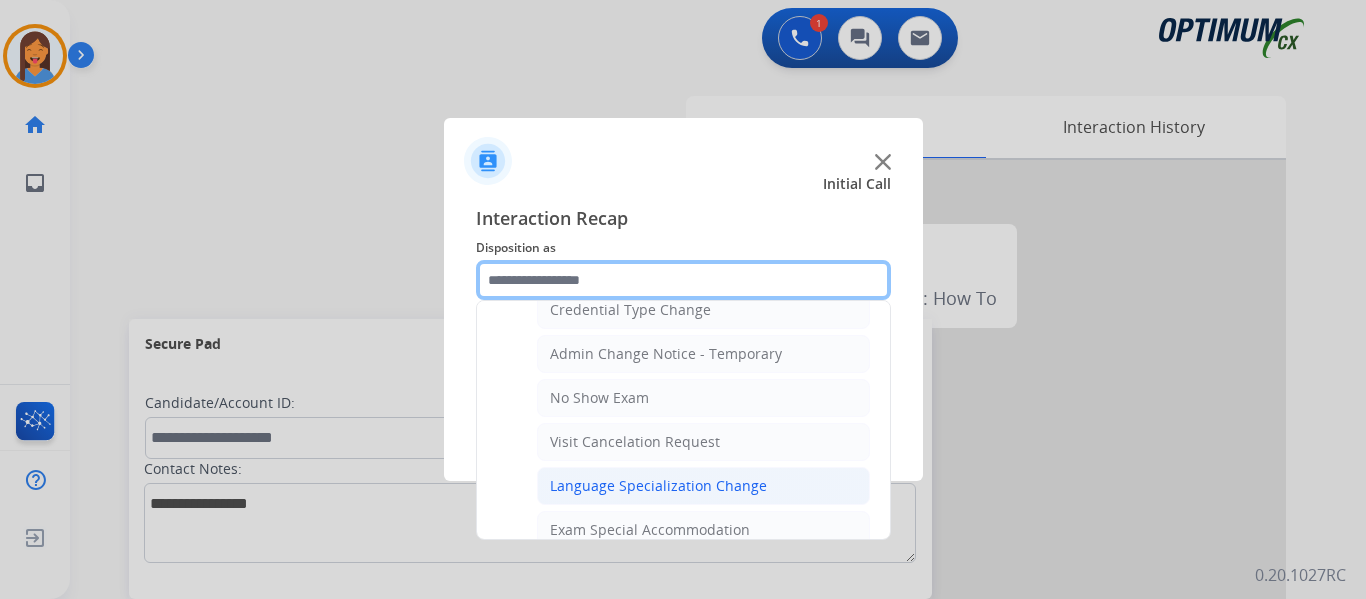 scroll, scrollTop: 1036, scrollLeft: 0, axis: vertical 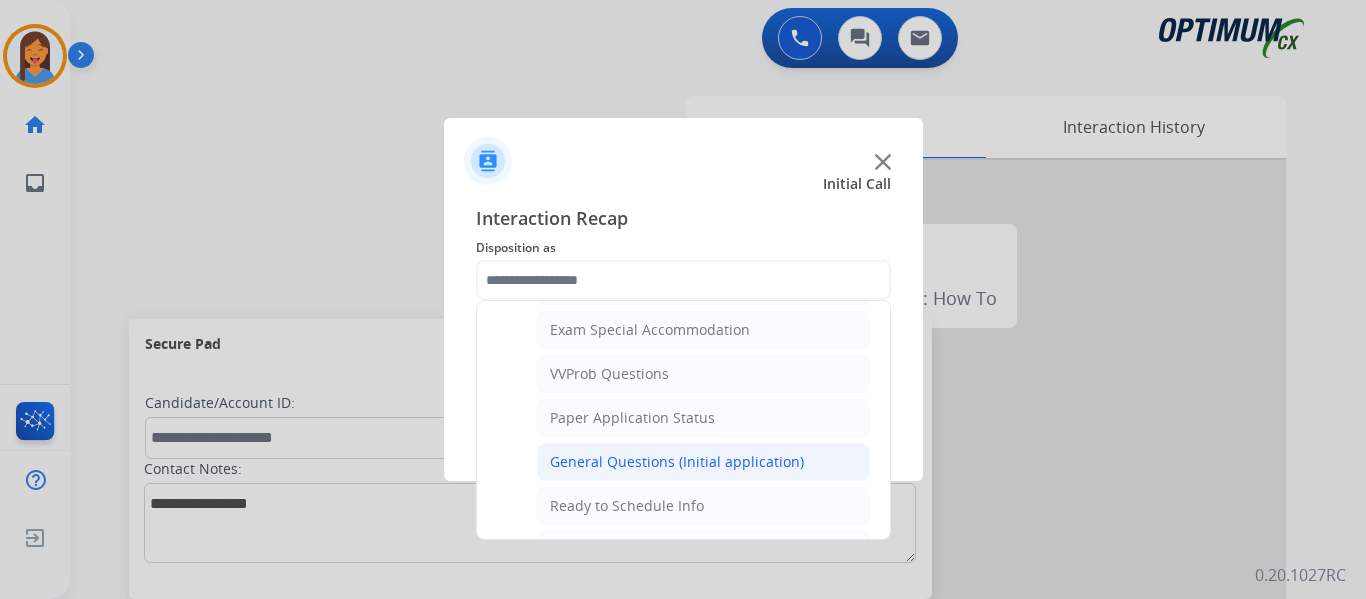 click on "General Questions (Initial application)" 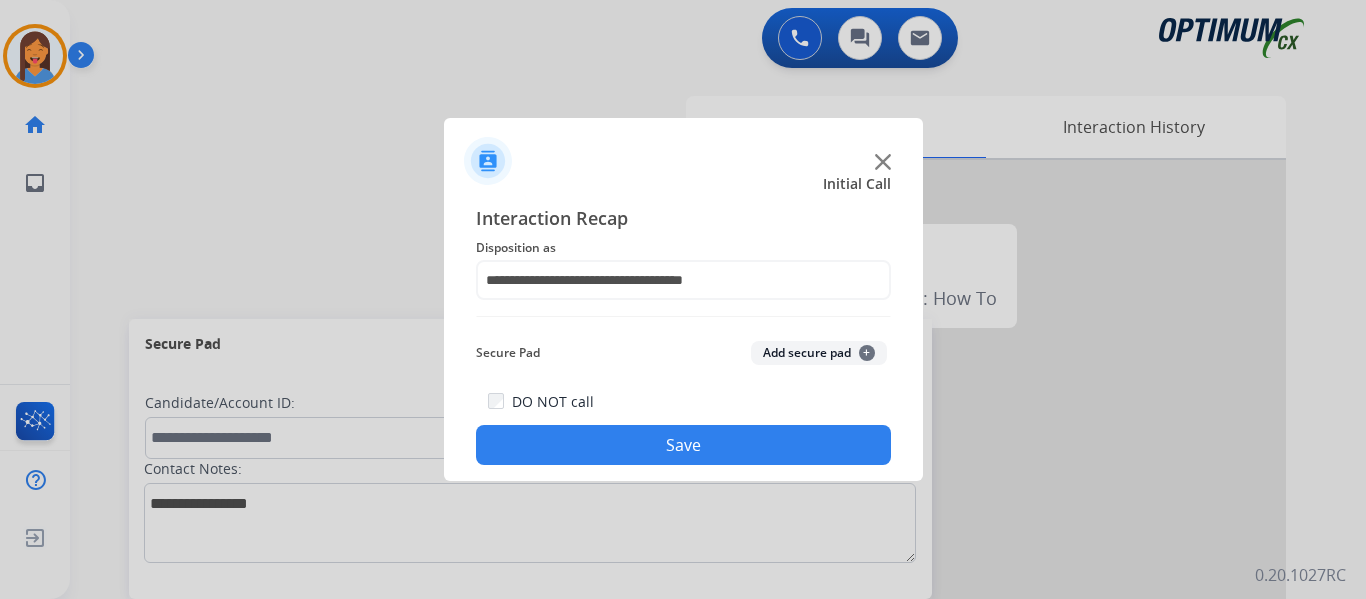 click on "Save" 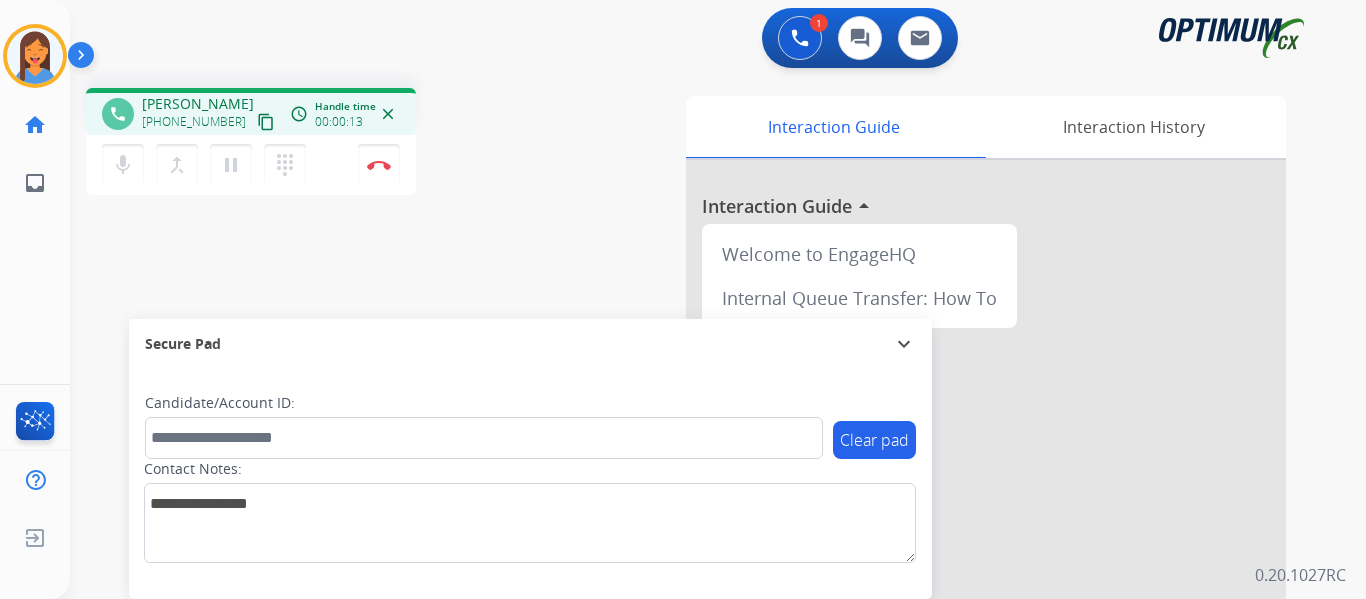 click on "content_copy" at bounding box center [266, 122] 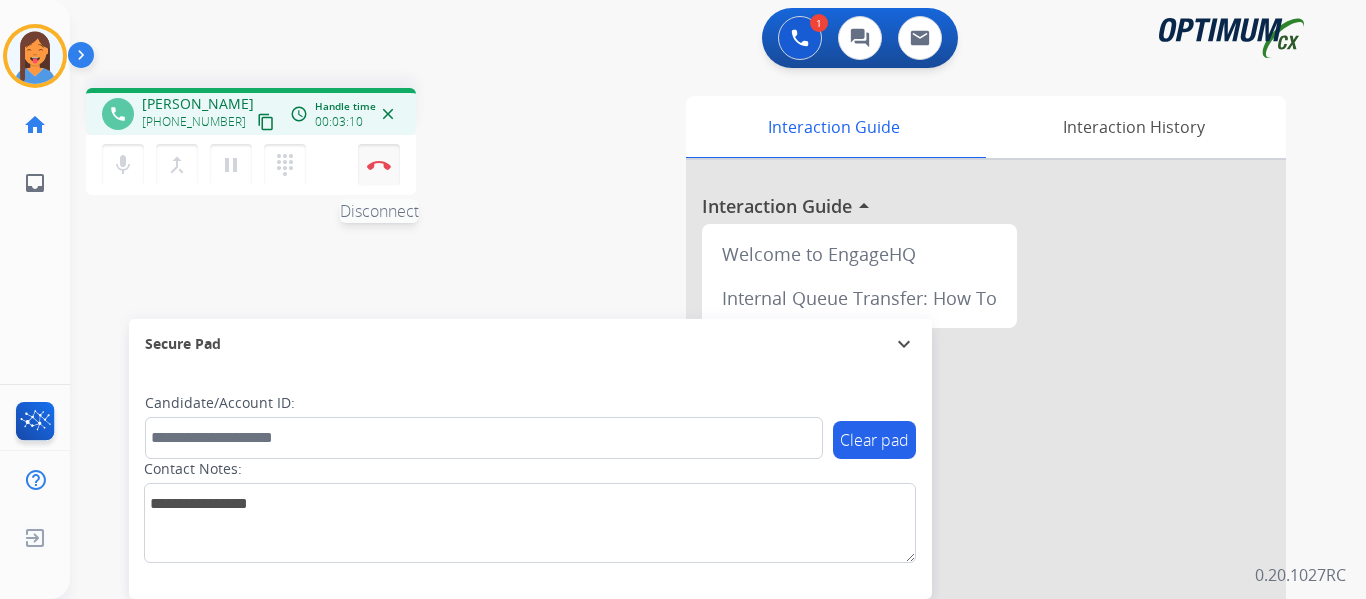 click at bounding box center (379, 165) 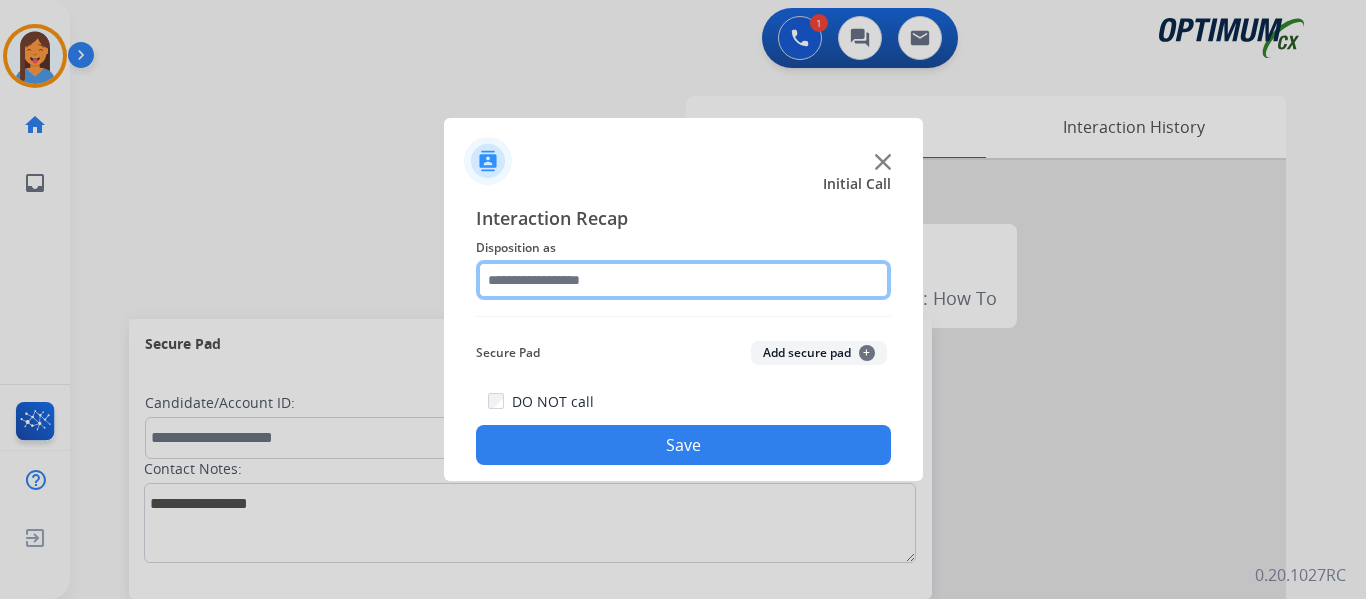 click 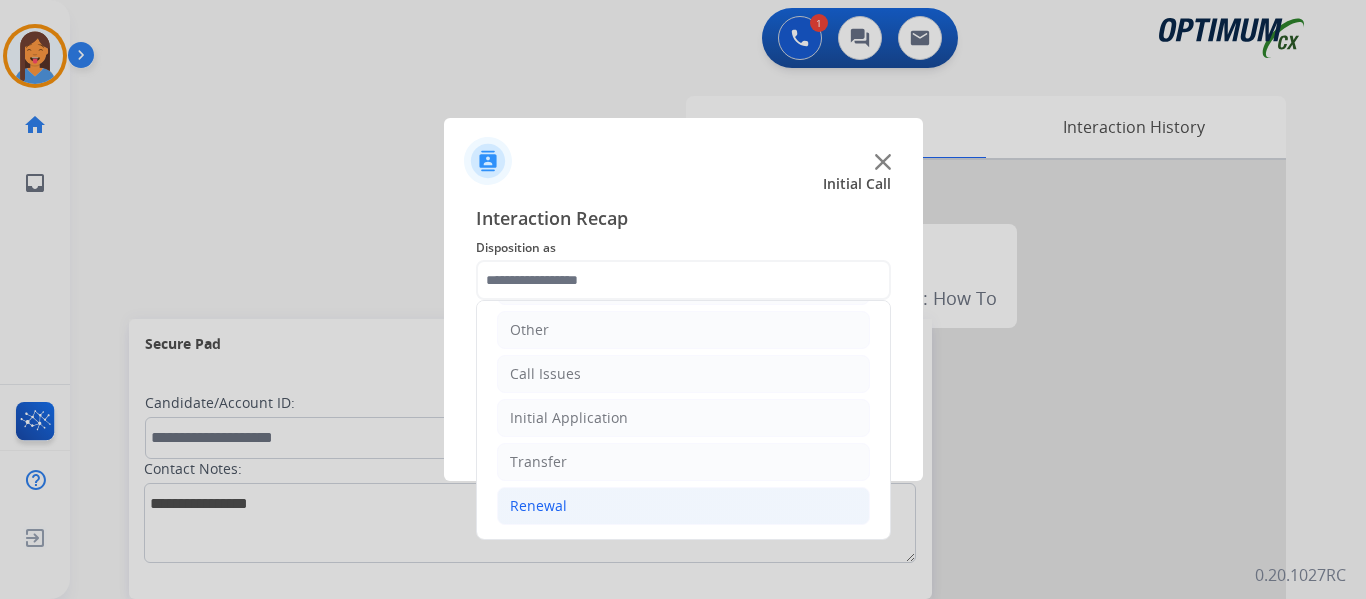click on "Renewal" 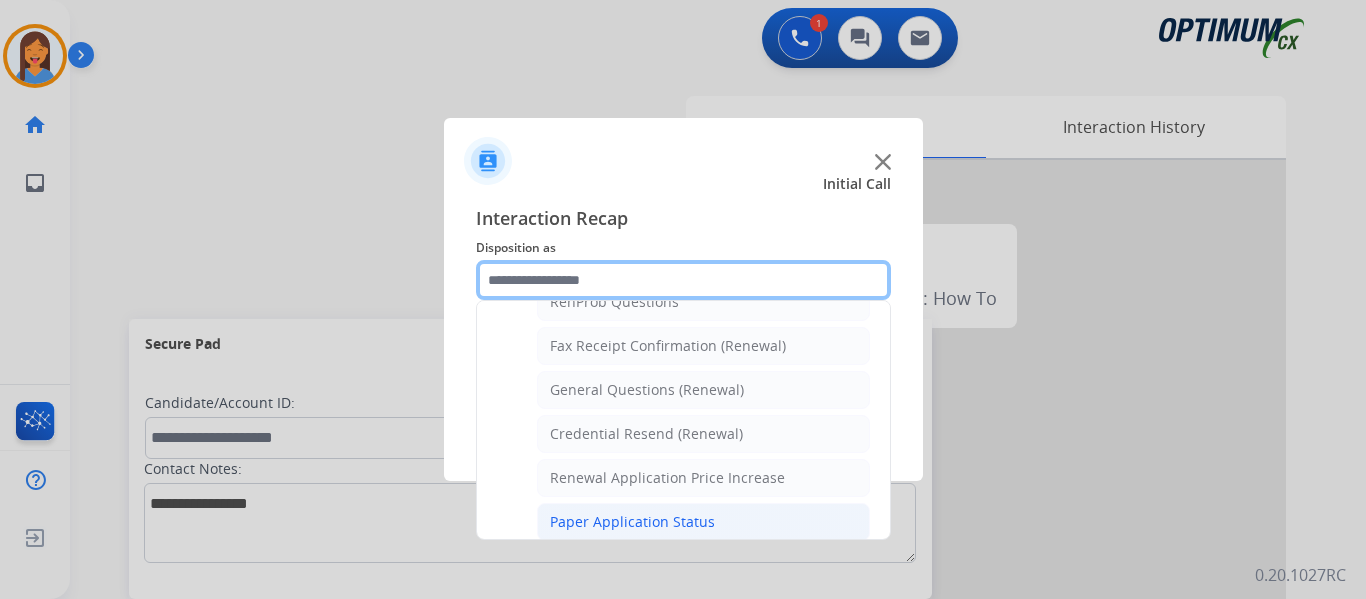 scroll, scrollTop: 436, scrollLeft: 0, axis: vertical 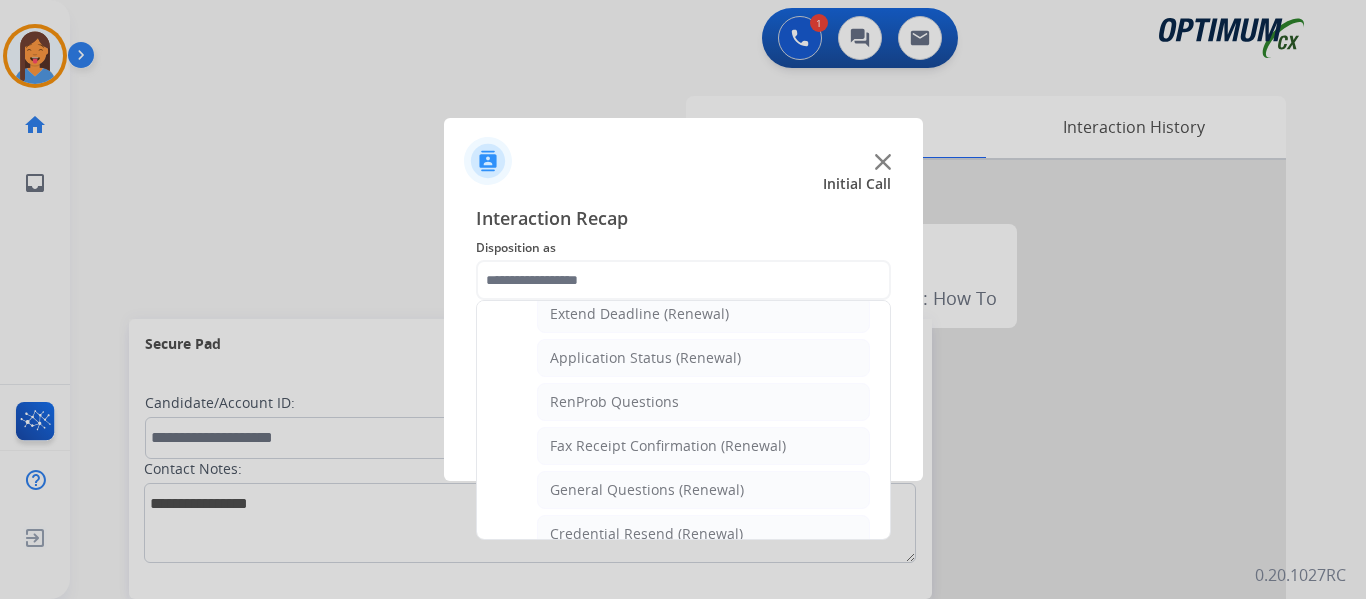 click on "Application Status (Renewal)" 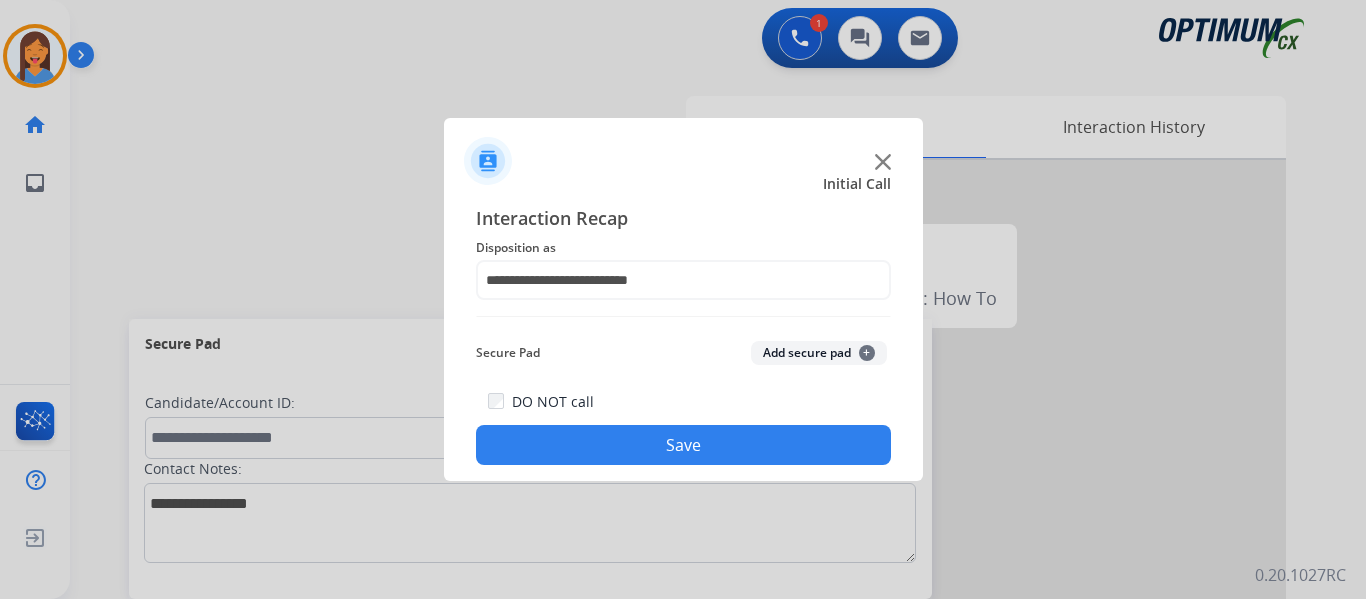 click on "Save" 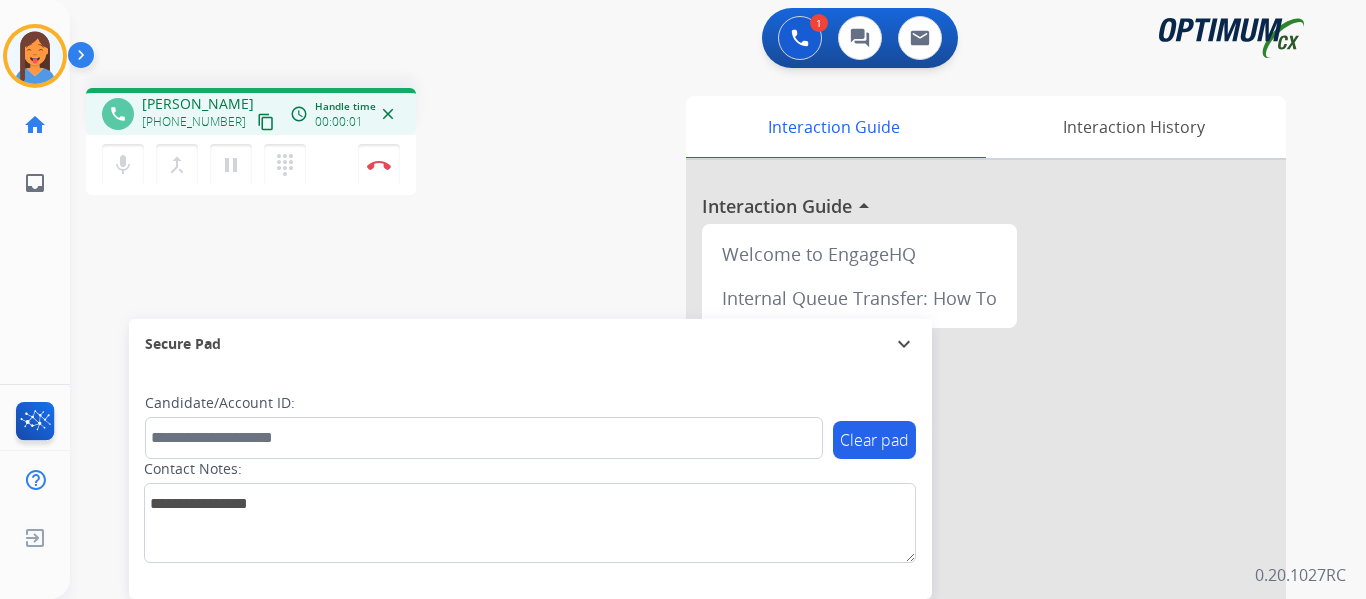 click on "content_copy" at bounding box center (266, 122) 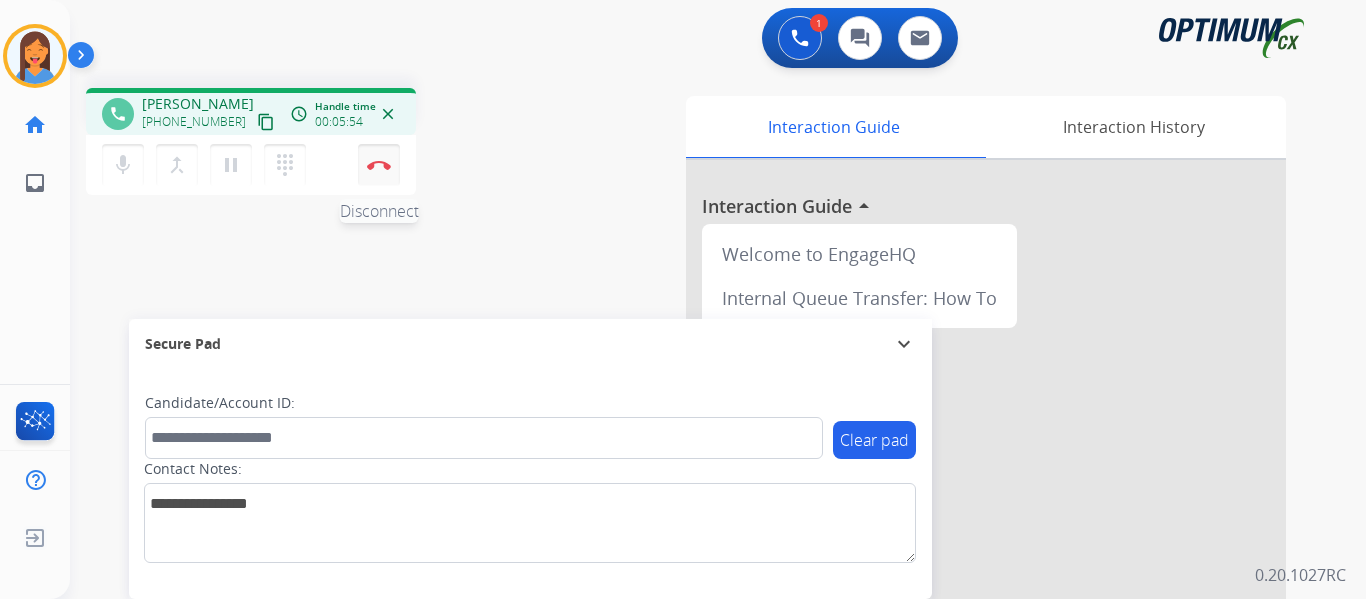 click at bounding box center (379, 165) 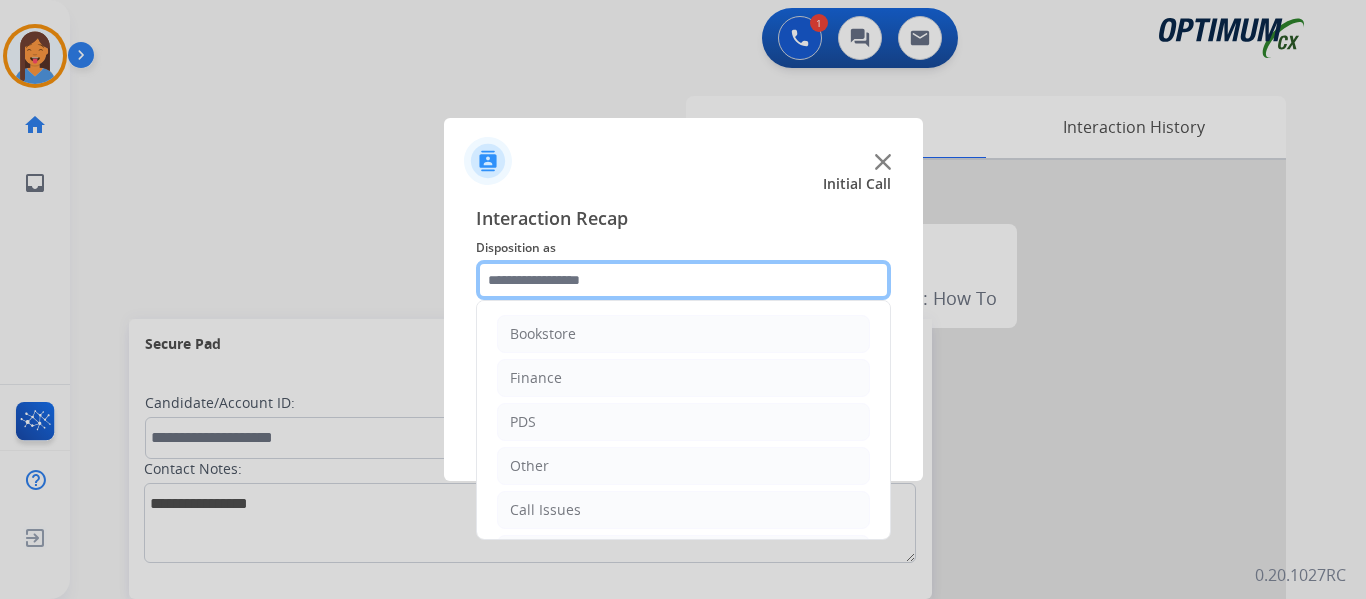 click 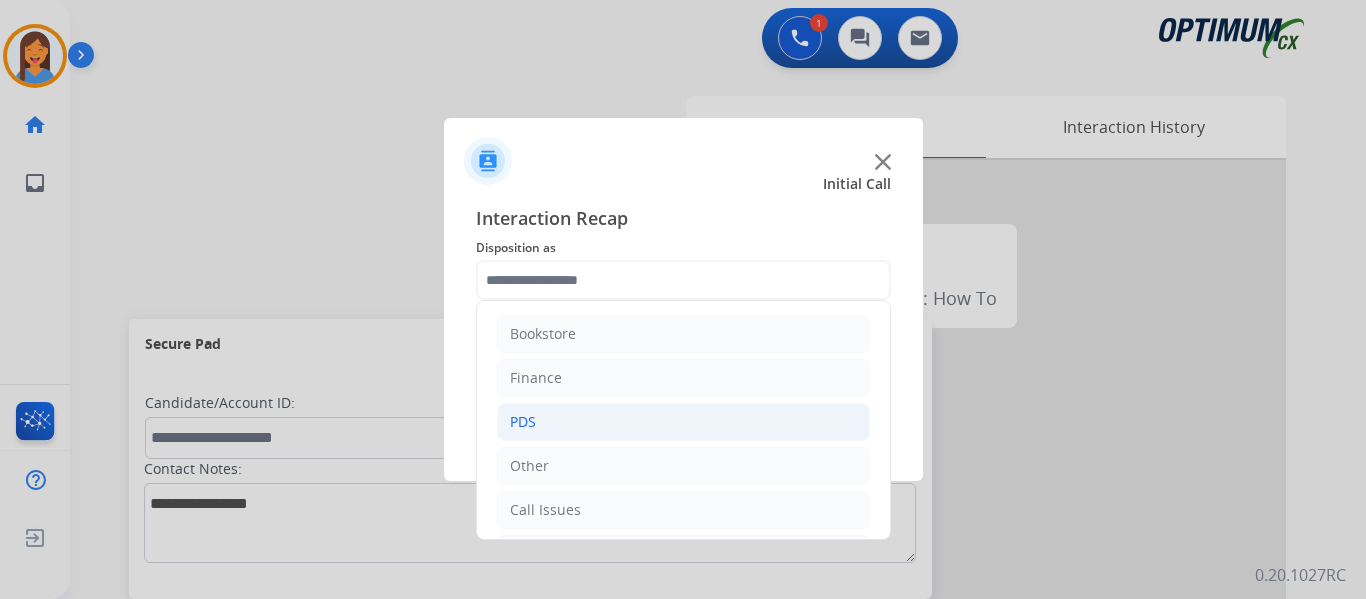 click on "PDS" 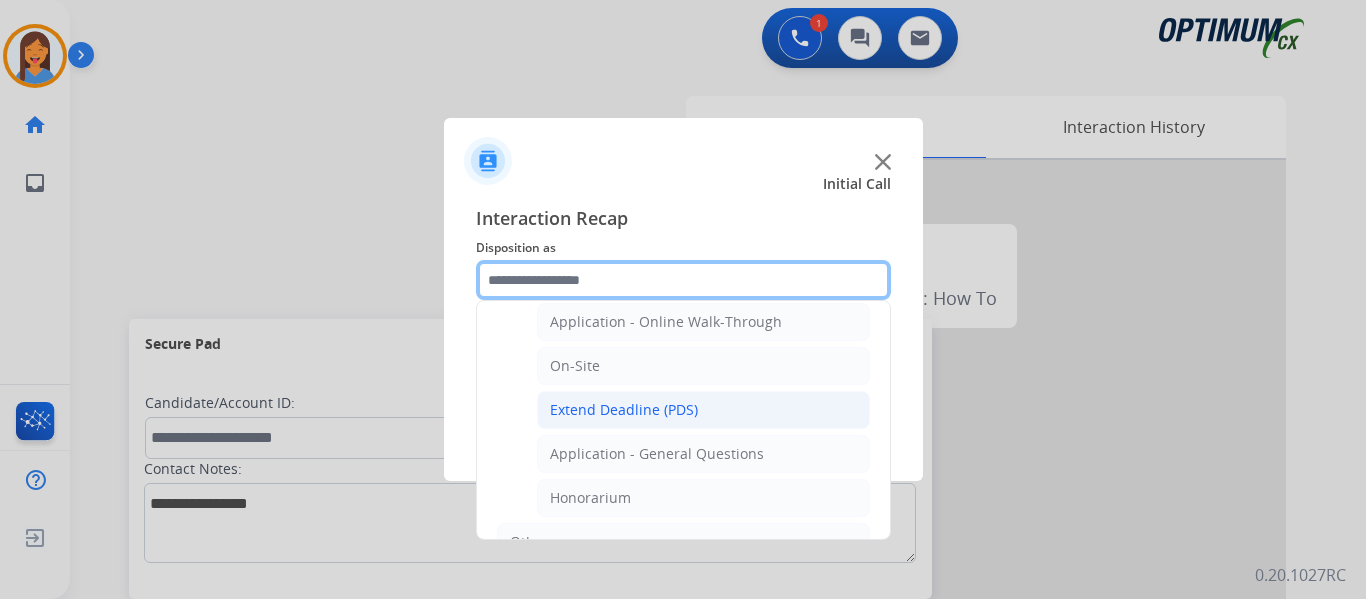 scroll, scrollTop: 600, scrollLeft: 0, axis: vertical 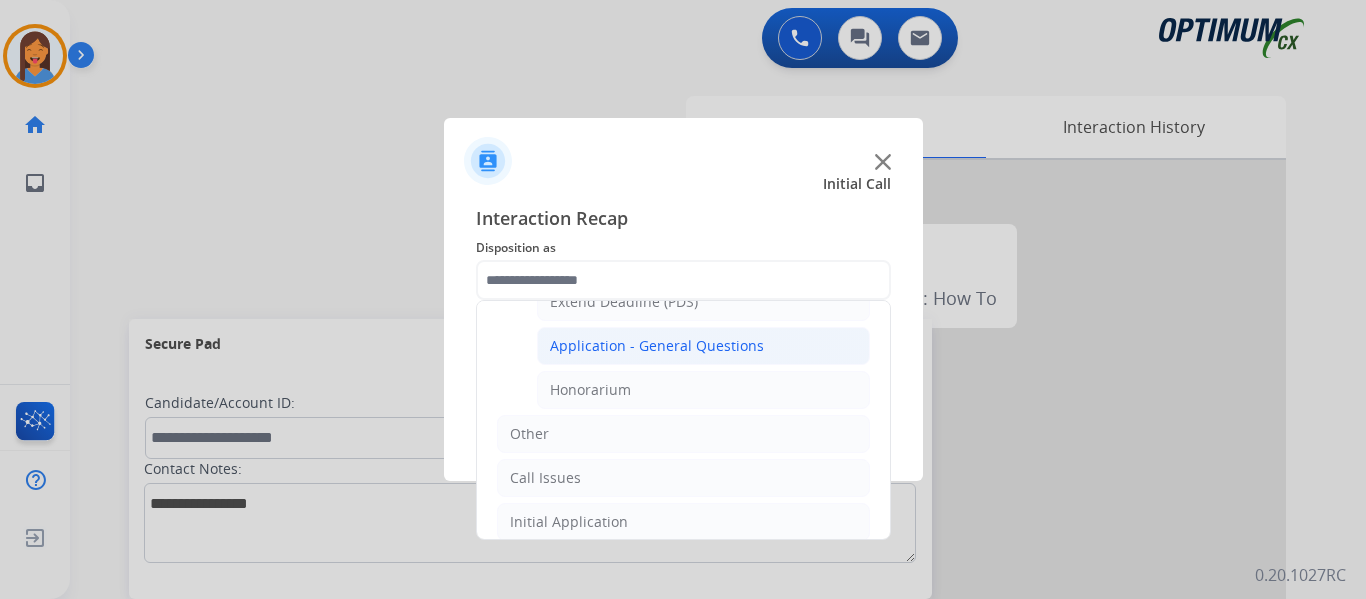 click on "Application - General Questions" 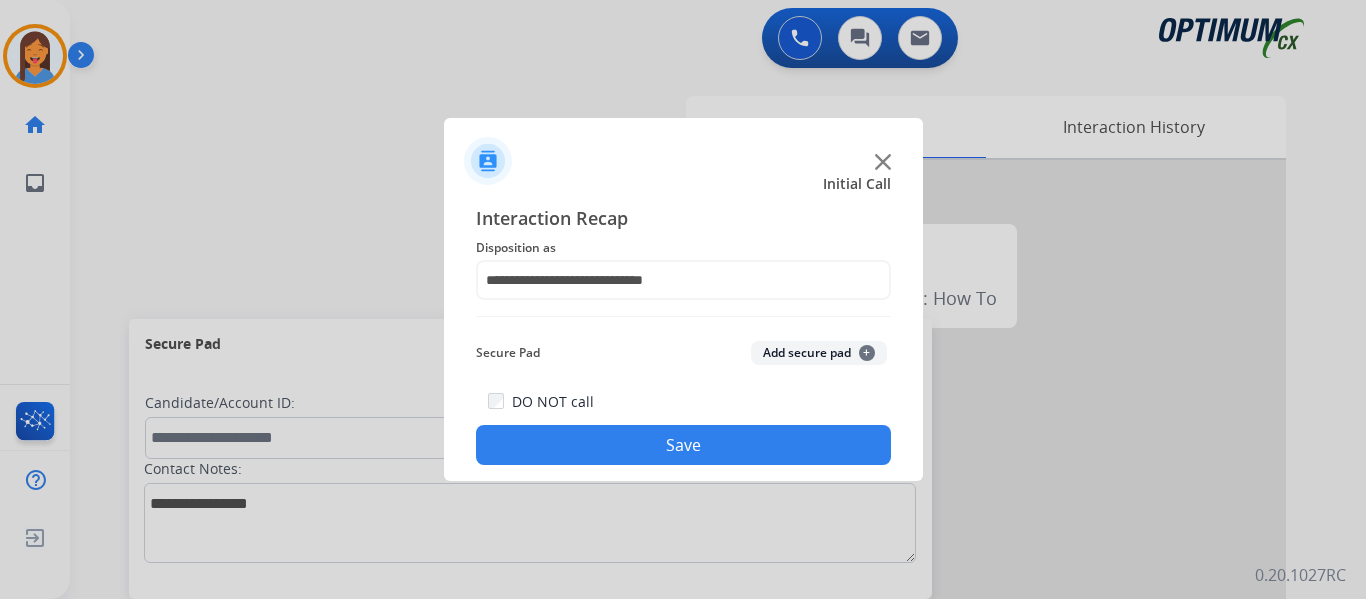 click on "Save" 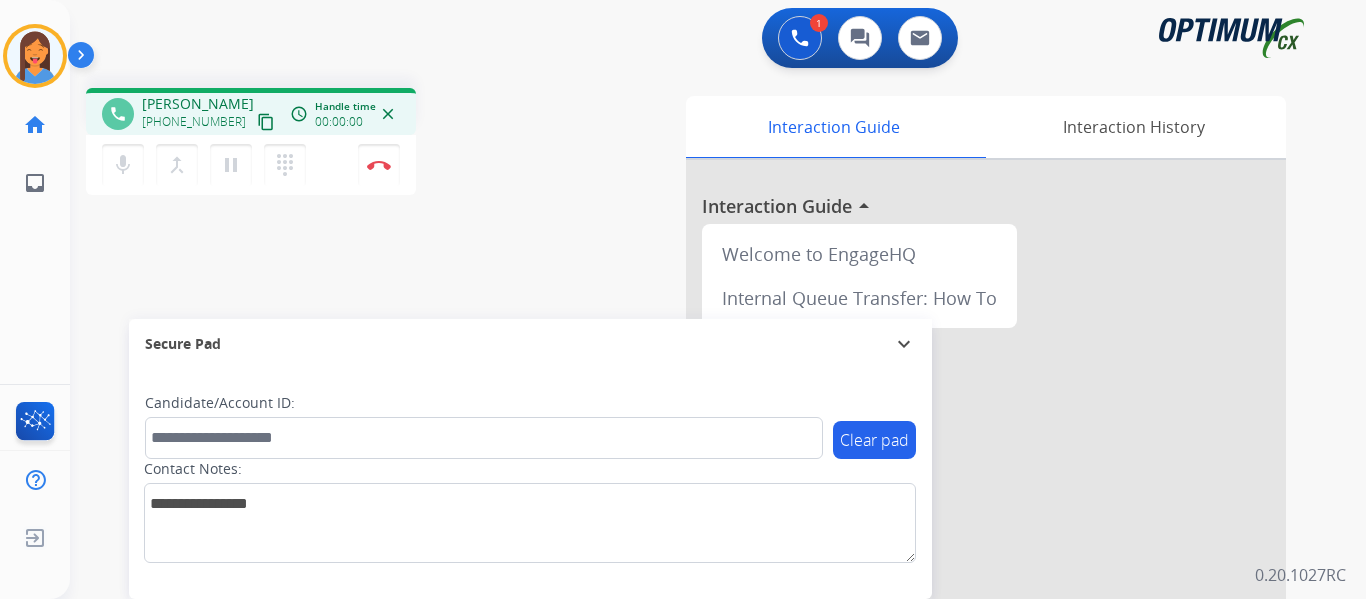drag, startPoint x: 238, startPoint y: 121, endPoint x: 256, endPoint y: 125, distance: 18.439089 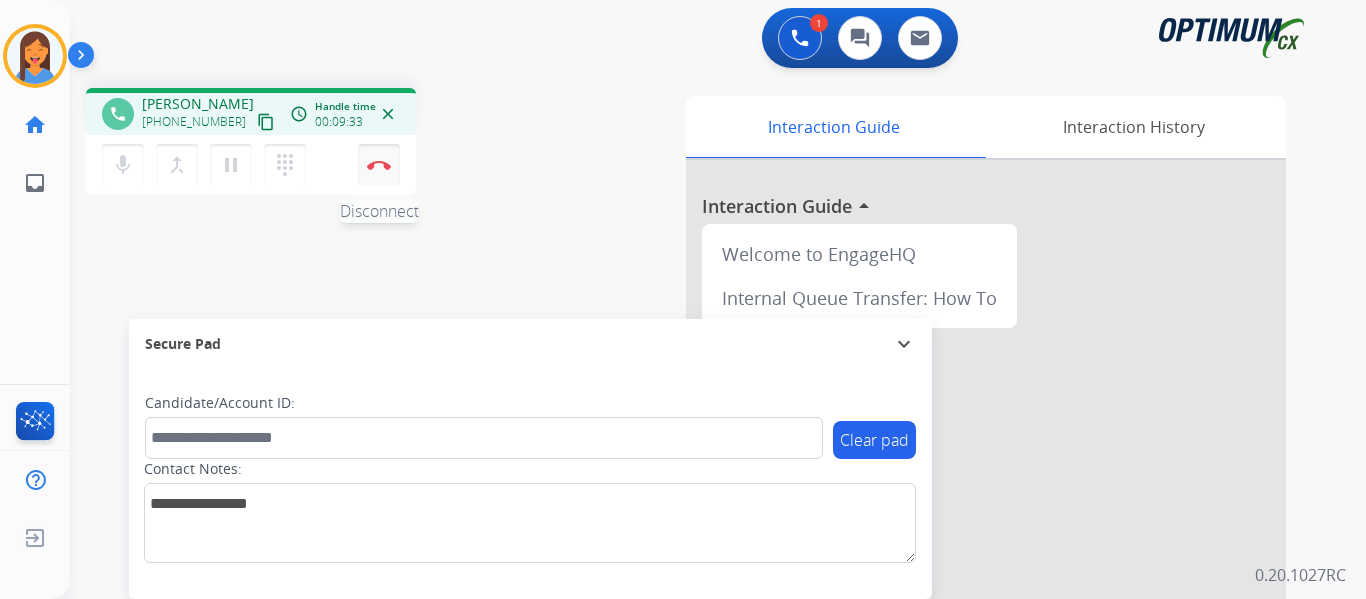 click at bounding box center [379, 165] 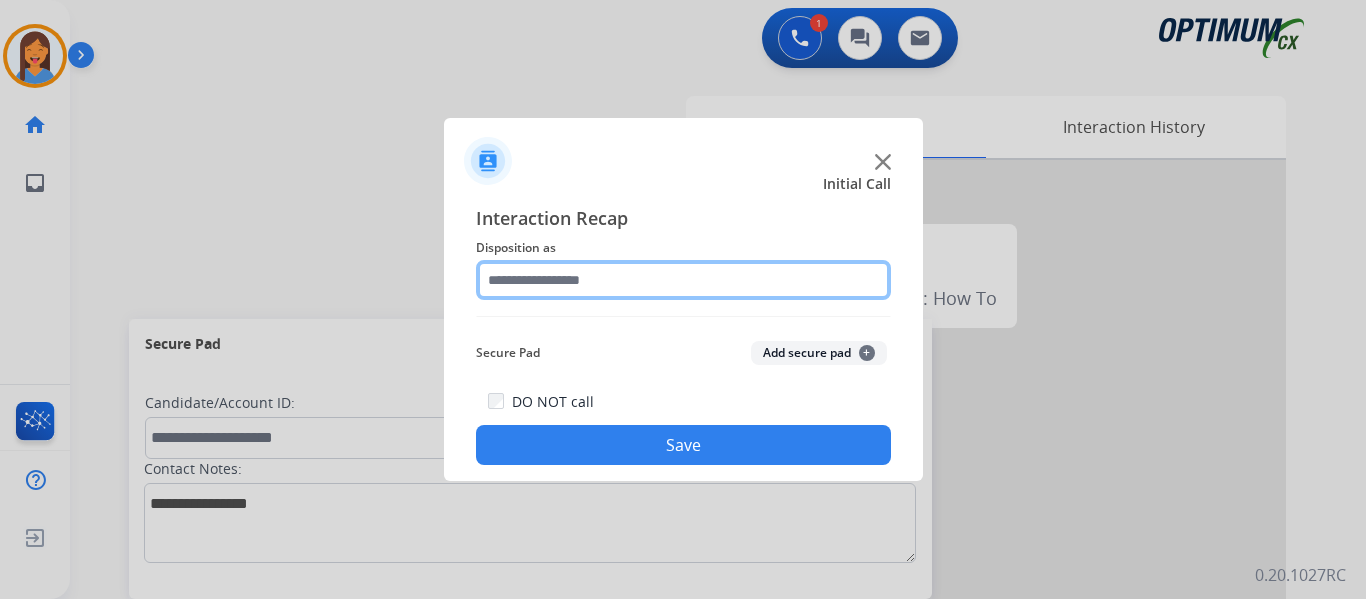 click 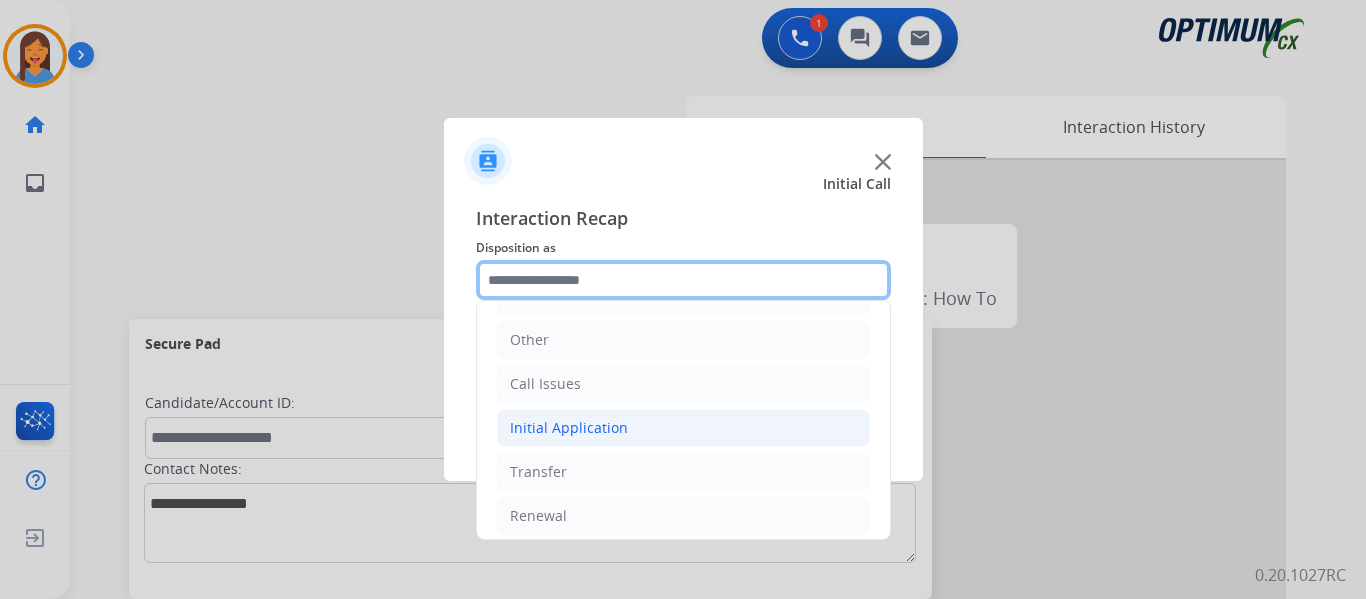 scroll, scrollTop: 136, scrollLeft: 0, axis: vertical 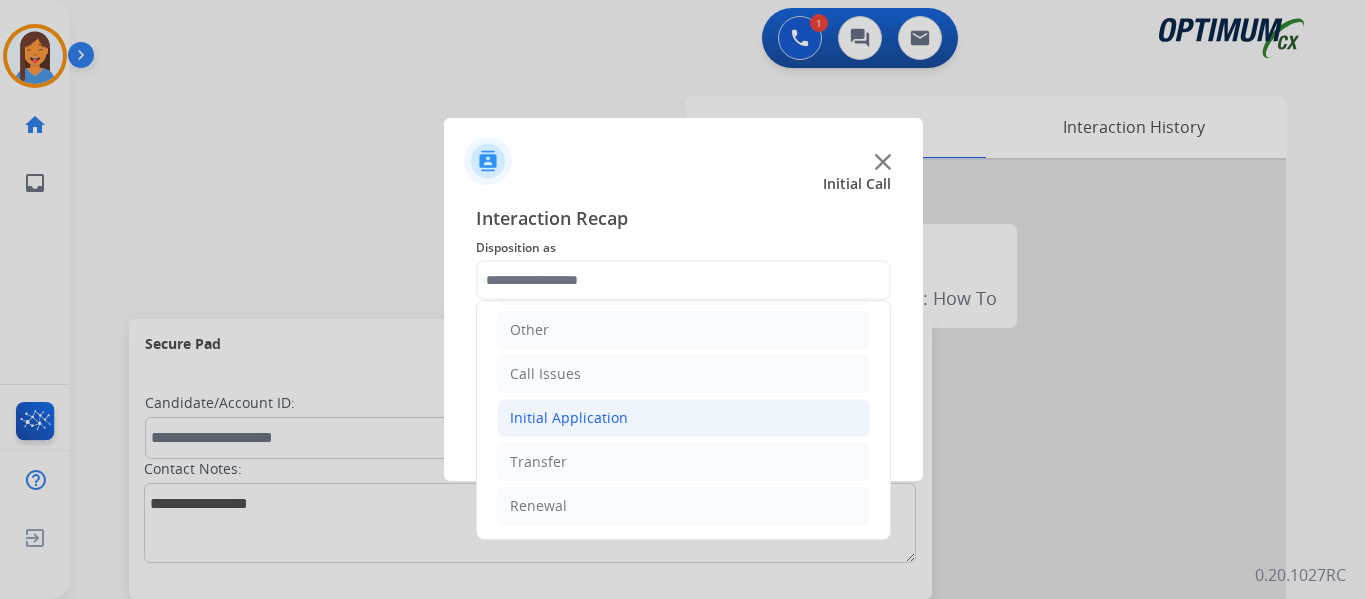 click on "Initial Application" 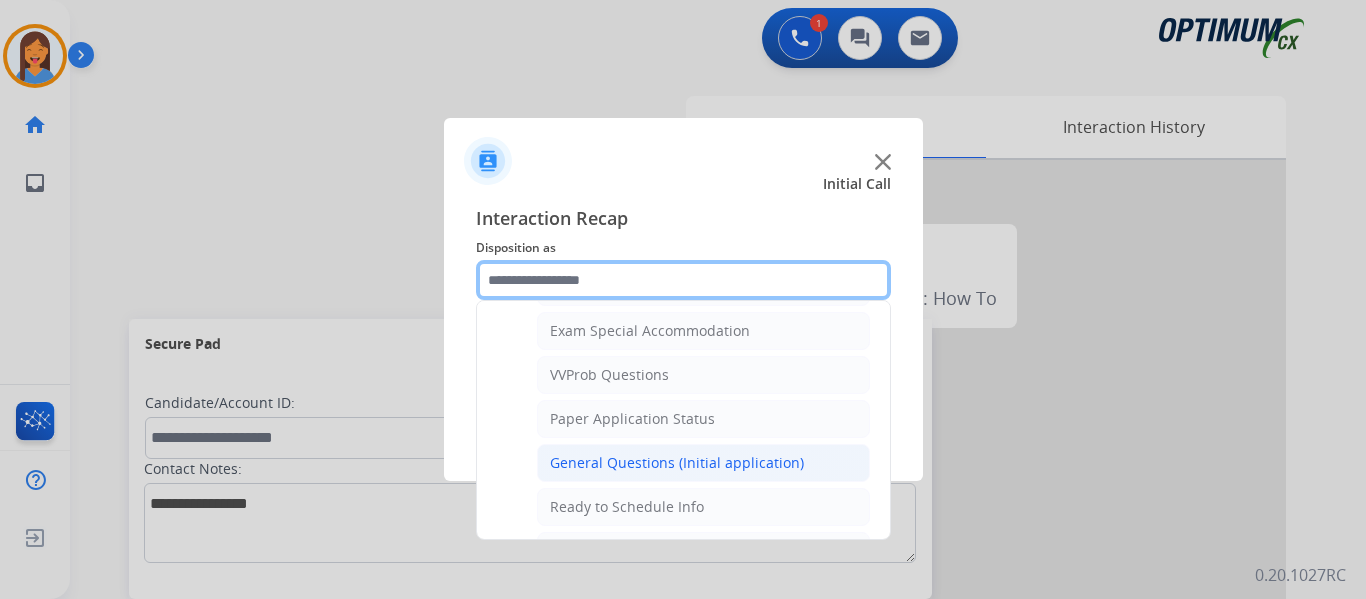 scroll, scrollTop: 1036, scrollLeft: 0, axis: vertical 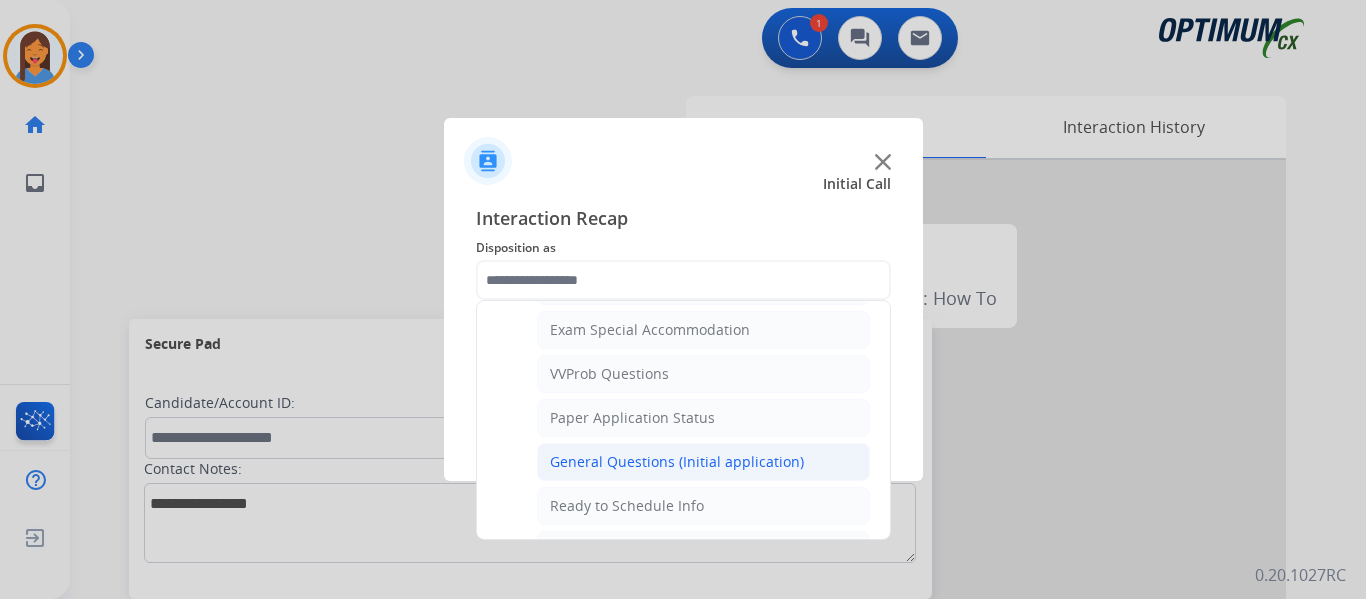 click on "General Questions (Initial application)" 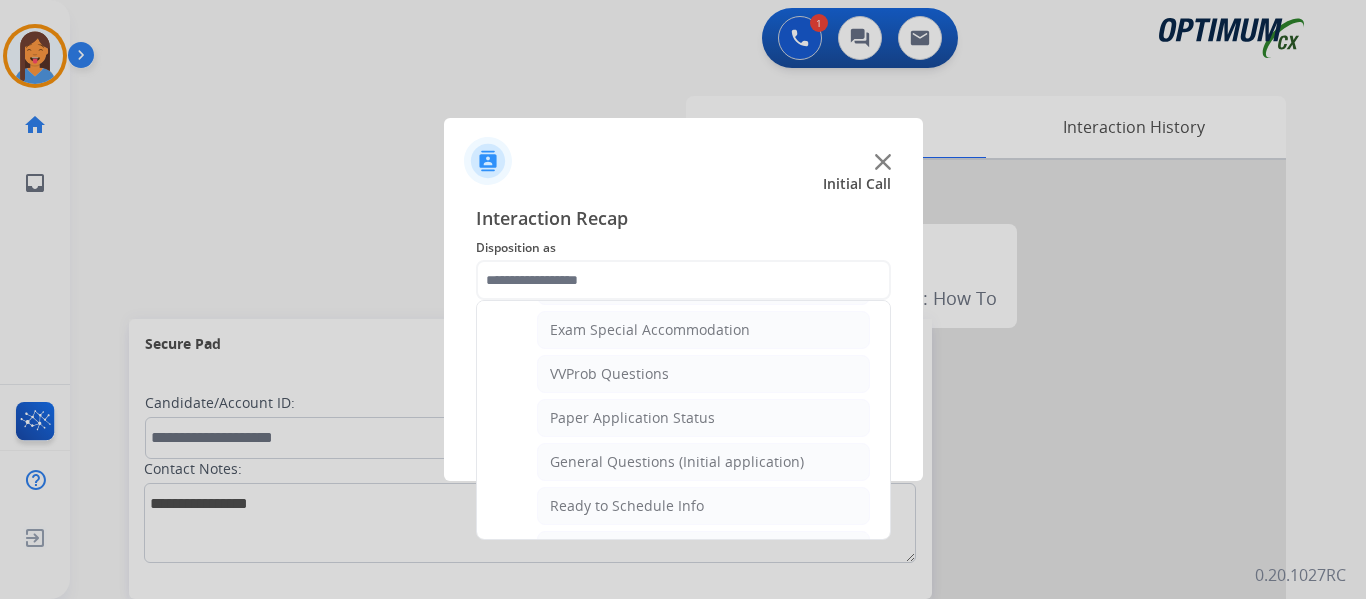 type on "**********" 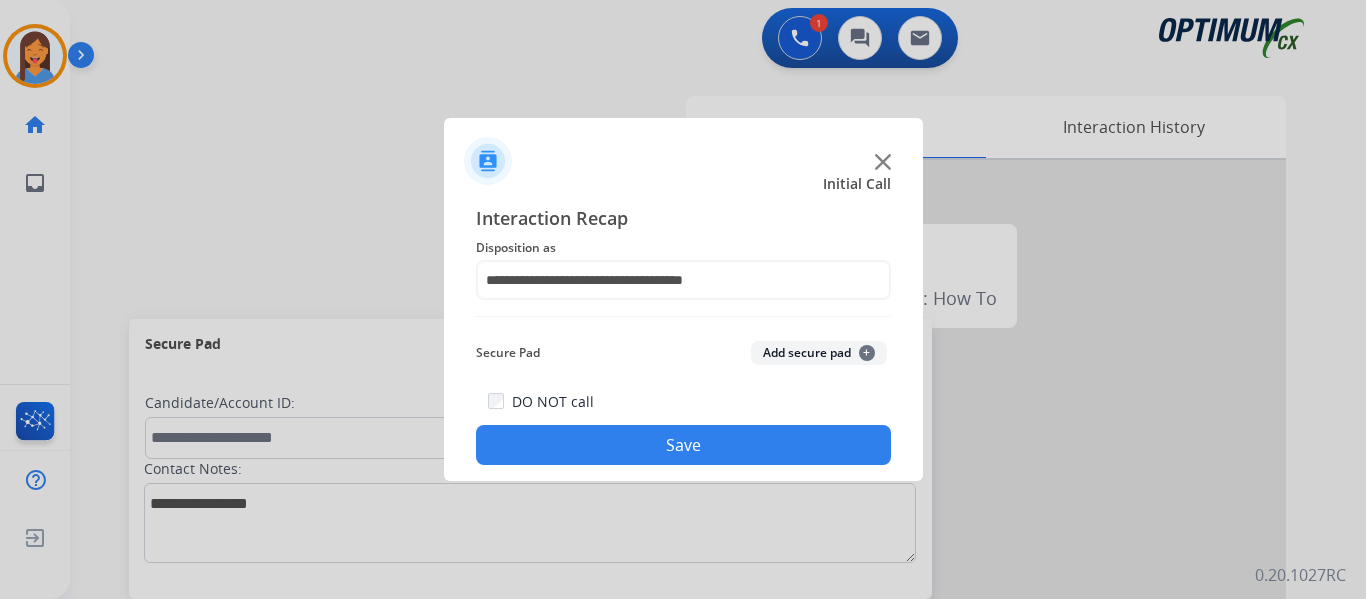 click on "Save" 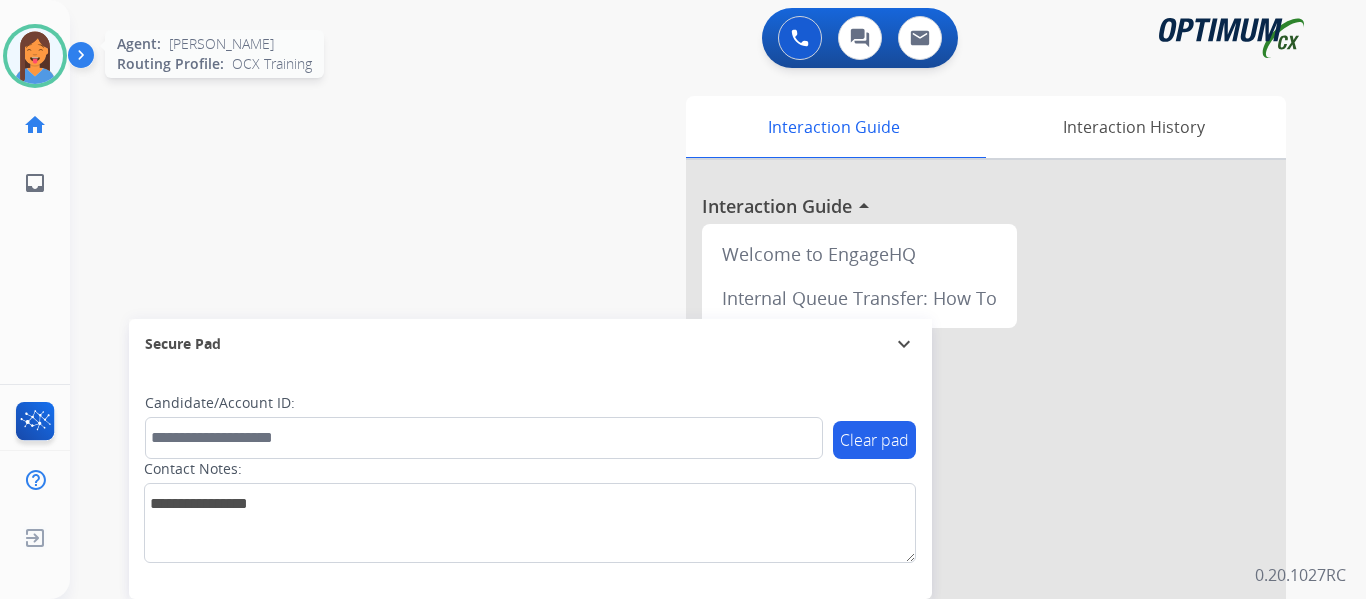 click at bounding box center [35, 56] 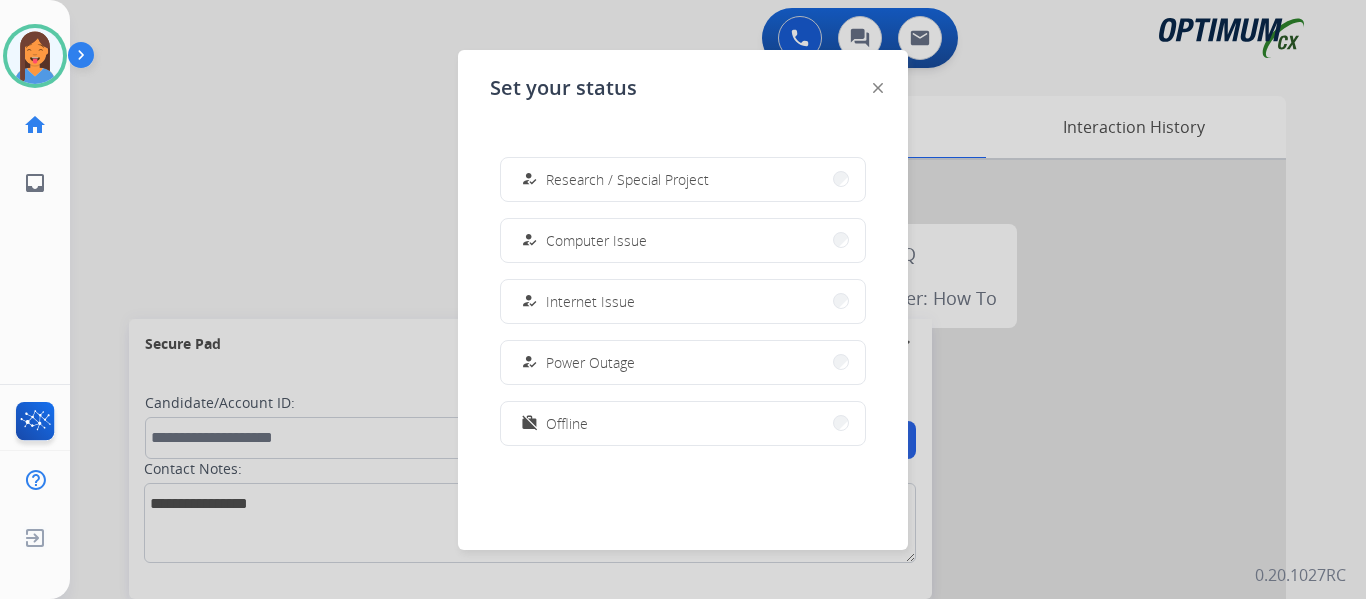 scroll, scrollTop: 499, scrollLeft: 0, axis: vertical 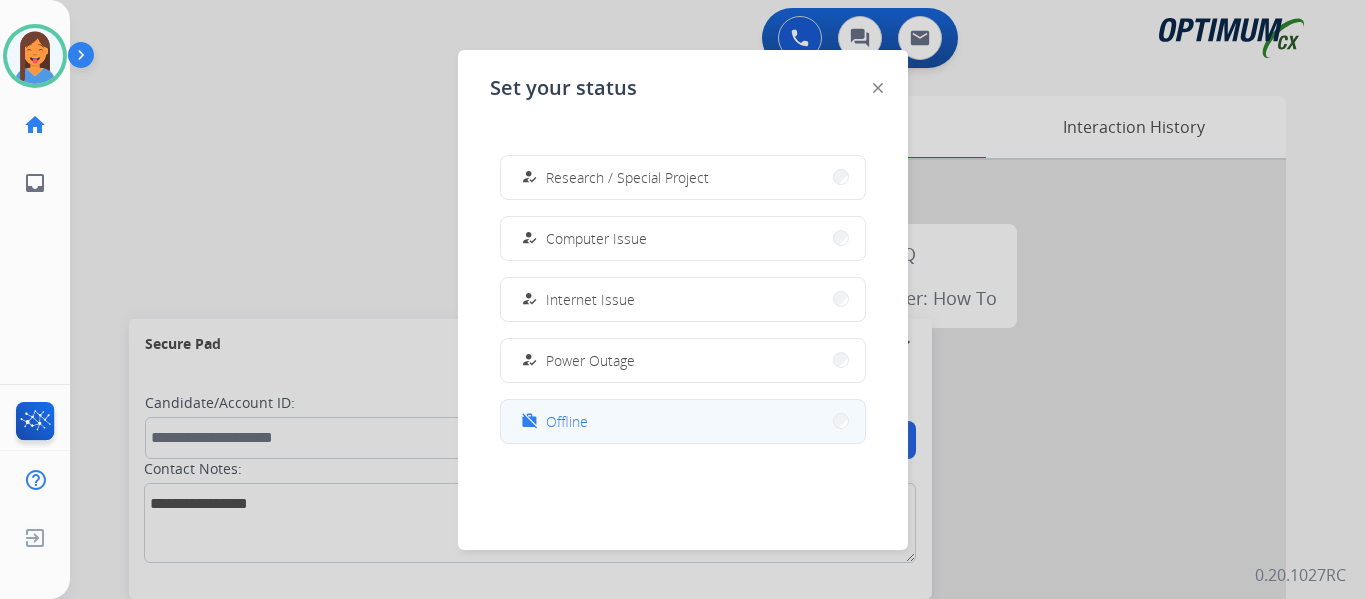 click on "work_off Offline" at bounding box center [683, 421] 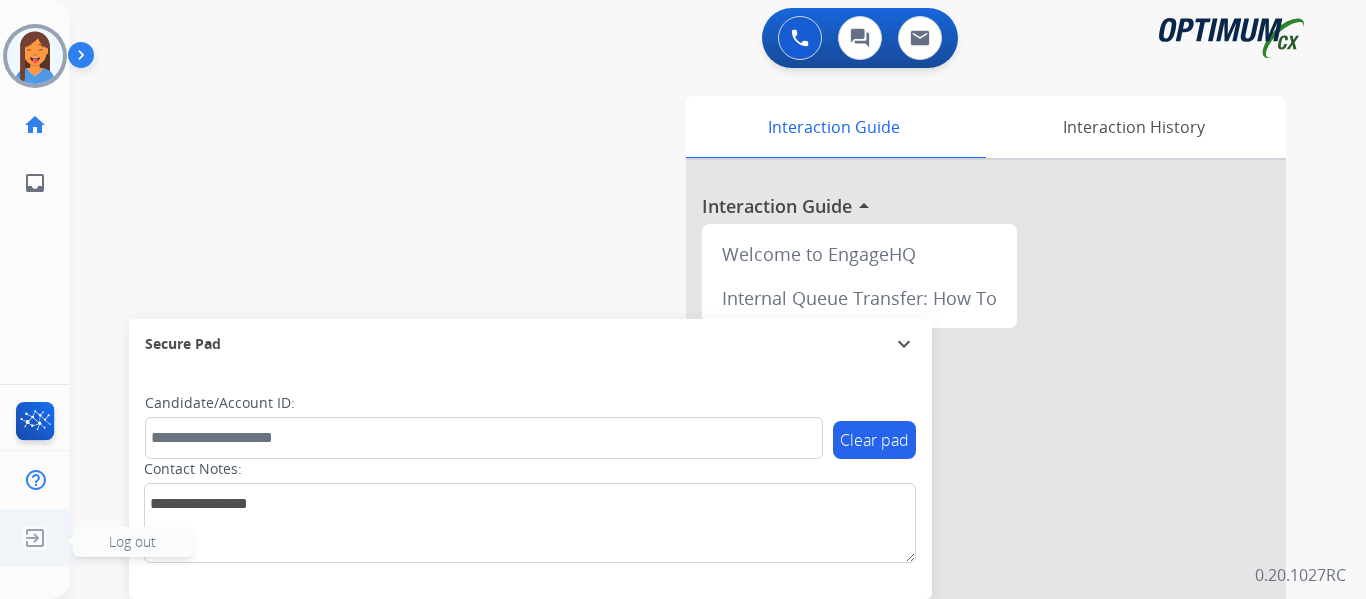 click 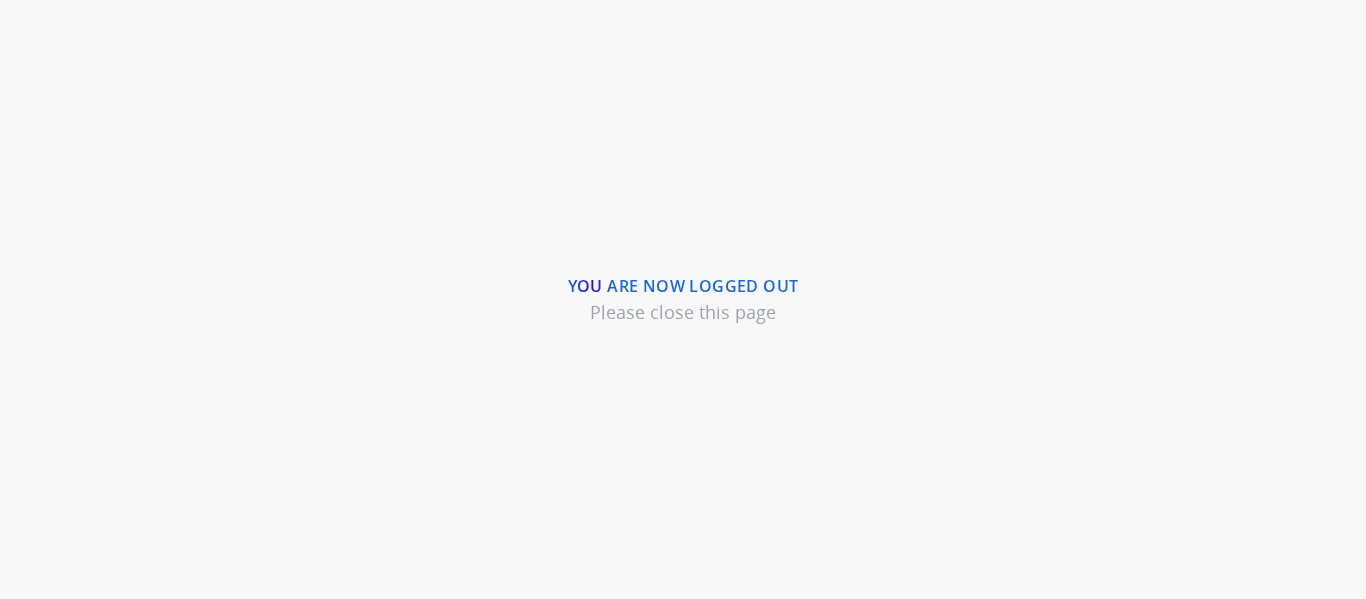 scroll, scrollTop: 0, scrollLeft: 0, axis: both 